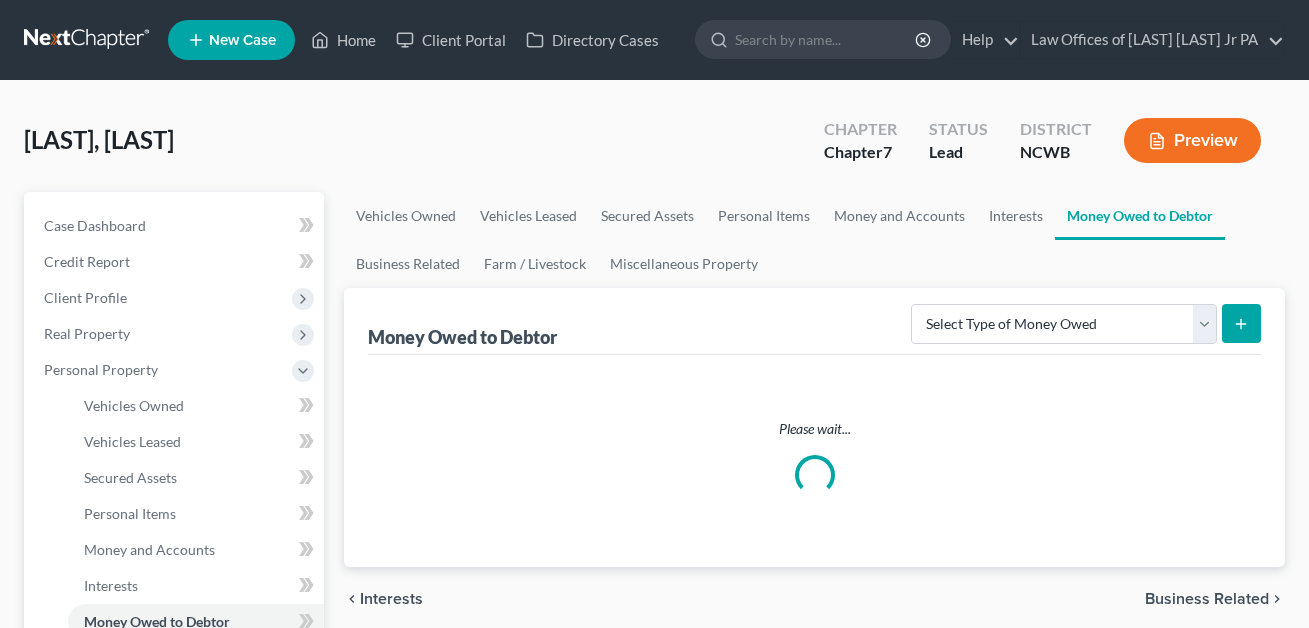 scroll, scrollTop: 0, scrollLeft: 0, axis: both 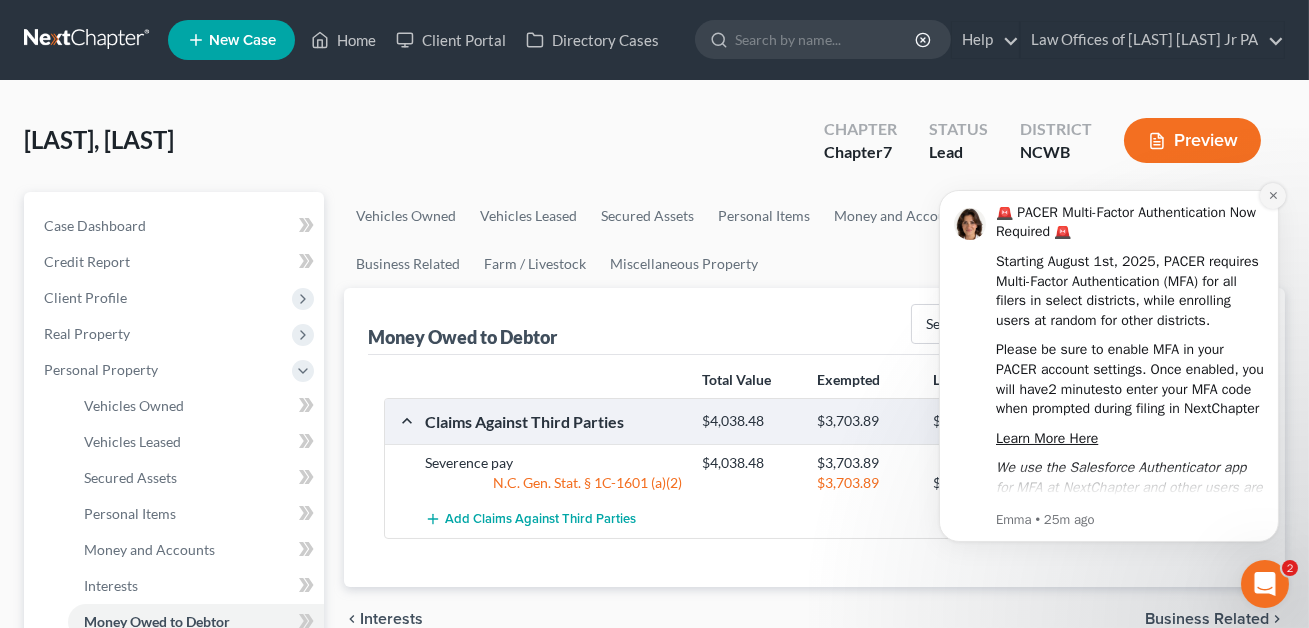 click 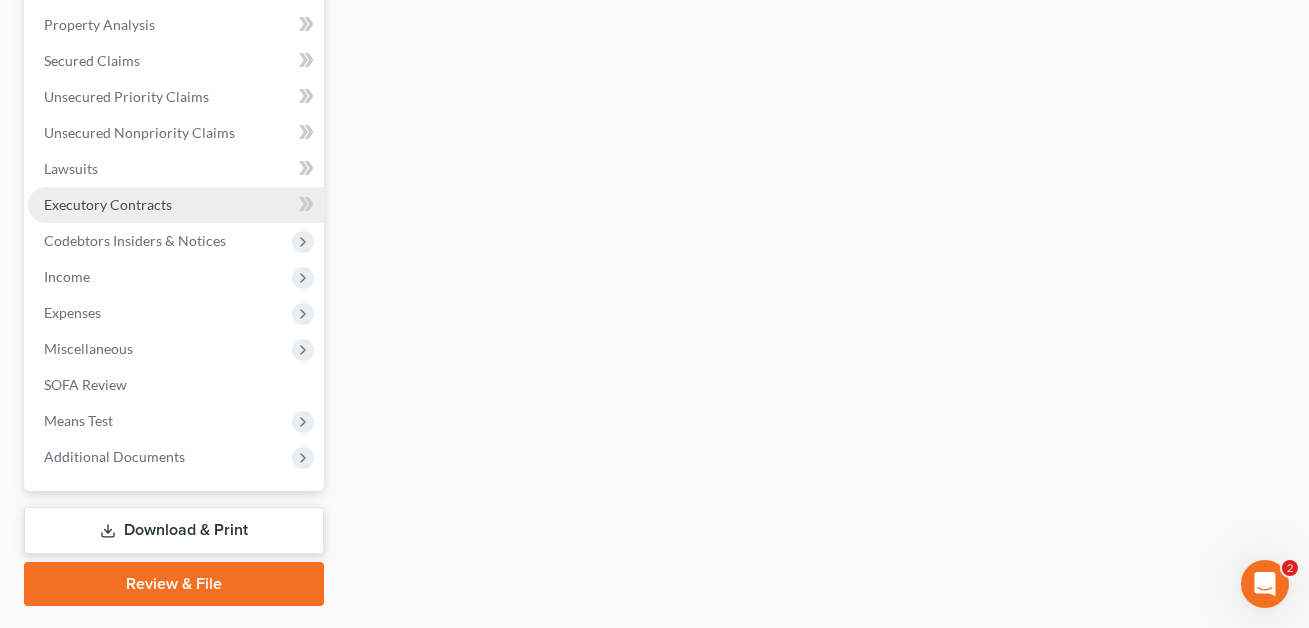 scroll, scrollTop: 760, scrollLeft: 0, axis: vertical 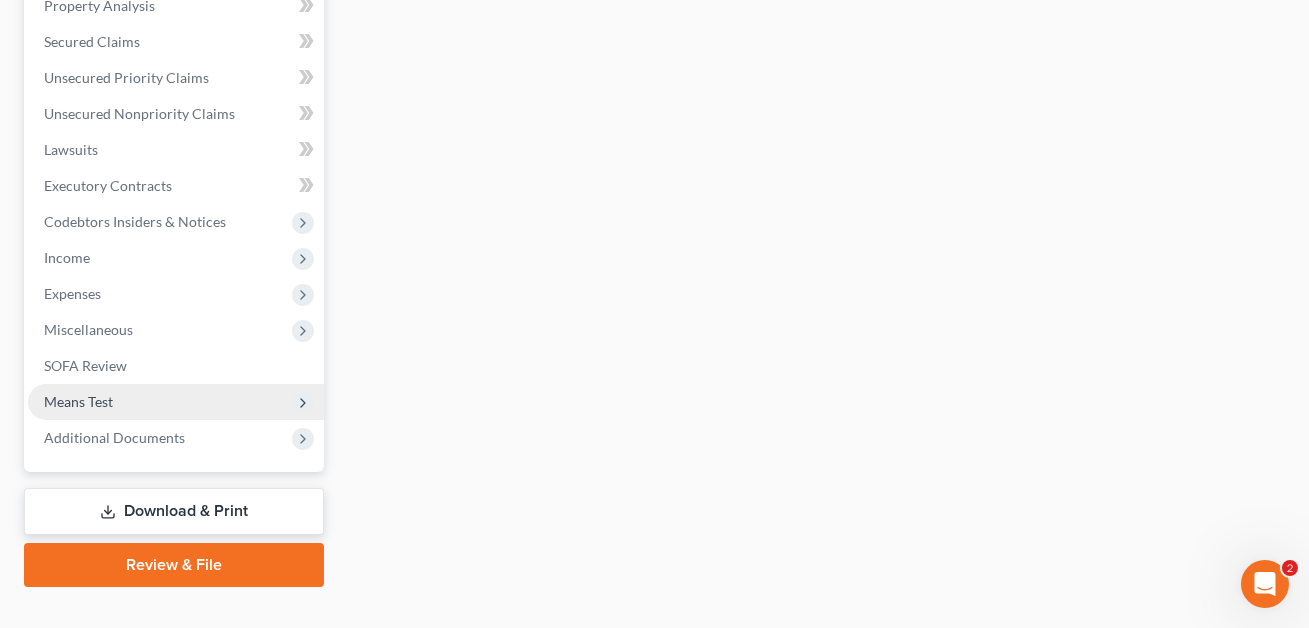 click on "Means Test" at bounding box center (78, 401) 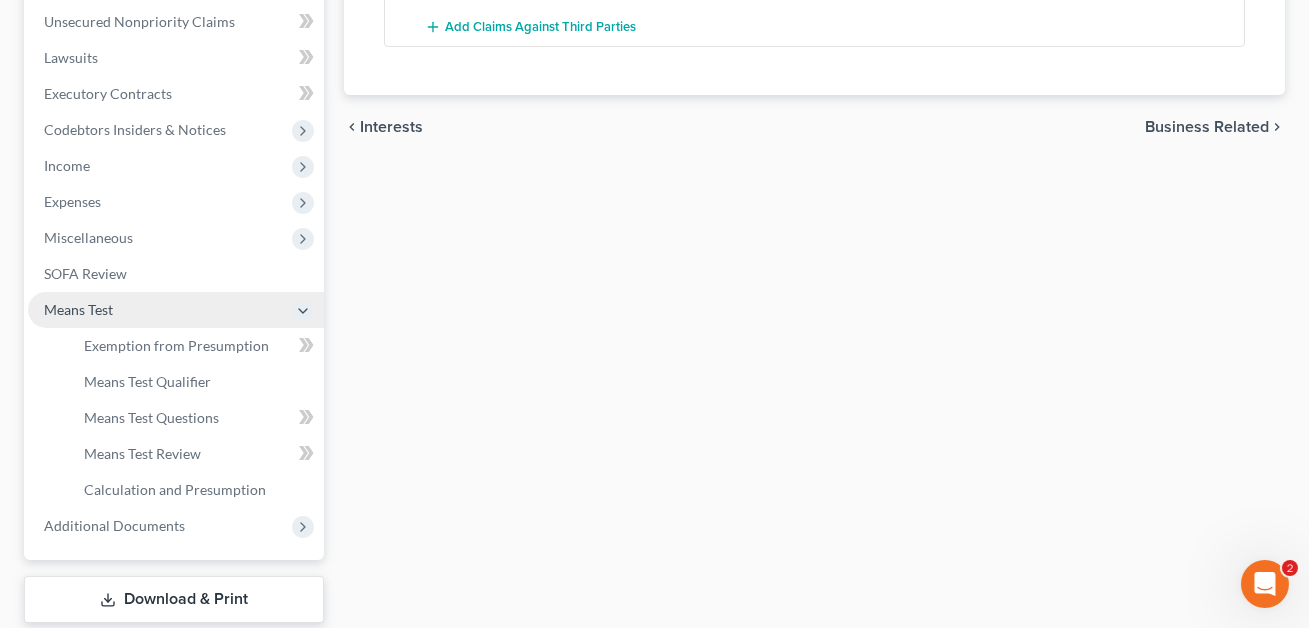 scroll, scrollTop: 400, scrollLeft: 0, axis: vertical 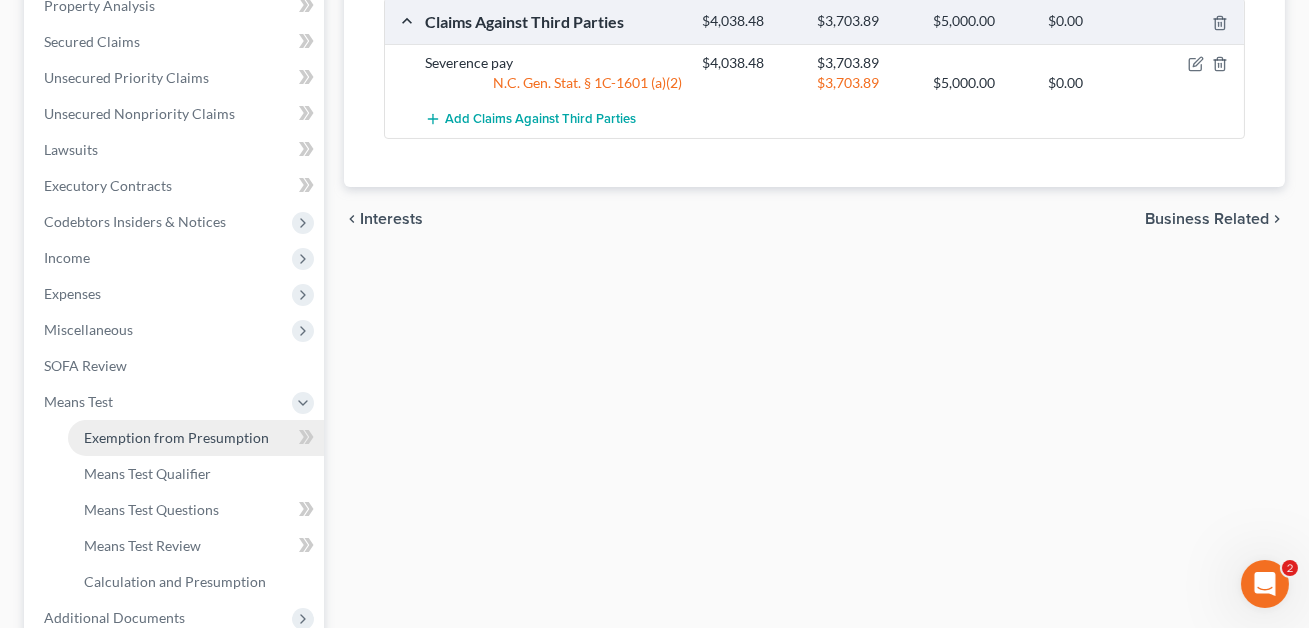 click on "Exemption from Presumption" at bounding box center (176, 437) 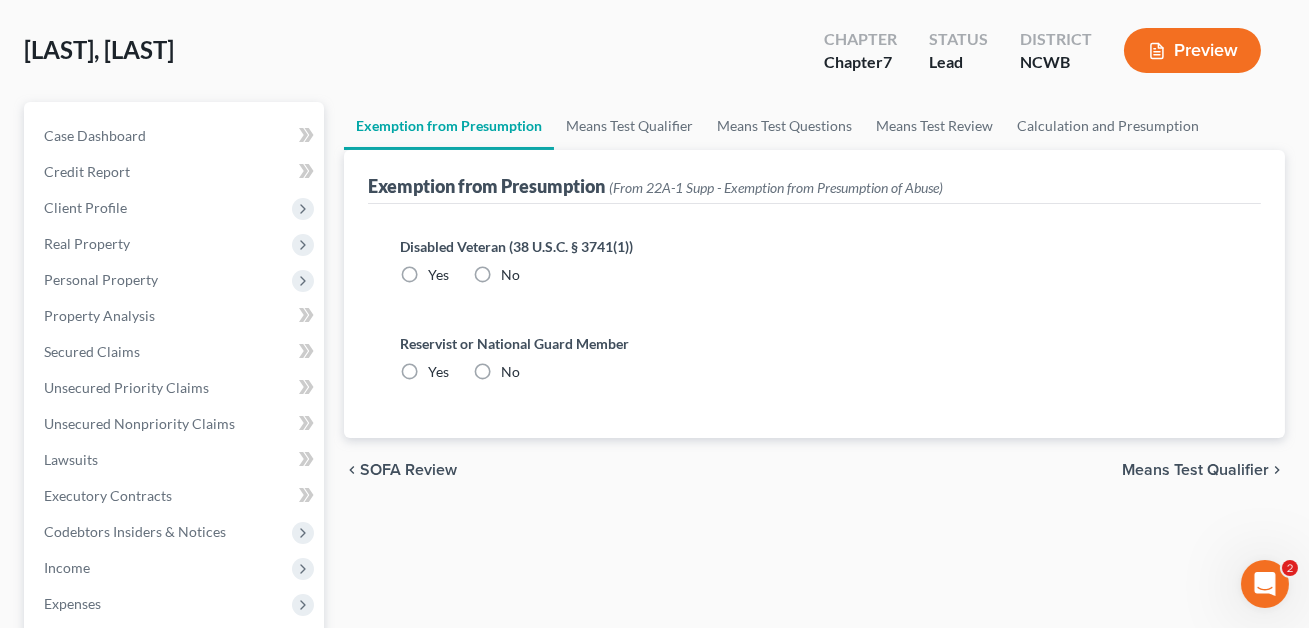 scroll, scrollTop: 1, scrollLeft: 0, axis: vertical 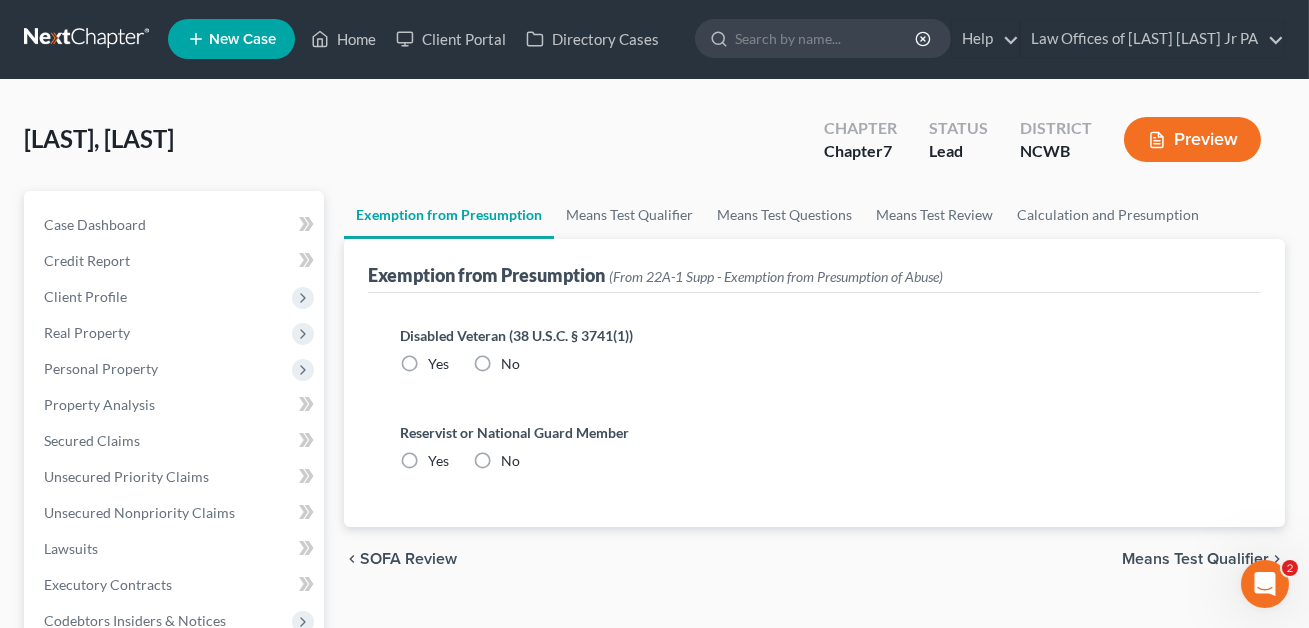radio on "true" 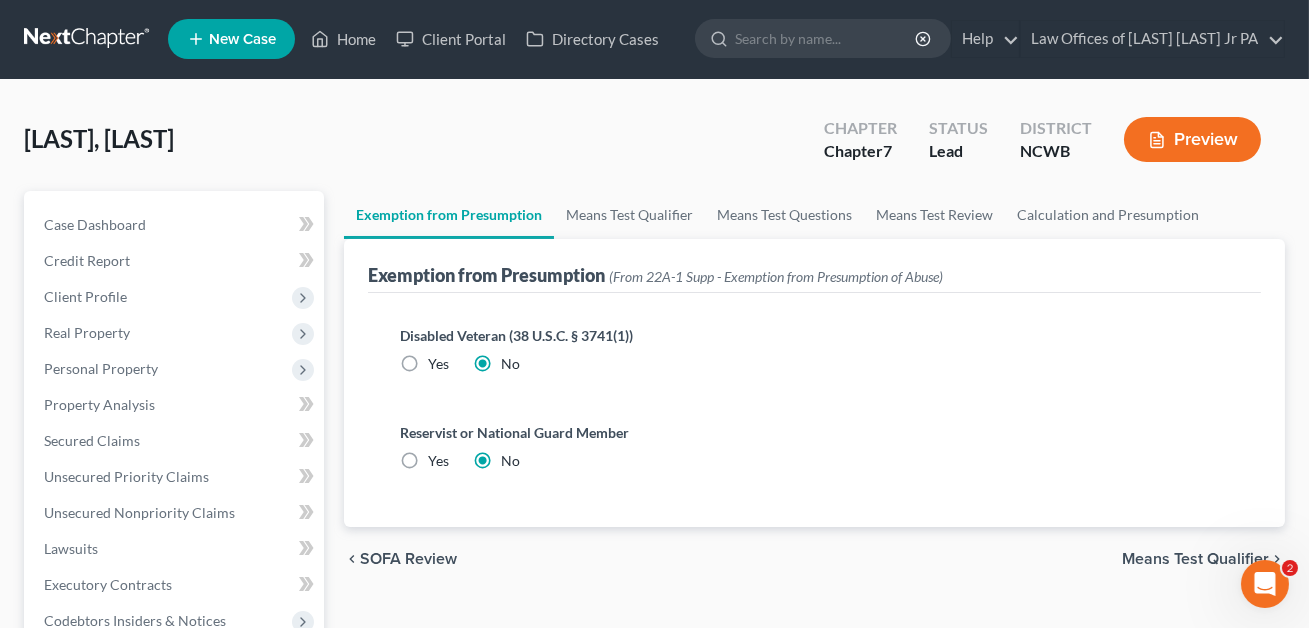 scroll, scrollTop: 0, scrollLeft: 0, axis: both 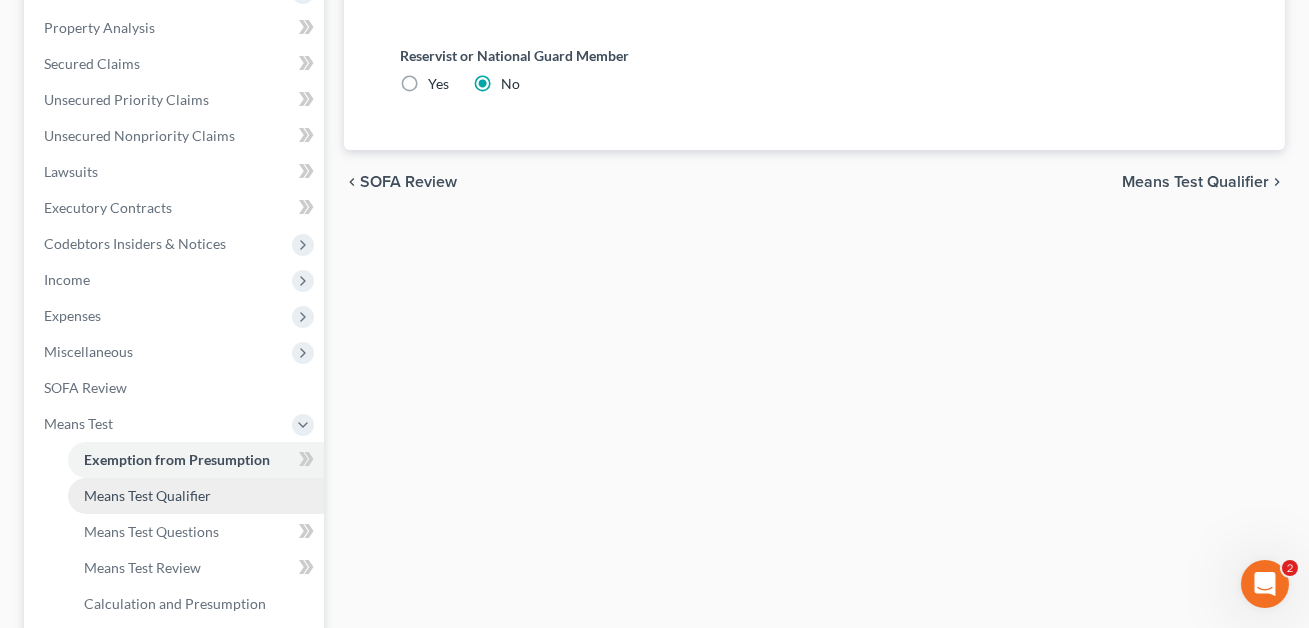 click on "Means Test Qualifier" at bounding box center [147, 495] 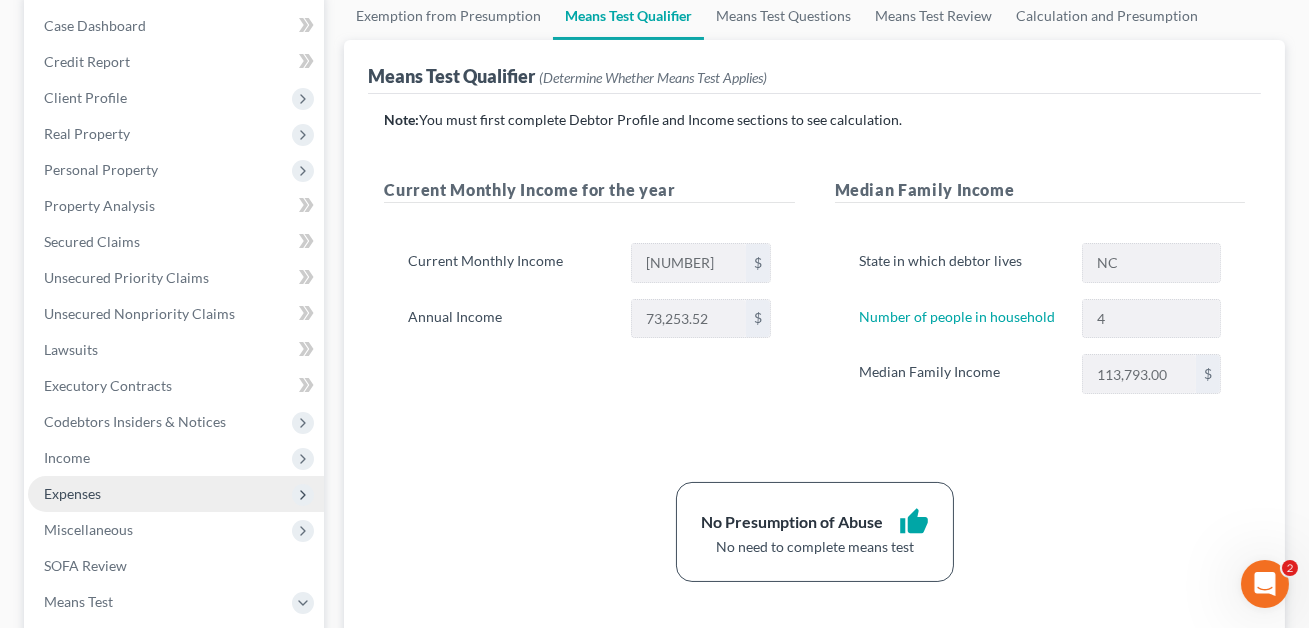 scroll, scrollTop: 180, scrollLeft: 0, axis: vertical 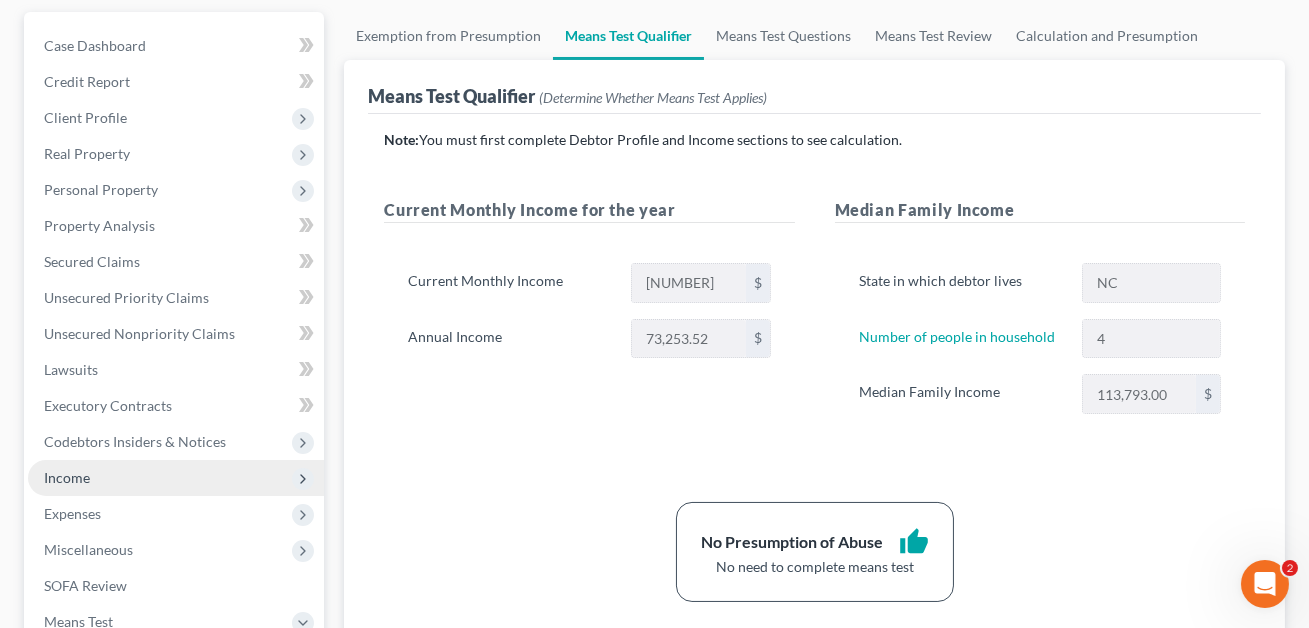 click on "Income" at bounding box center [67, 477] 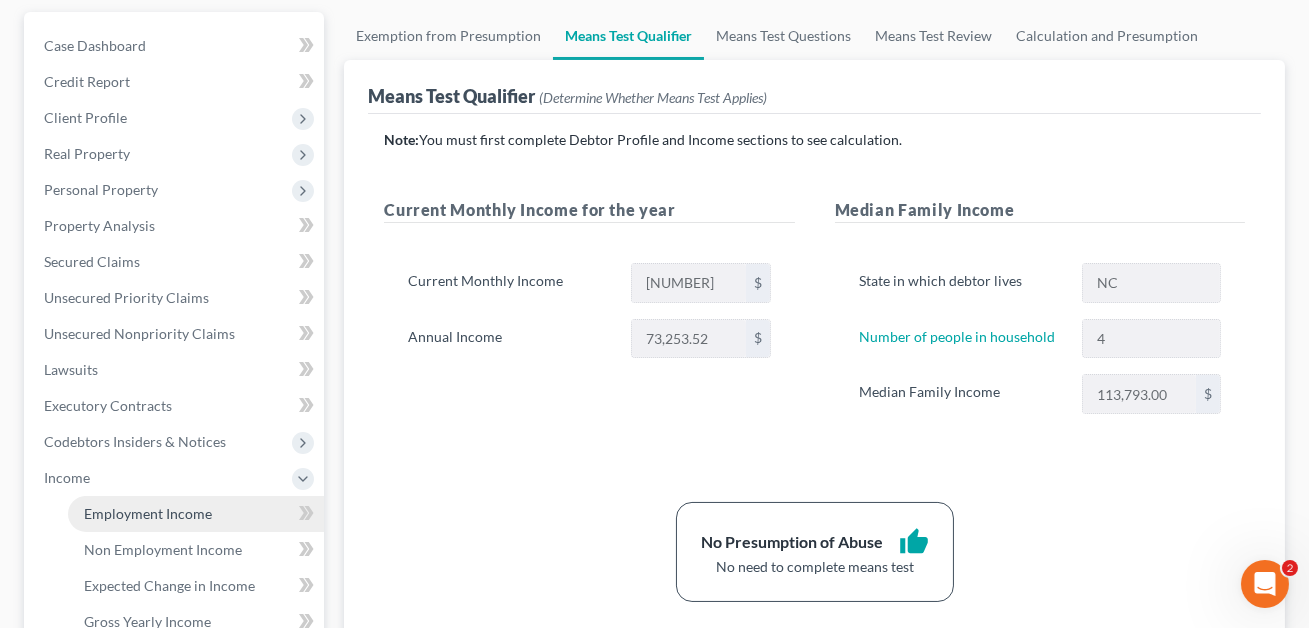 click on "Employment Income" at bounding box center (148, 513) 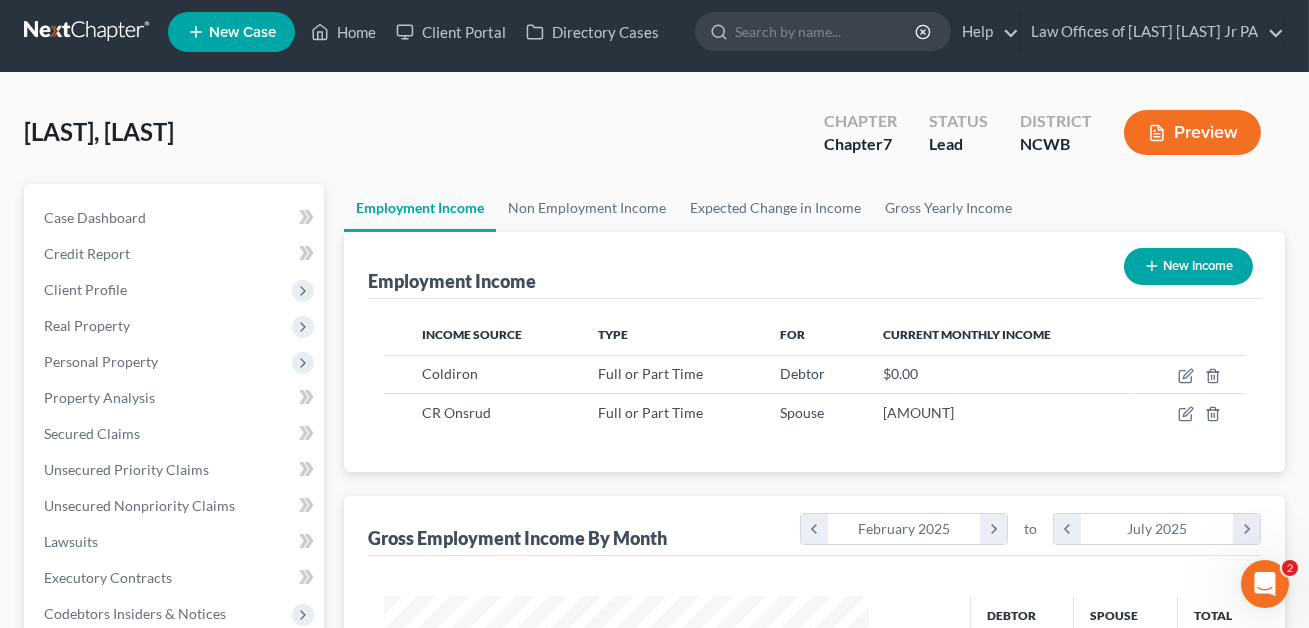 scroll, scrollTop: 0, scrollLeft: 0, axis: both 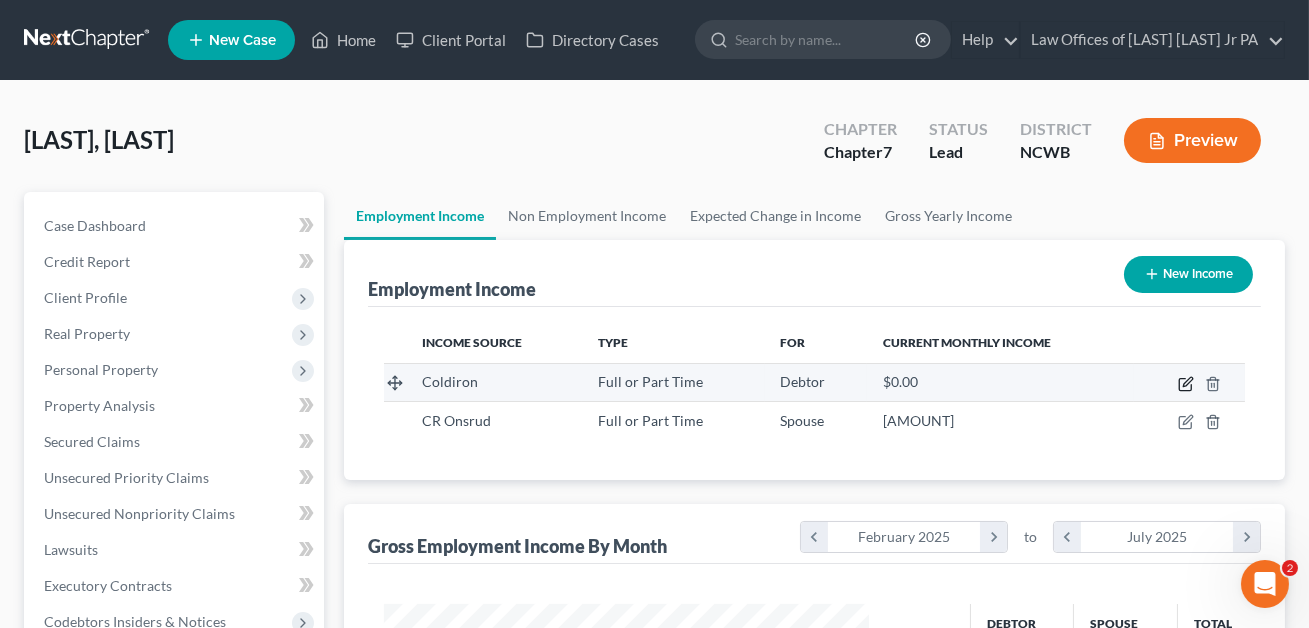 click 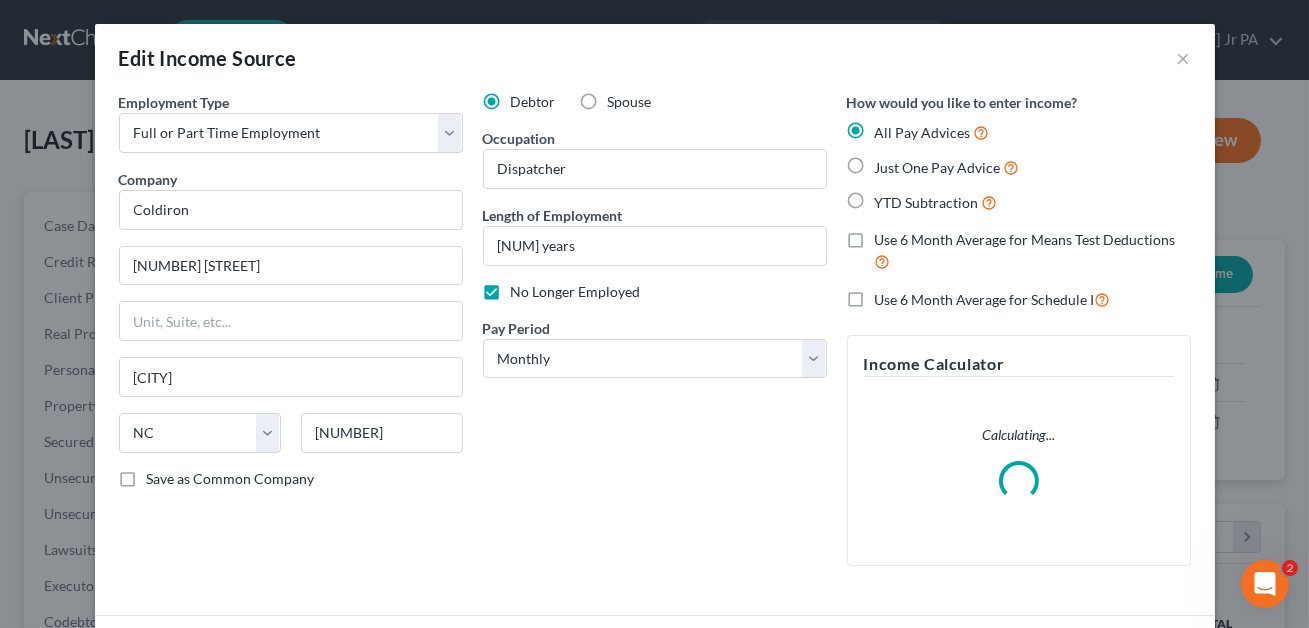 scroll, scrollTop: 205, scrollLeft: 0, axis: vertical 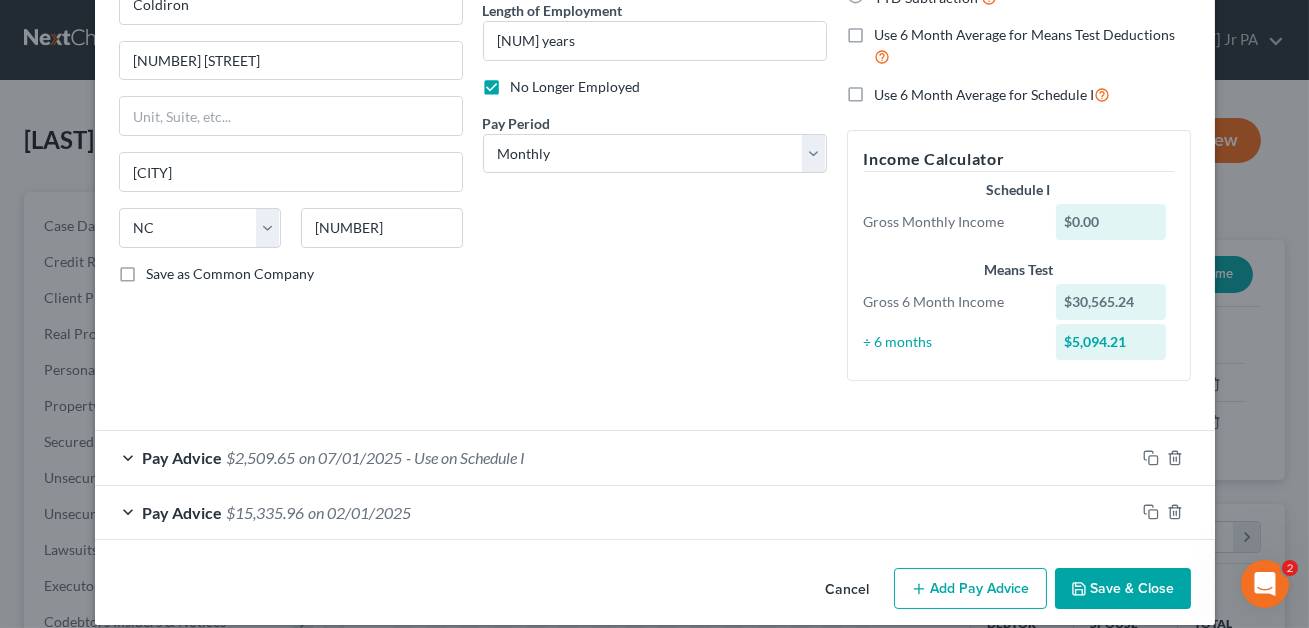 click on "Pay Advice $[NUMBER] on [DATE]" at bounding box center (615, 512) 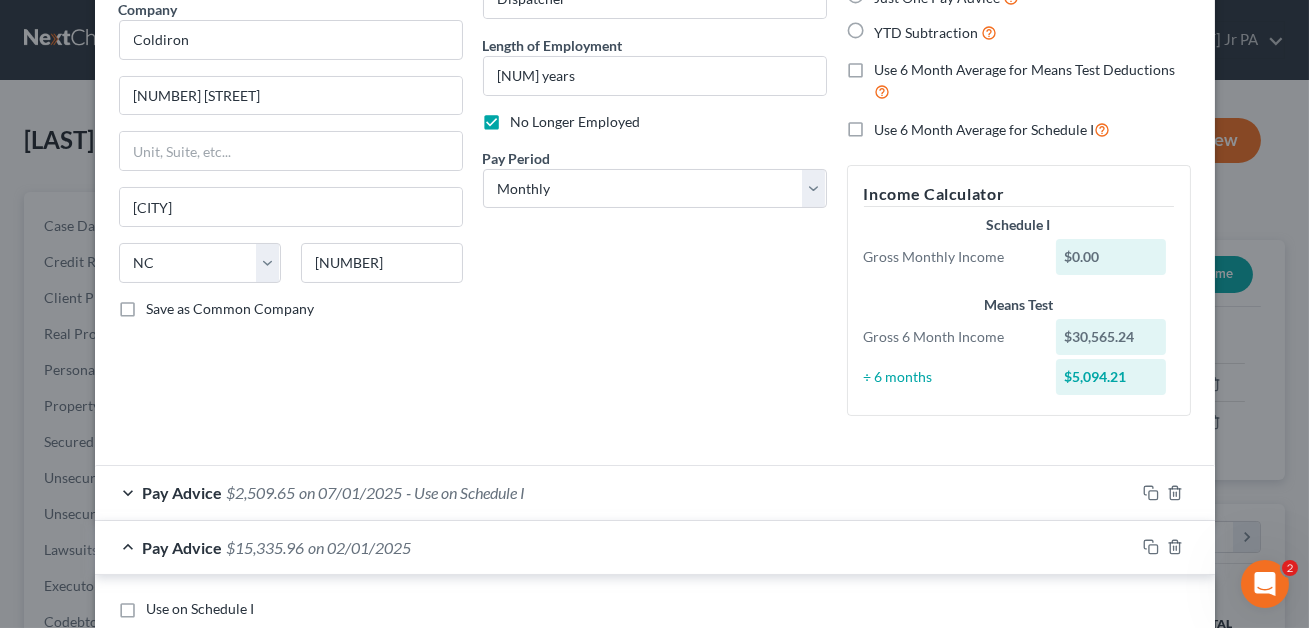 scroll, scrollTop: 0, scrollLeft: 0, axis: both 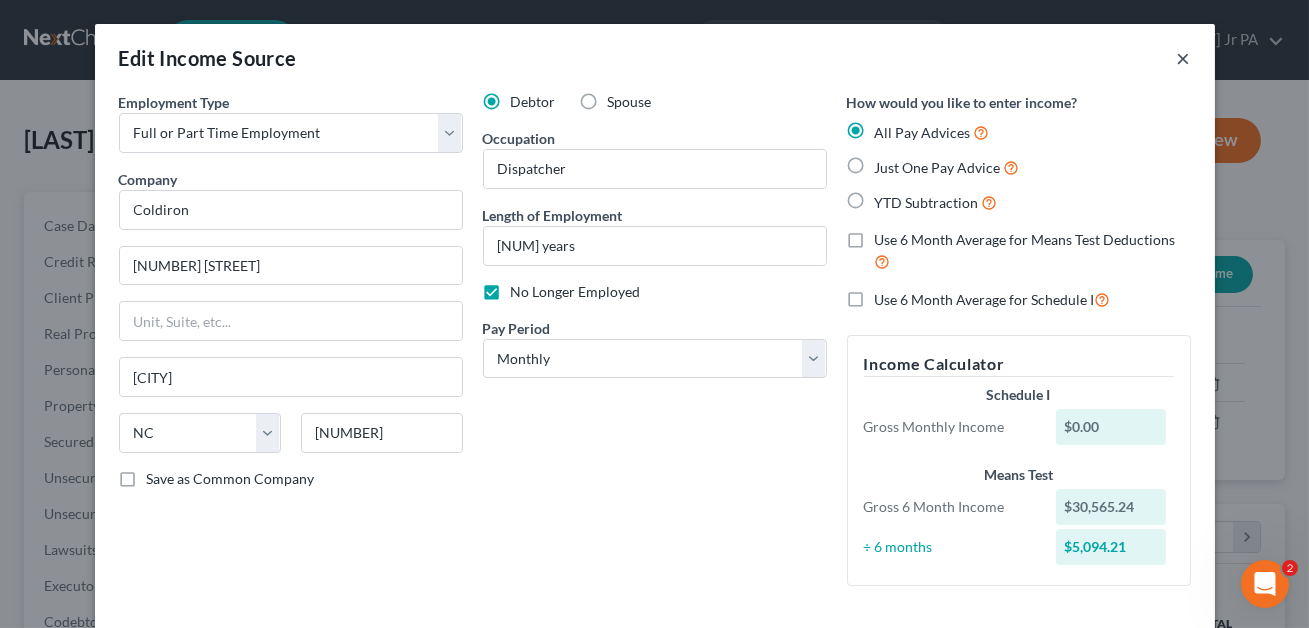 click on "×" at bounding box center (1184, 58) 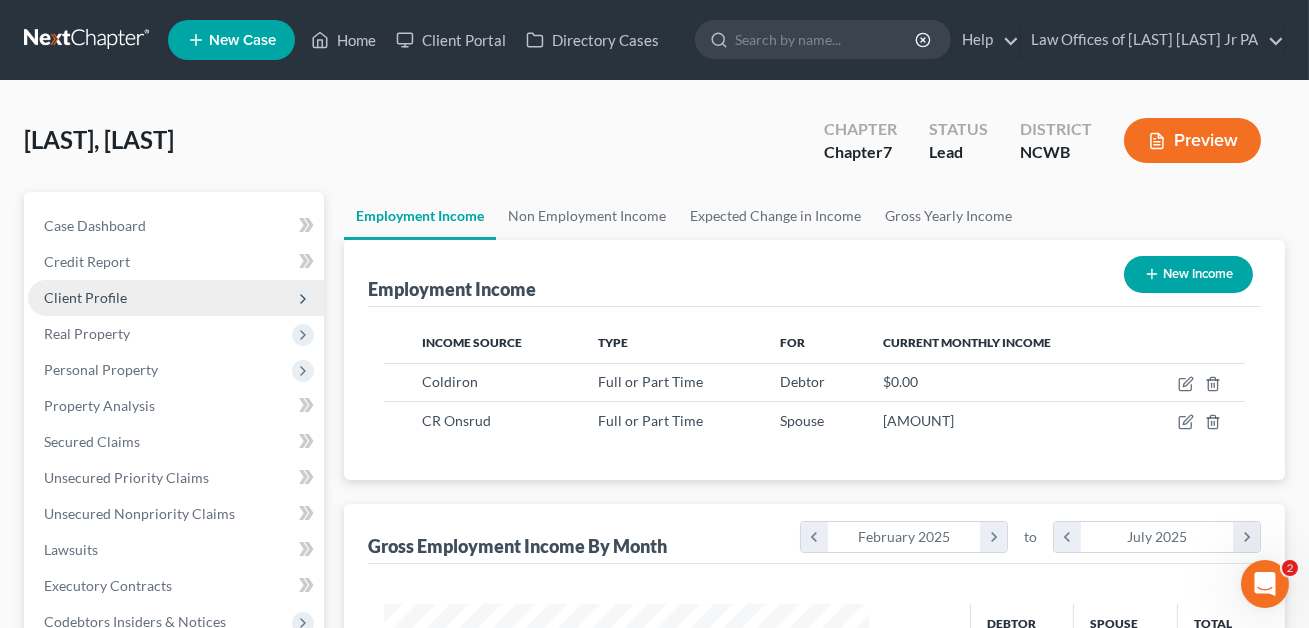 click on "Client Profile" at bounding box center [85, 297] 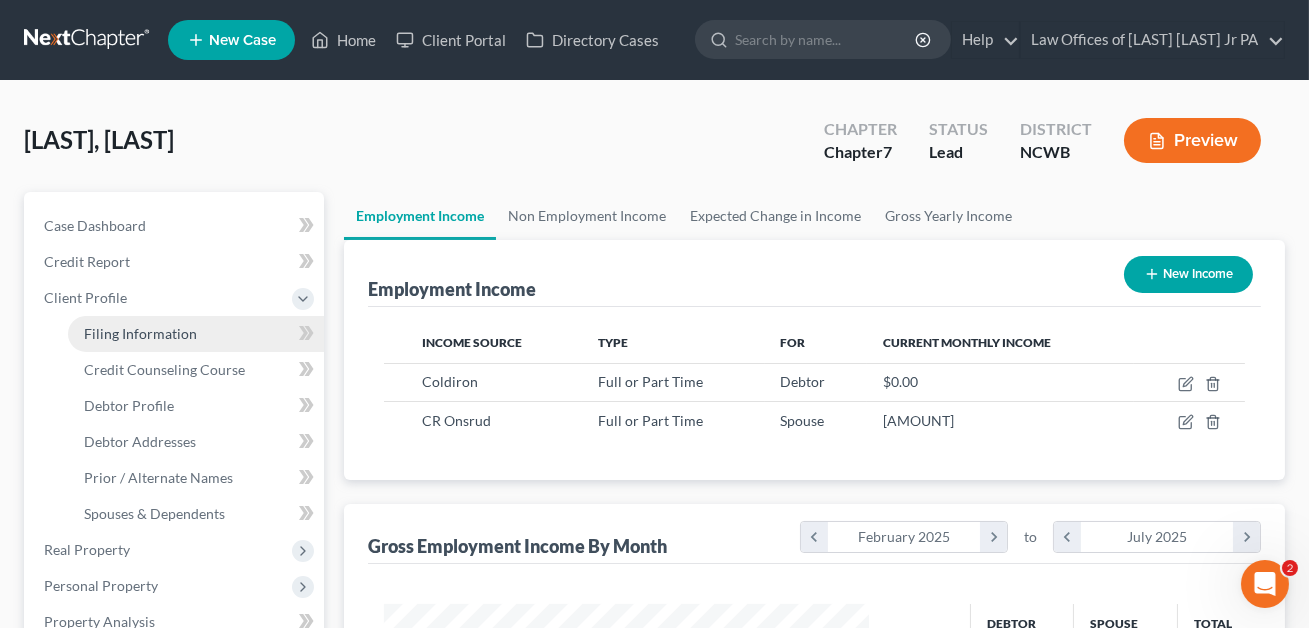click on "Filing Information" at bounding box center [140, 333] 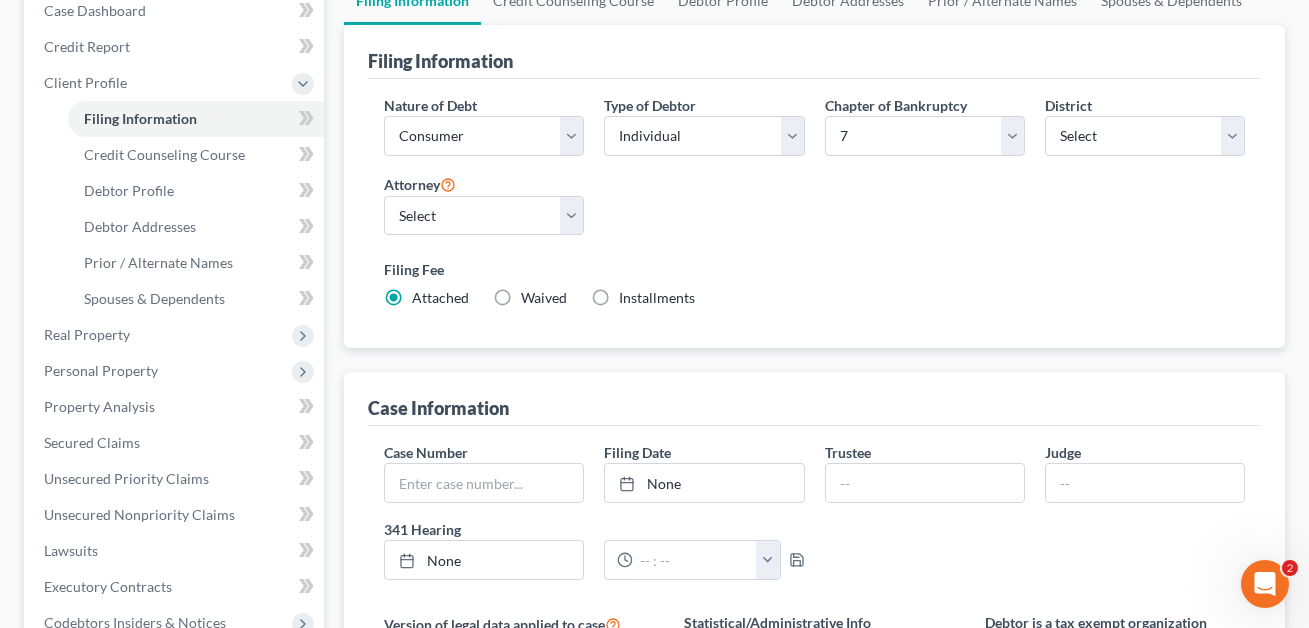 scroll, scrollTop: 370, scrollLeft: 0, axis: vertical 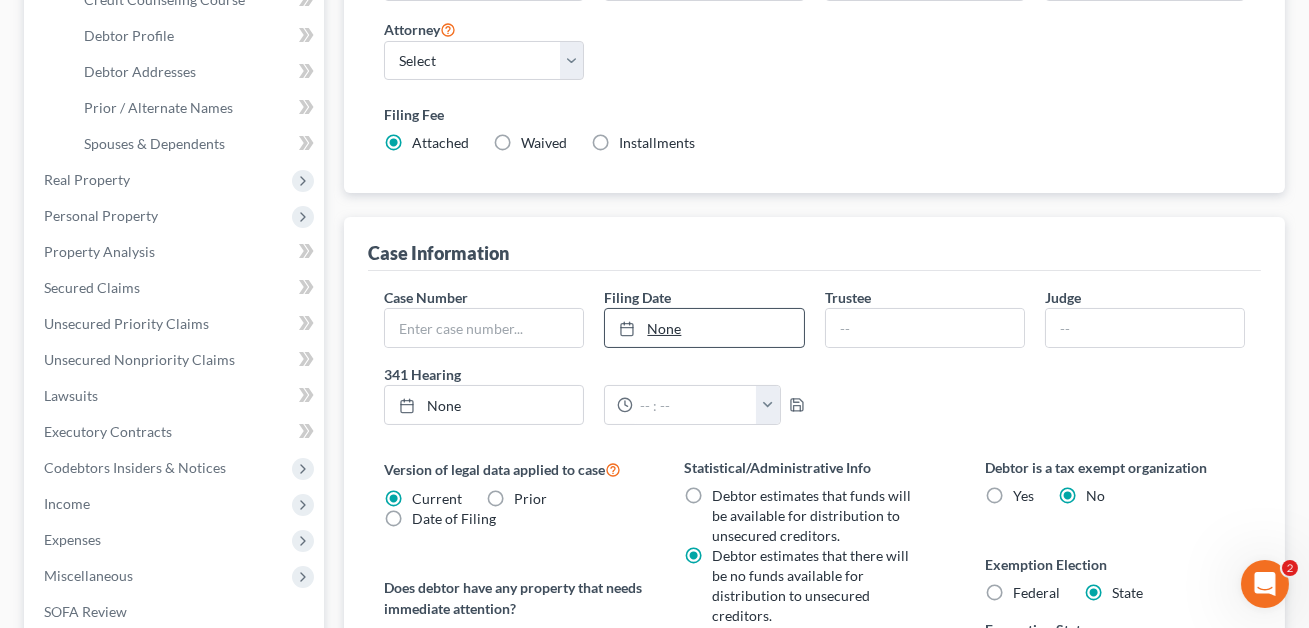 click on "None" at bounding box center (704, 328) 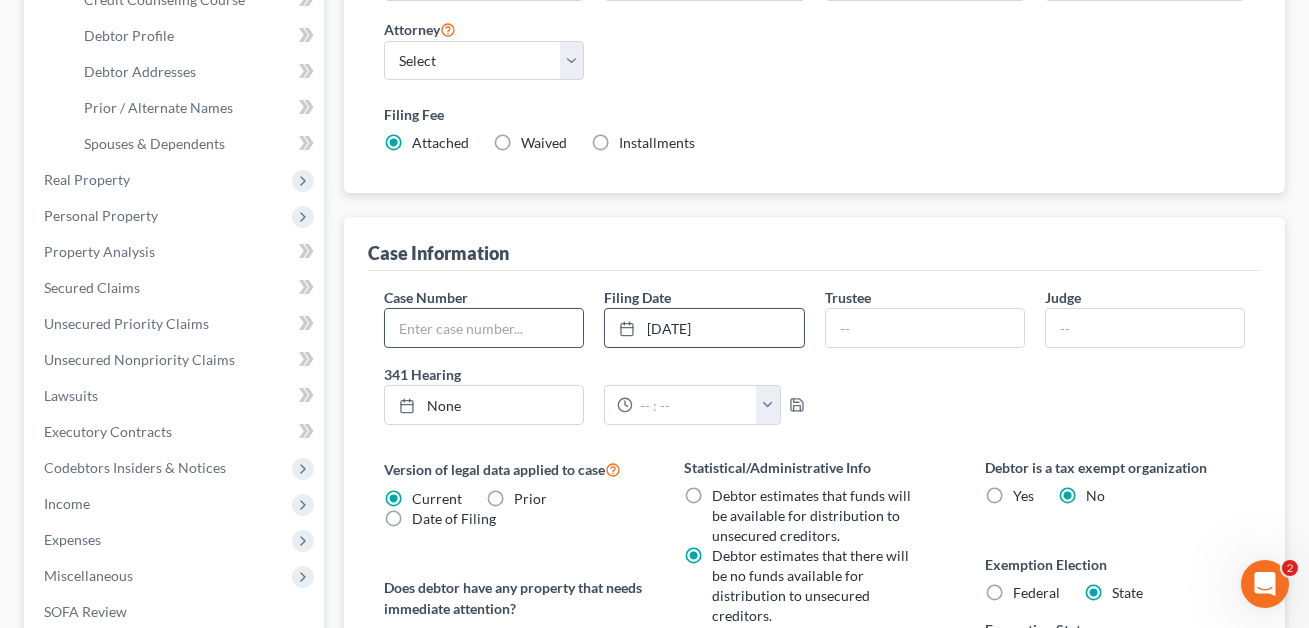 click at bounding box center (484, 328) 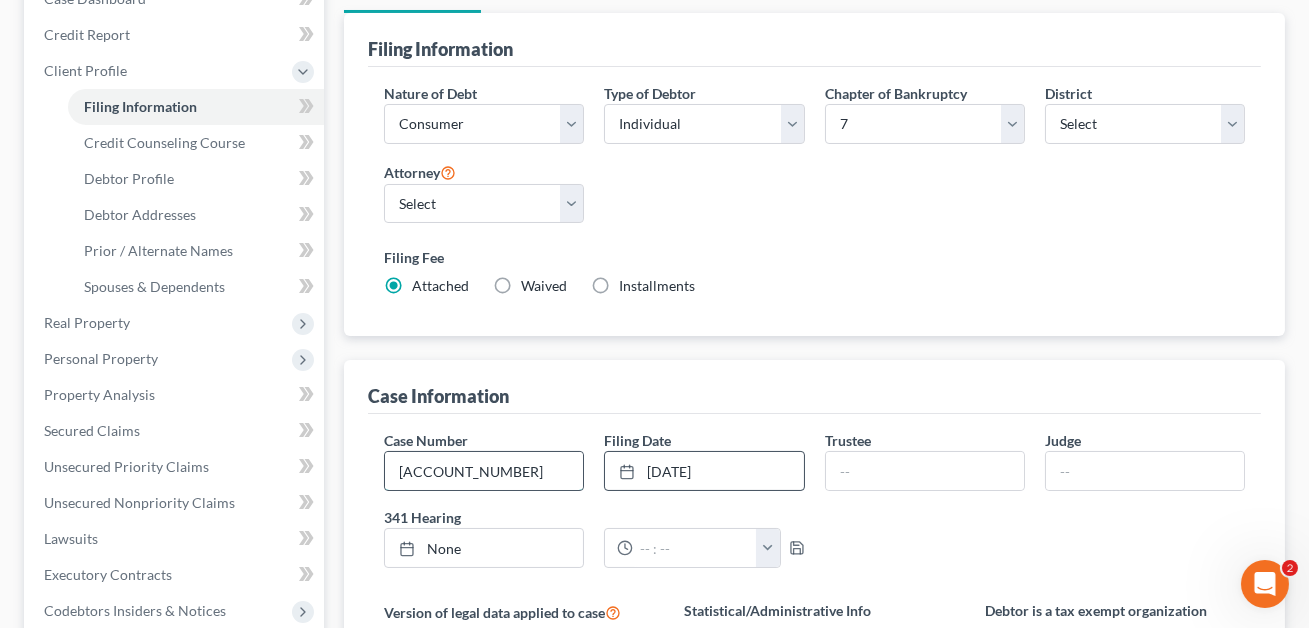 scroll, scrollTop: 227, scrollLeft: 0, axis: vertical 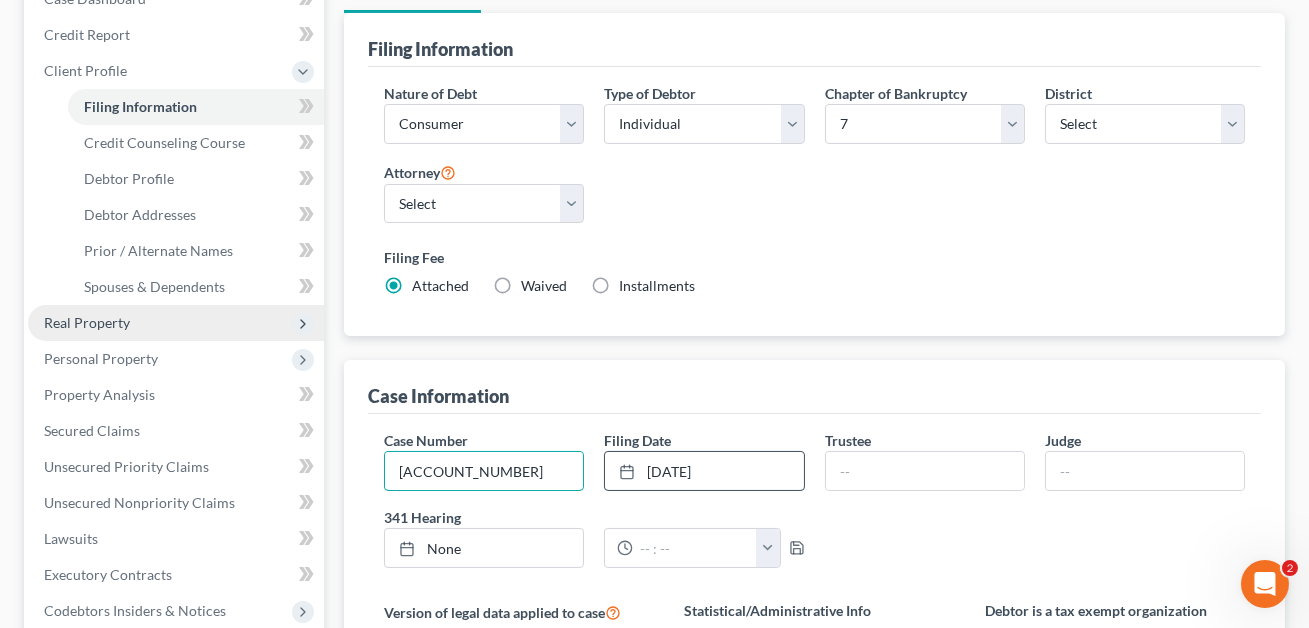 type on "[ACCOUNT_NUMBER]" 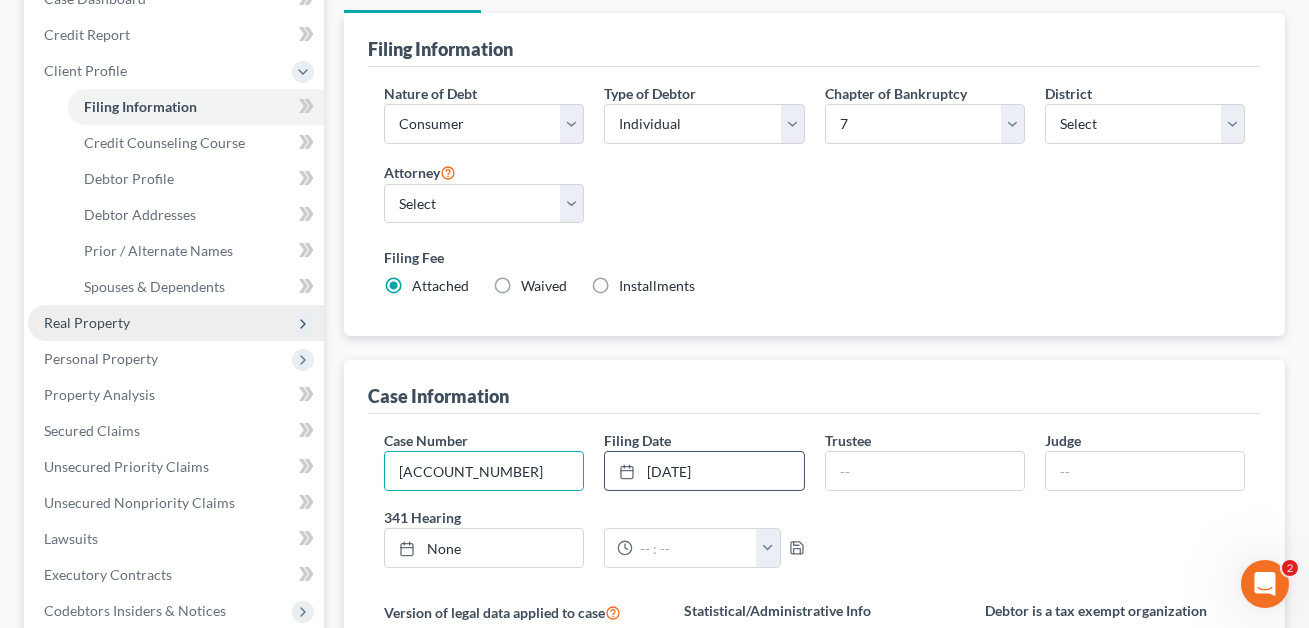 click on "Real Property" at bounding box center [87, 322] 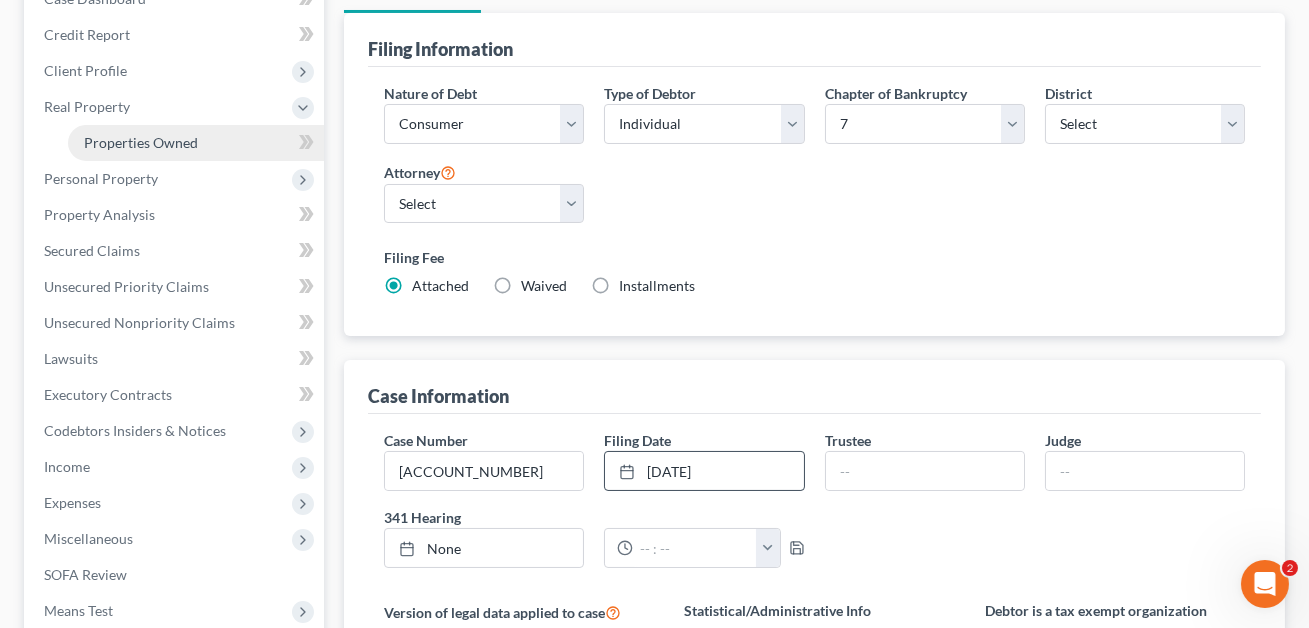 click on "Properties Owned" at bounding box center [141, 142] 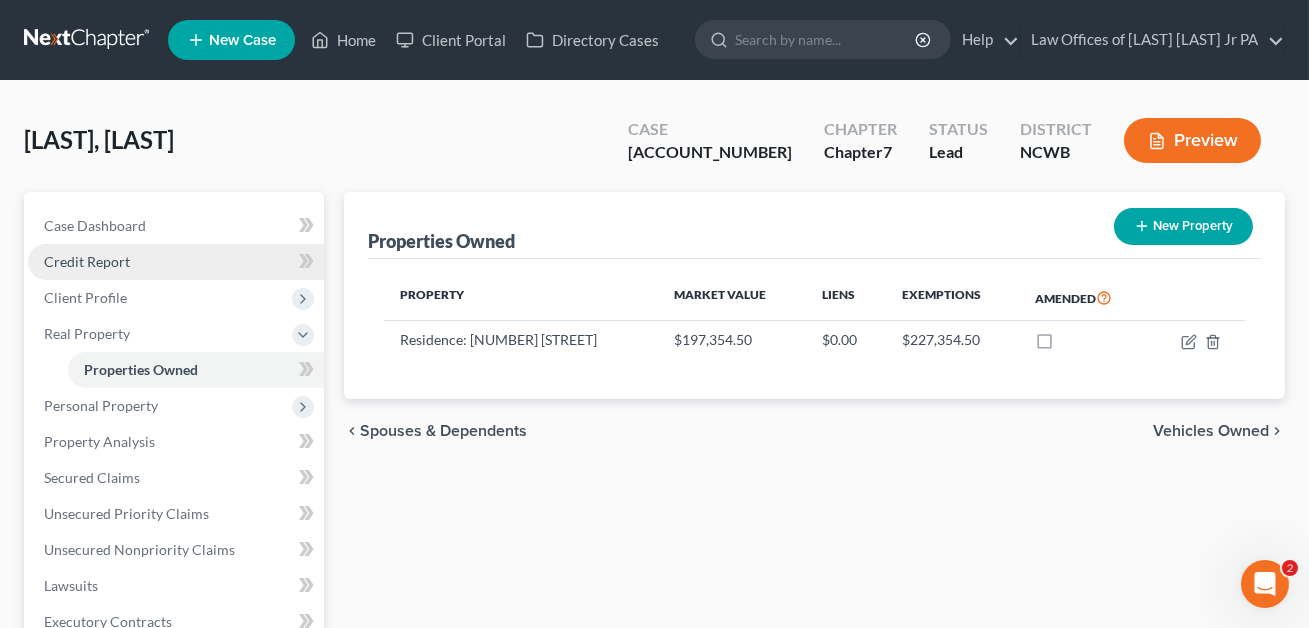 scroll, scrollTop: 468, scrollLeft: 0, axis: vertical 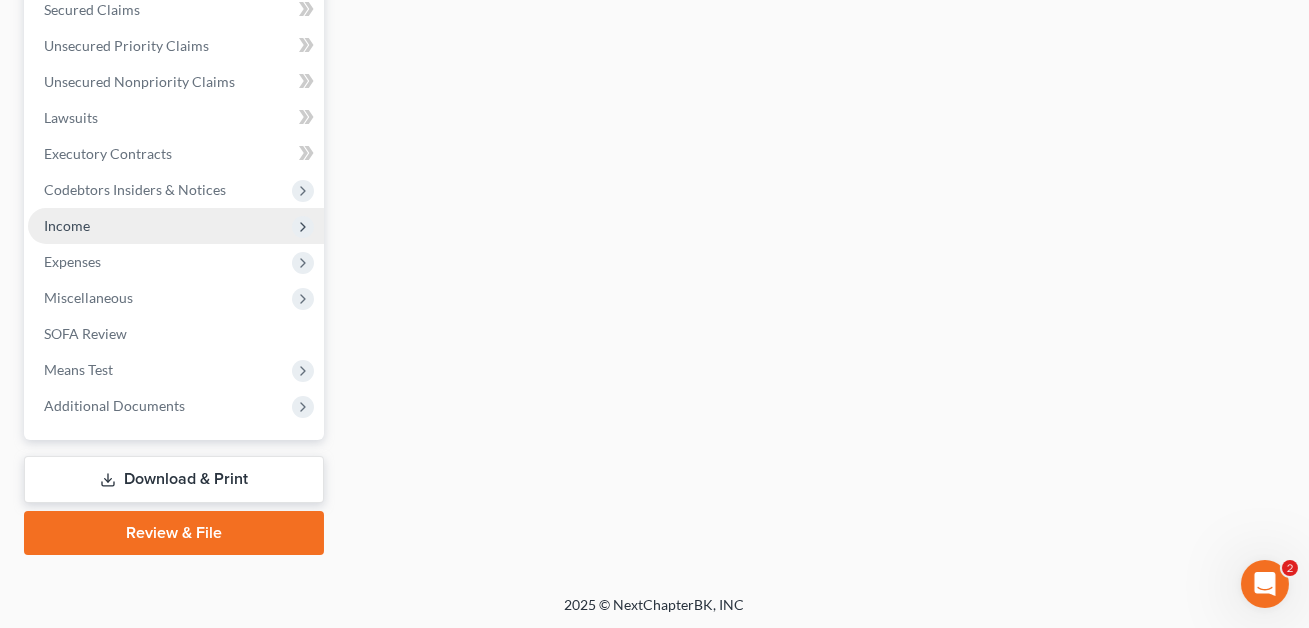 click on "Income" at bounding box center (176, 226) 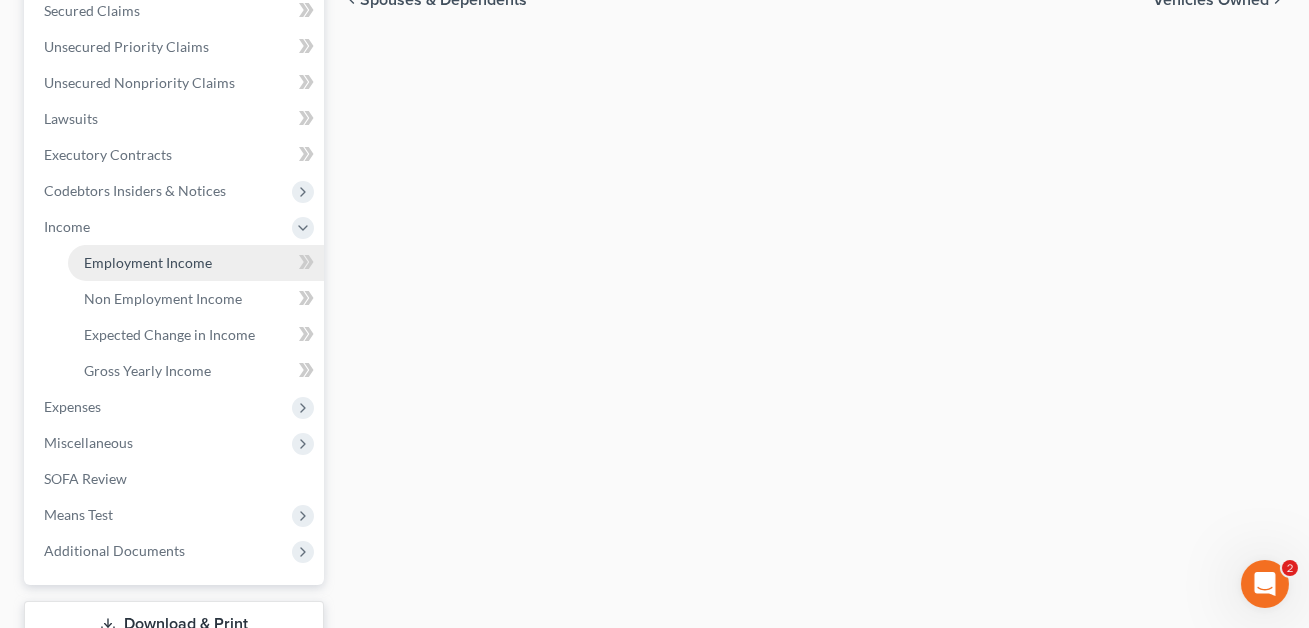 click on "Employment Income" at bounding box center [148, 262] 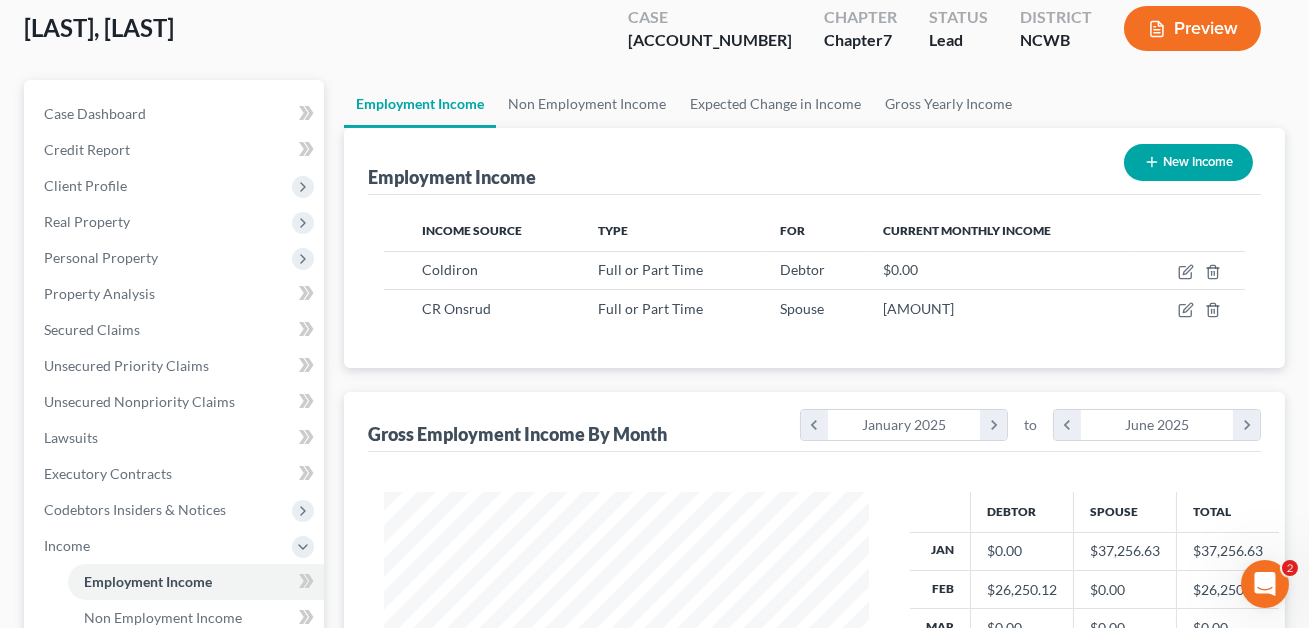 scroll, scrollTop: 0, scrollLeft: 0, axis: both 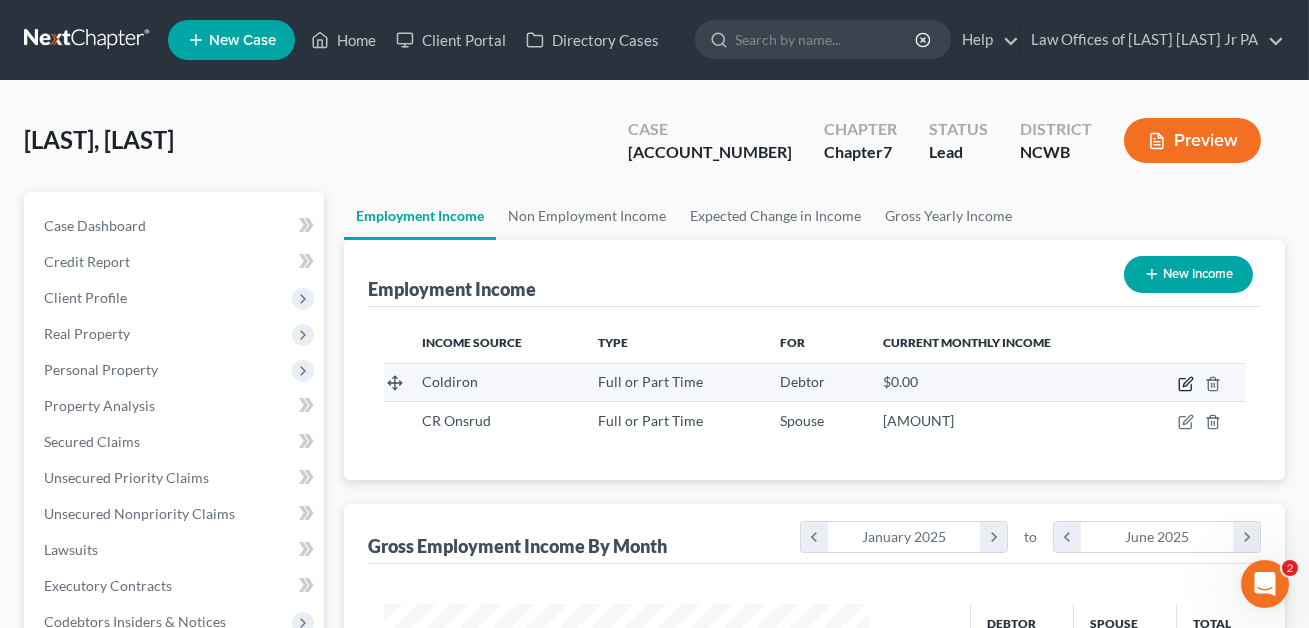 click 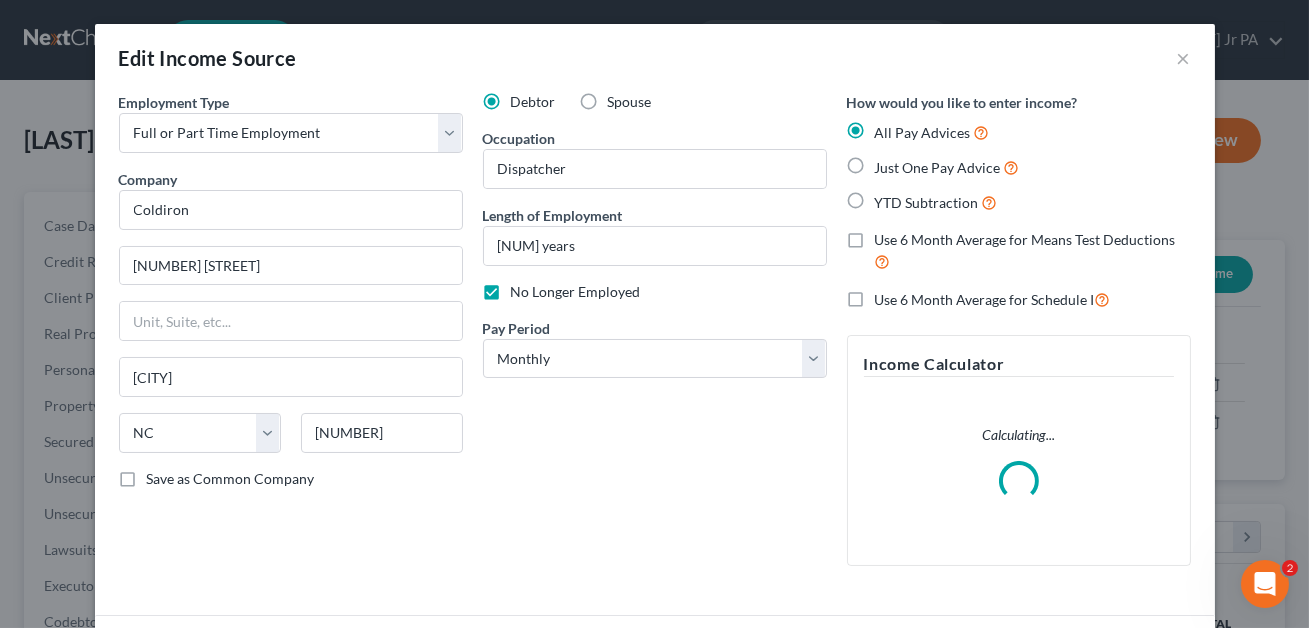 scroll, scrollTop: 205, scrollLeft: 0, axis: vertical 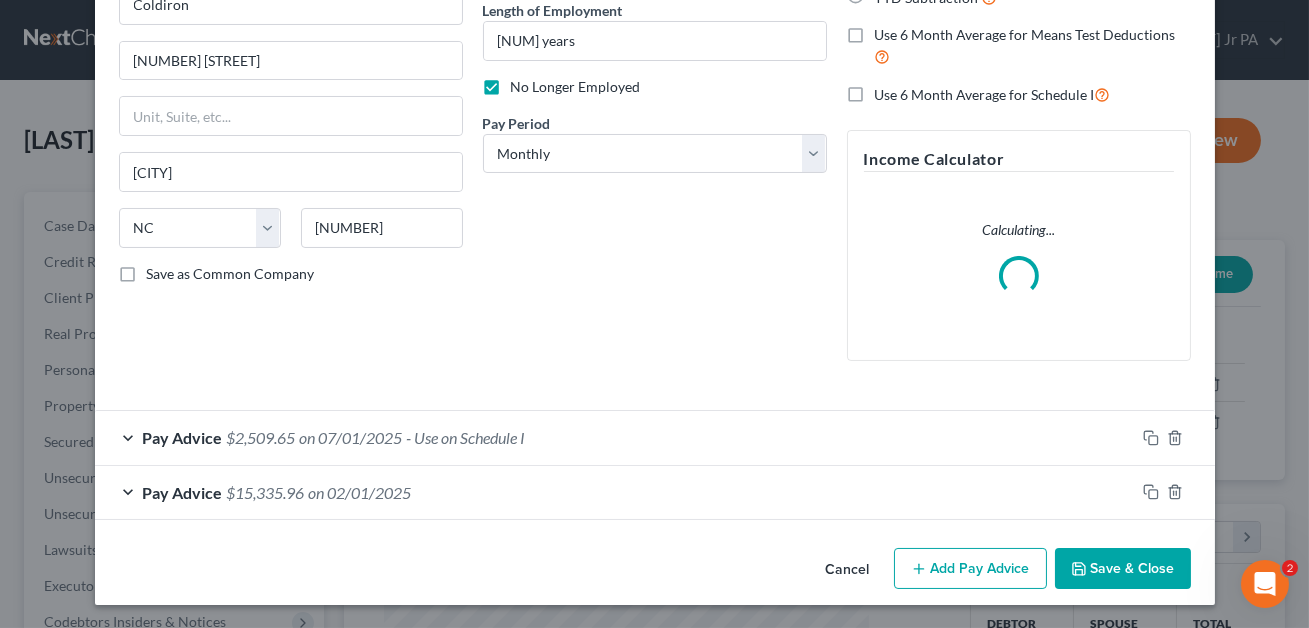 click on "Pay Advice $[NUMBER] on [MONTH]/[DAY]/[YEAR] - Use on Schedule I" at bounding box center (615, 437) 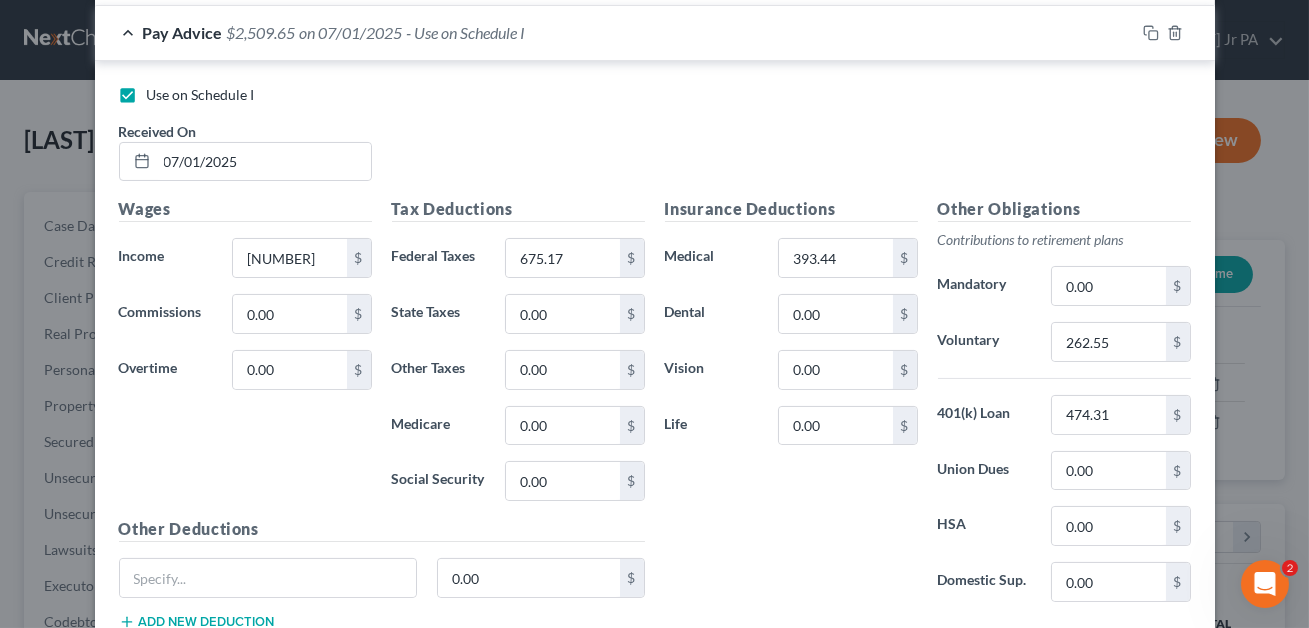 scroll, scrollTop: 806, scrollLeft: 0, axis: vertical 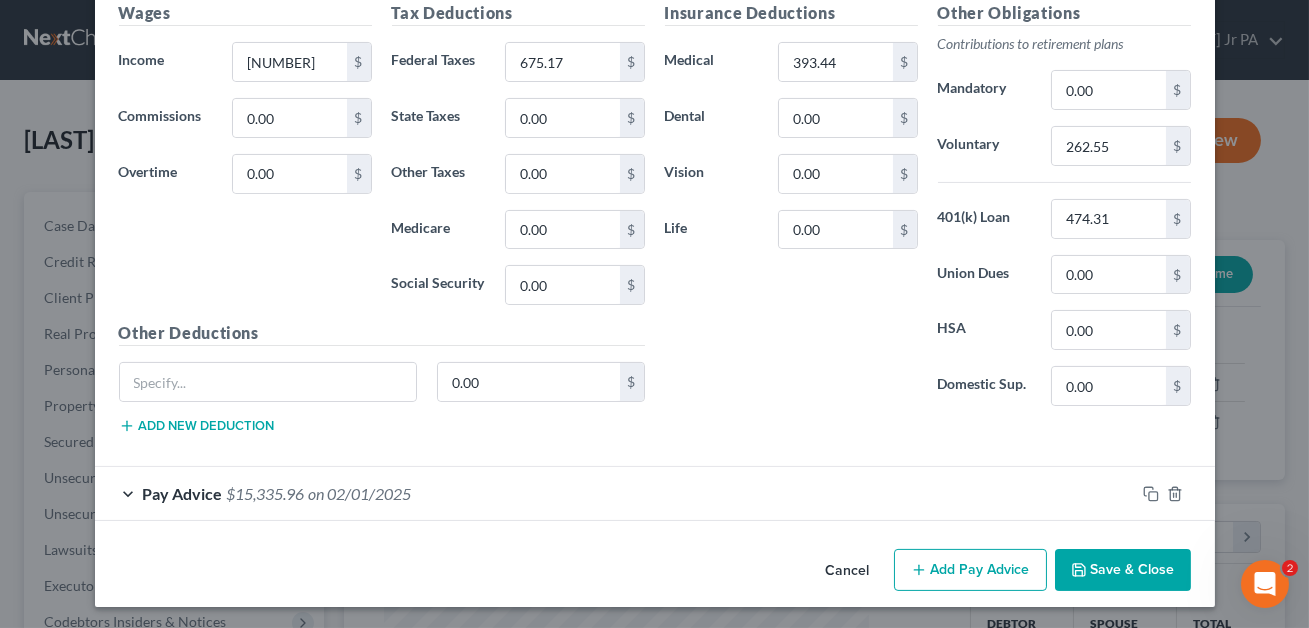 click on "Pay Advice $[NUMBER] on [DATE]" at bounding box center [615, 493] 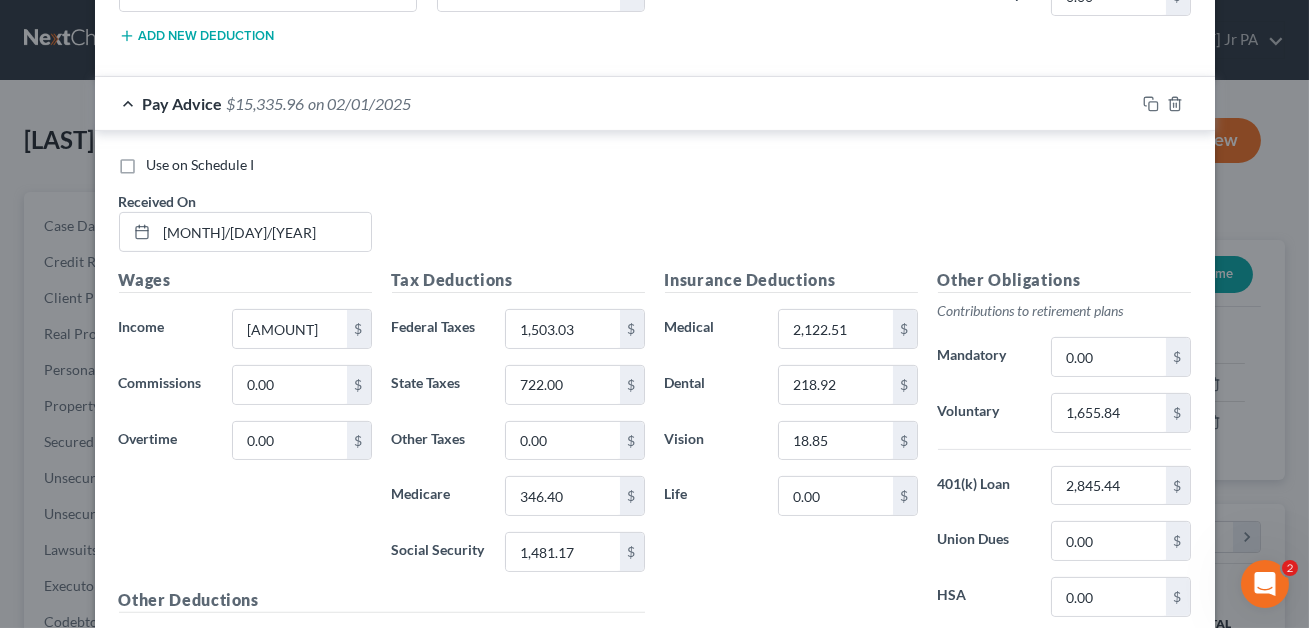 scroll, scrollTop: 1426, scrollLeft: 0, axis: vertical 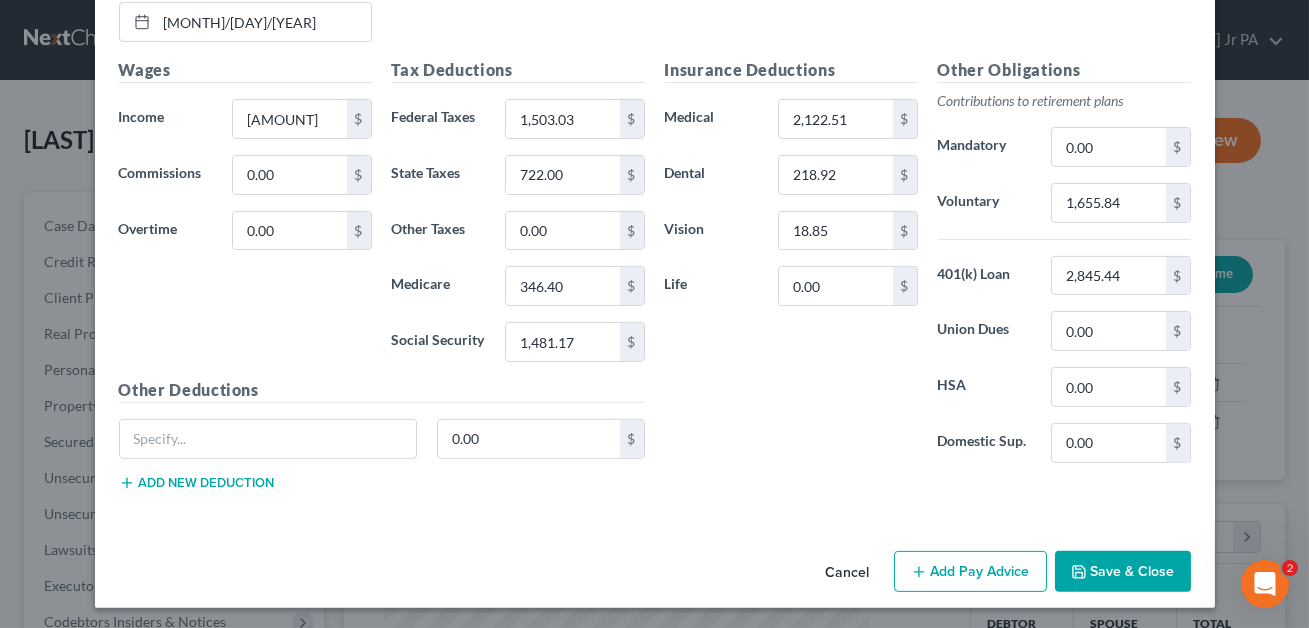 click on "Save & Close" at bounding box center [1123, 572] 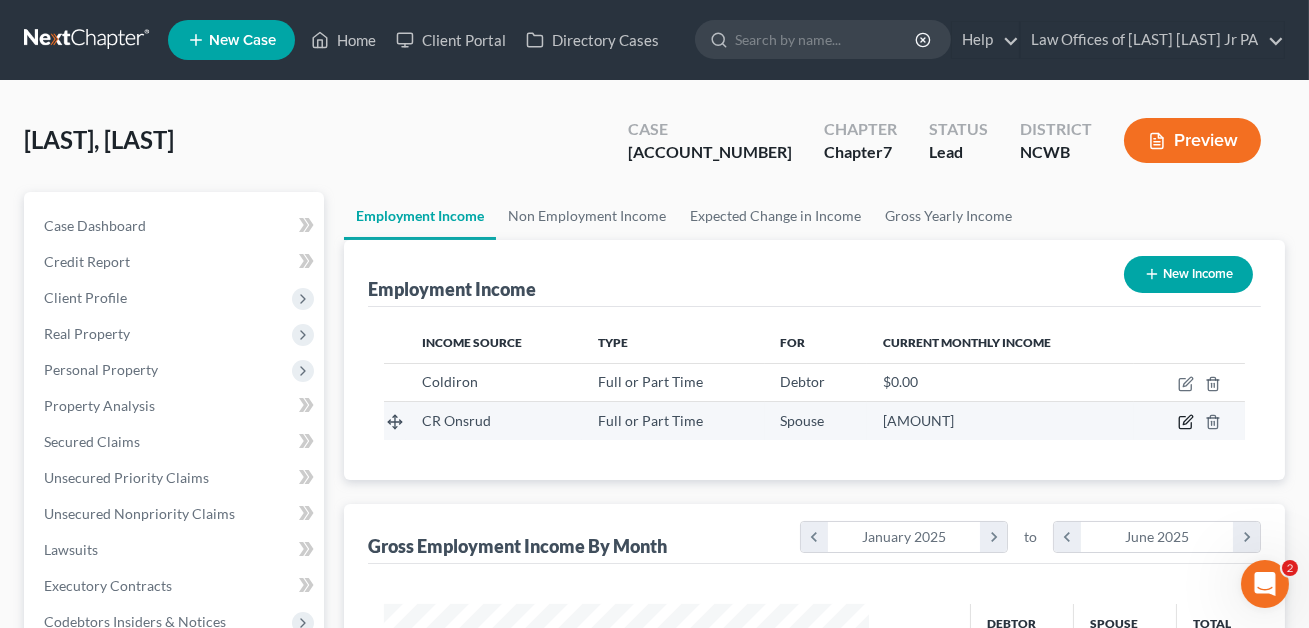 click 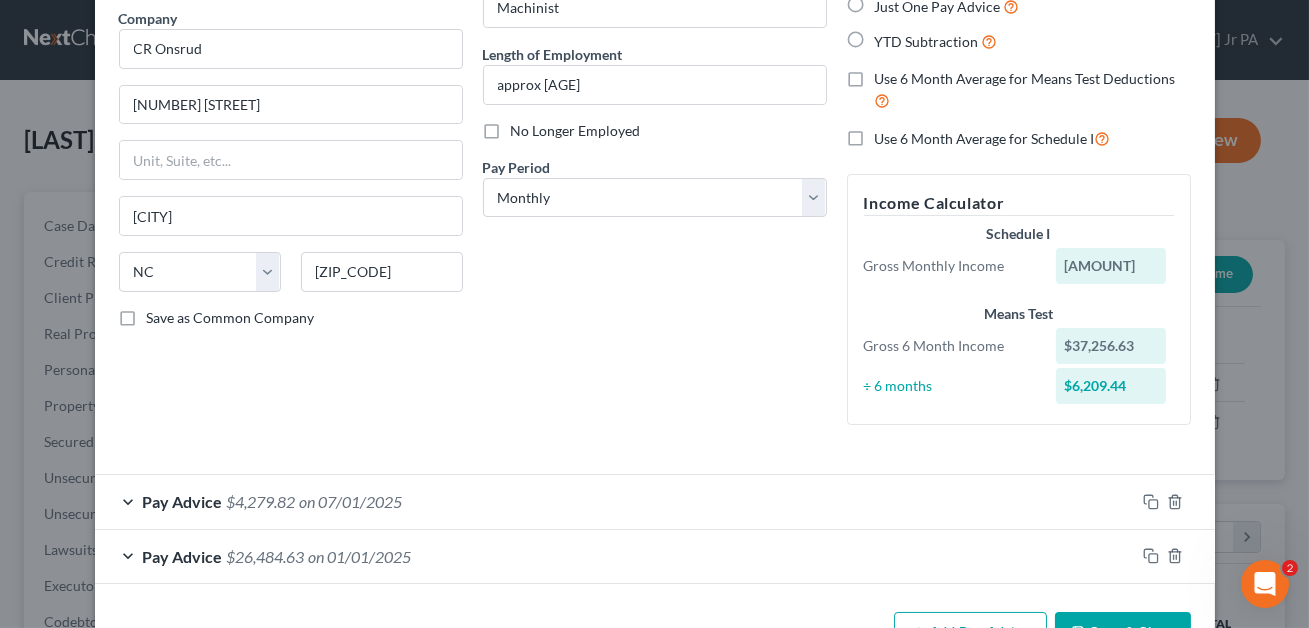 scroll, scrollTop: 225, scrollLeft: 0, axis: vertical 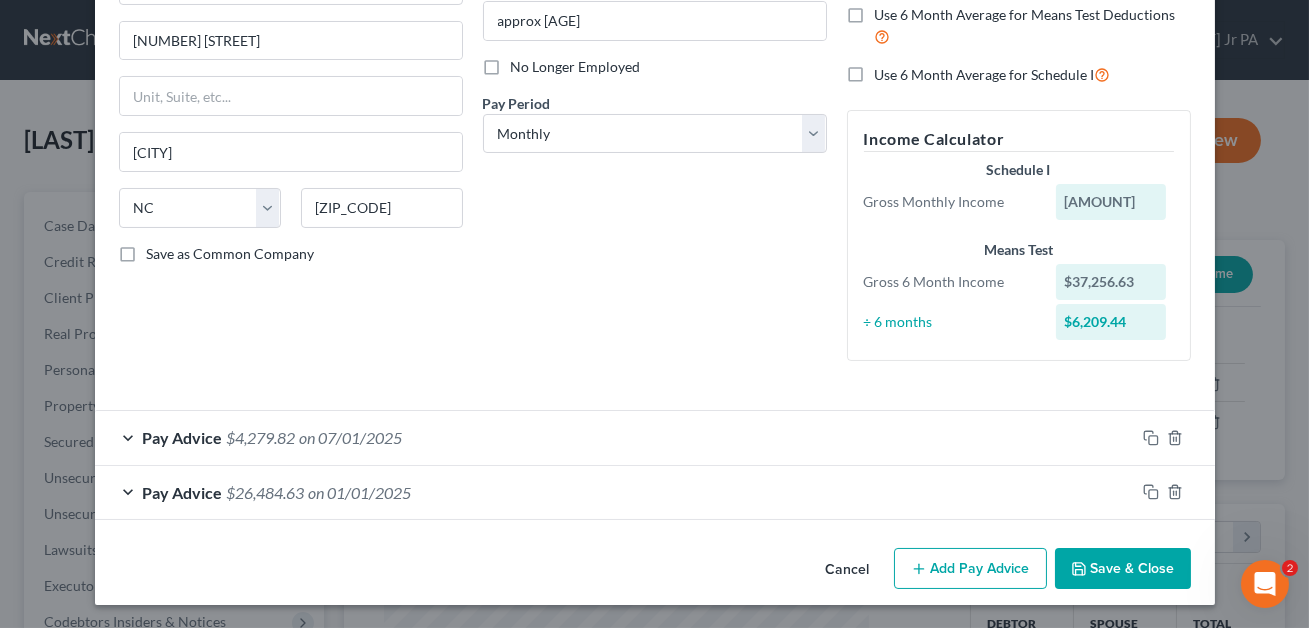 click on "Save & Close" at bounding box center [1123, 569] 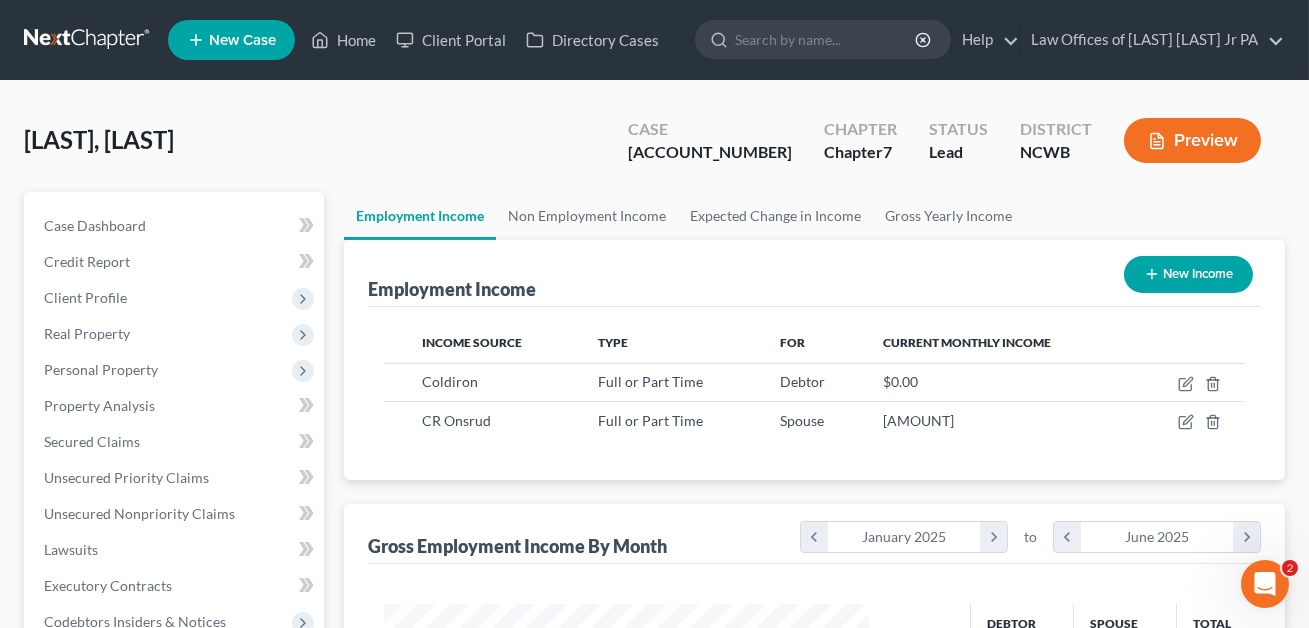 click on "Preview" at bounding box center (1192, 140) 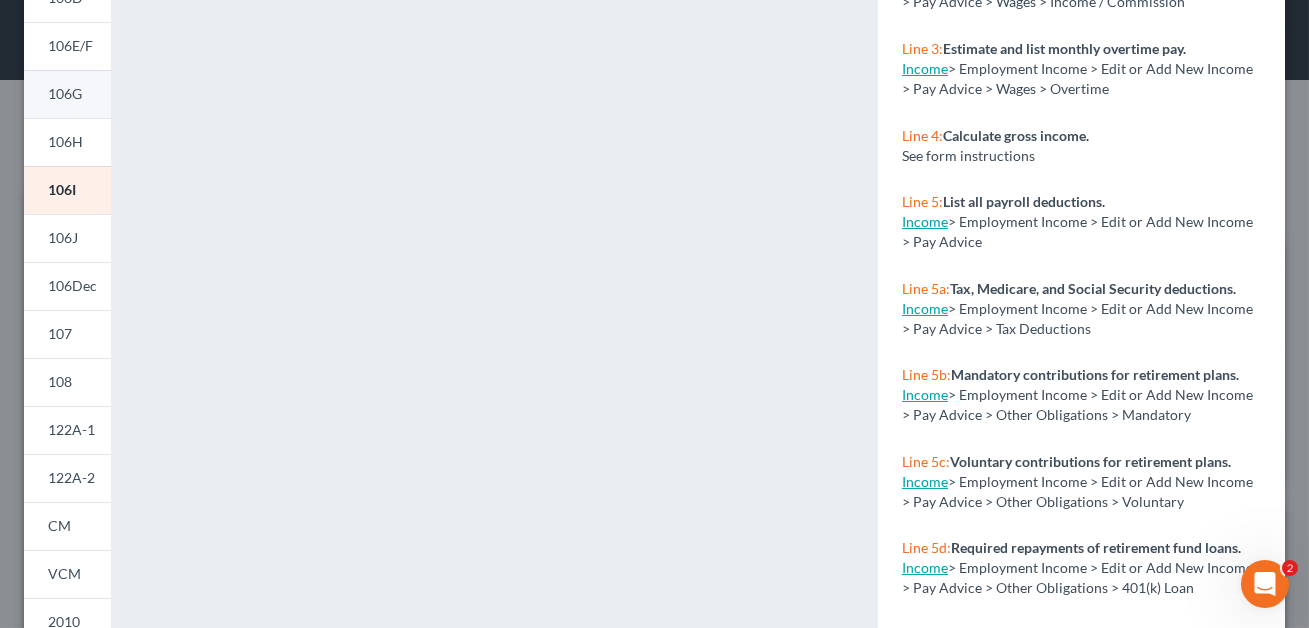 scroll, scrollTop: 366, scrollLeft: 0, axis: vertical 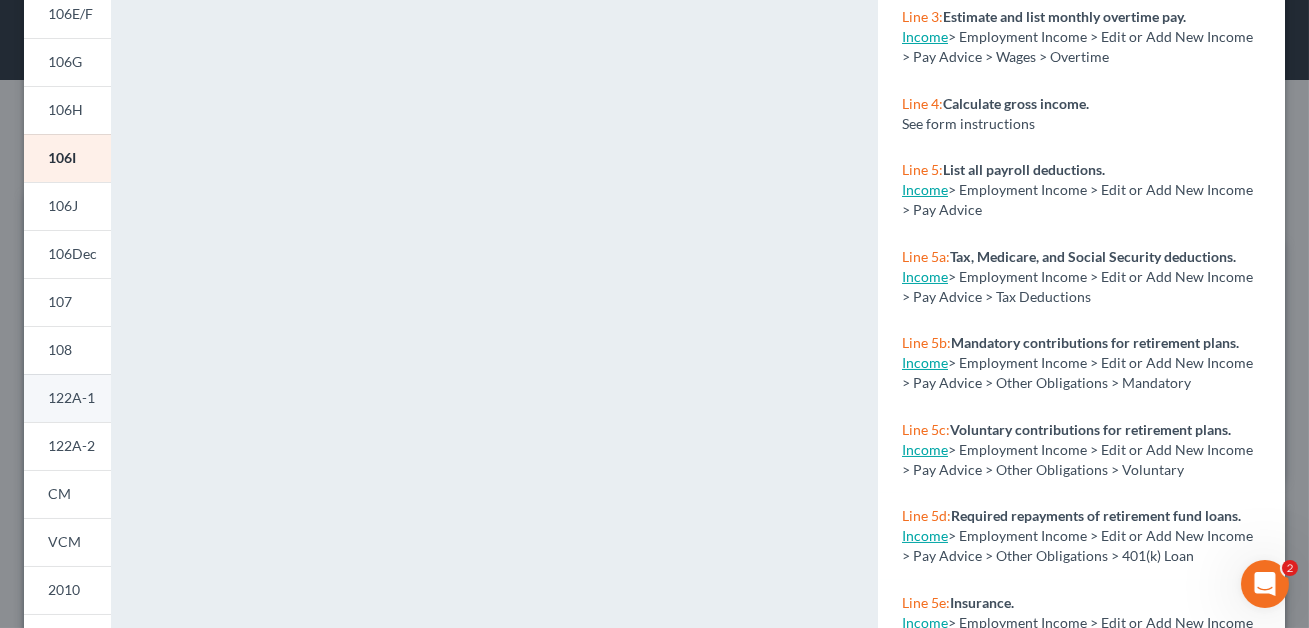 click on "122A-1" at bounding box center [71, 397] 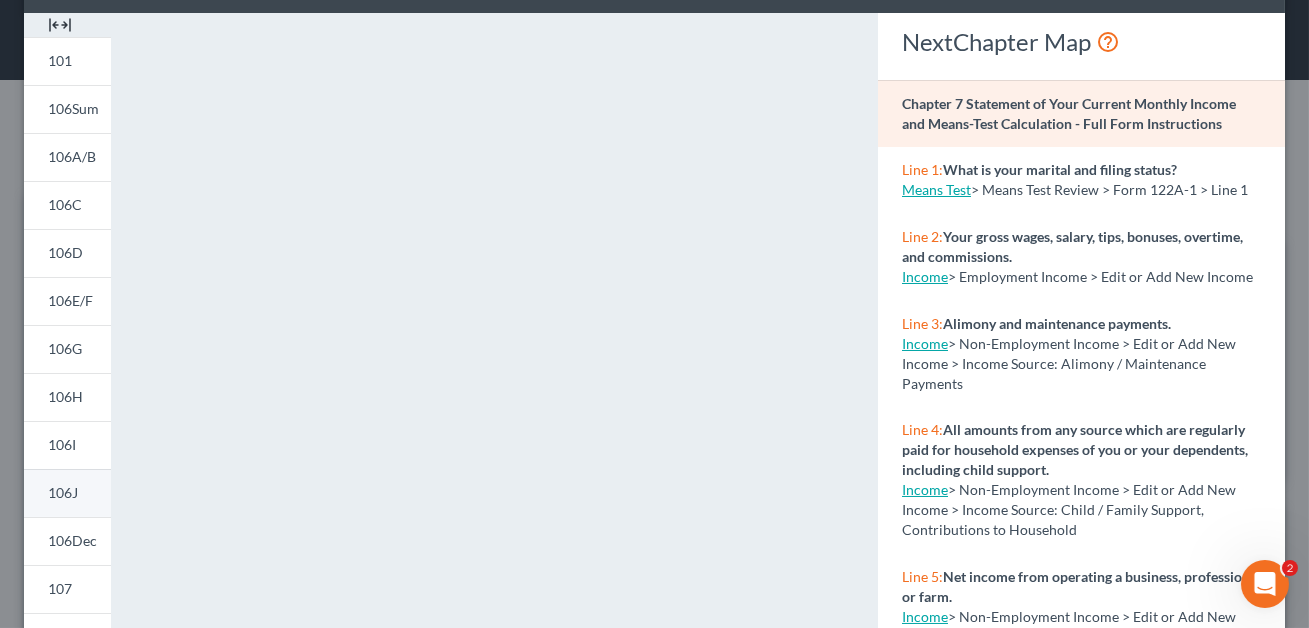 scroll, scrollTop: 283, scrollLeft: 0, axis: vertical 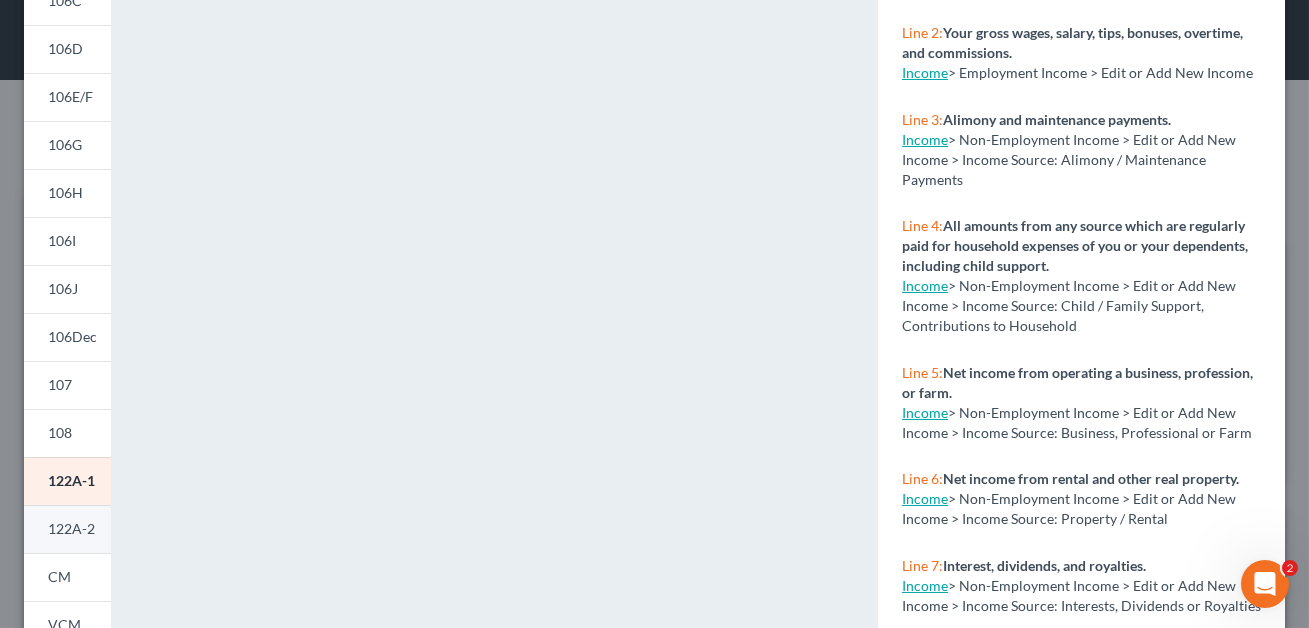 click on "122A-2" at bounding box center [71, 528] 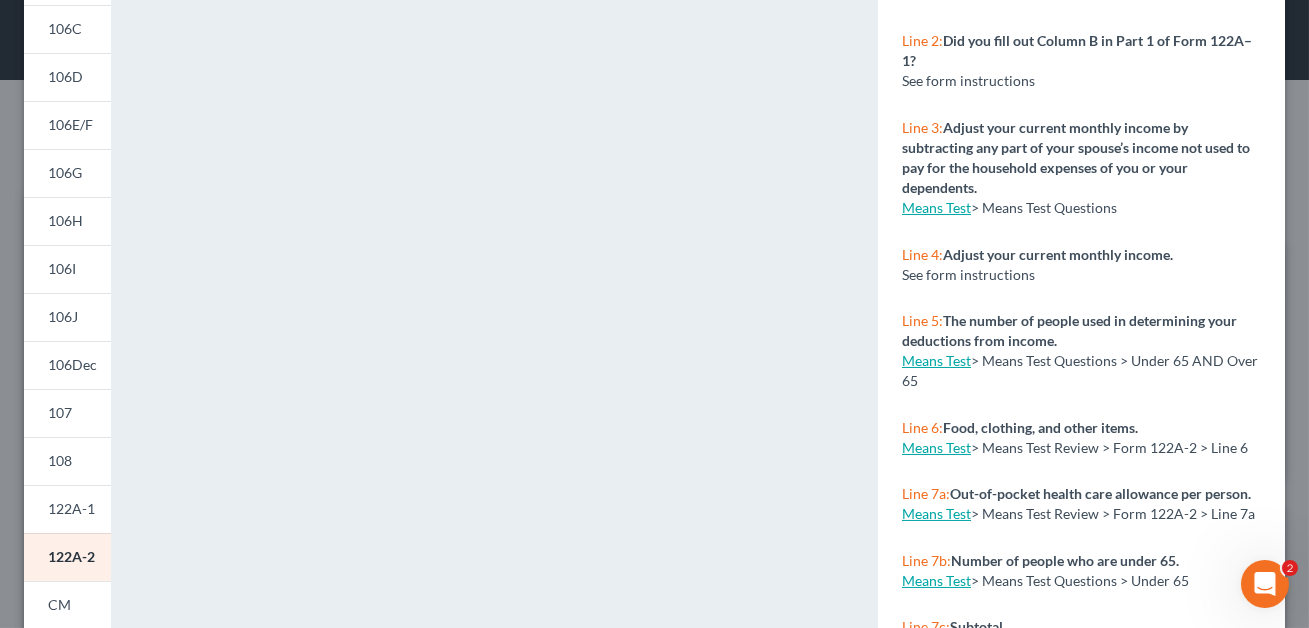 scroll, scrollTop: 0, scrollLeft: 0, axis: both 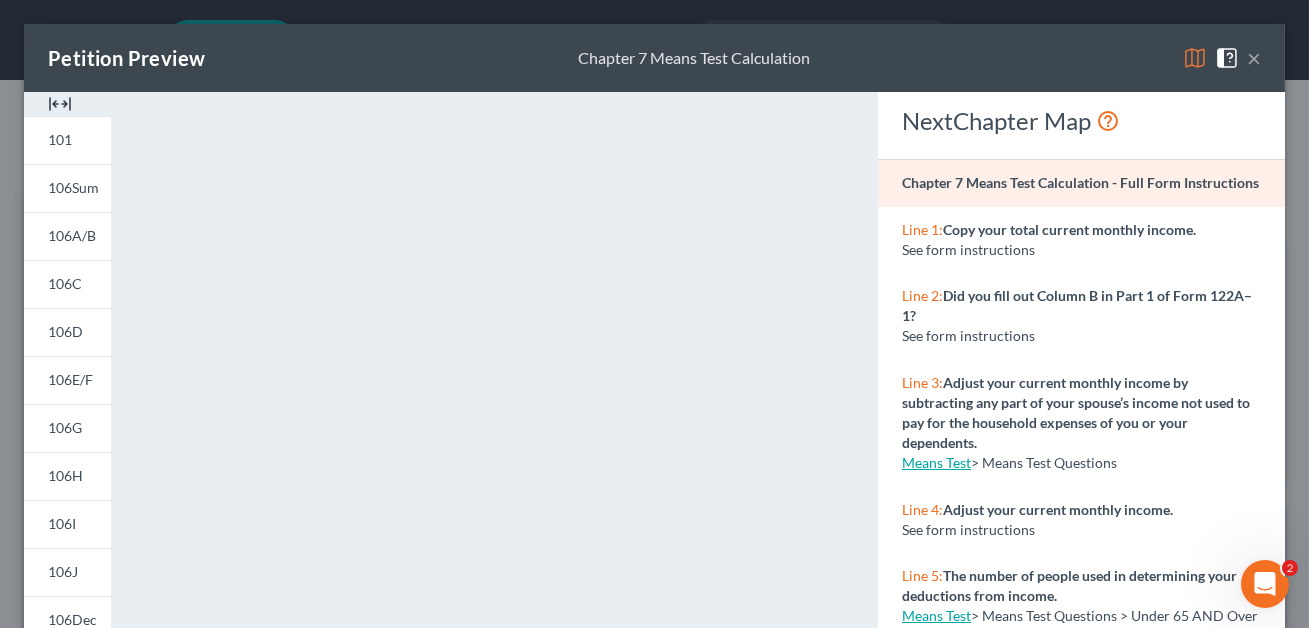click on "×" at bounding box center [1254, 58] 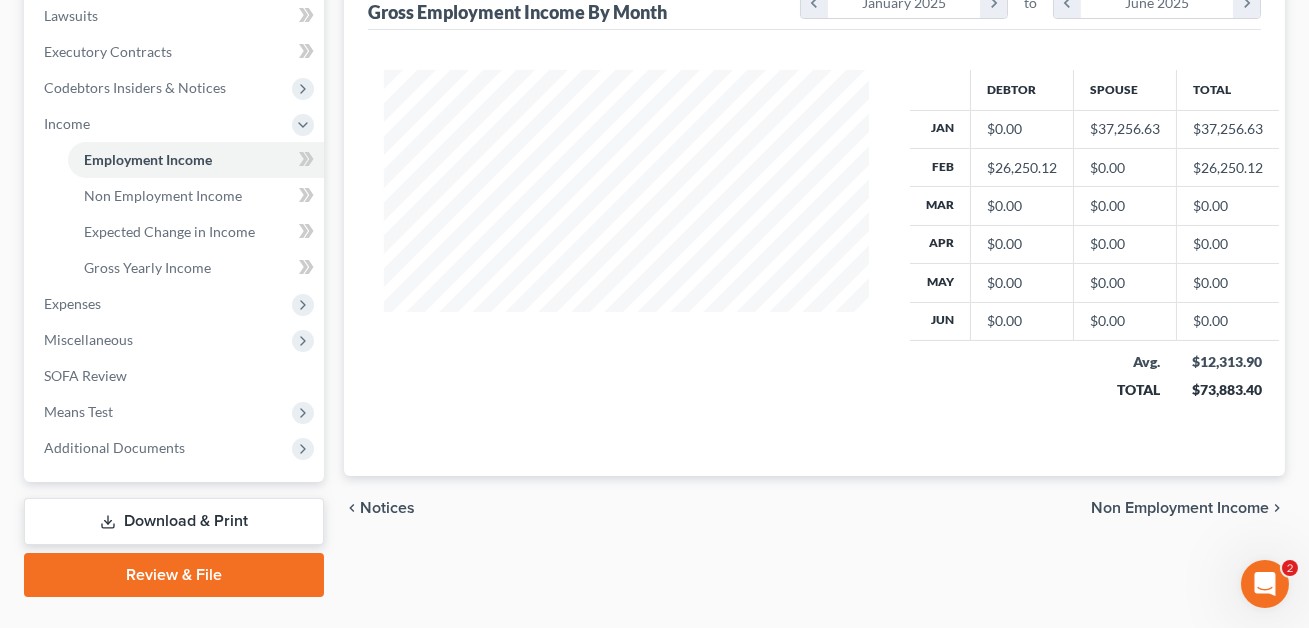 scroll, scrollTop: 570, scrollLeft: 0, axis: vertical 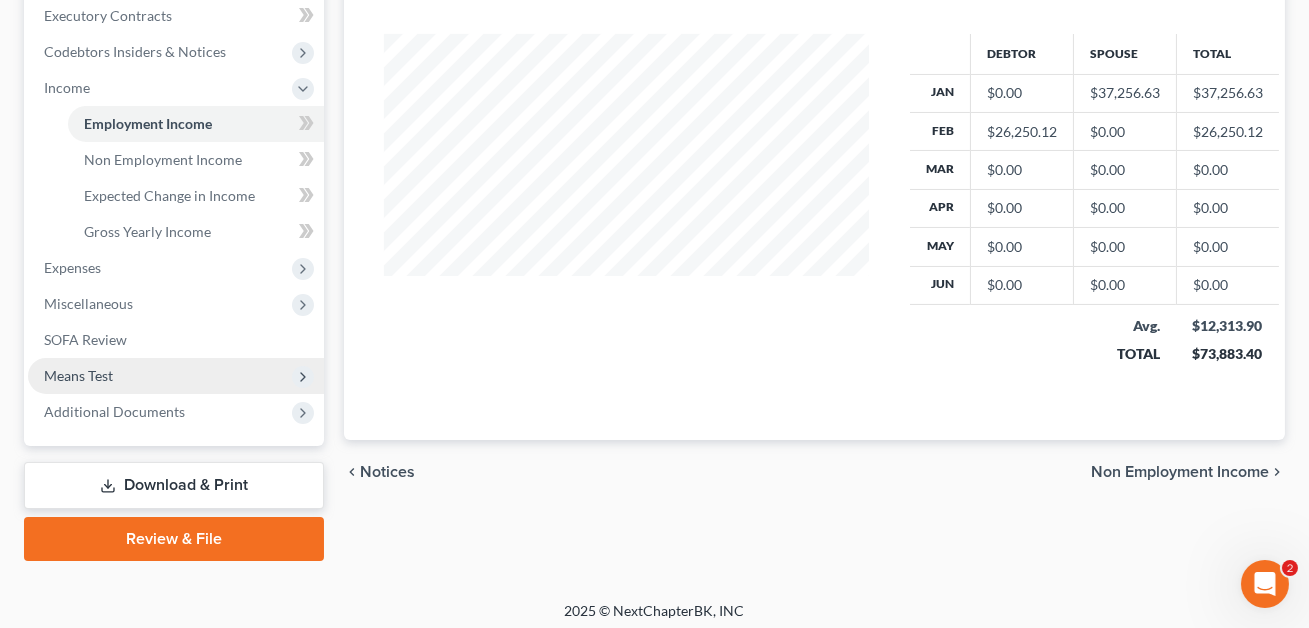 click on "Means Test" at bounding box center [78, 375] 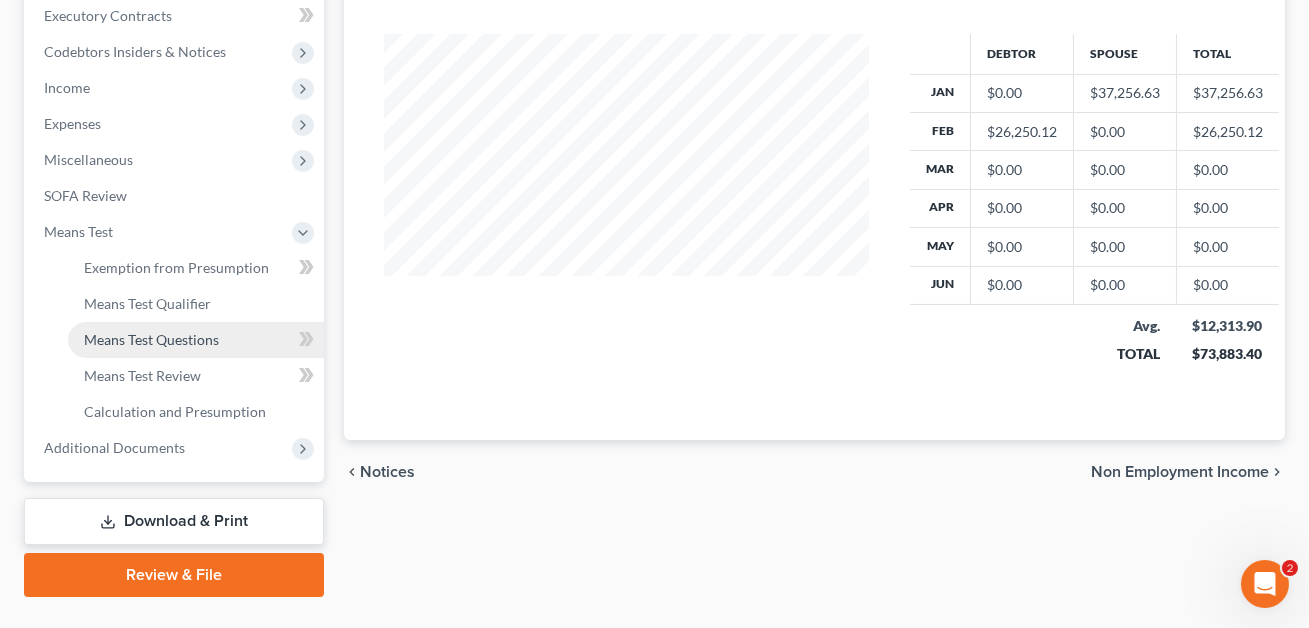 click on "Means Test Questions" at bounding box center (151, 339) 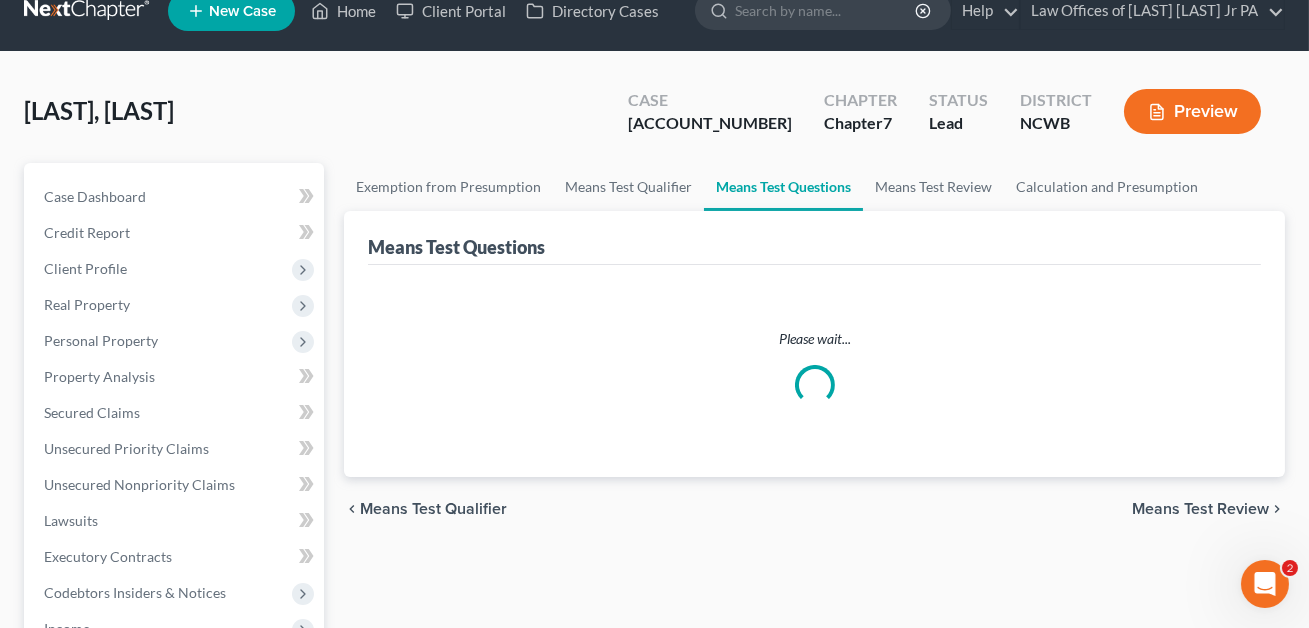 scroll, scrollTop: 0, scrollLeft: 0, axis: both 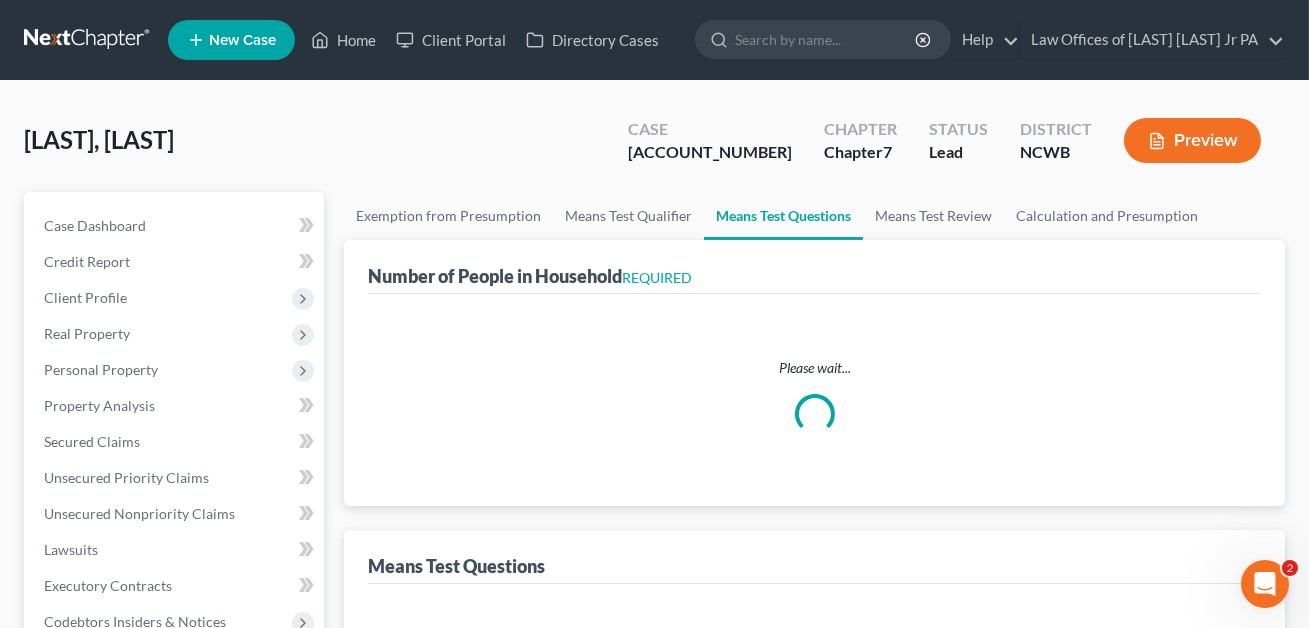 select on "1" 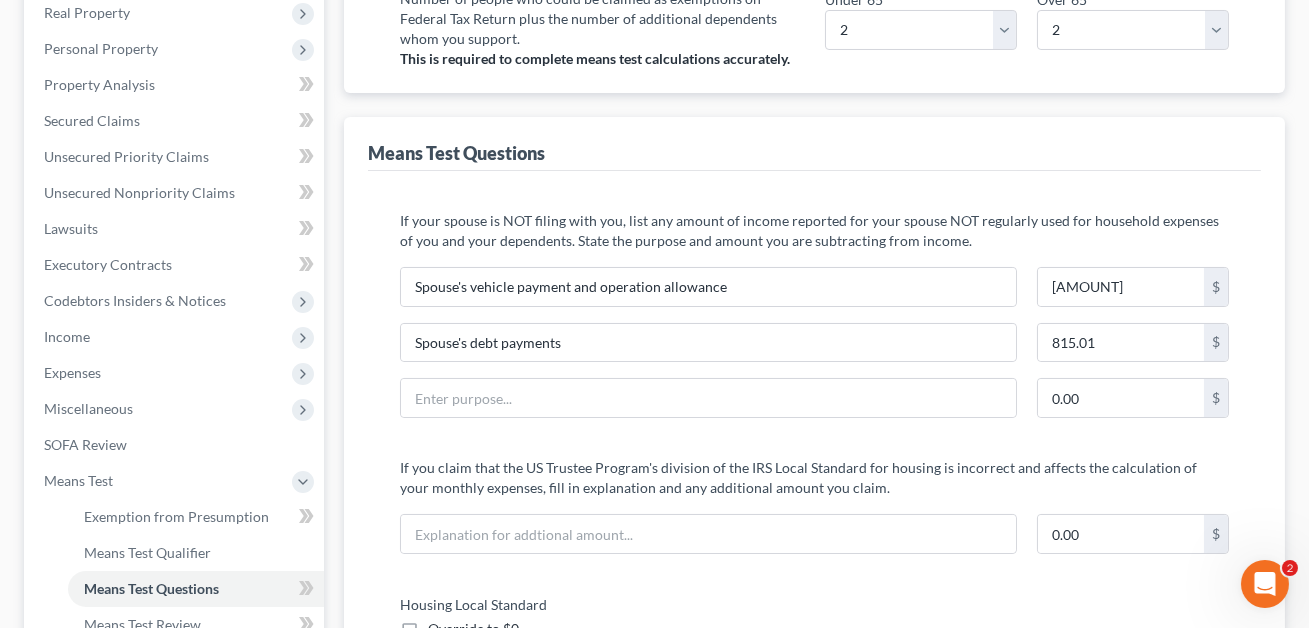 scroll, scrollTop: 357, scrollLeft: 0, axis: vertical 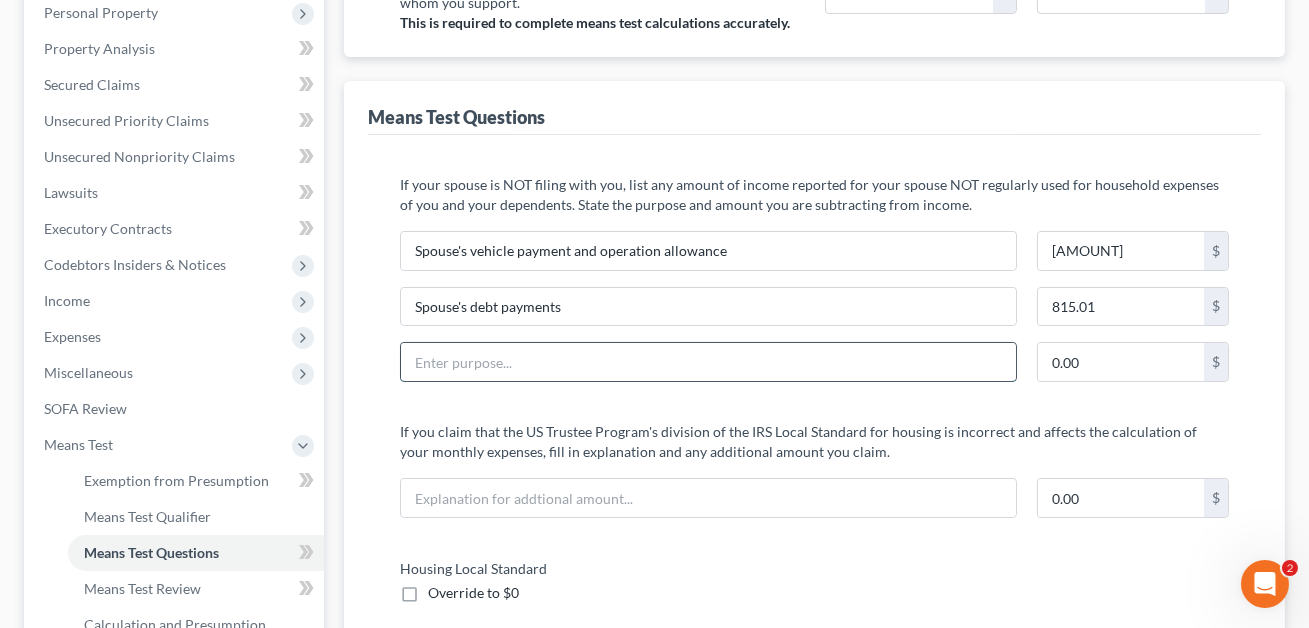 click at bounding box center (708, 362) 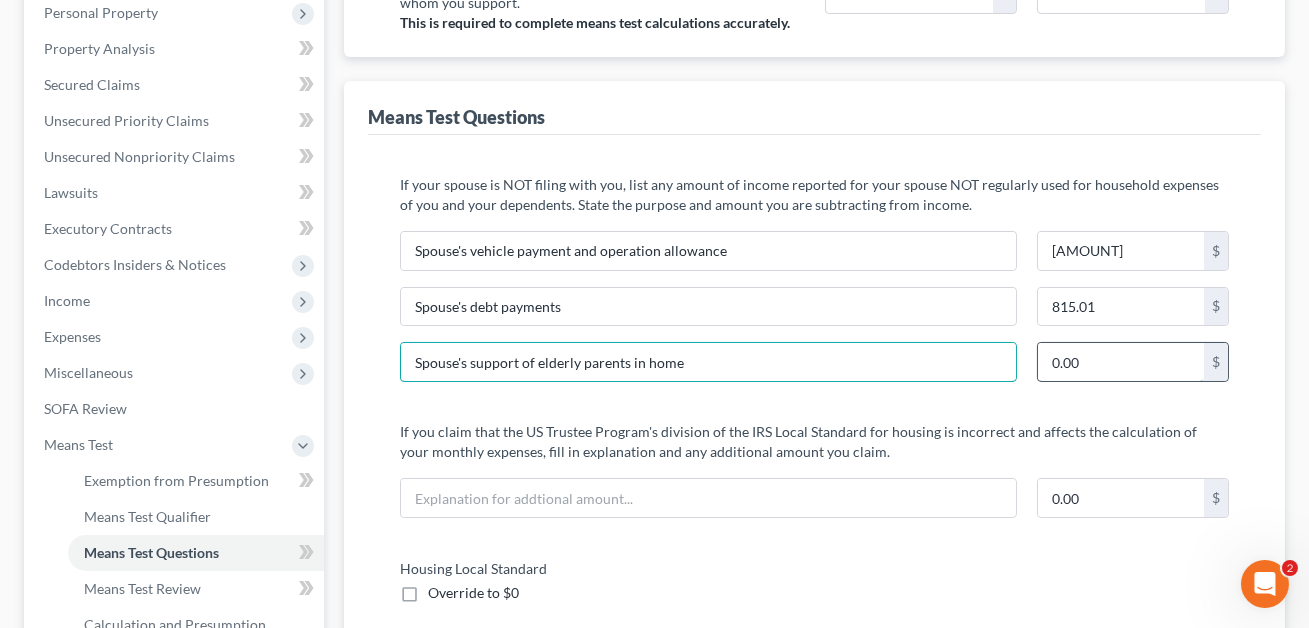 type on "Spouse's support of elderly parents in home" 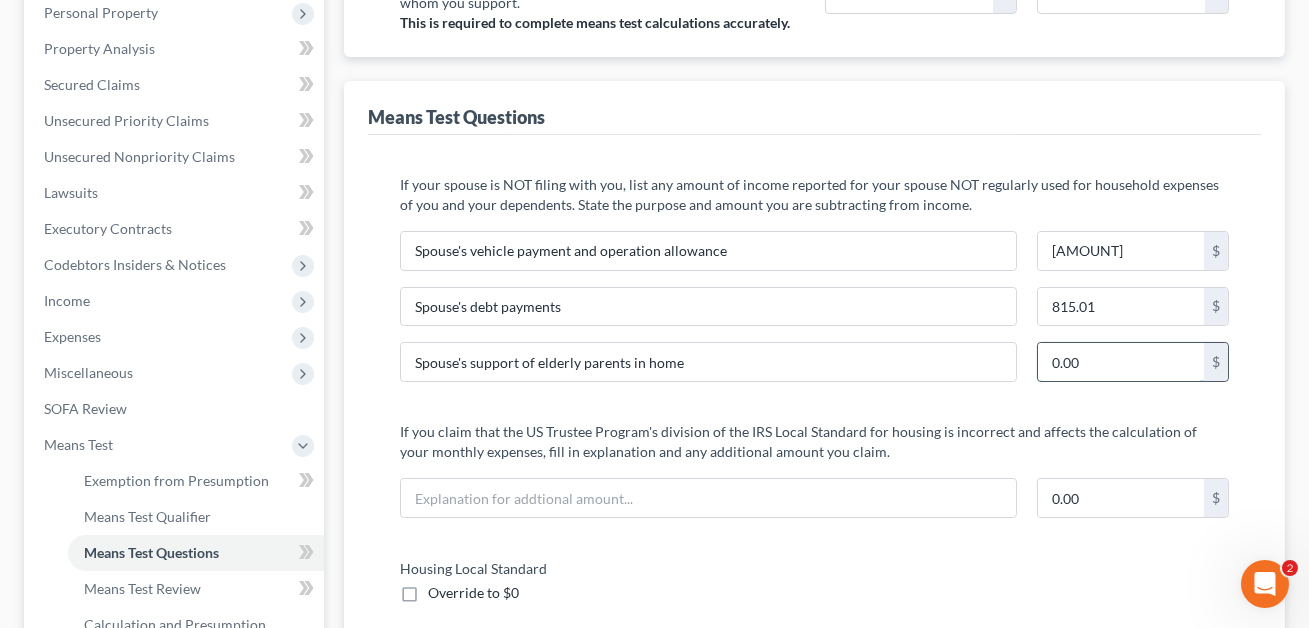 click on "0.00" at bounding box center (1121, 362) 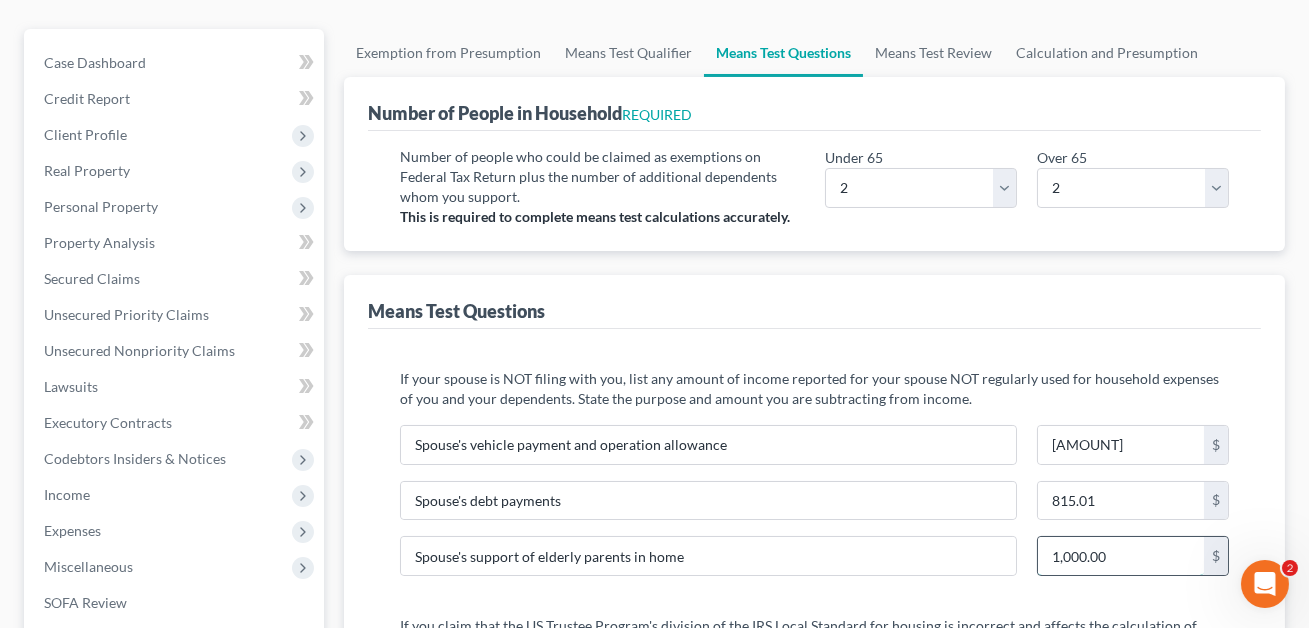 scroll, scrollTop: 0, scrollLeft: 0, axis: both 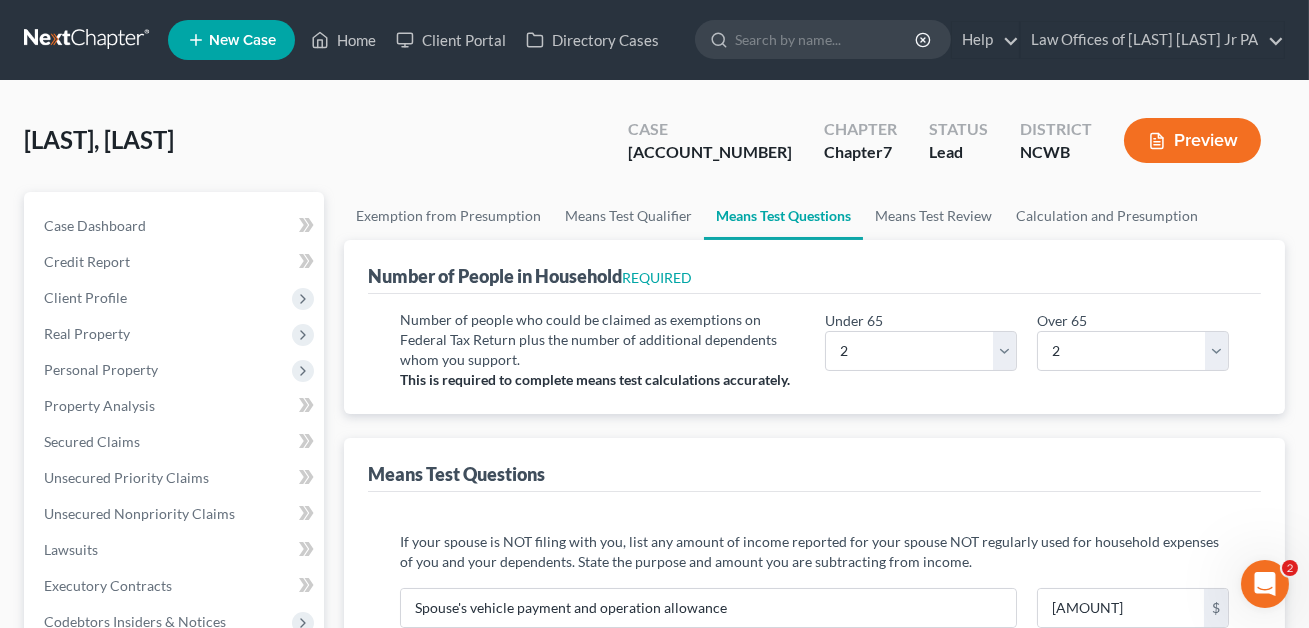 type on "1,000.00" 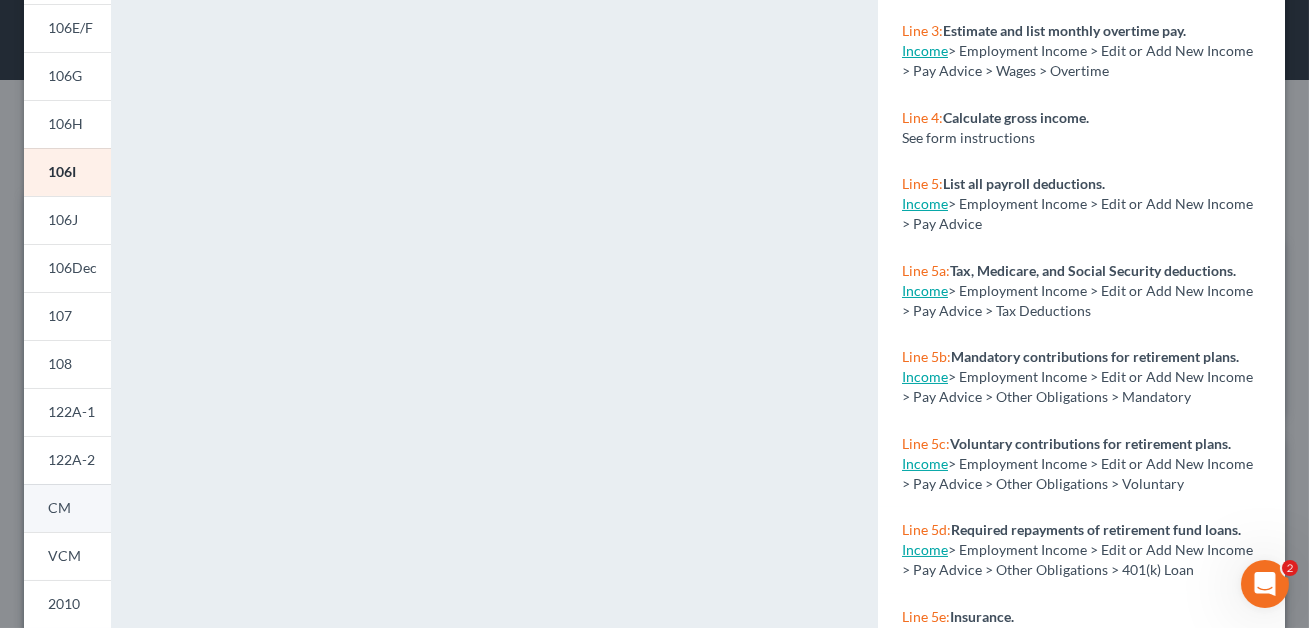 scroll, scrollTop: 358, scrollLeft: 0, axis: vertical 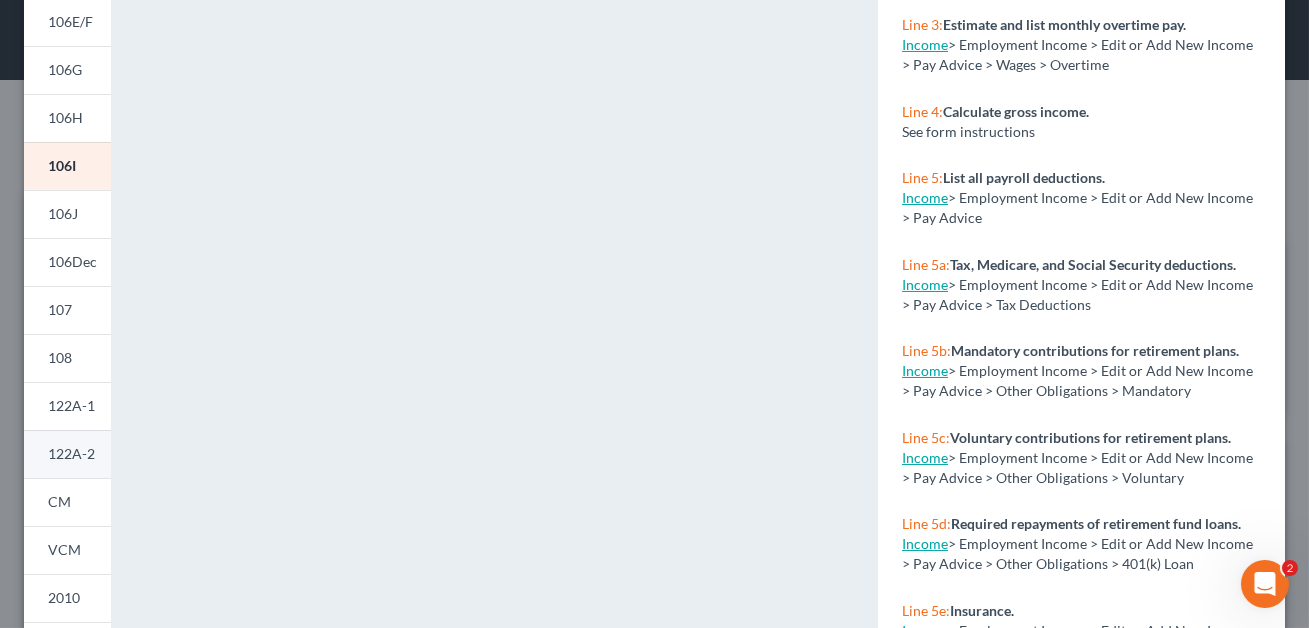 click on "122A-2" at bounding box center [67, 454] 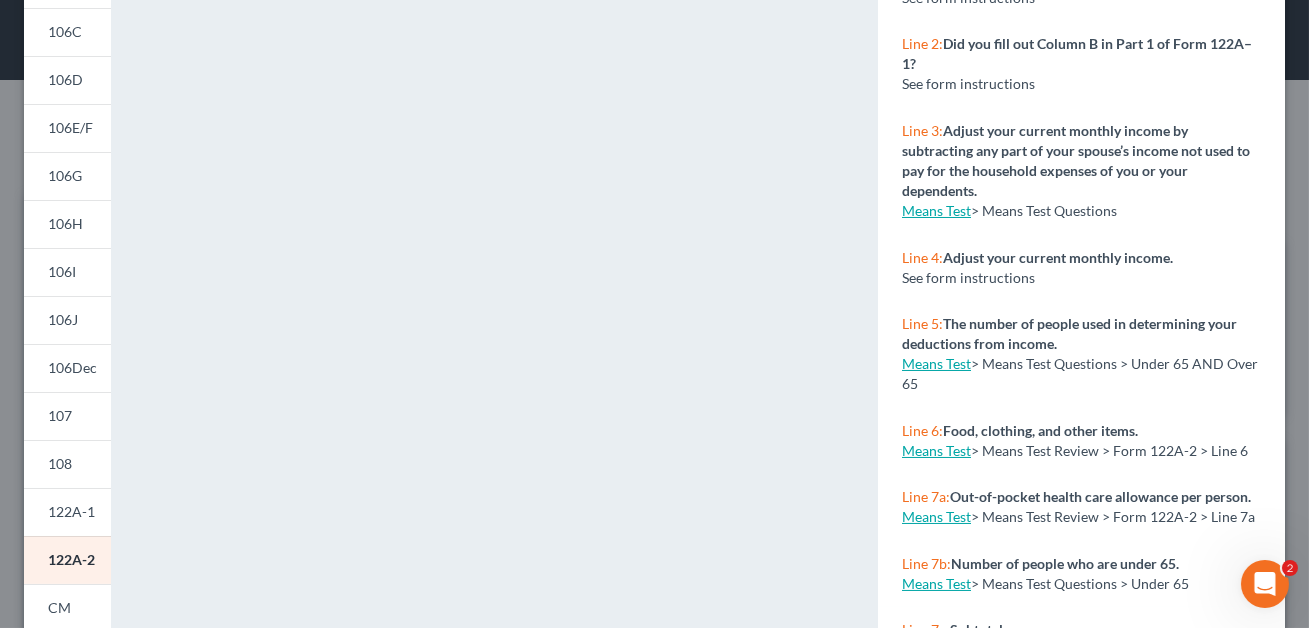 scroll, scrollTop: 46, scrollLeft: 0, axis: vertical 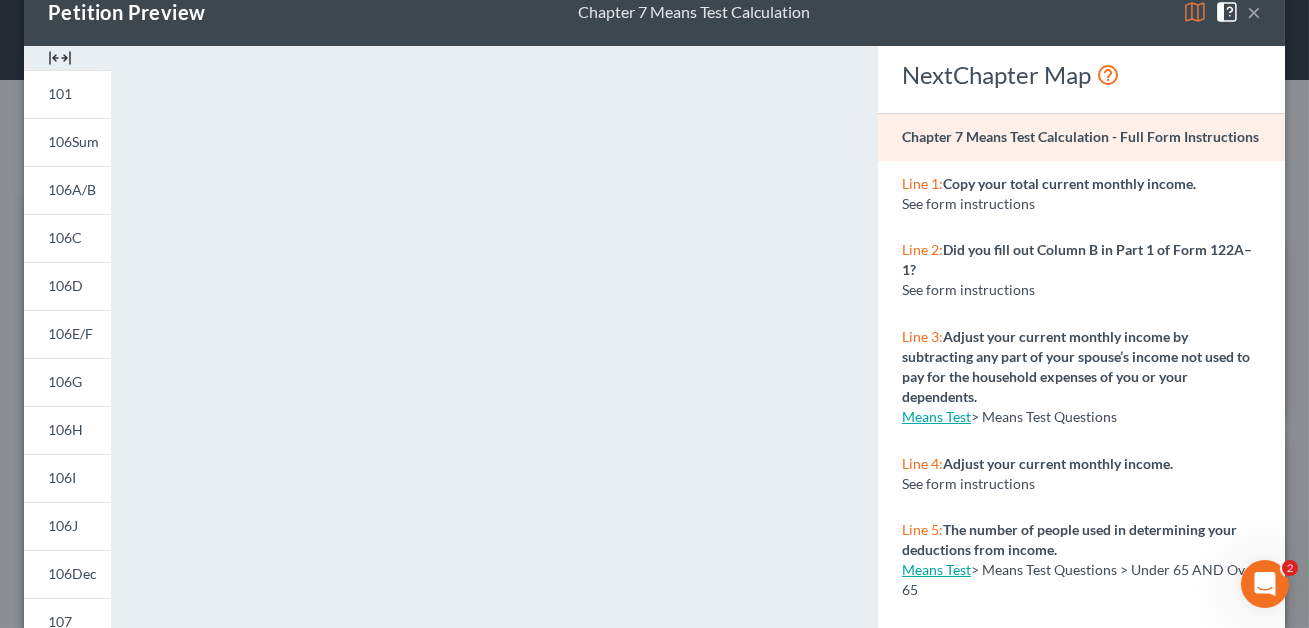 click on "×" at bounding box center [1254, 12] 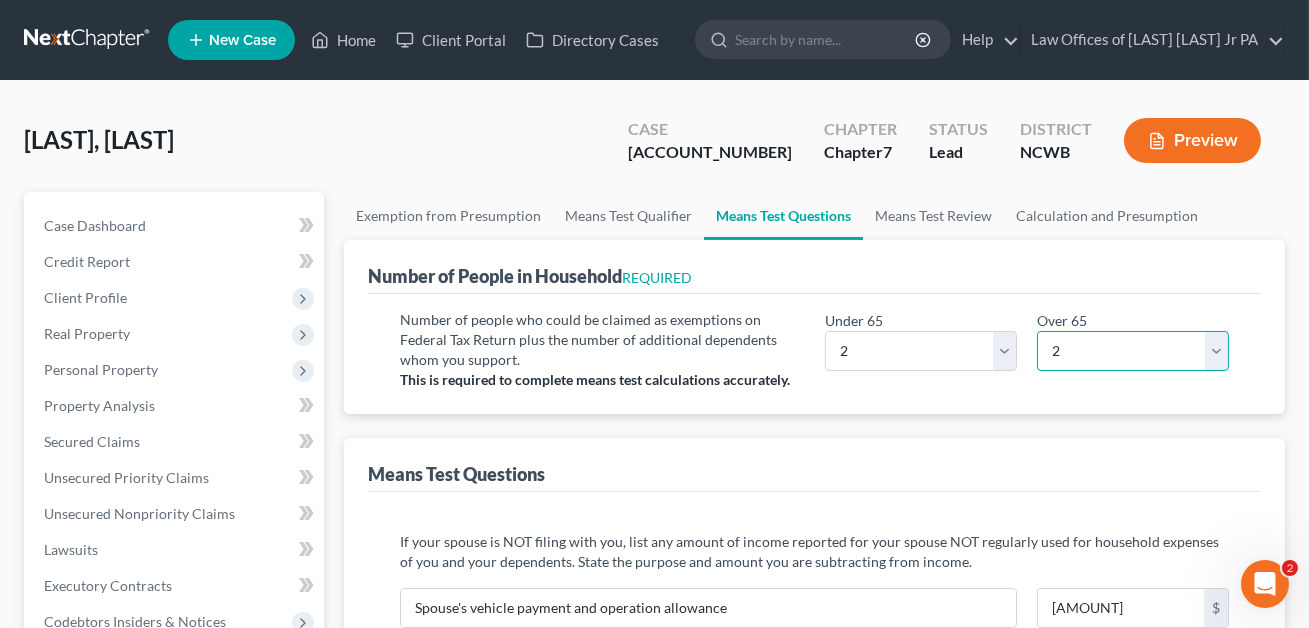 click on "# 0 1 2 3 4 5 6 7 8 9 10" at bounding box center (1133, 351) 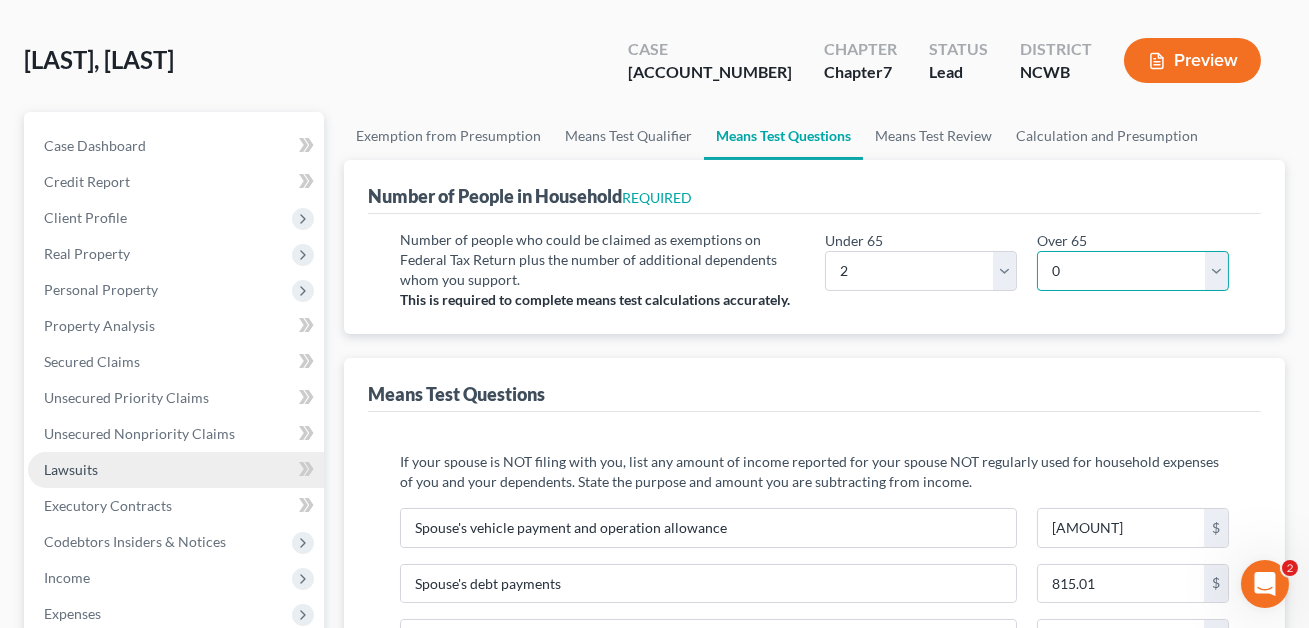 scroll, scrollTop: 168, scrollLeft: 0, axis: vertical 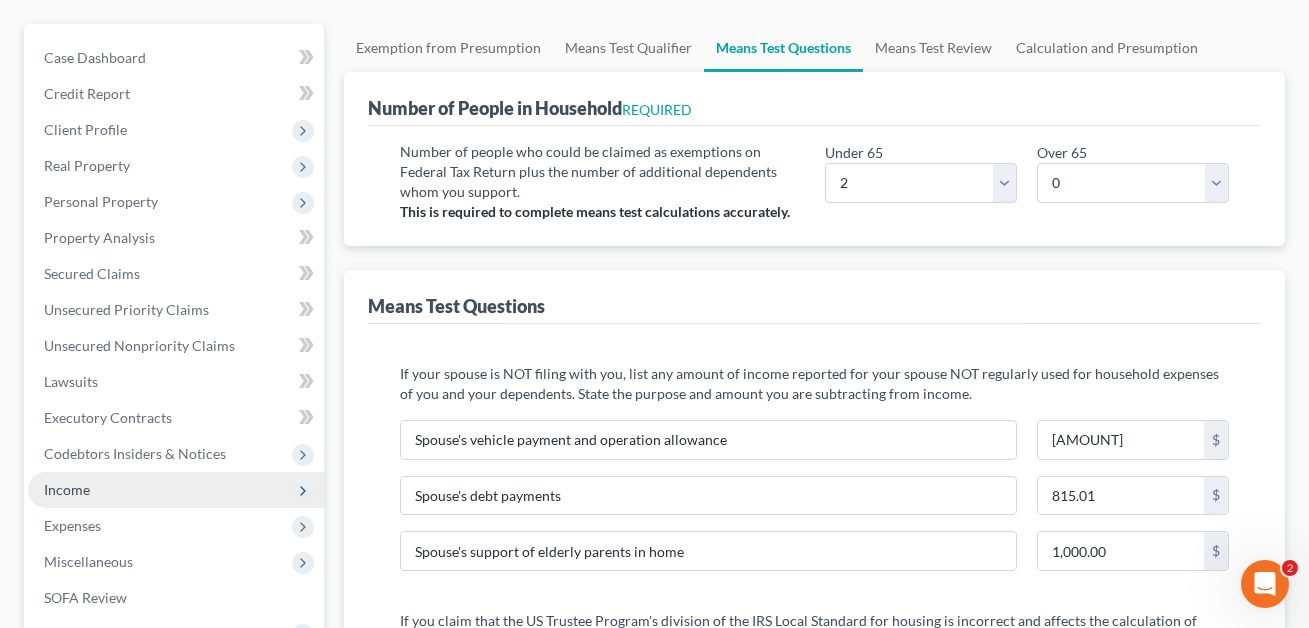 click on "Income" at bounding box center [67, 489] 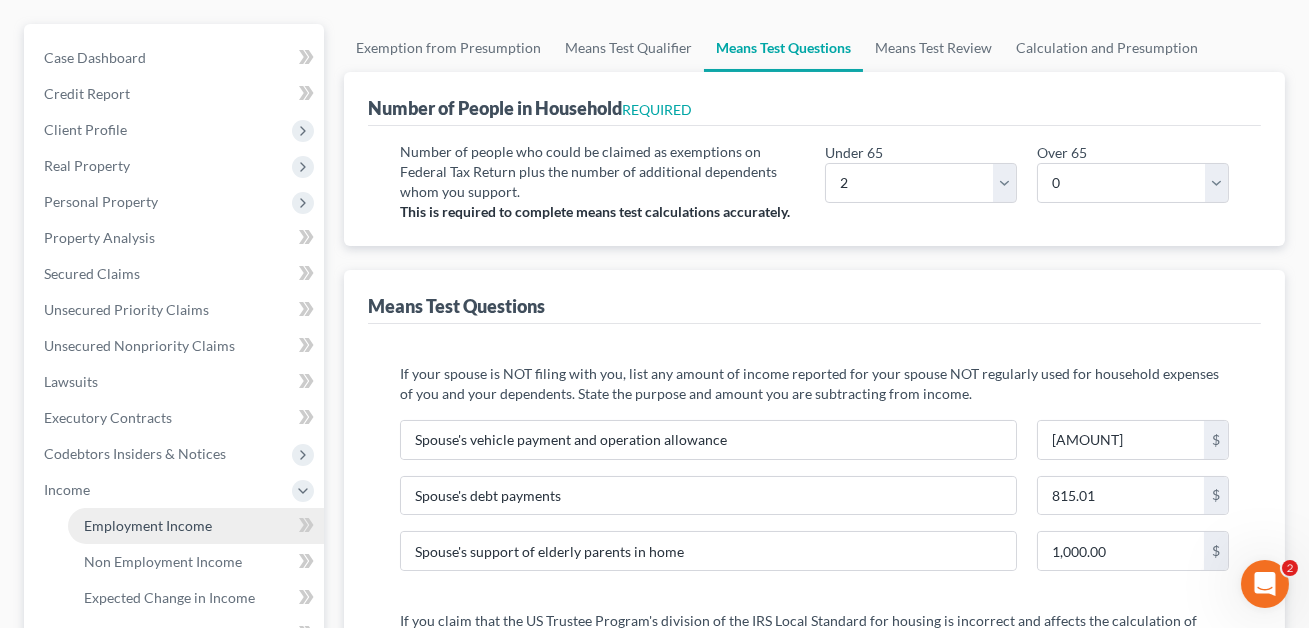 click on "Employment Income" at bounding box center [148, 525] 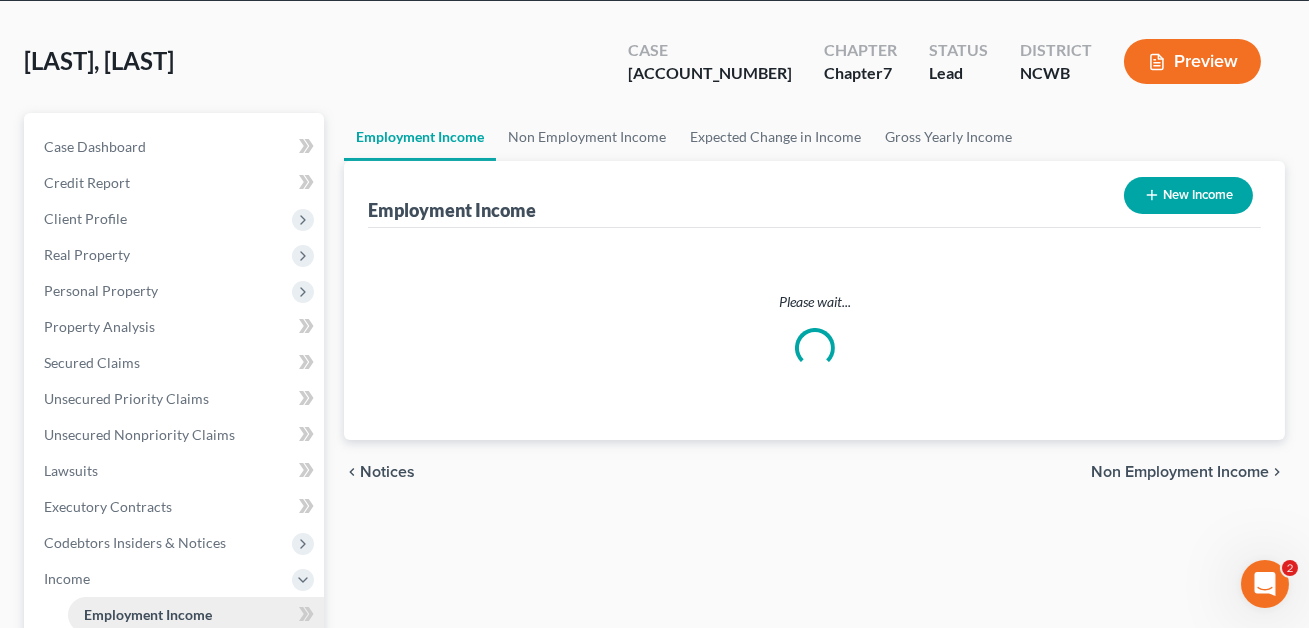 scroll, scrollTop: 0, scrollLeft: 0, axis: both 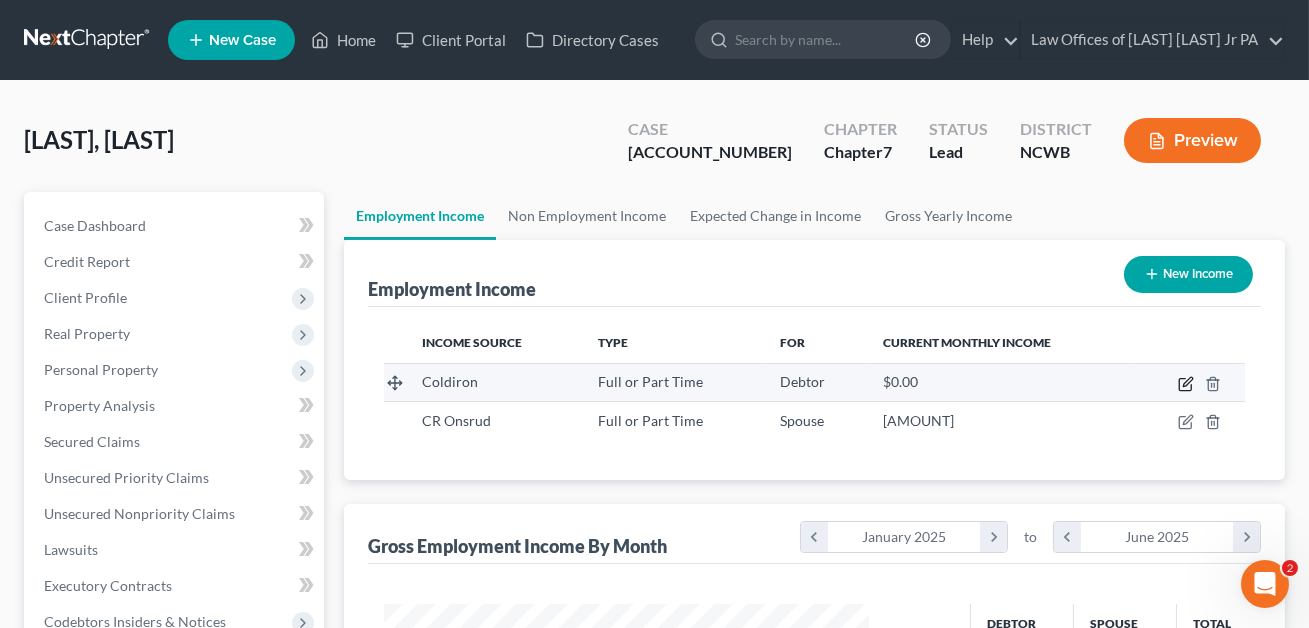 click 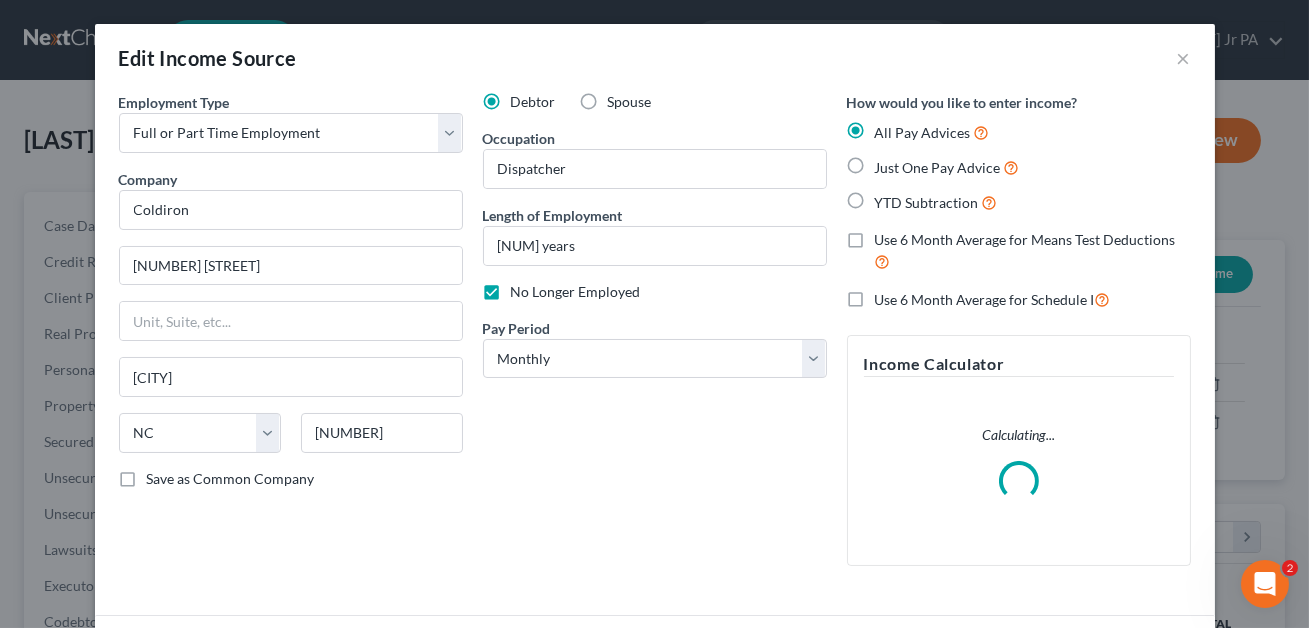 scroll, scrollTop: 205, scrollLeft: 0, axis: vertical 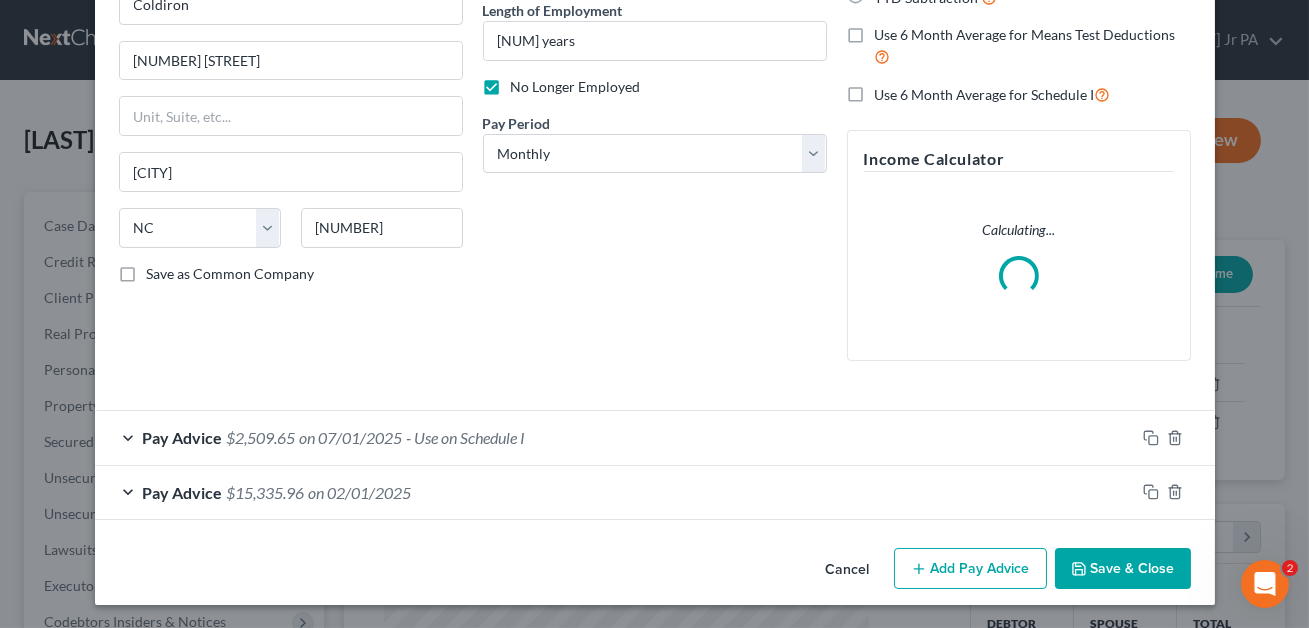 click on "Pay Advice $[NUMBER] on [DATE]" at bounding box center [615, 492] 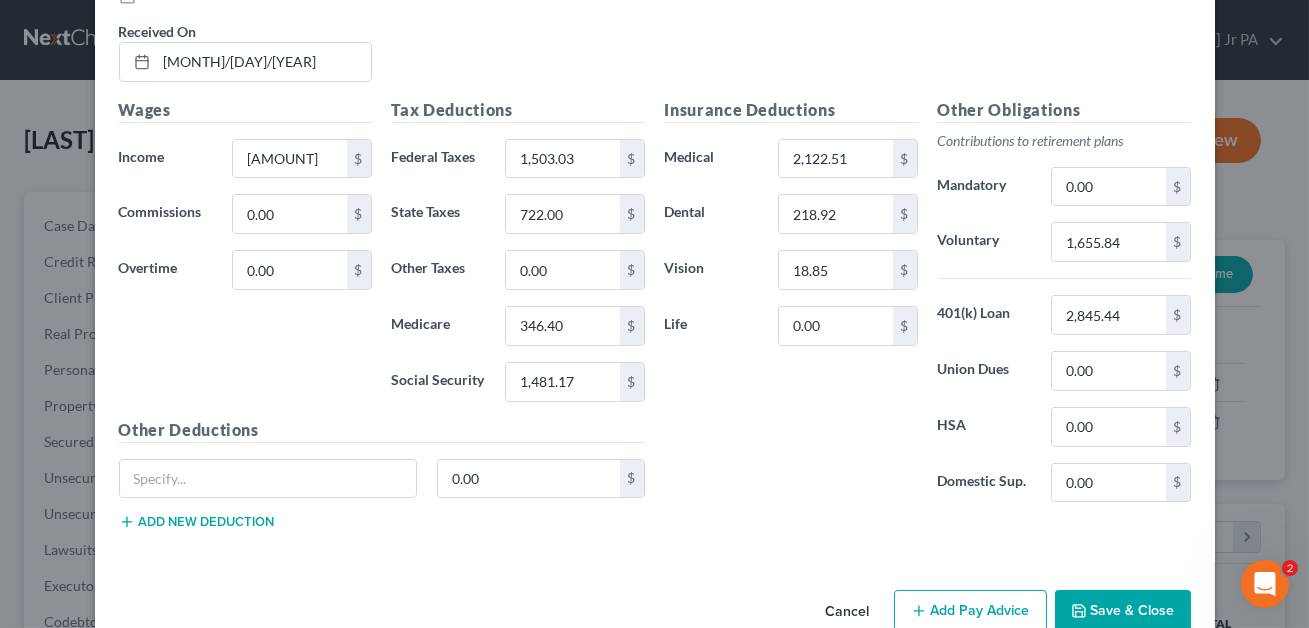 scroll, scrollTop: 825, scrollLeft: 0, axis: vertical 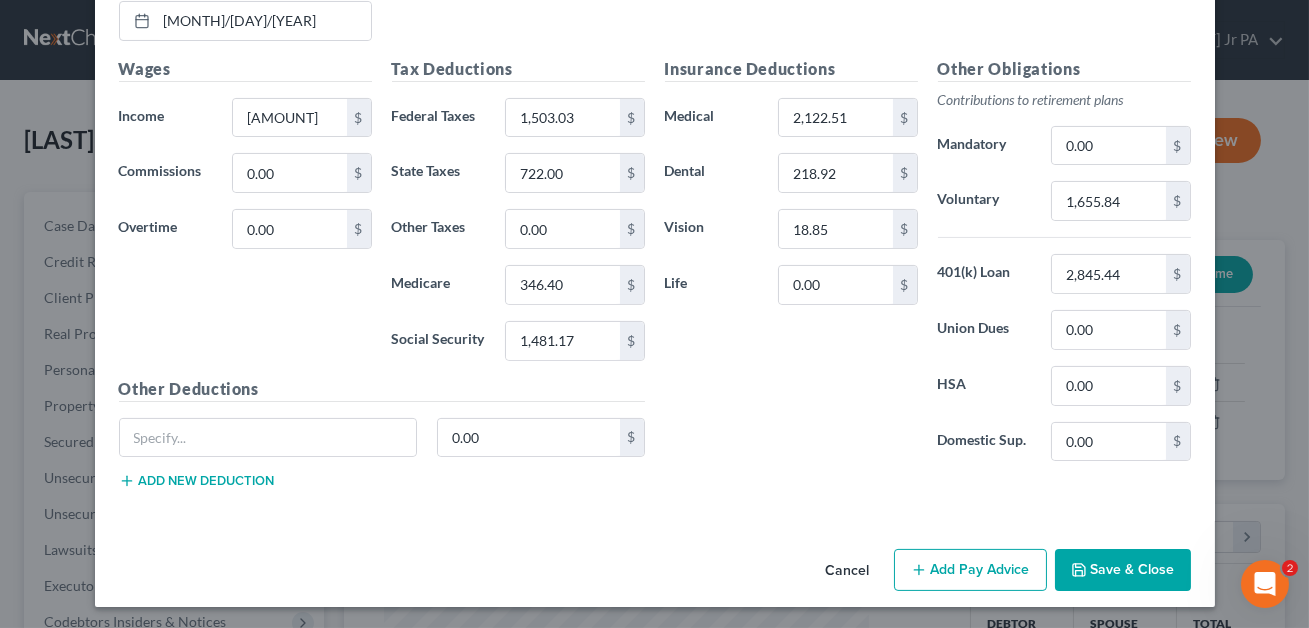 click on "Save & Close" at bounding box center (1123, 570) 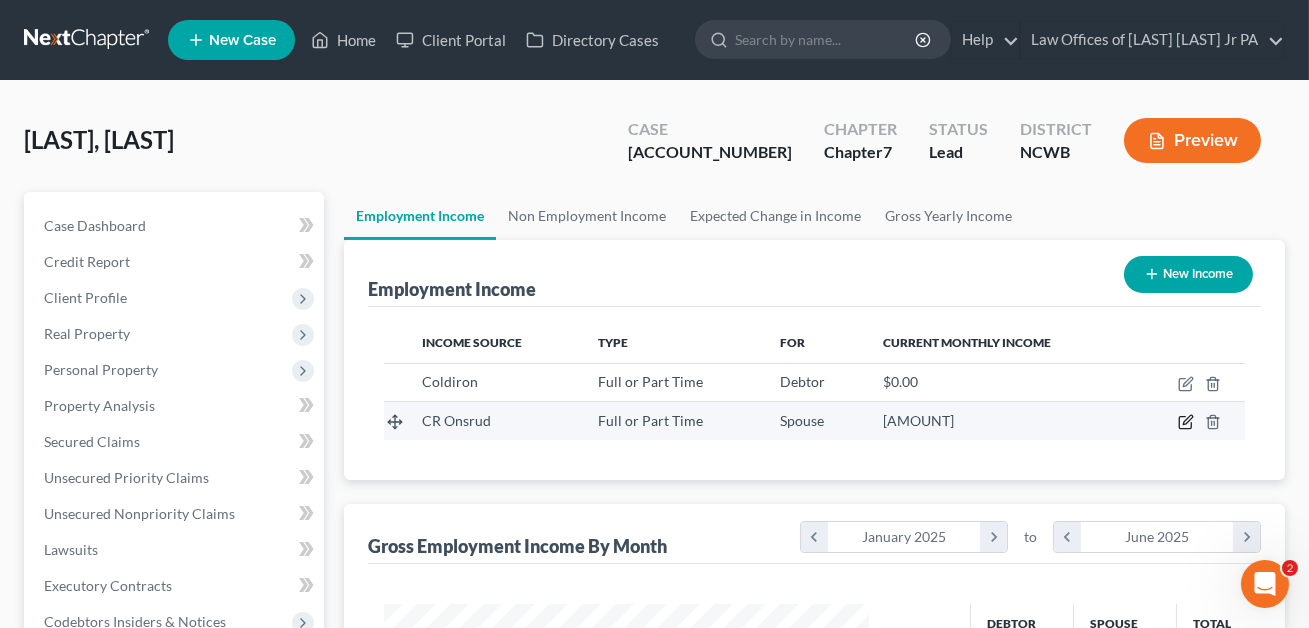 click 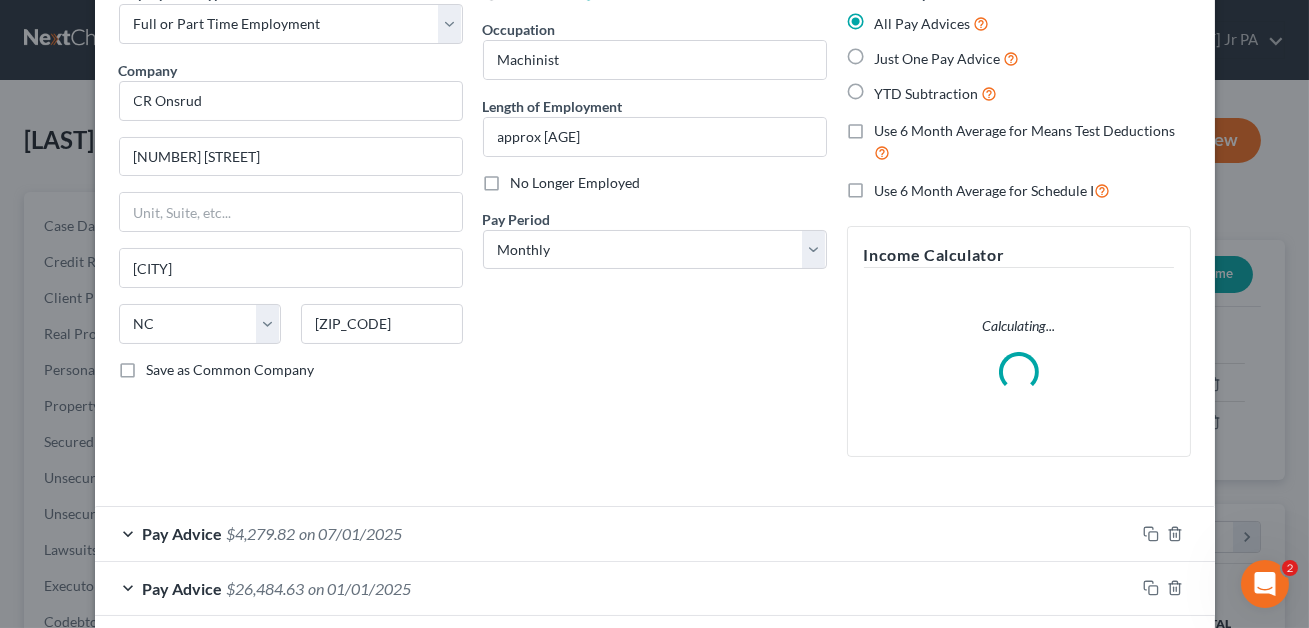 scroll, scrollTop: 205, scrollLeft: 0, axis: vertical 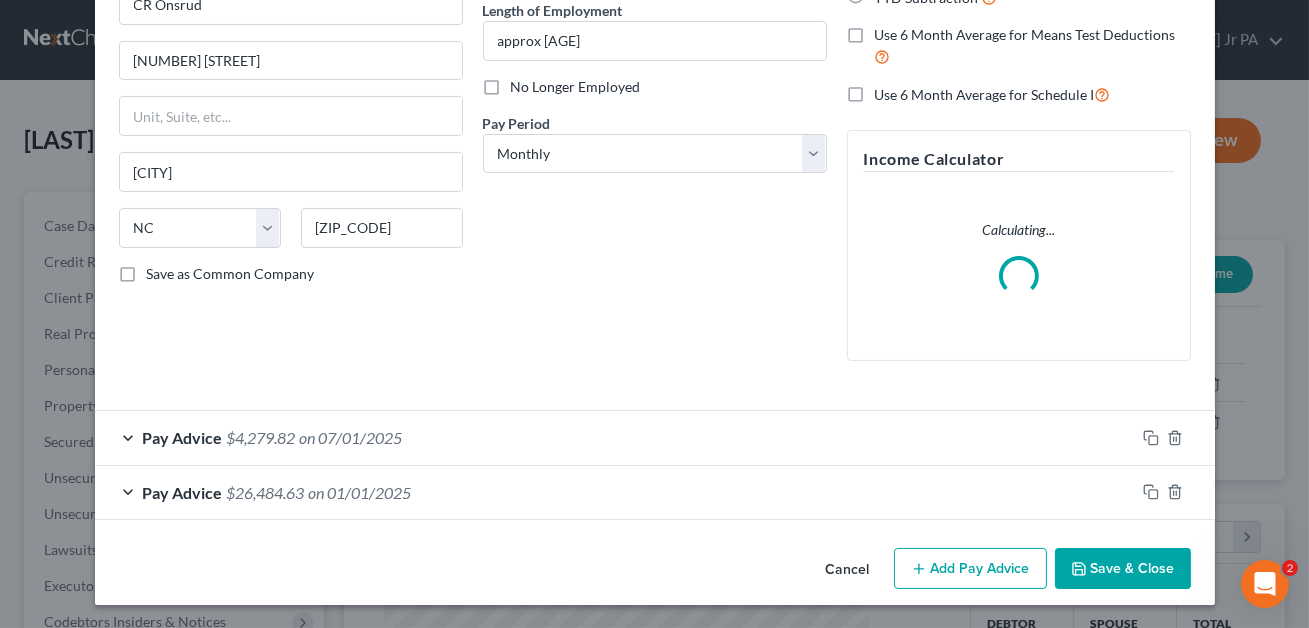 click on "Pay Advice $[NUMBER] on [DATE]" at bounding box center [615, 492] 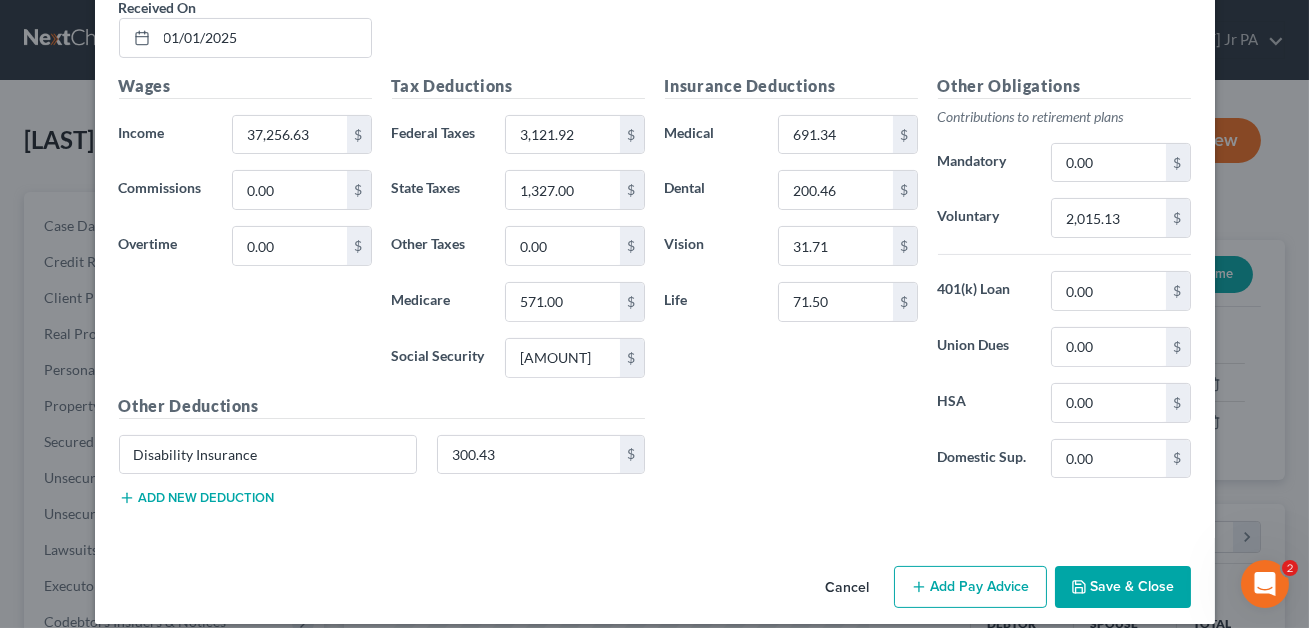 scroll, scrollTop: 825, scrollLeft: 0, axis: vertical 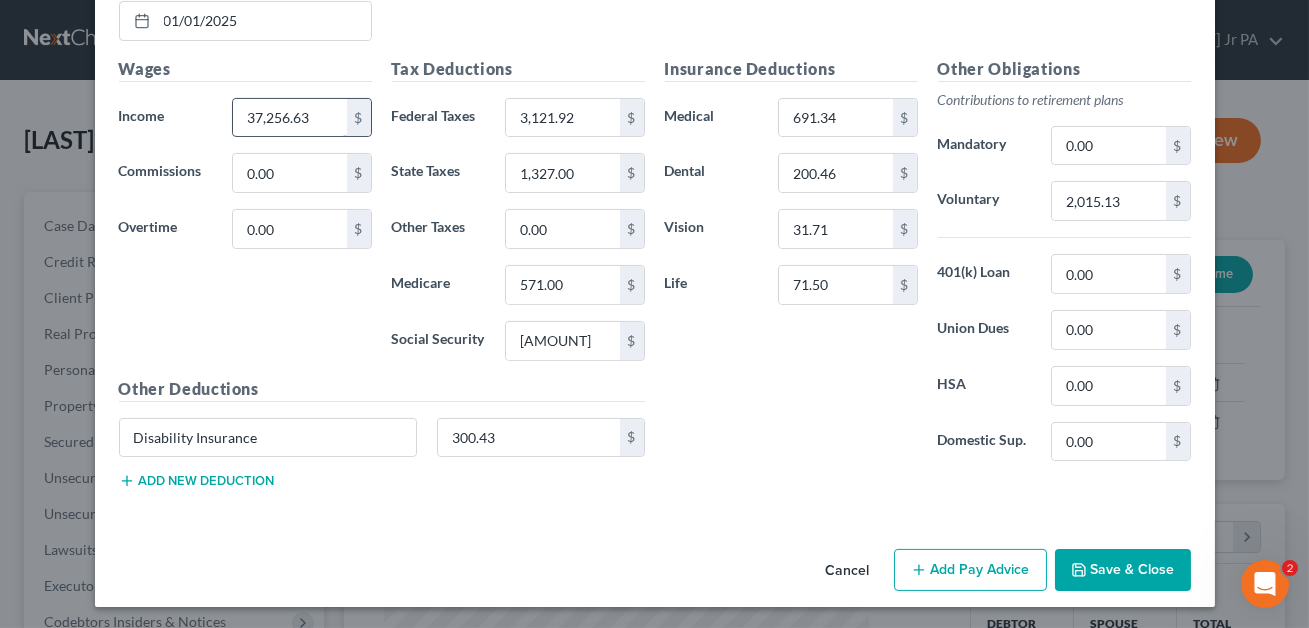 click on "37,256.63" at bounding box center [289, 118] 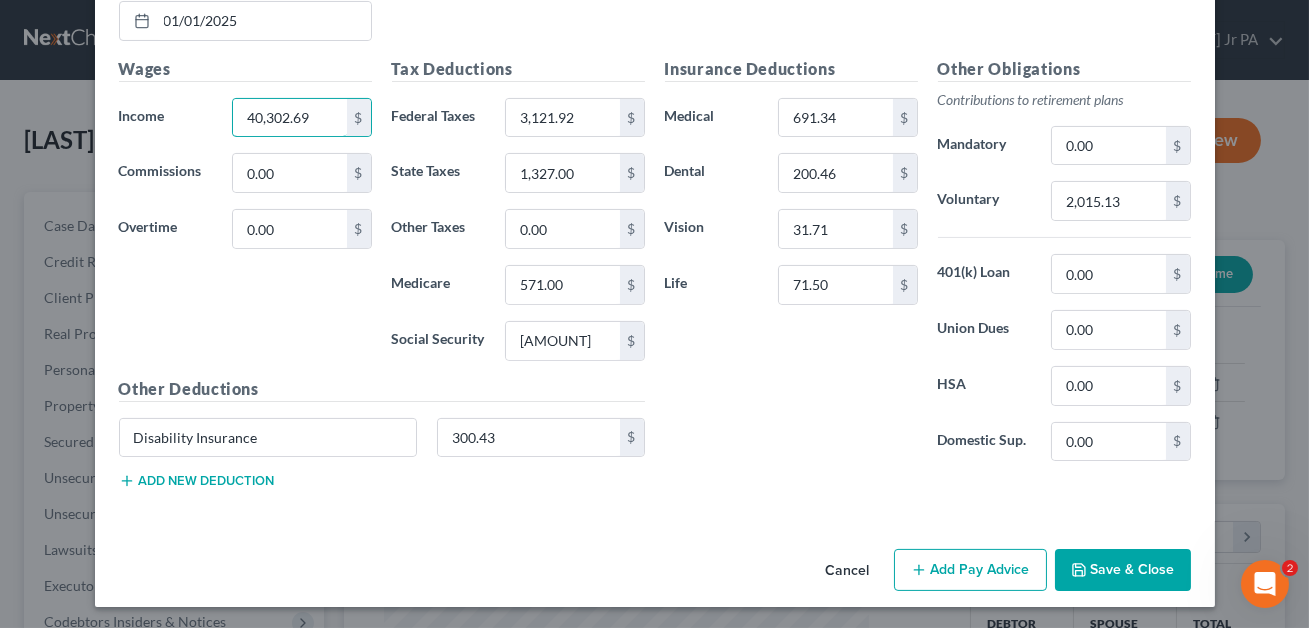 type on "40,302.69" 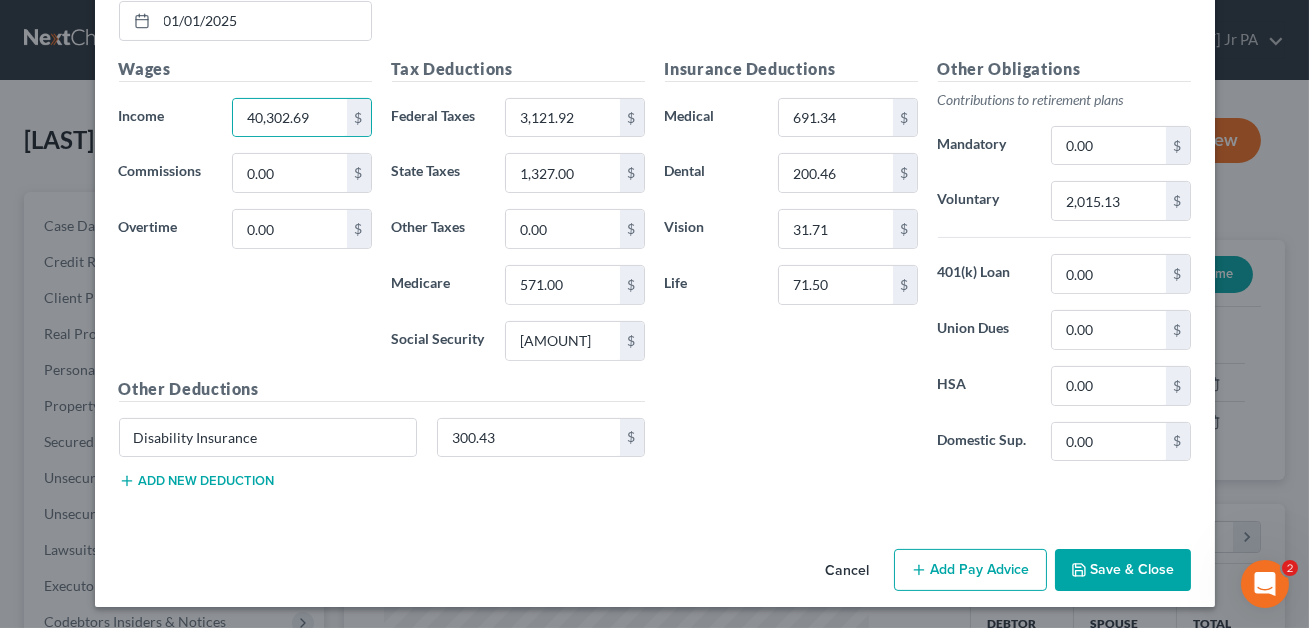 click on "Save & Close" at bounding box center [1123, 570] 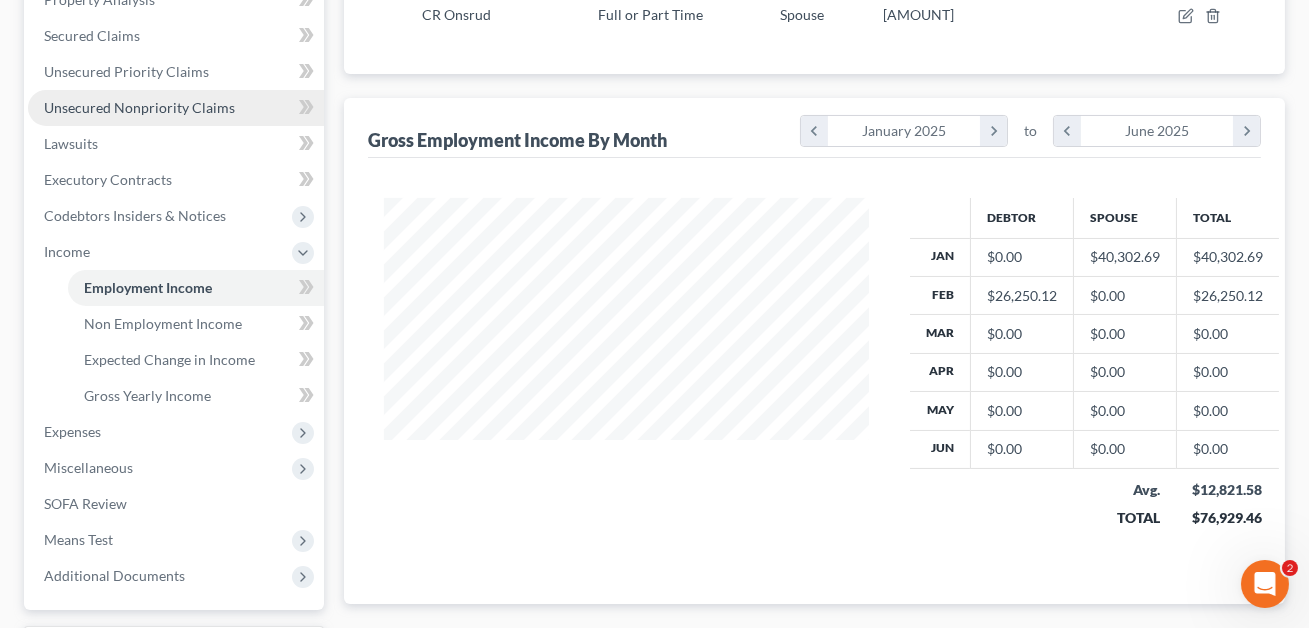 scroll, scrollTop: 464, scrollLeft: 0, axis: vertical 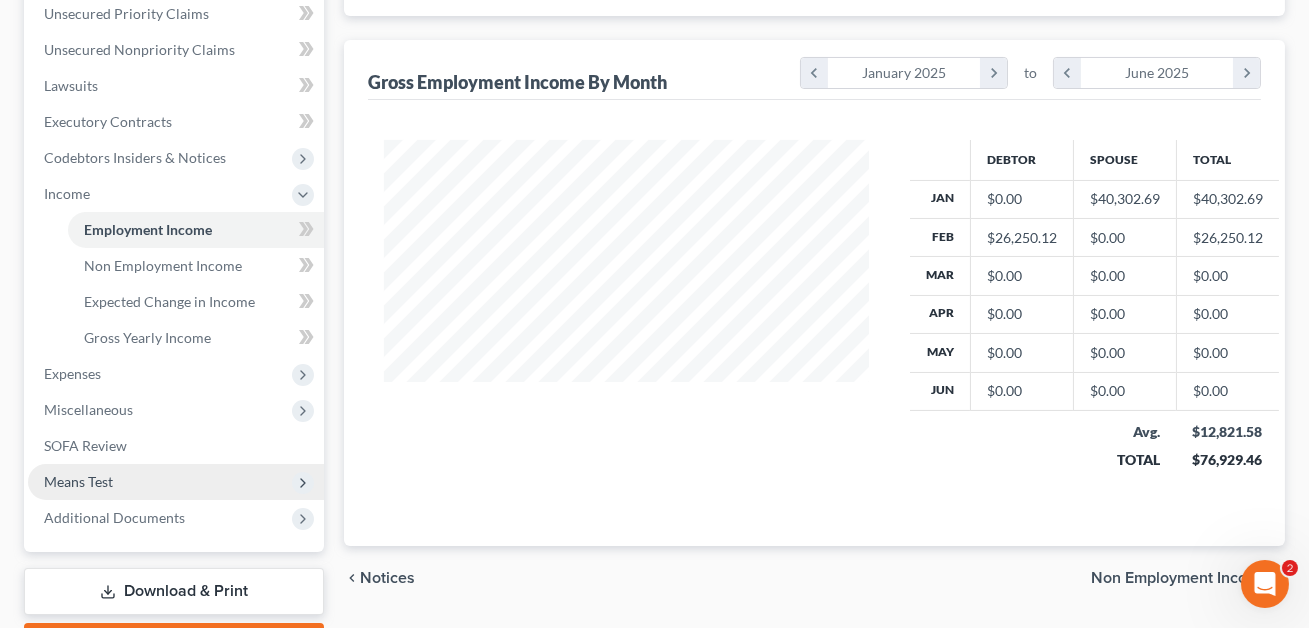 click on "Means Test" at bounding box center (78, 481) 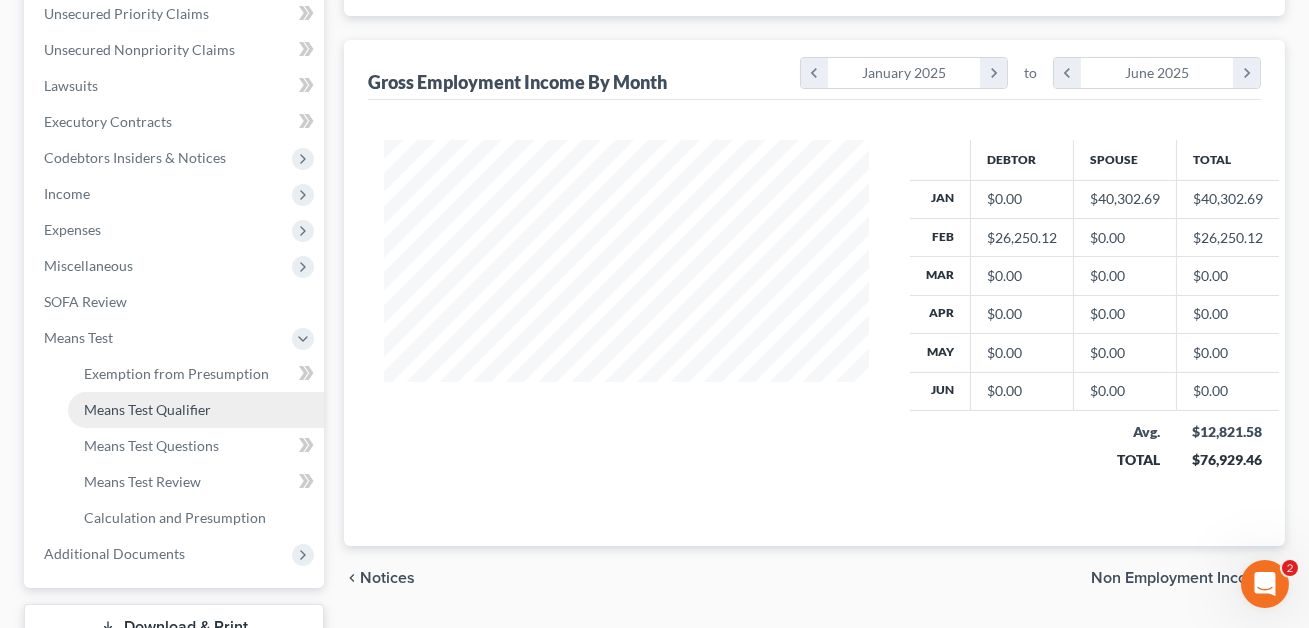 click on "Means Test Qualifier" at bounding box center [147, 409] 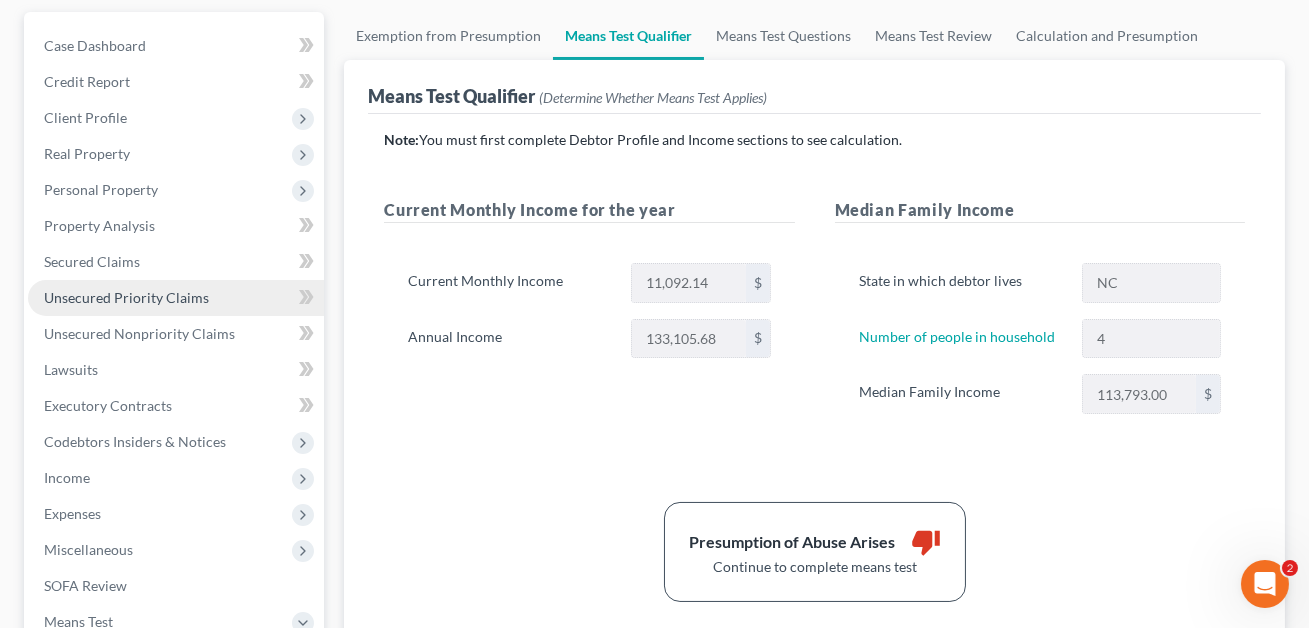 scroll, scrollTop: 434, scrollLeft: 0, axis: vertical 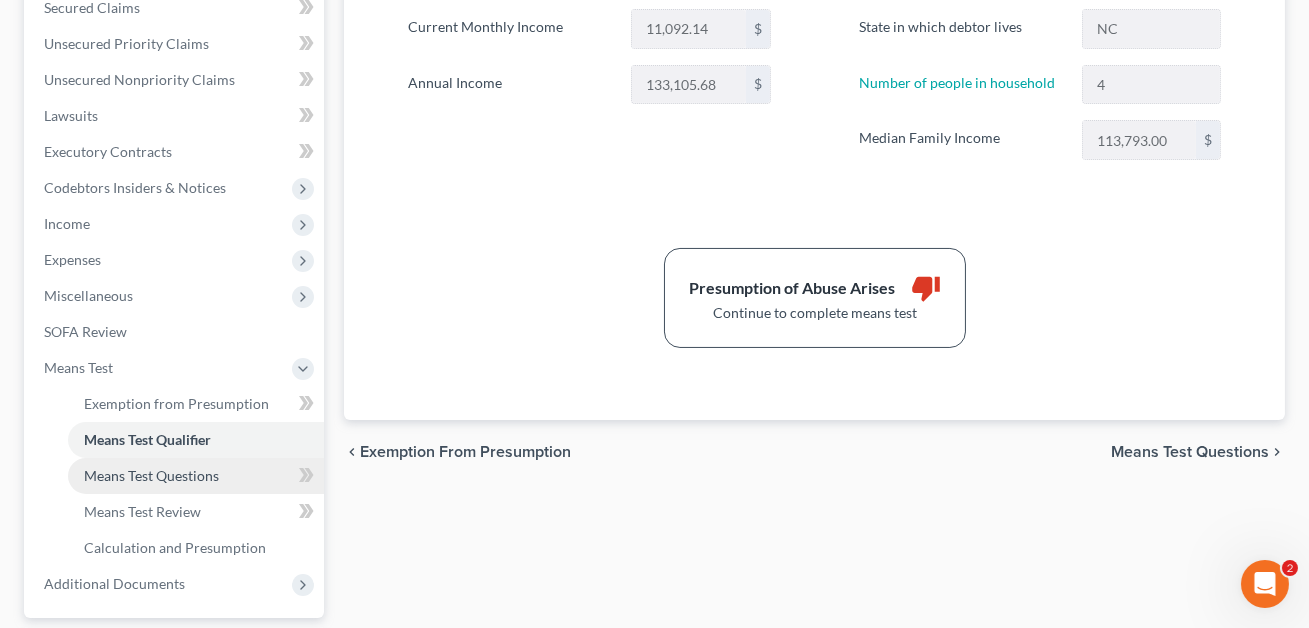 click on "Means Test Questions" at bounding box center [151, 475] 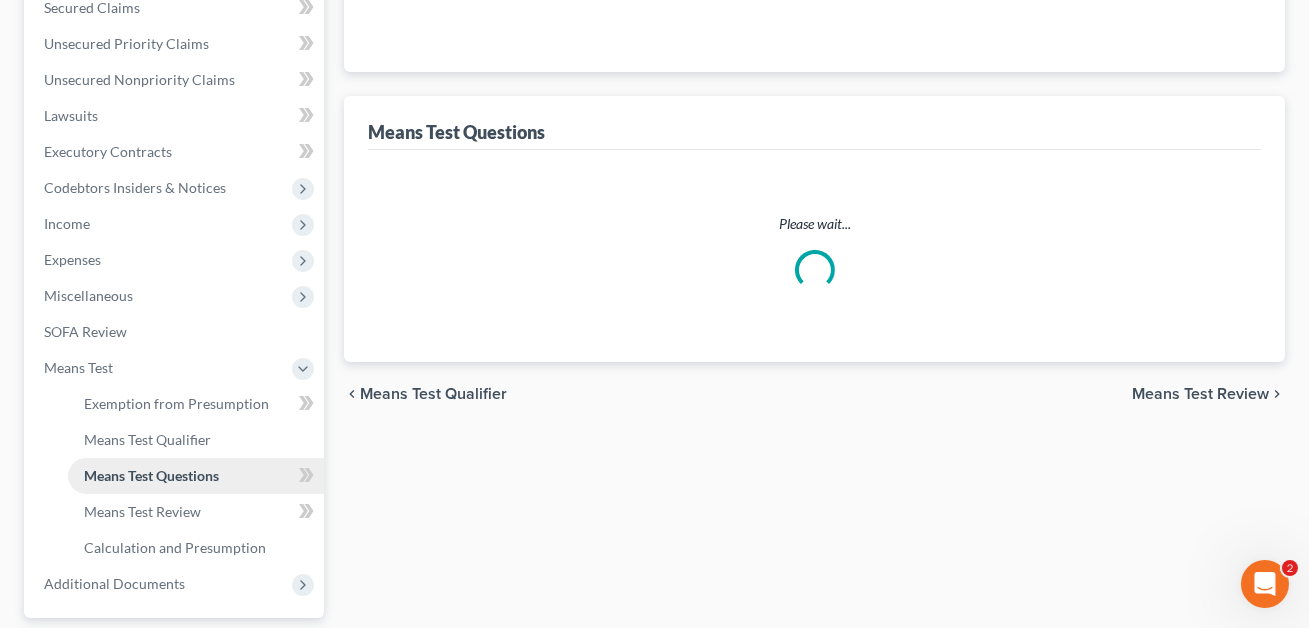 scroll, scrollTop: 432, scrollLeft: 0, axis: vertical 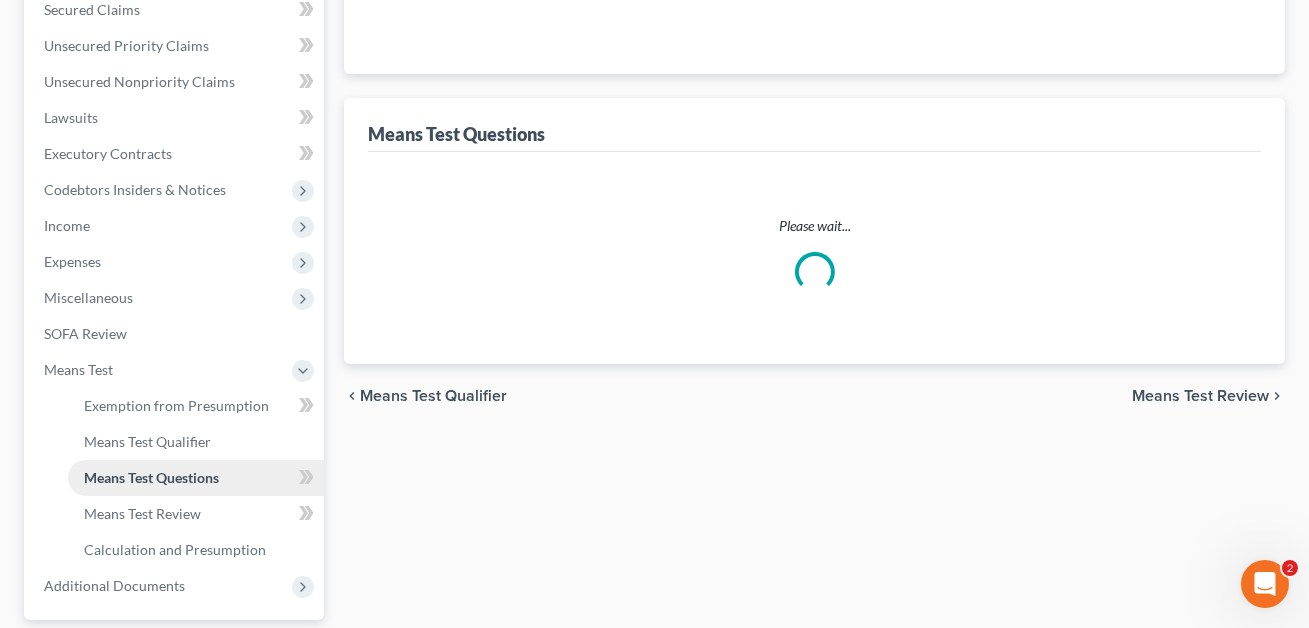 select on "2" 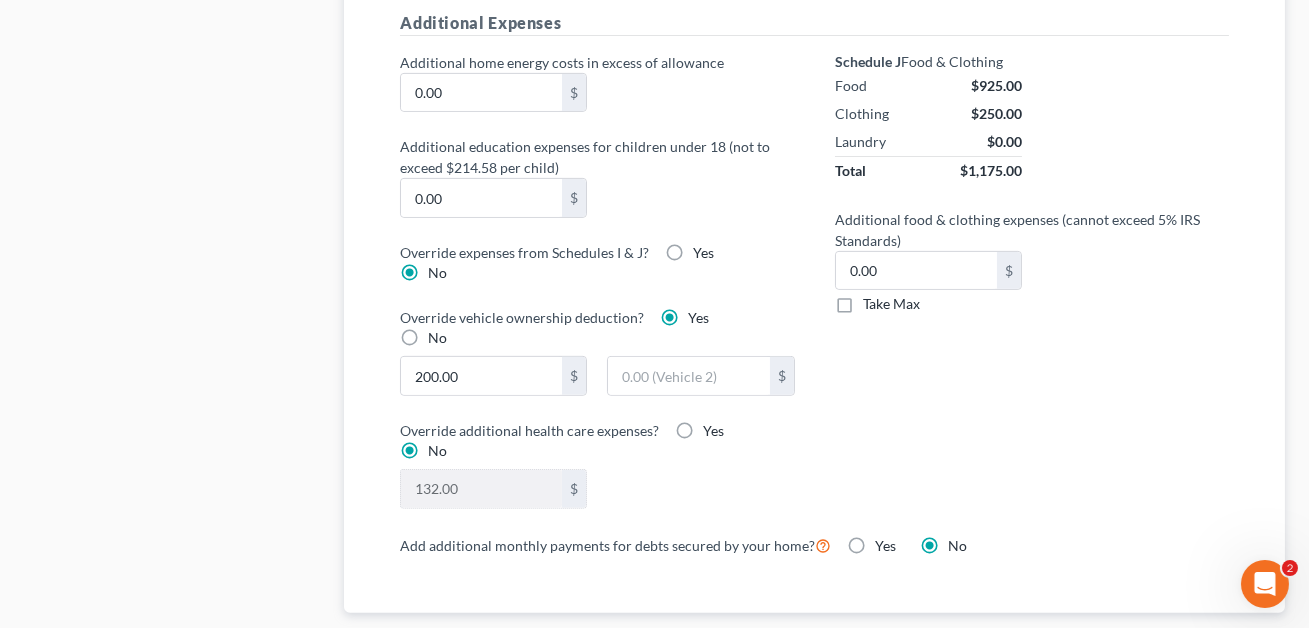 scroll, scrollTop: 1536, scrollLeft: 0, axis: vertical 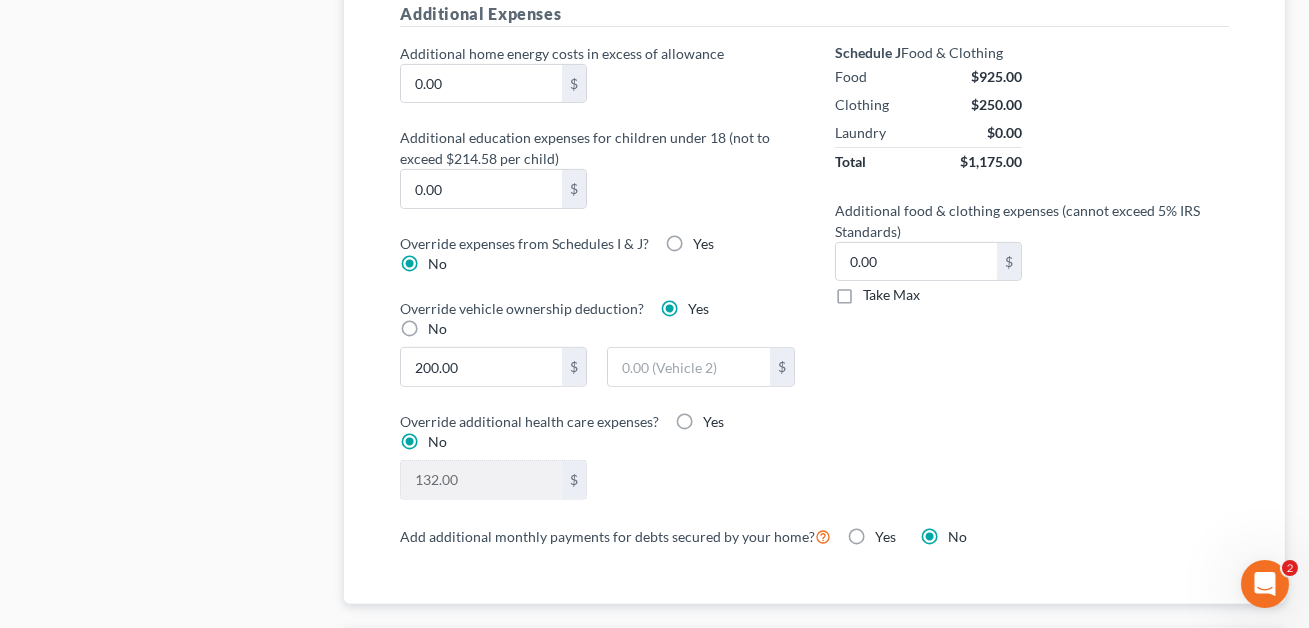 click on "Yes" at bounding box center [703, 244] 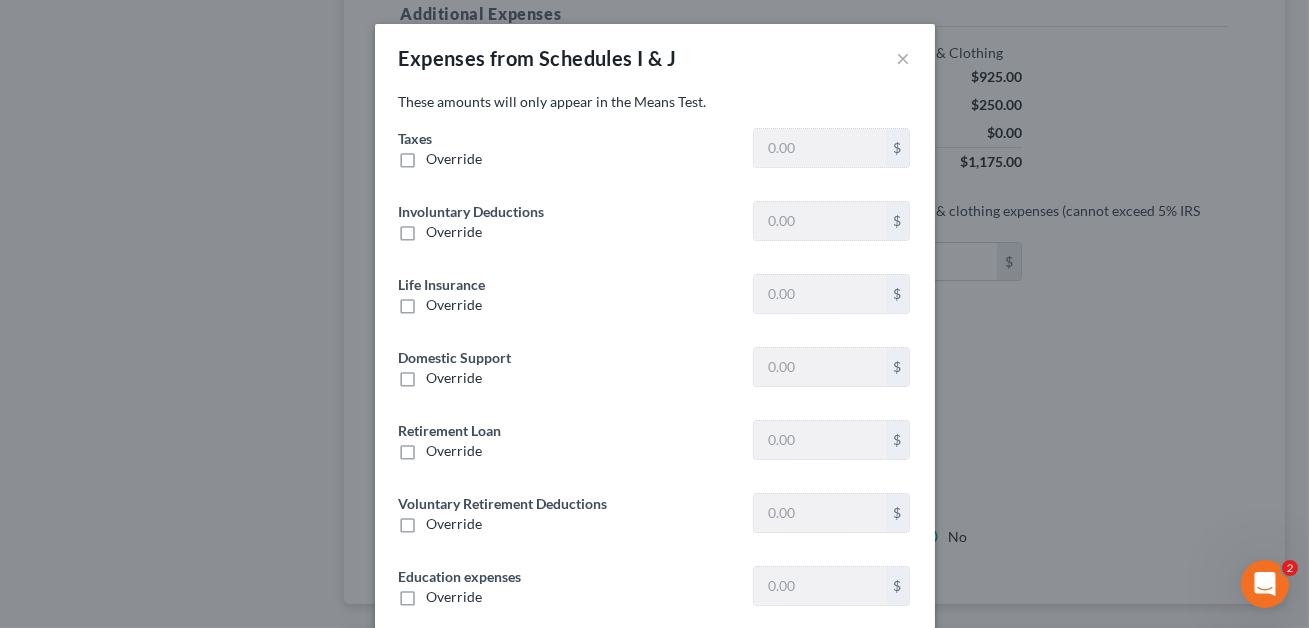 type on "1,194.61" 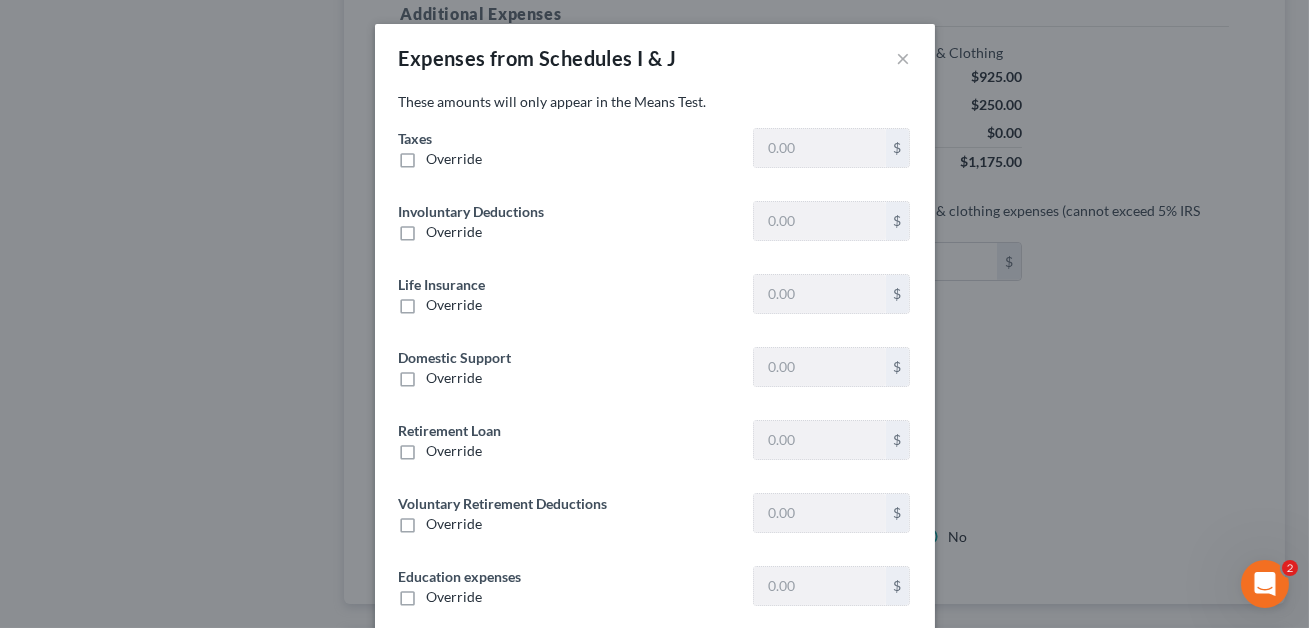 type on "0" 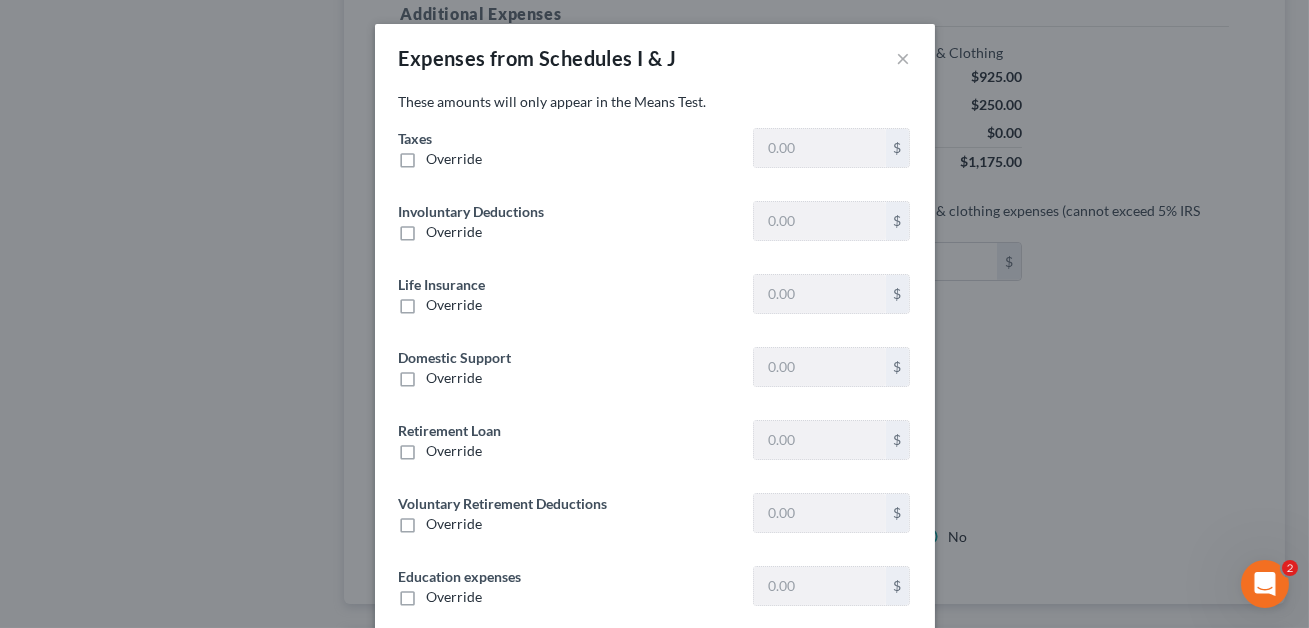 type on "0" 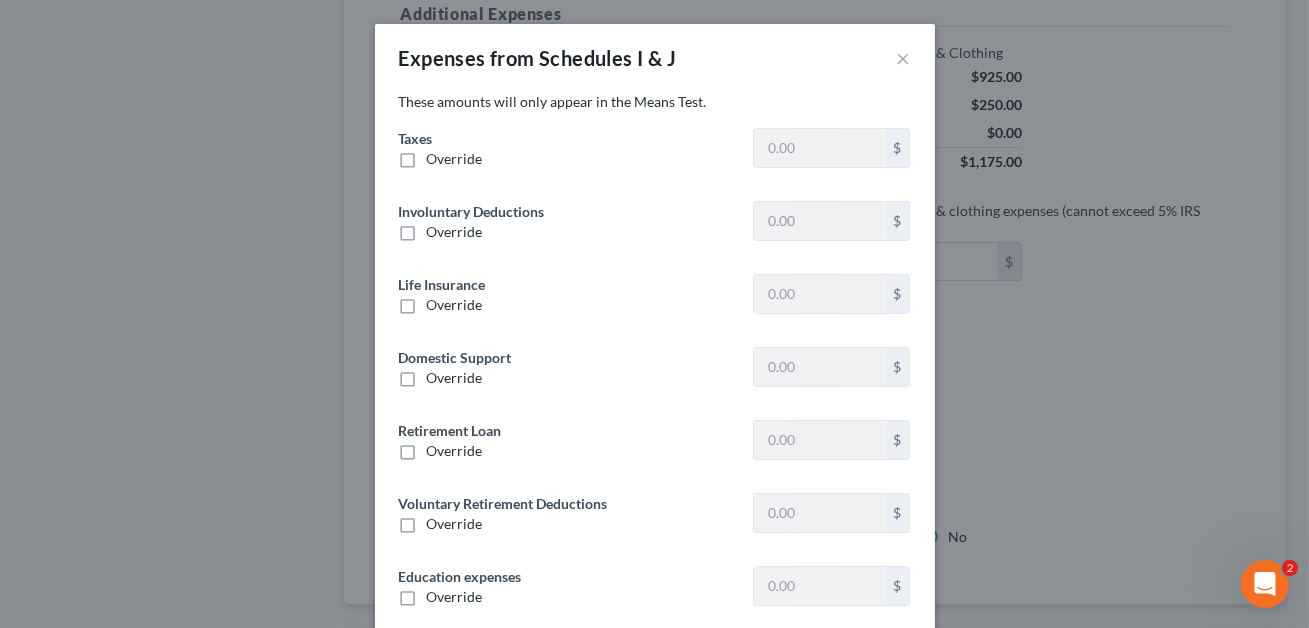 type on "0" 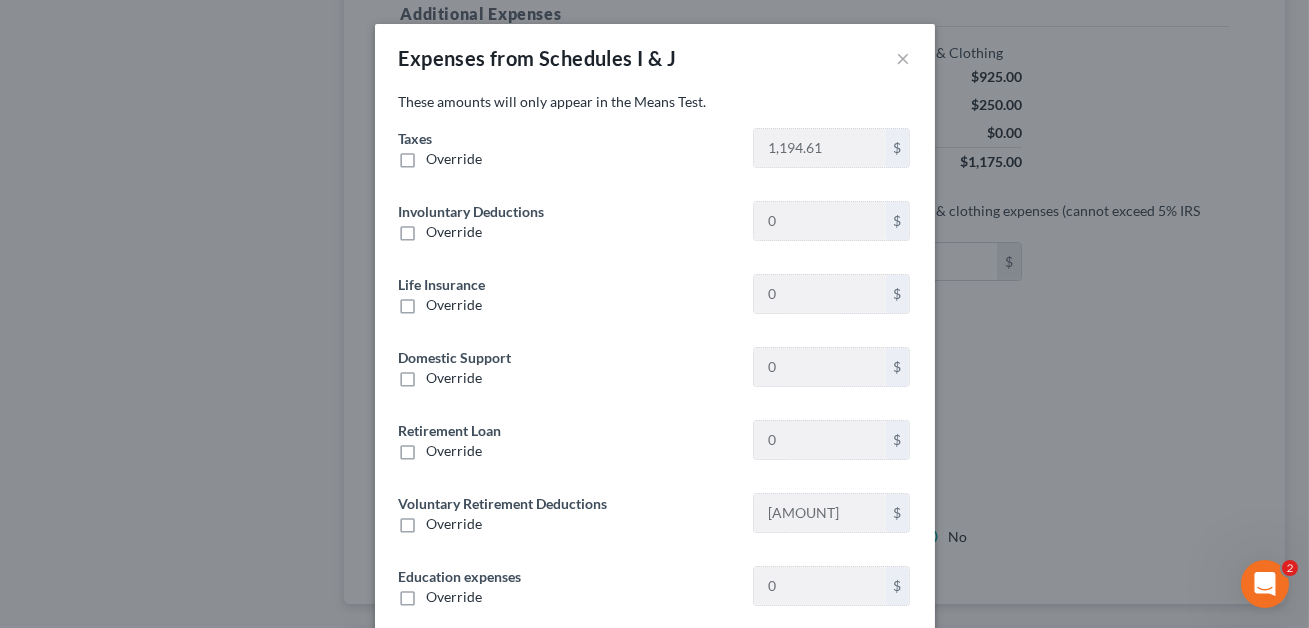 click on "Override" at bounding box center [455, 159] 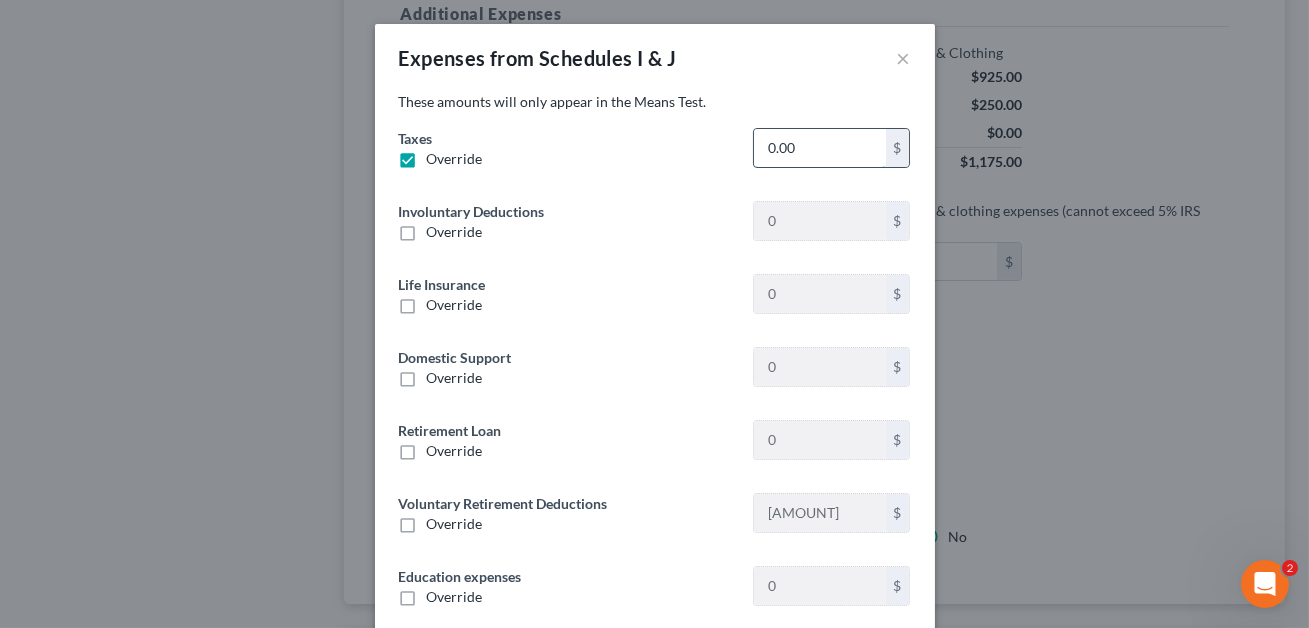 click on "0.00" at bounding box center [819, 148] 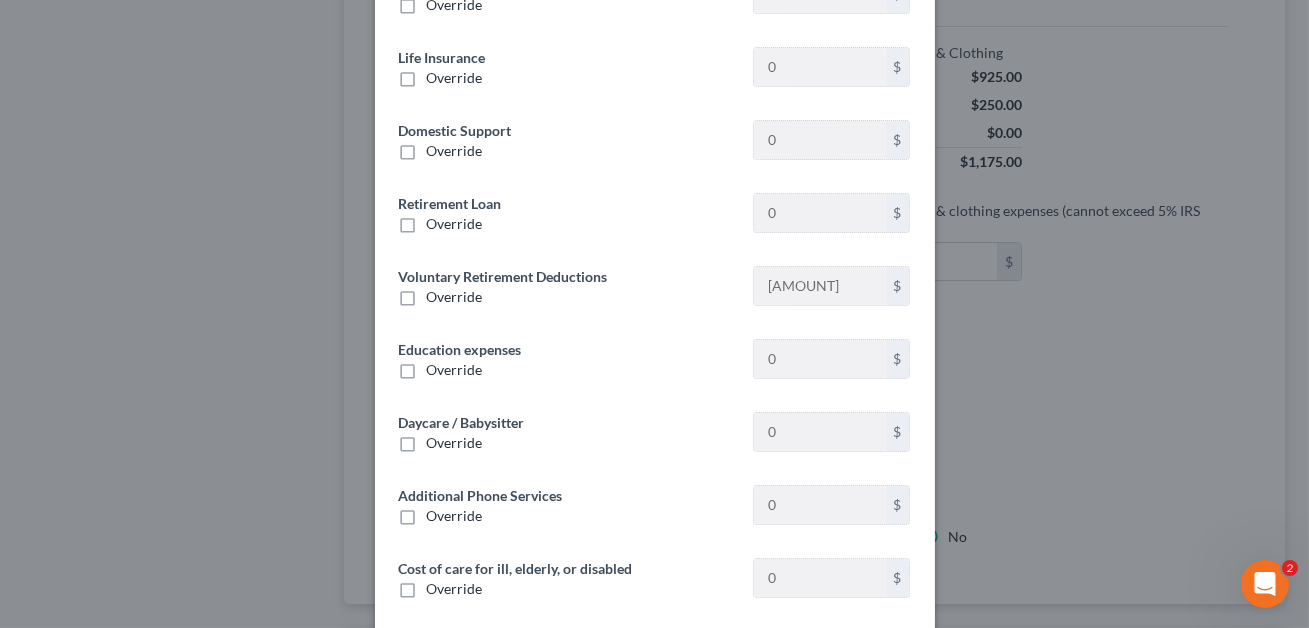 scroll, scrollTop: 226, scrollLeft: 0, axis: vertical 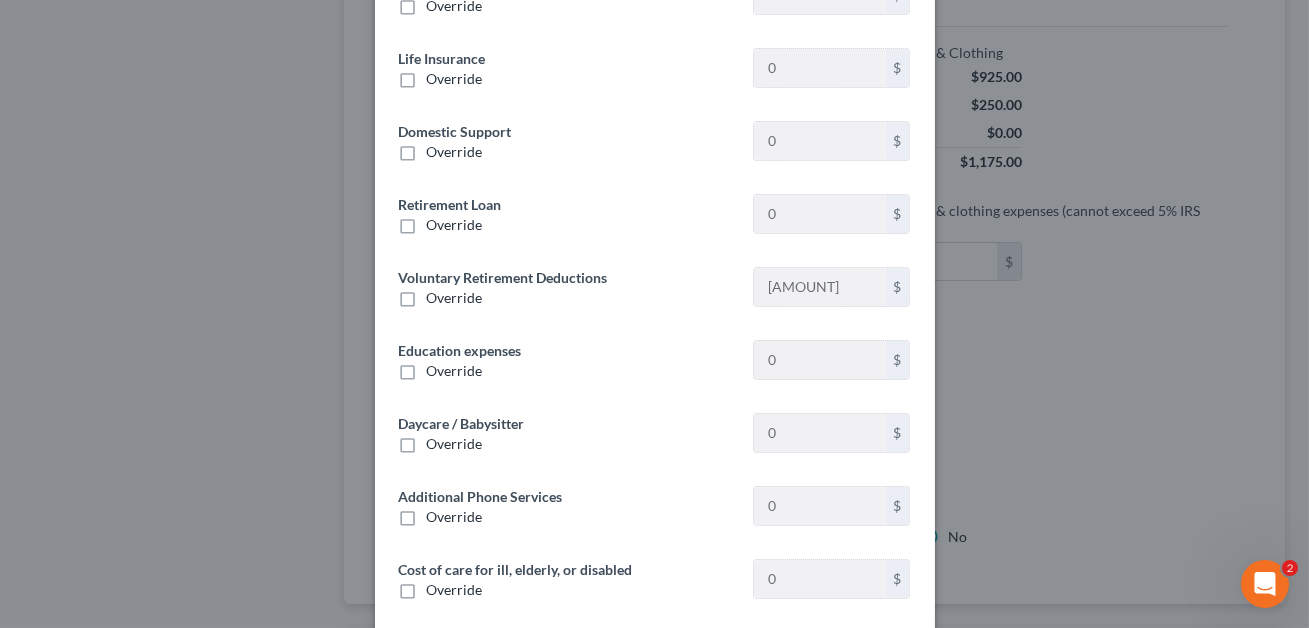 type on "1,919.03" 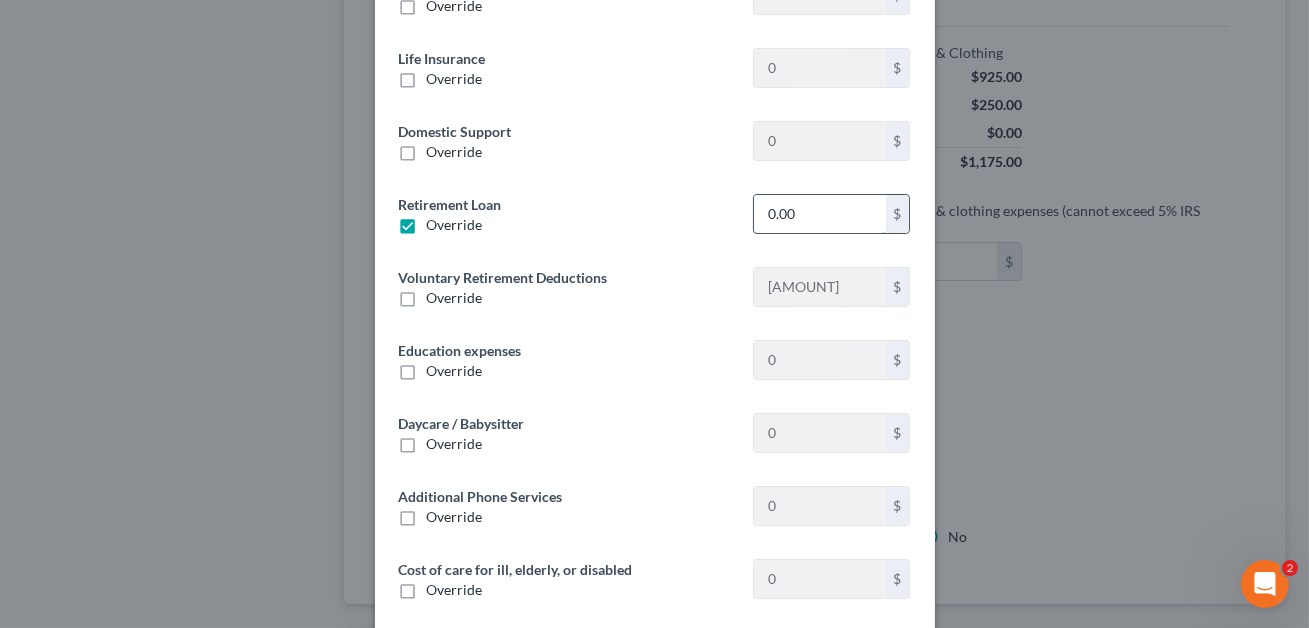 click on "0.00" at bounding box center [819, 214] 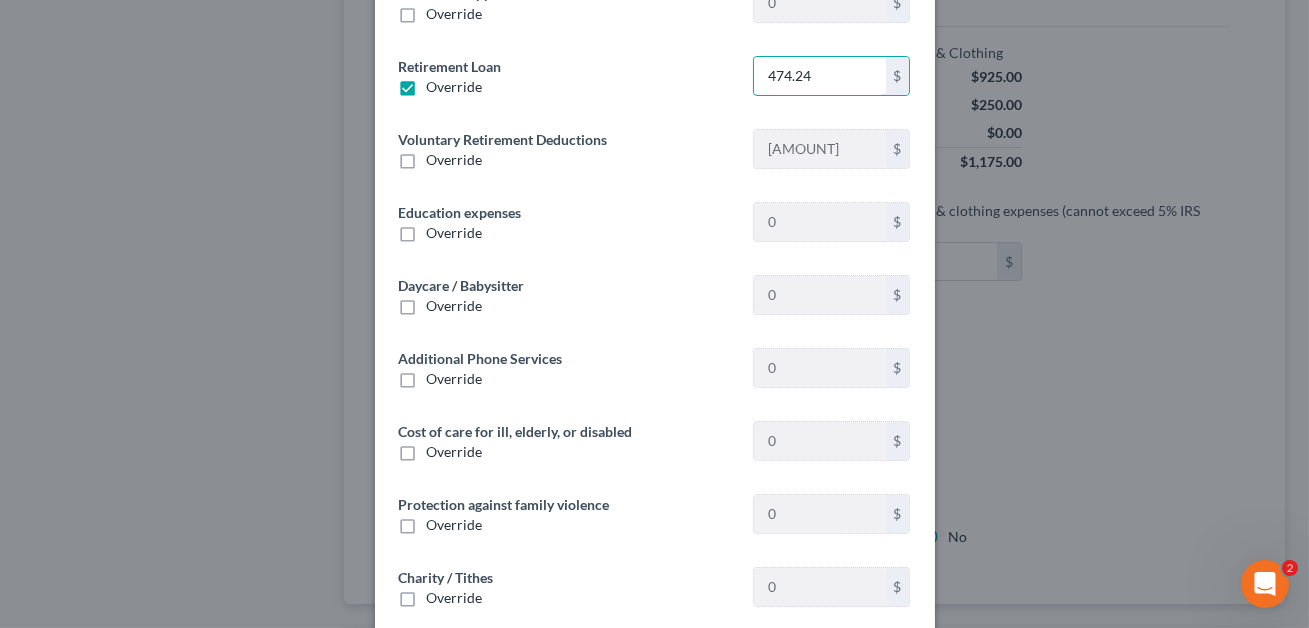 scroll, scrollTop: 467, scrollLeft: 0, axis: vertical 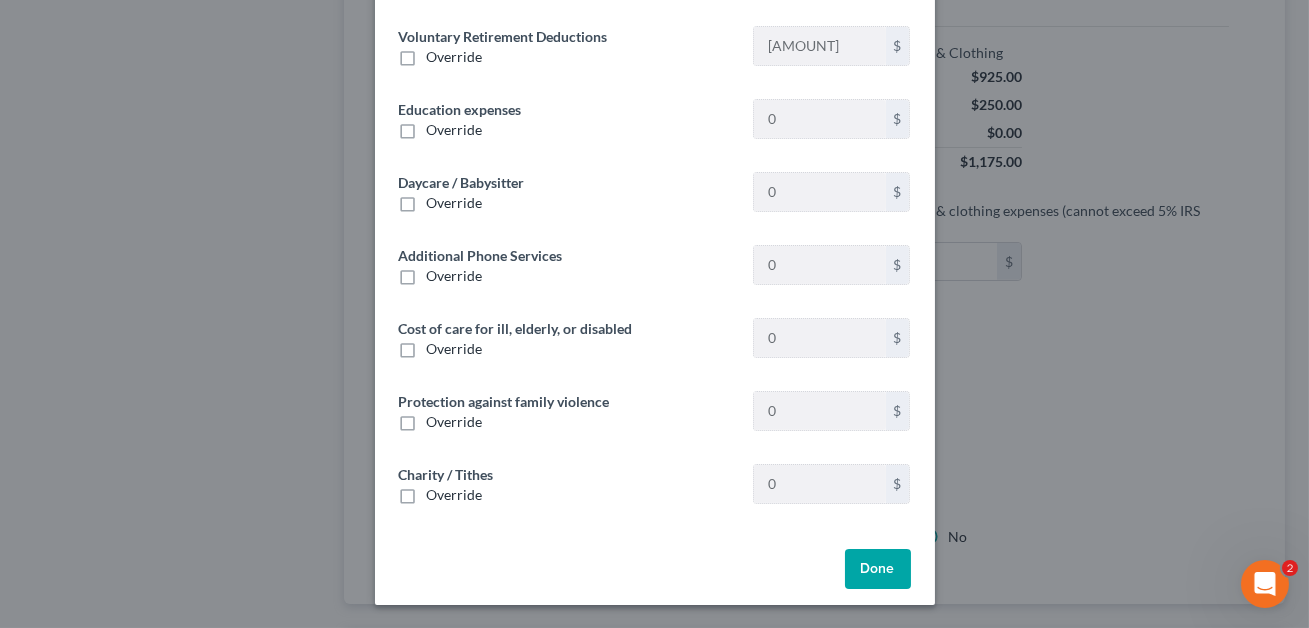 type on "474.24" 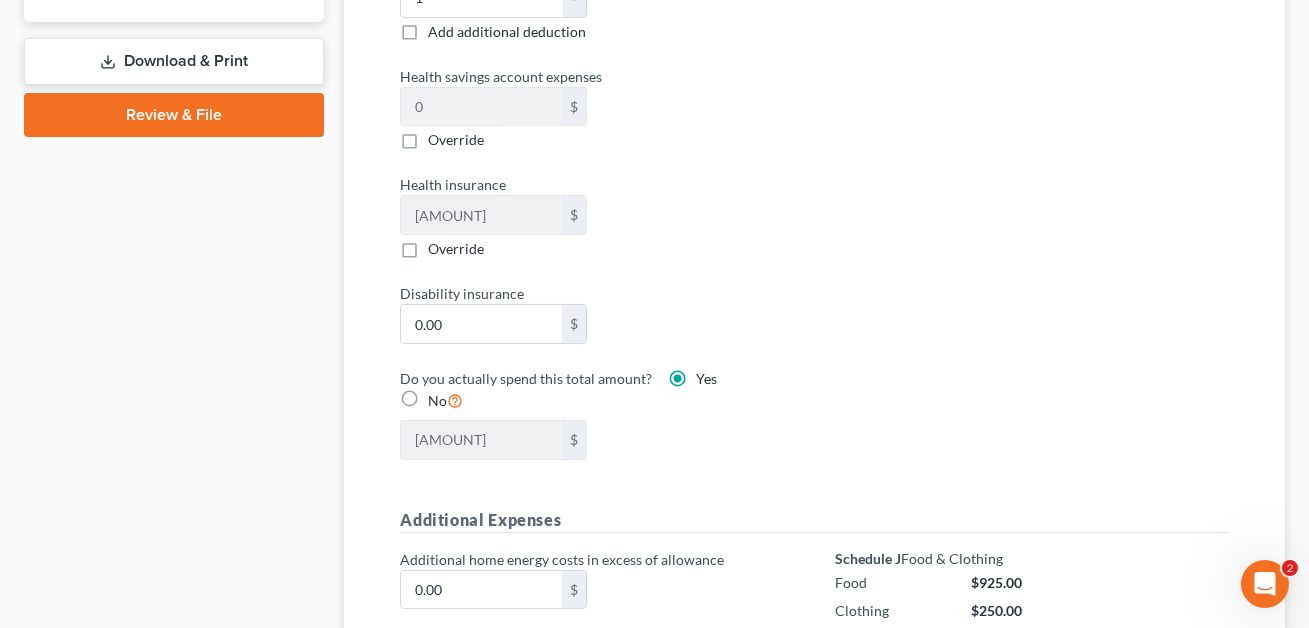 scroll, scrollTop: 986, scrollLeft: 0, axis: vertical 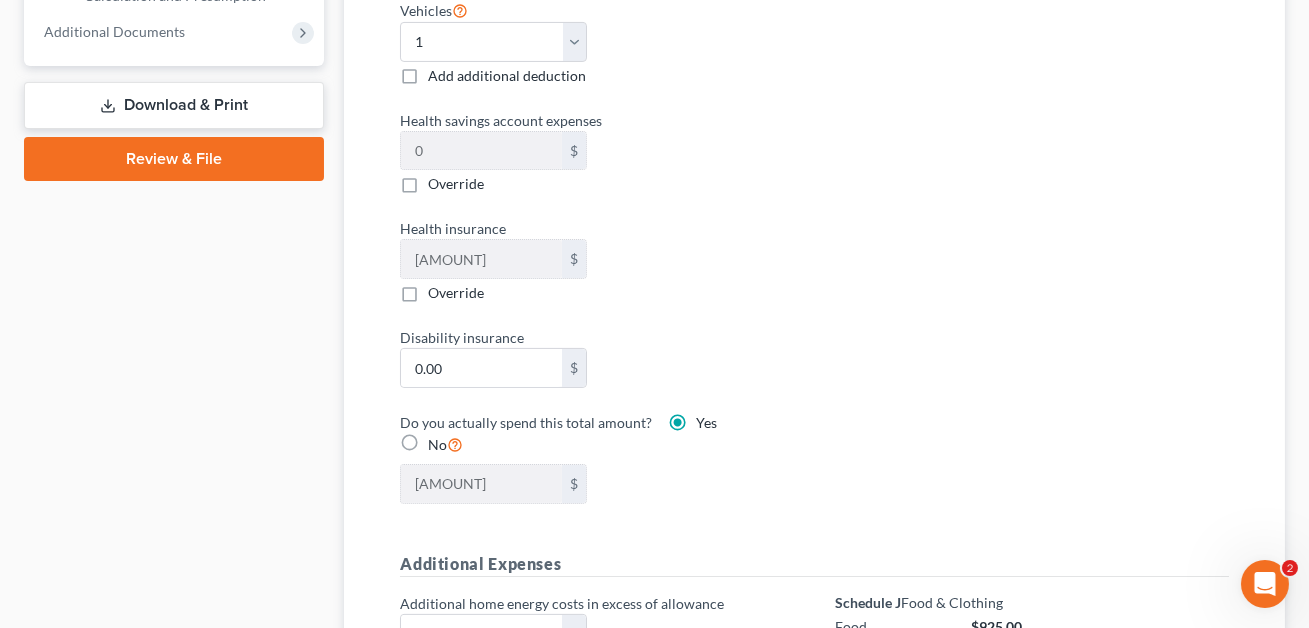 click on "Override" at bounding box center [456, 293] 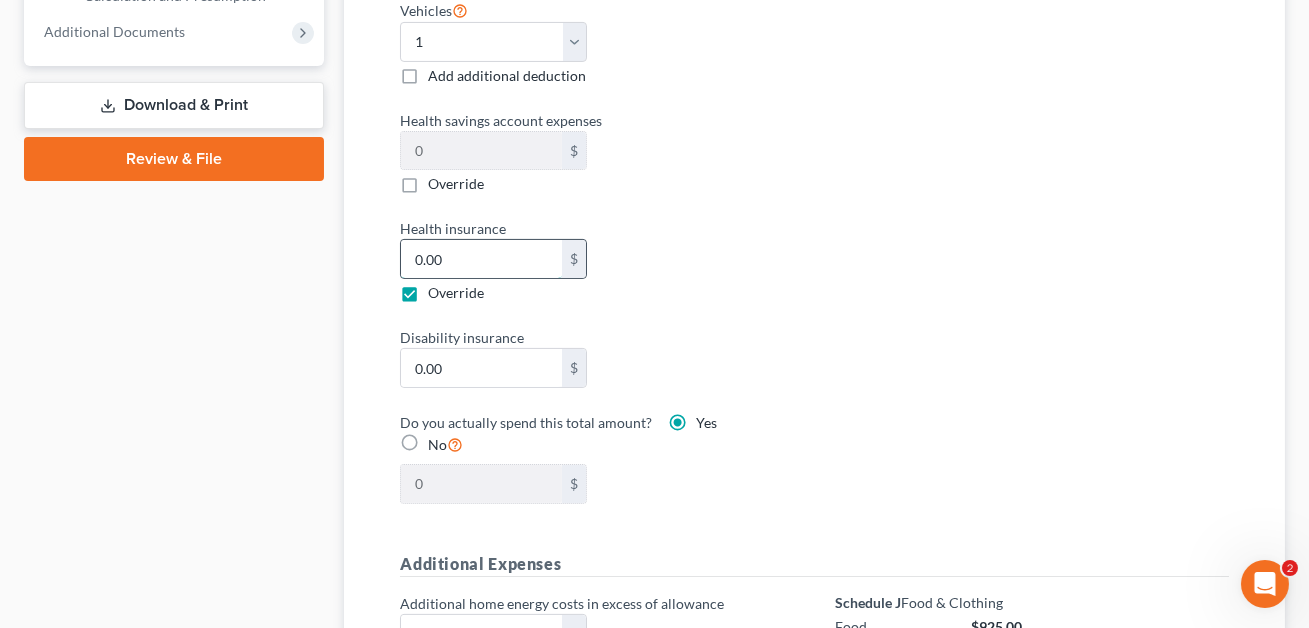 click on "0.00" at bounding box center (481, 259) 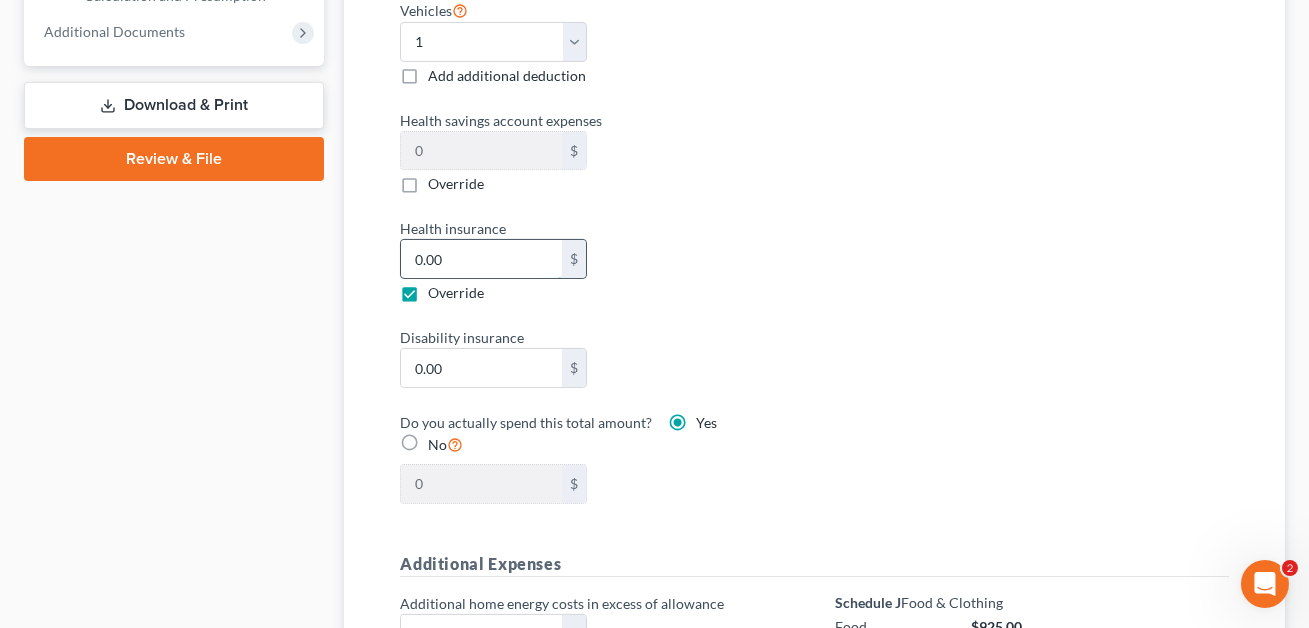 type on "3.00" 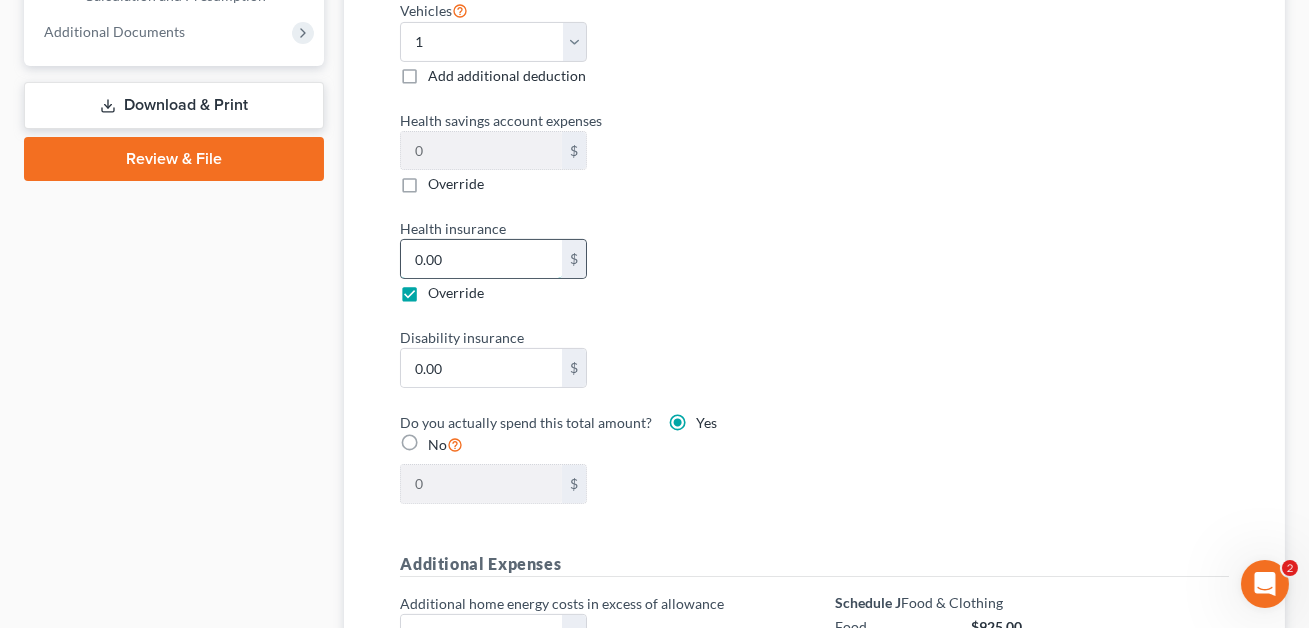 type on "3" 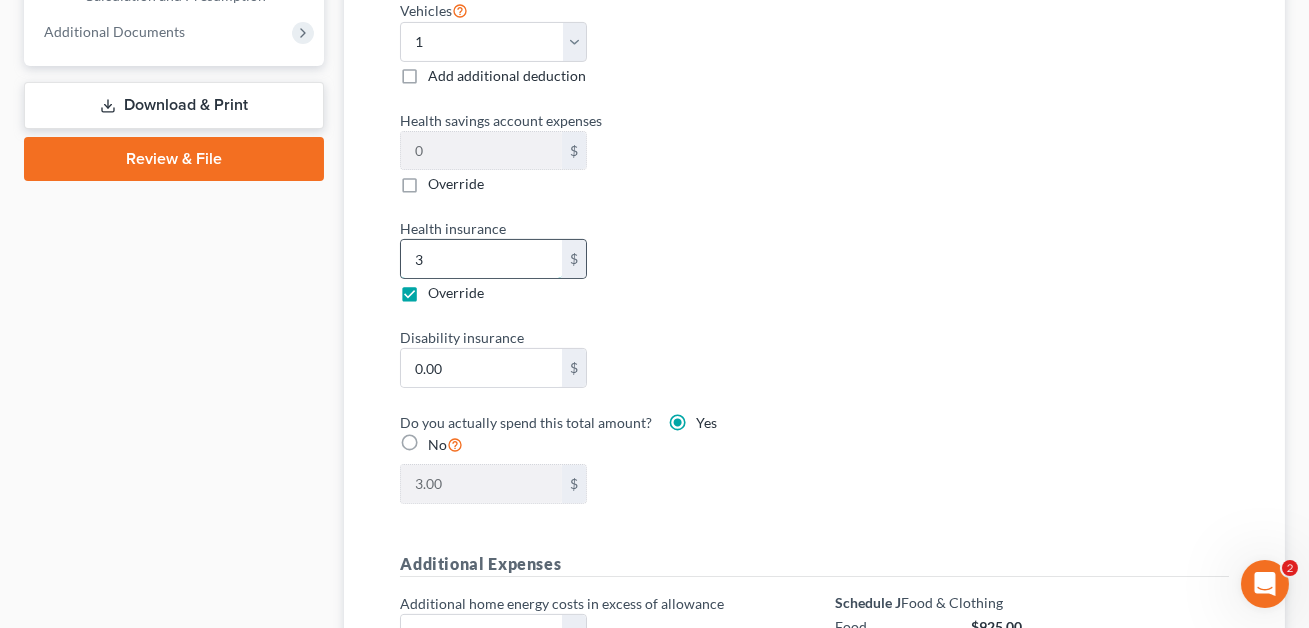 type on "35.00" 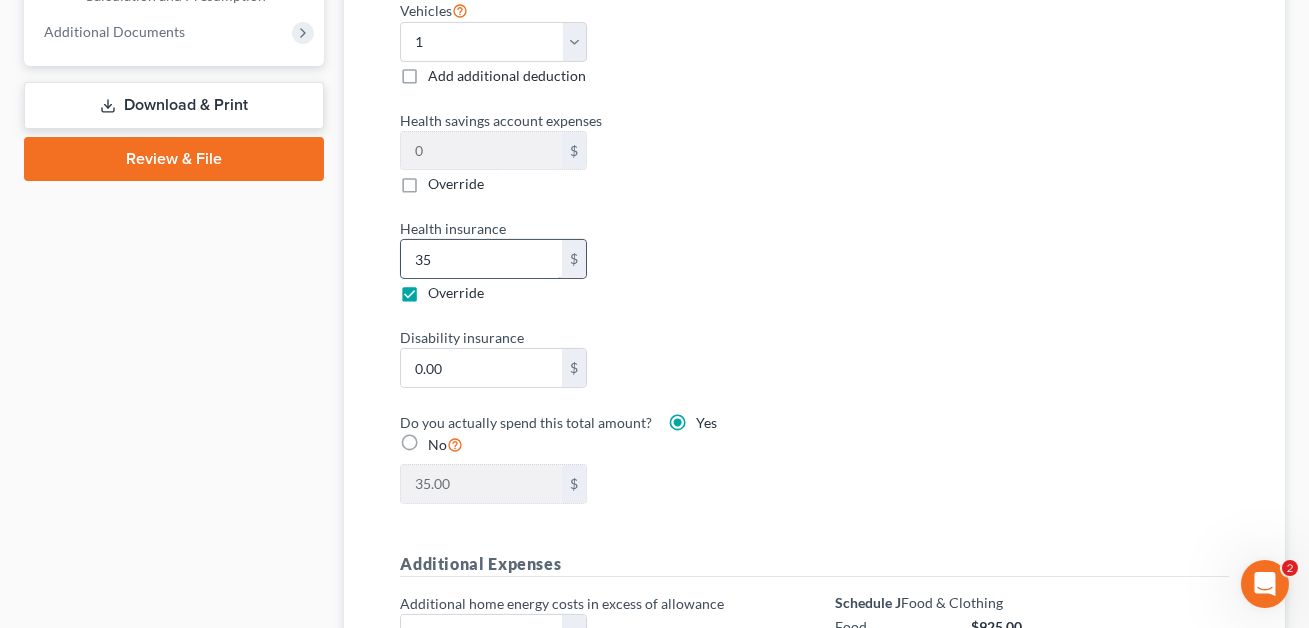 type on "353.00" 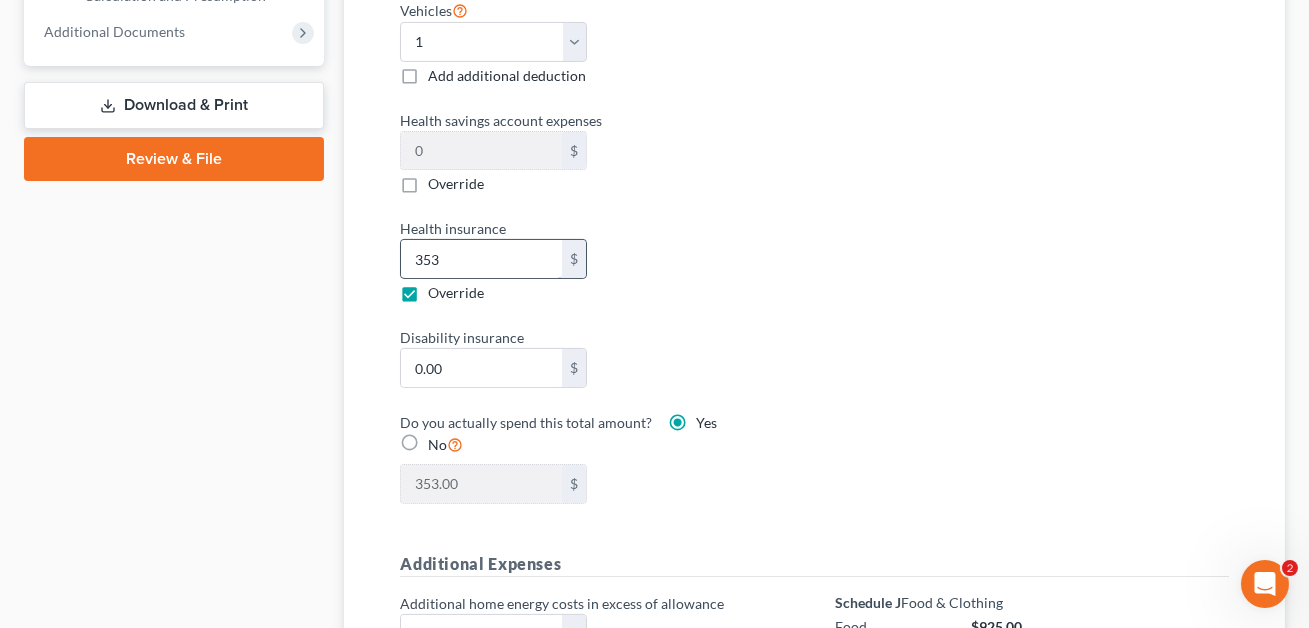 type on "353." 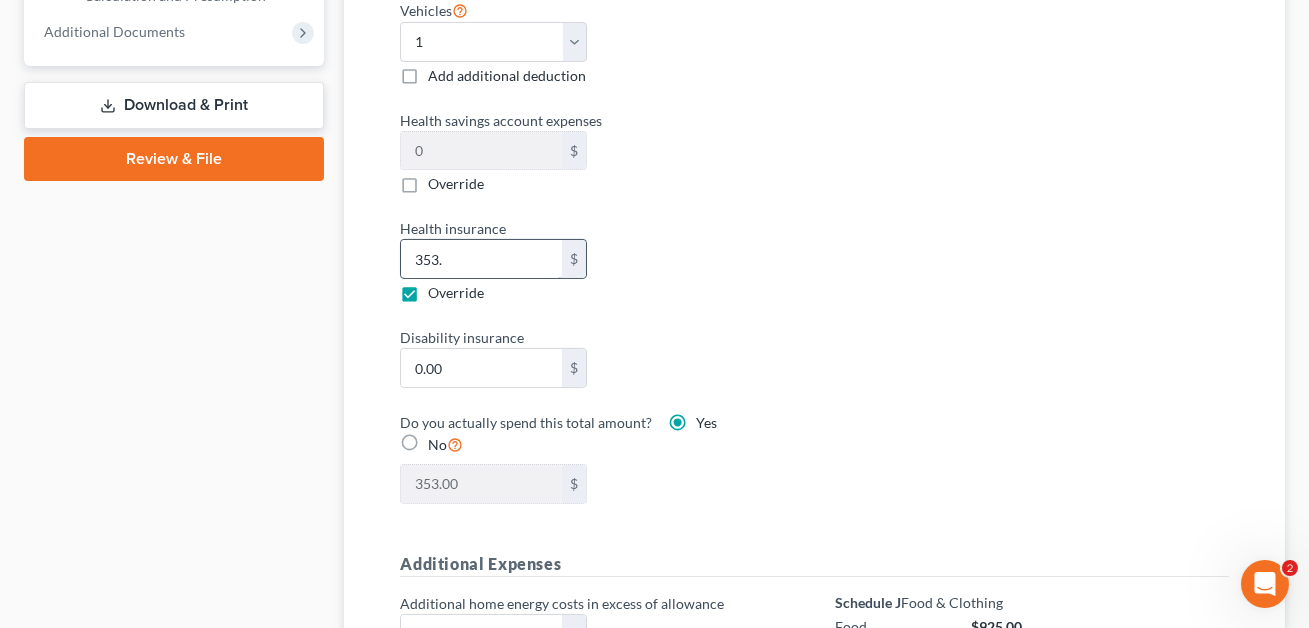 type on "[NUMBER]" 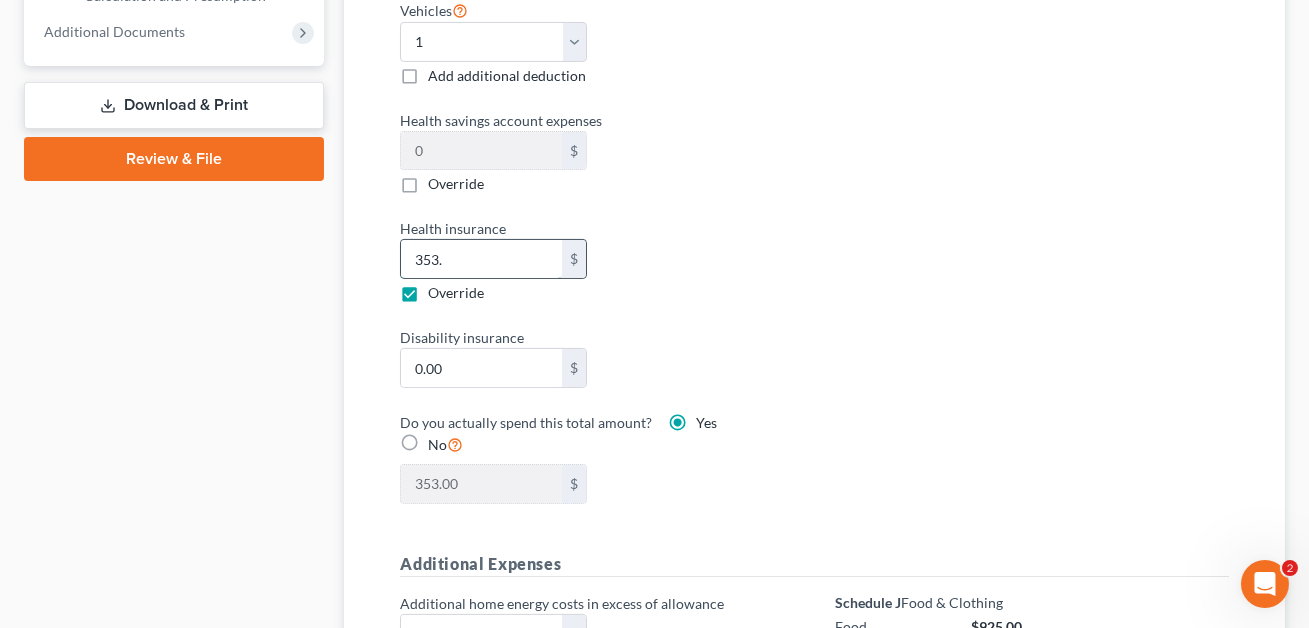 type on "353.7" 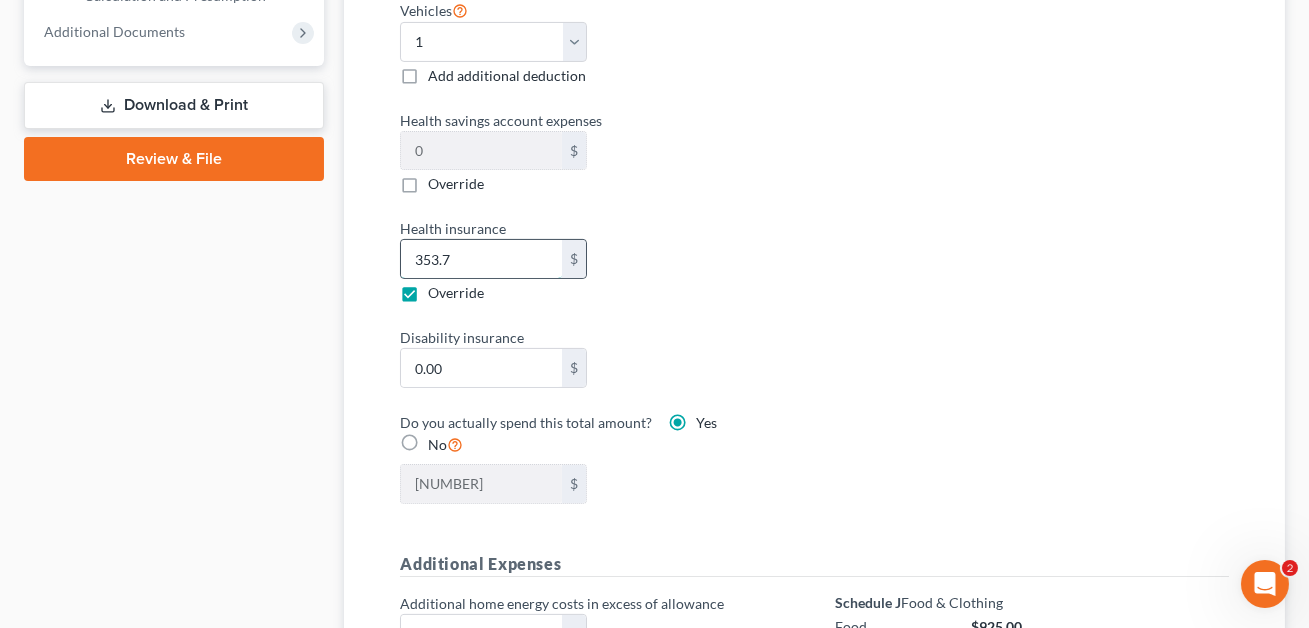 type on "353.75" 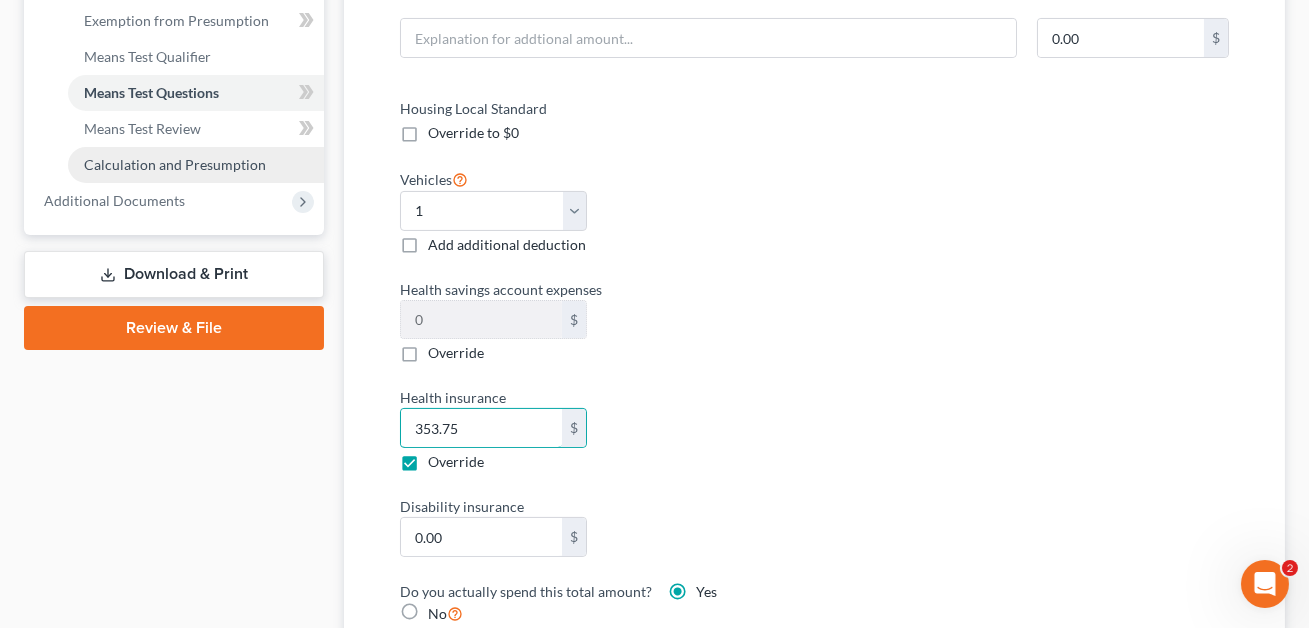 scroll, scrollTop: 719, scrollLeft: 0, axis: vertical 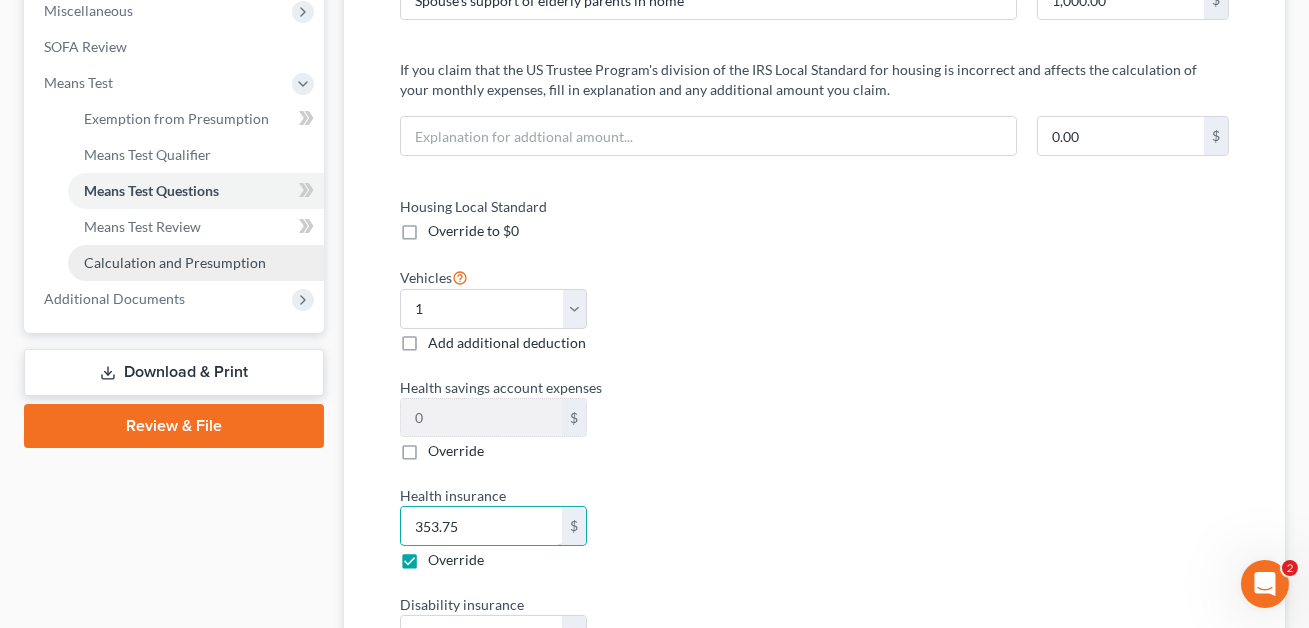 type on "353.75" 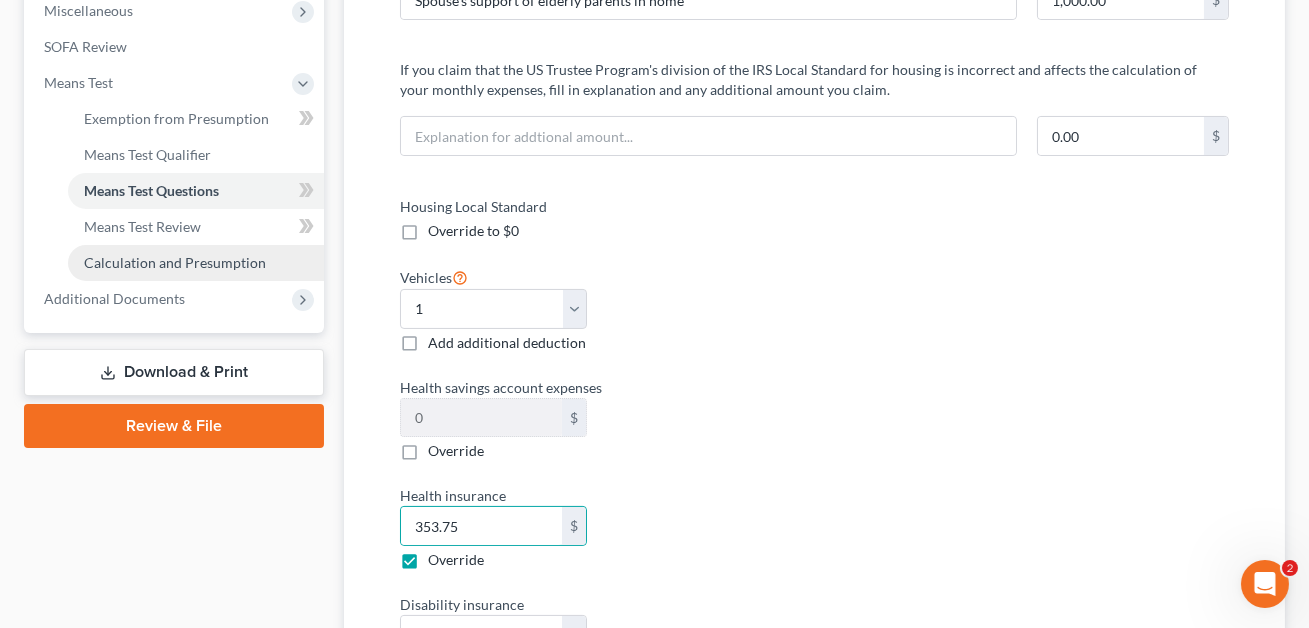 click on "Calculation and Presumption" at bounding box center [175, 262] 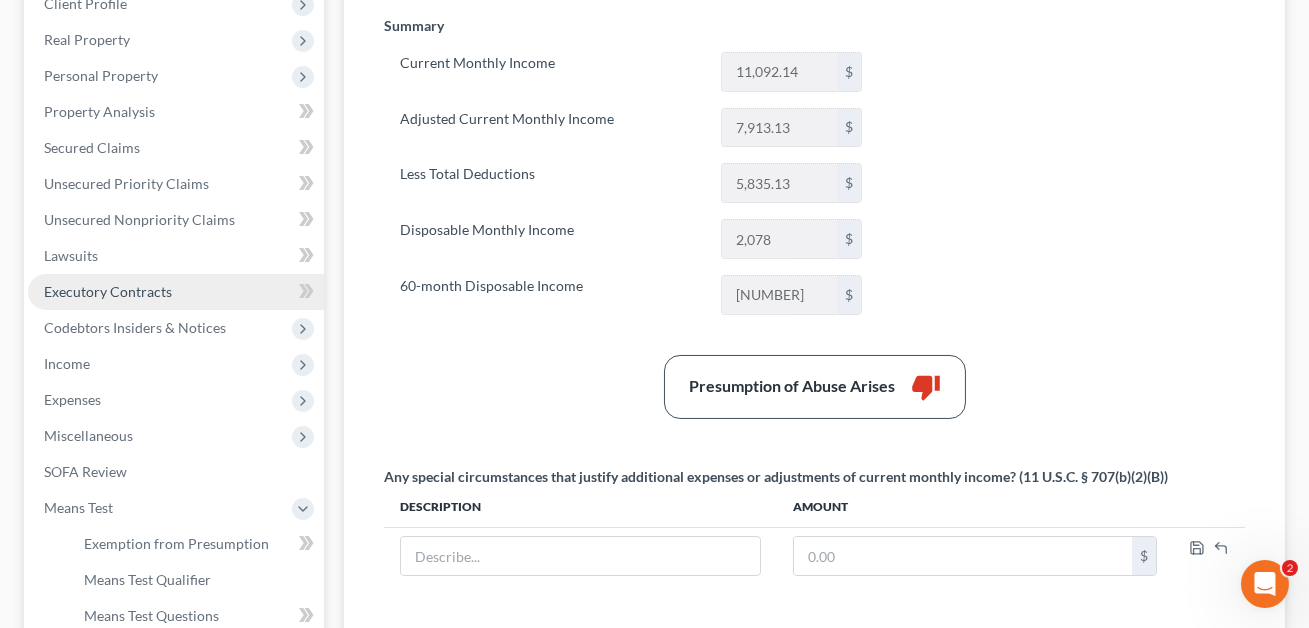 scroll, scrollTop: 401, scrollLeft: 0, axis: vertical 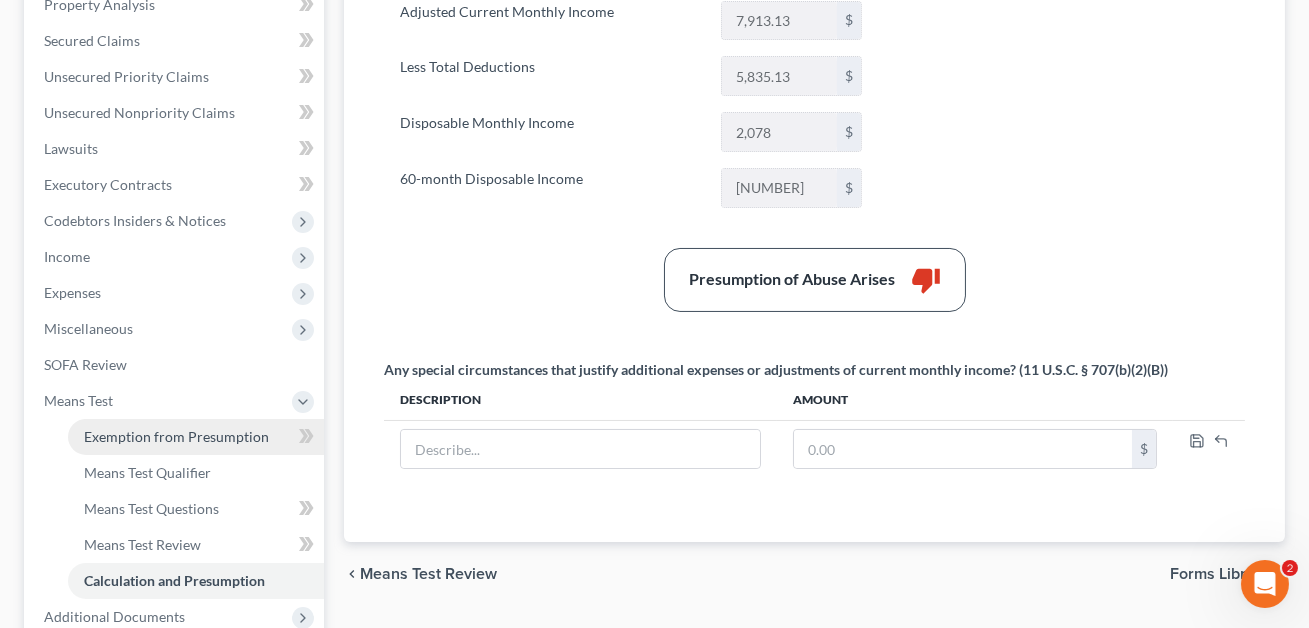 click on "Exemption from Presumption" at bounding box center [196, 437] 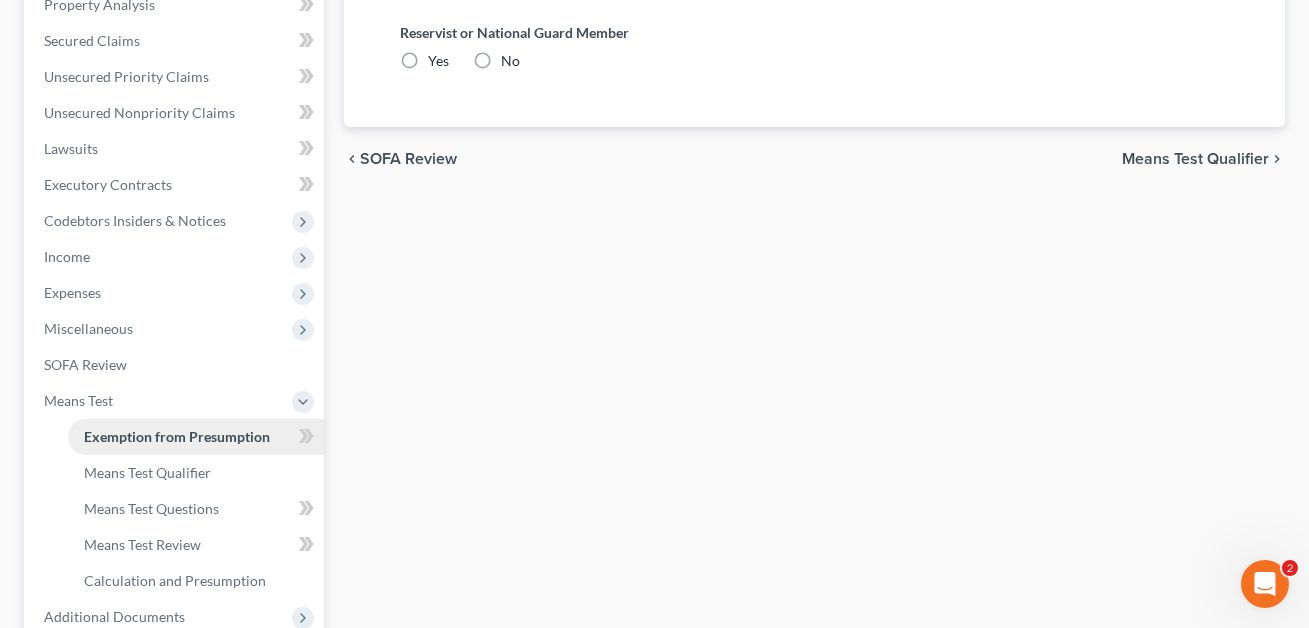 radio on "true" 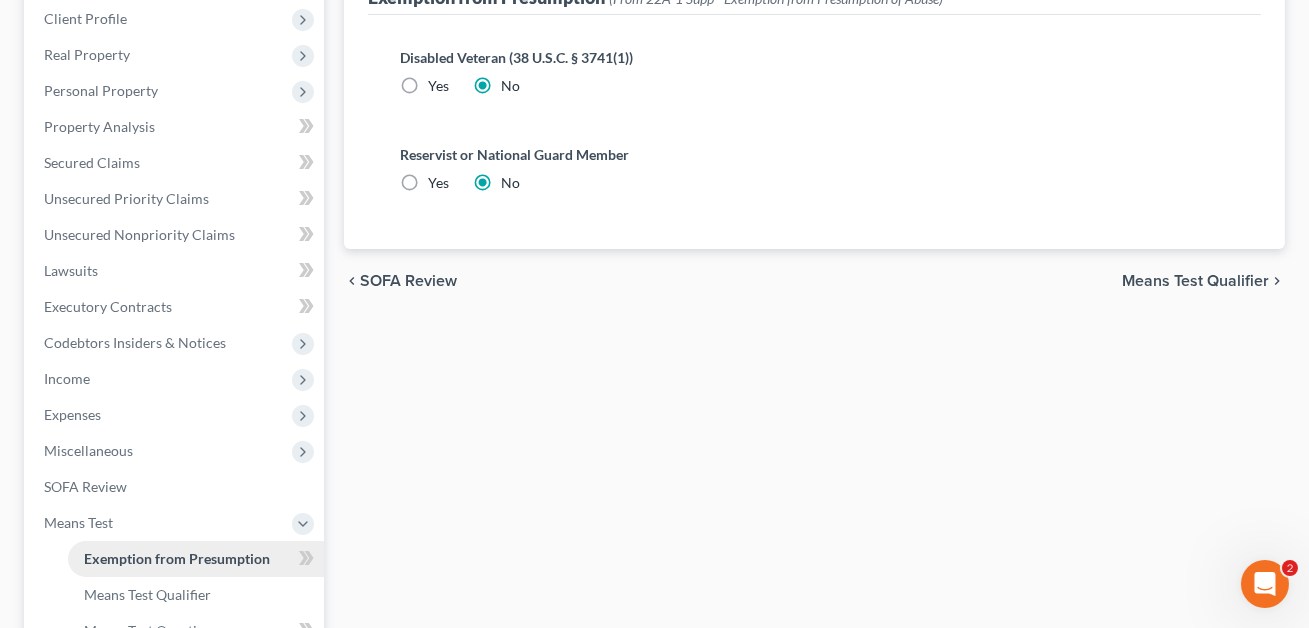 scroll, scrollTop: 0, scrollLeft: 0, axis: both 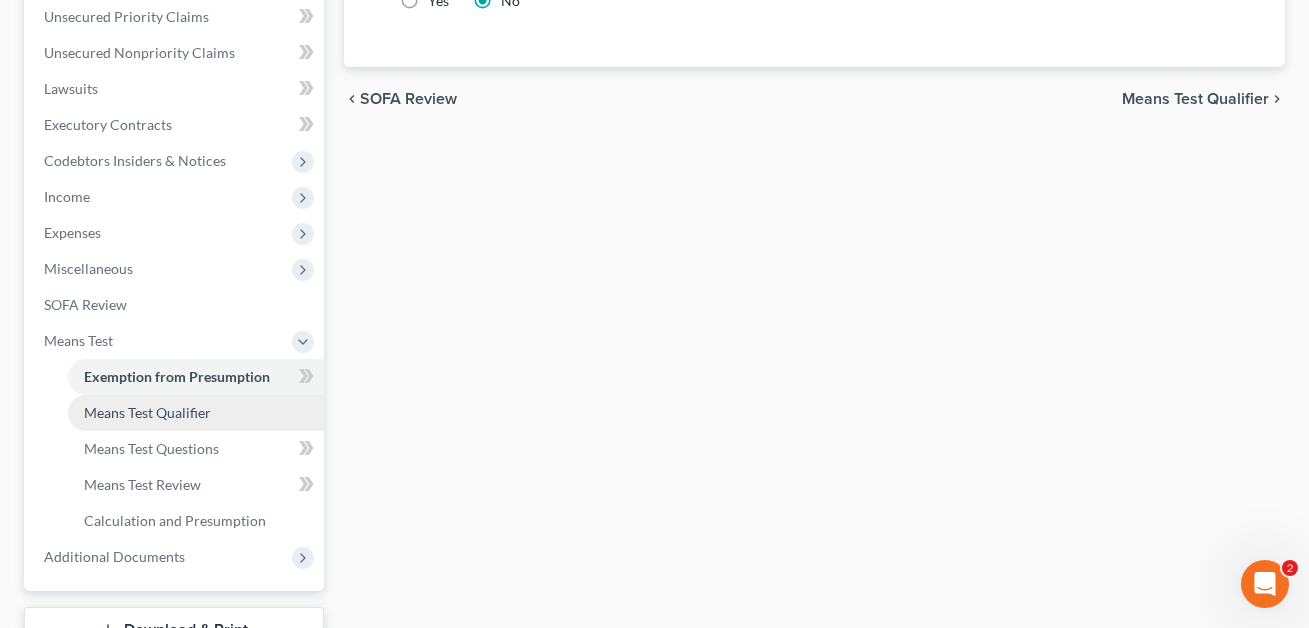 click on "Means Test Qualifier" at bounding box center (147, 412) 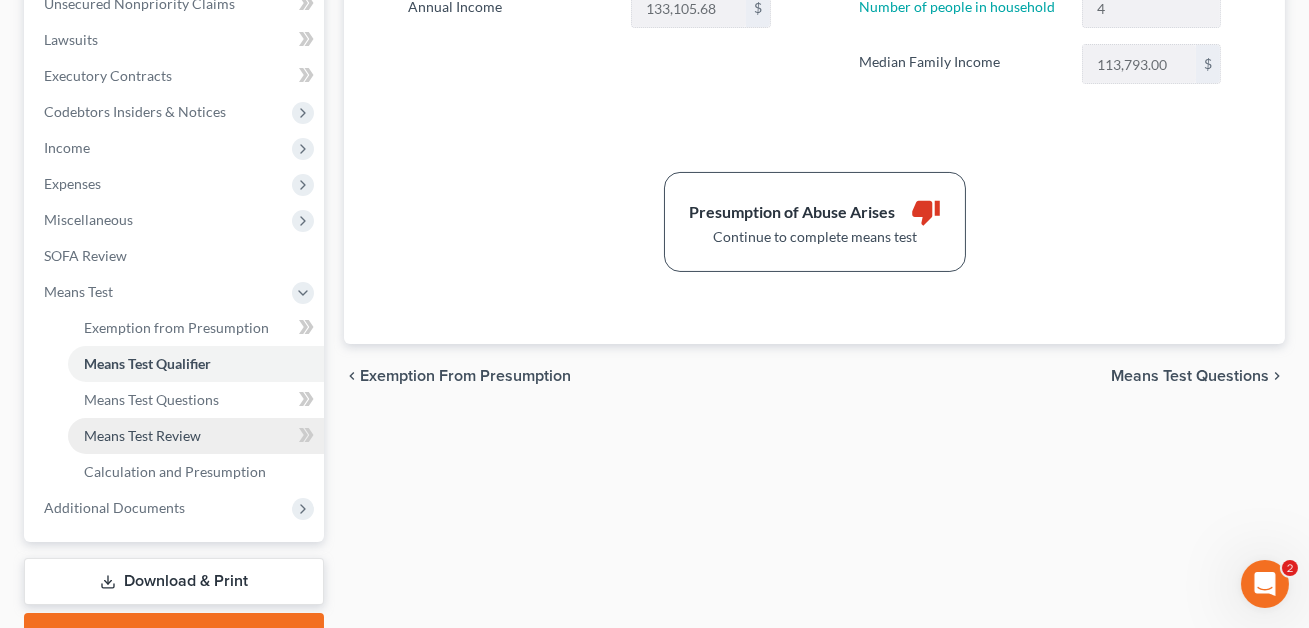 scroll, scrollTop: 513, scrollLeft: 0, axis: vertical 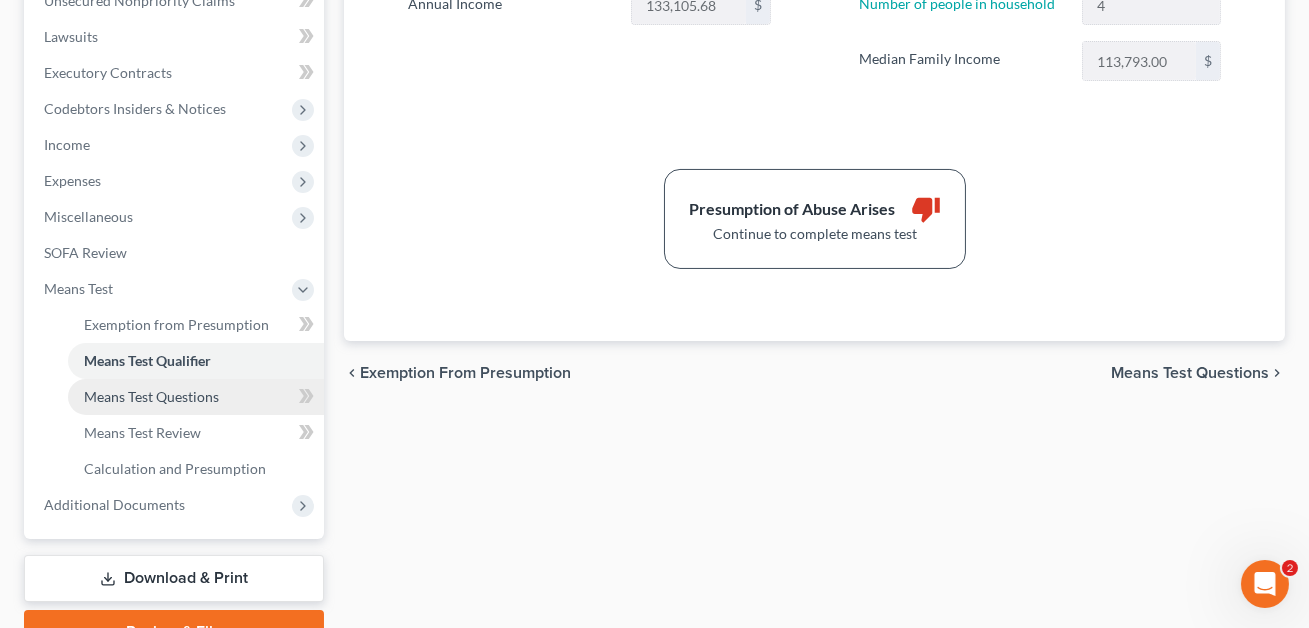 click on "Means Test Questions" at bounding box center (151, 396) 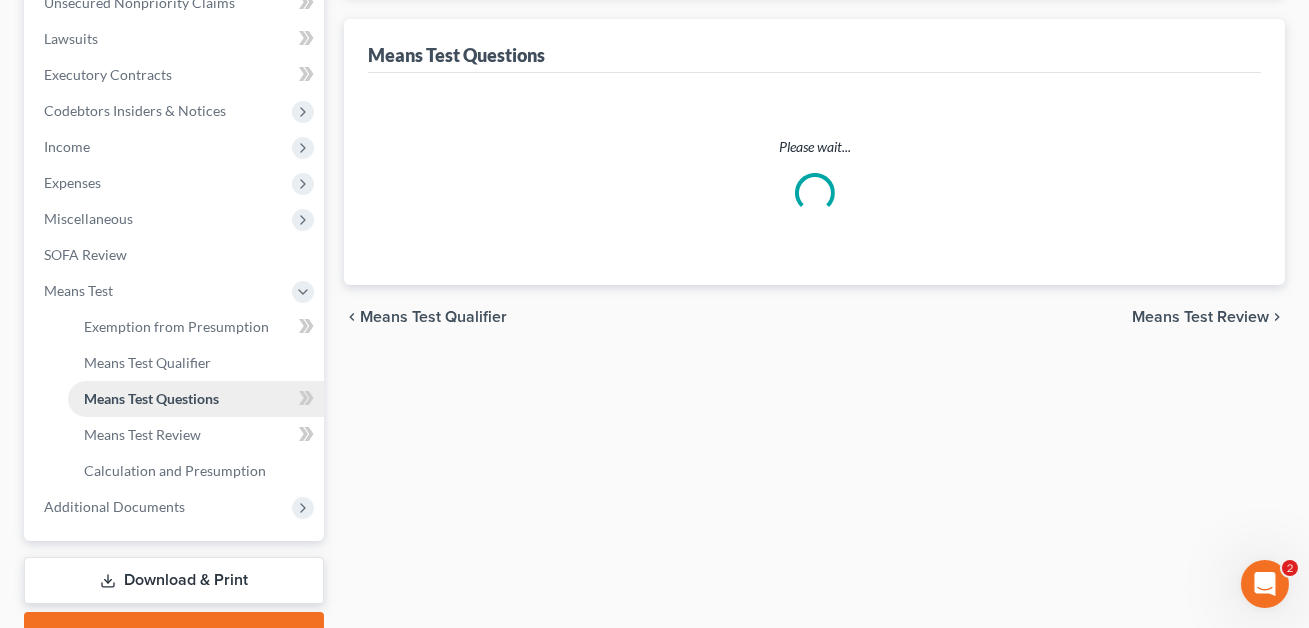 select on "2" 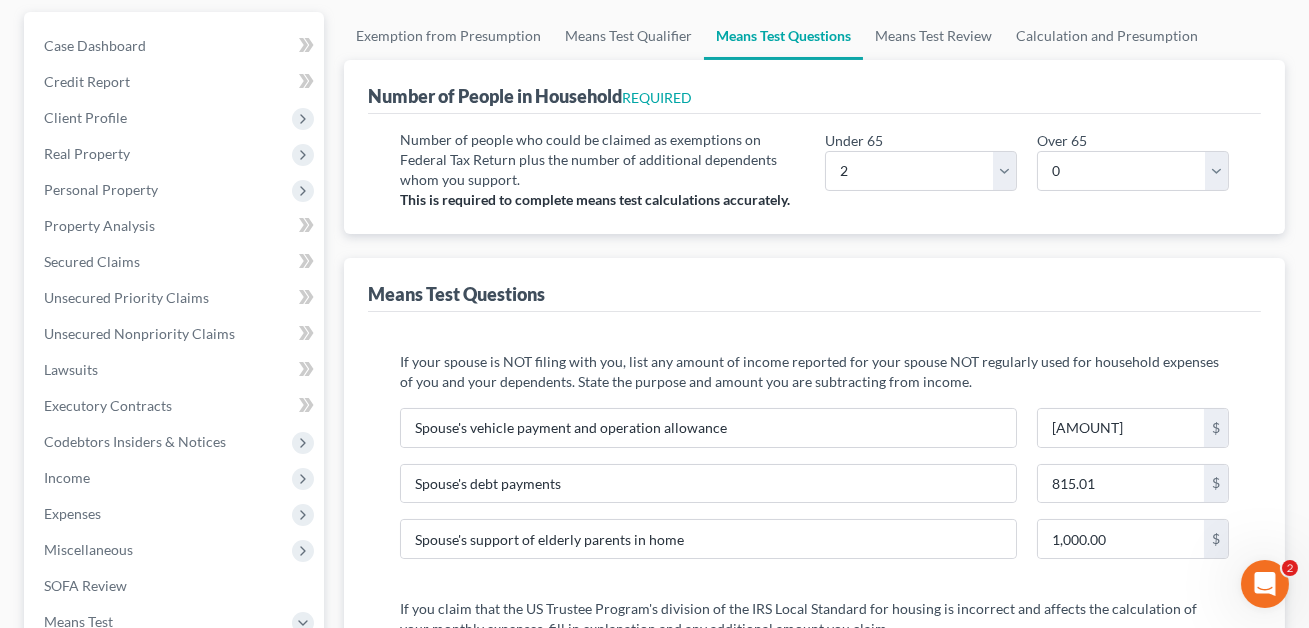 scroll, scrollTop: 180, scrollLeft: 0, axis: vertical 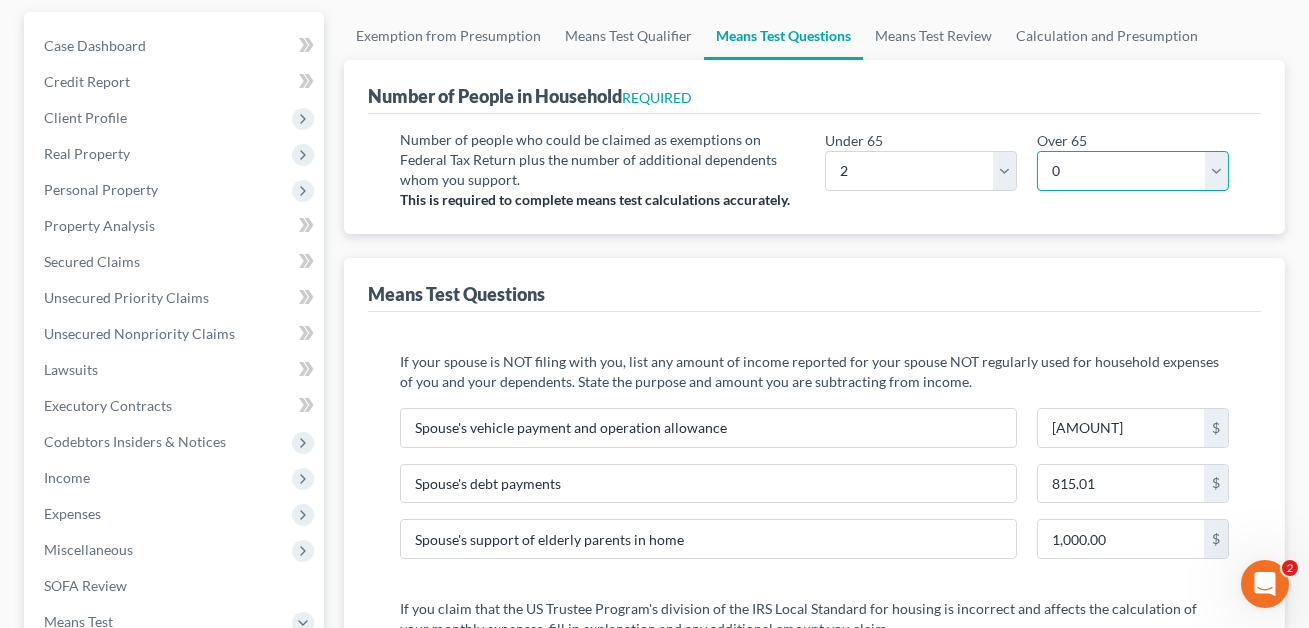 click on "# 0 1 2 3 4 5 6 7 8 9 10" at bounding box center [1133, 171] 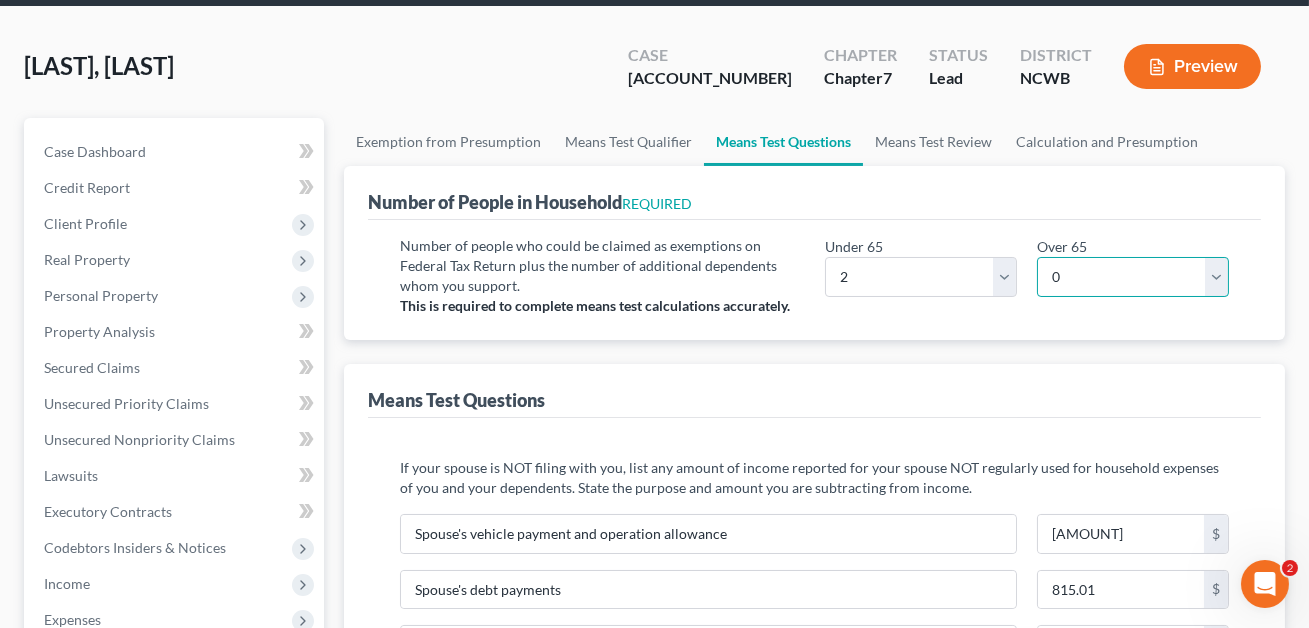 scroll, scrollTop: 0, scrollLeft: 0, axis: both 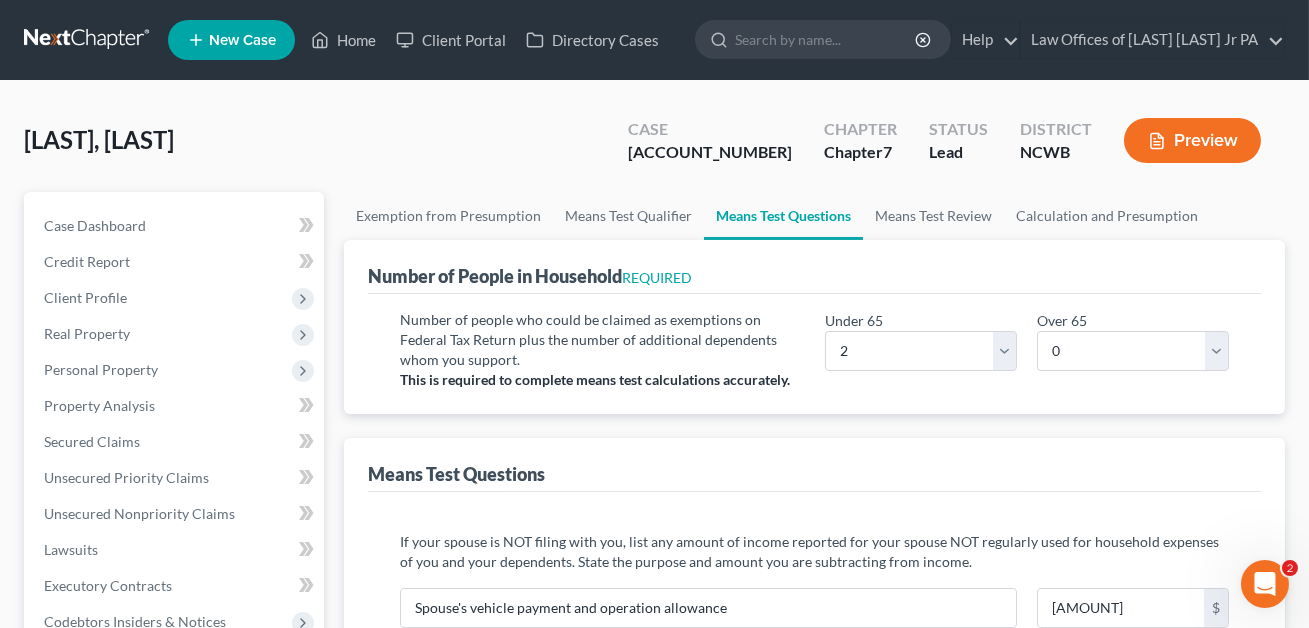 click on "Preview" at bounding box center [1192, 140] 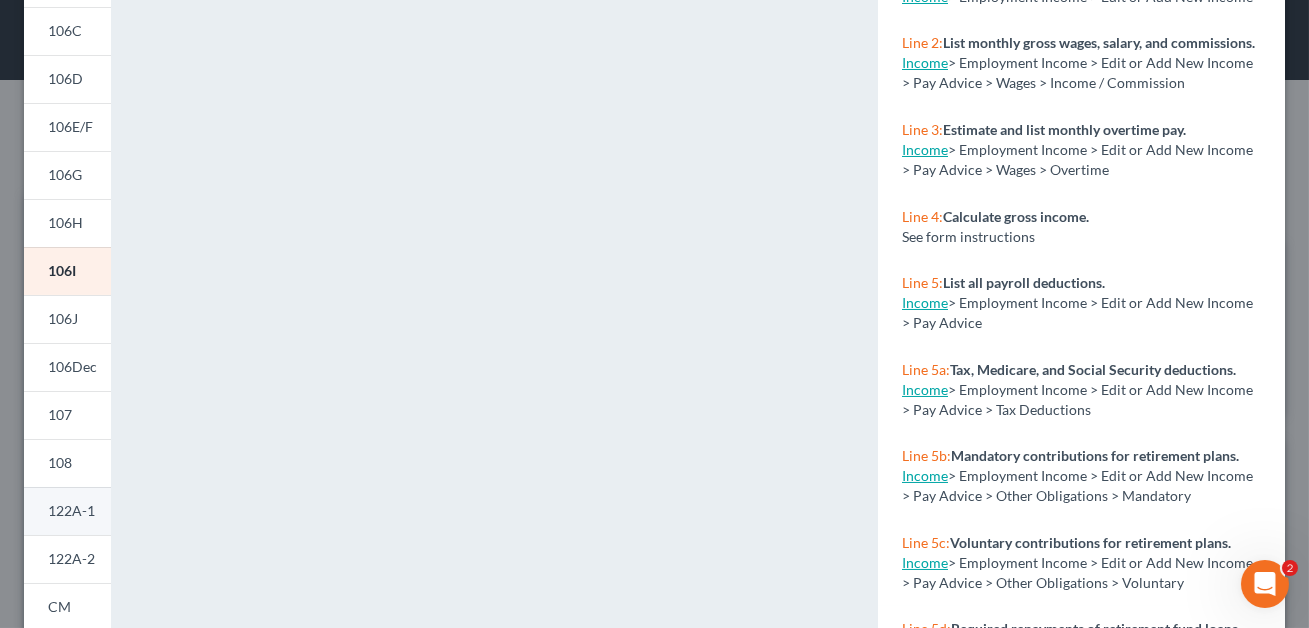 scroll, scrollTop: 463, scrollLeft: 0, axis: vertical 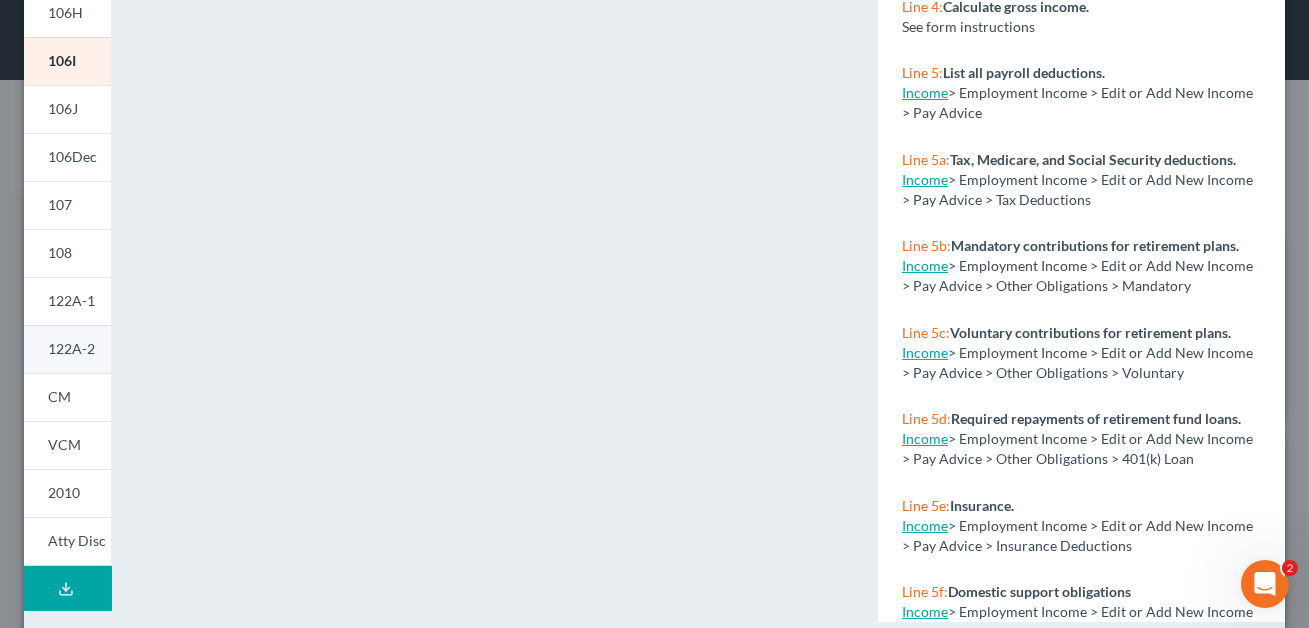 click on "122A-2" at bounding box center [71, 348] 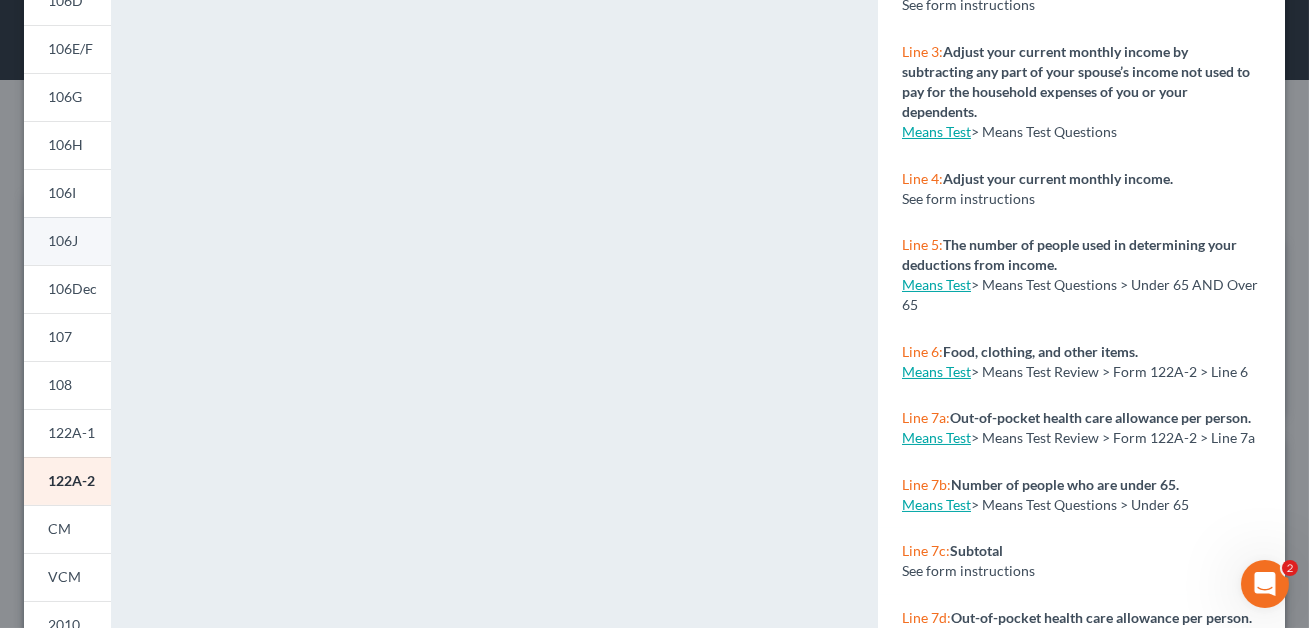 scroll, scrollTop: 405, scrollLeft: 0, axis: vertical 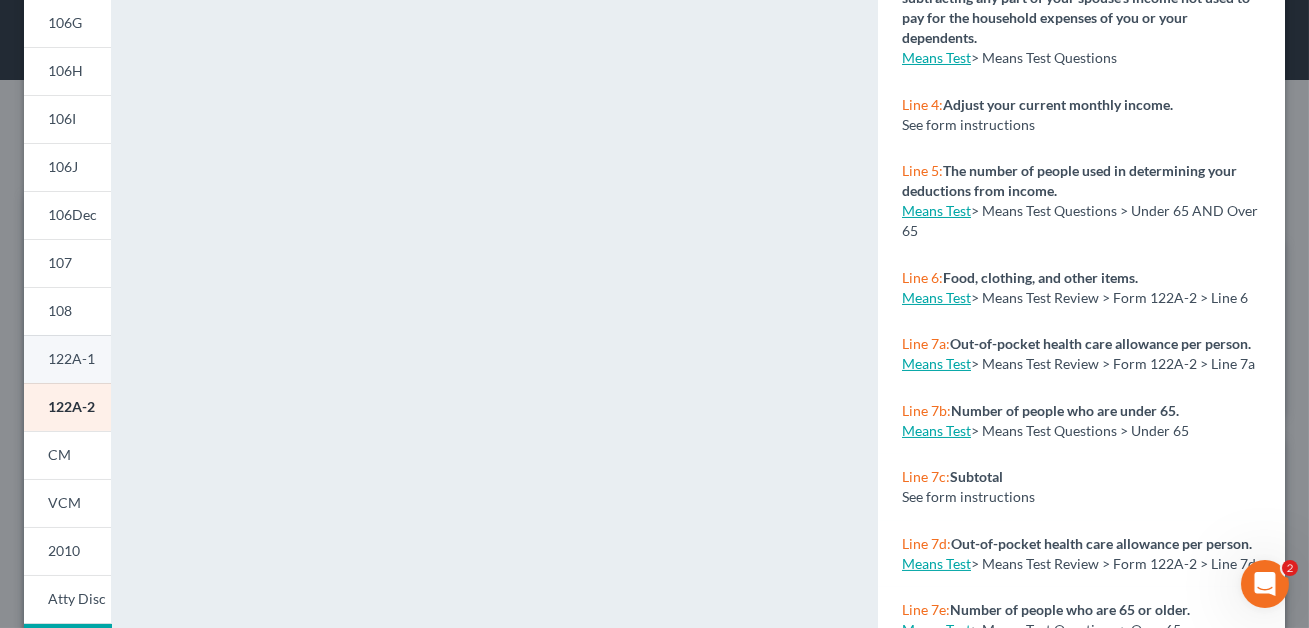 click on "122A-1" at bounding box center (67, 359) 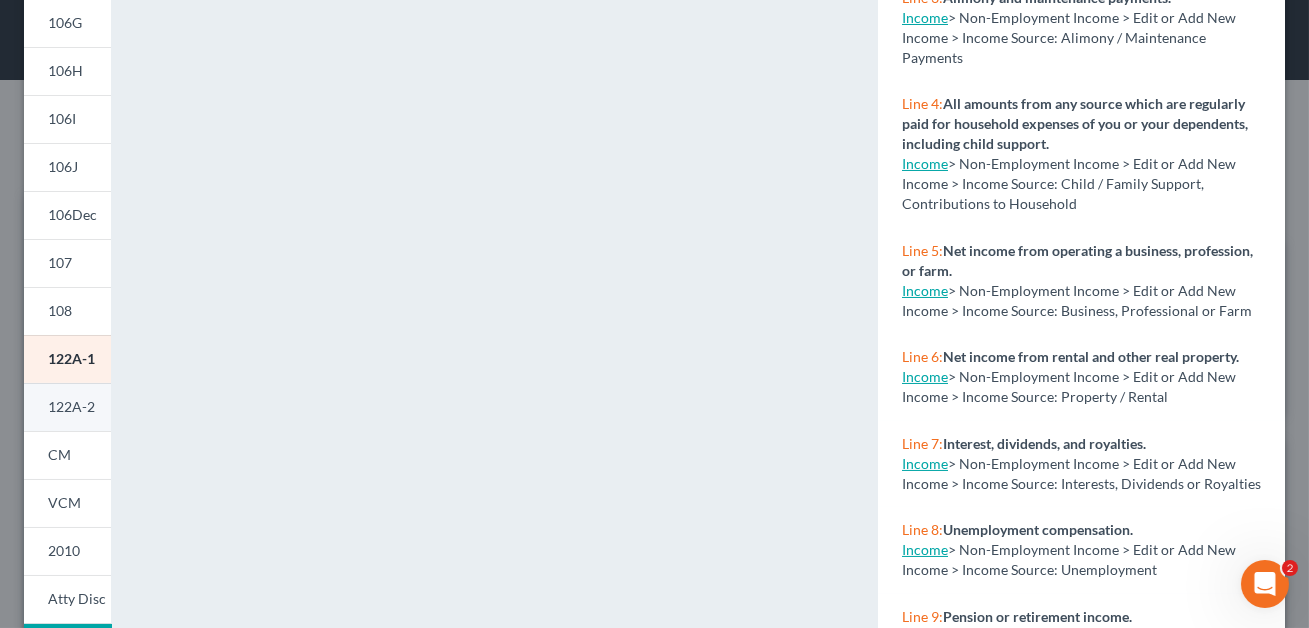 click on "122A-2" at bounding box center [71, 406] 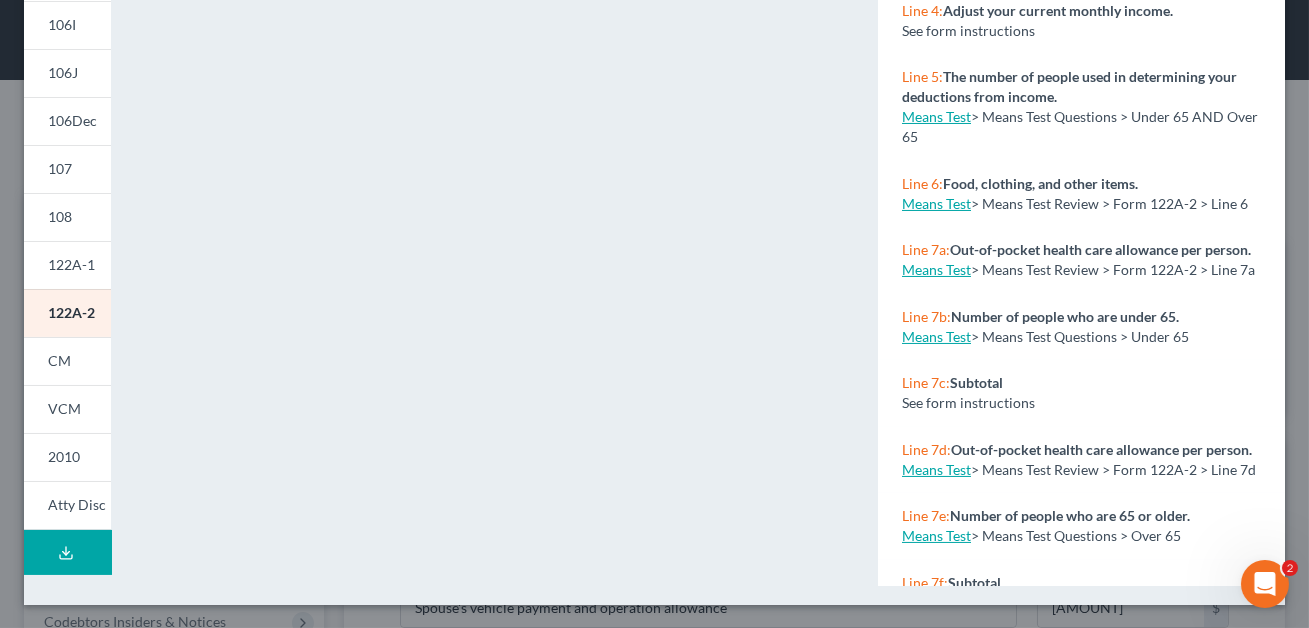 scroll, scrollTop: 0, scrollLeft: 0, axis: both 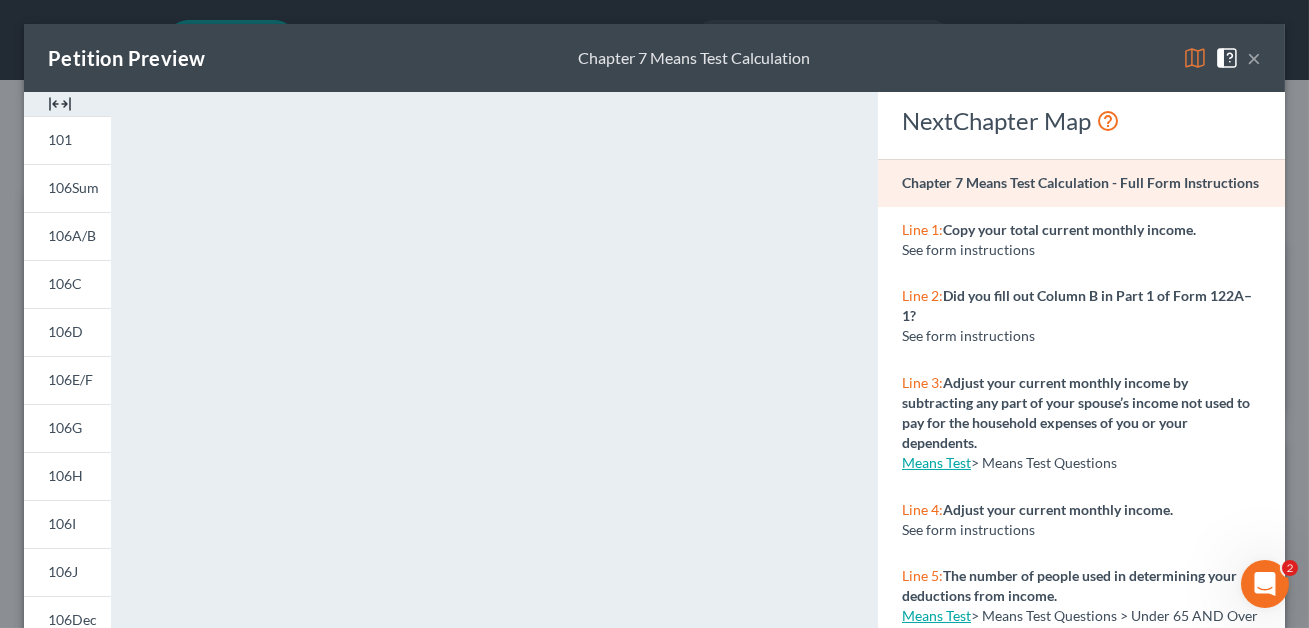 click on "×" at bounding box center [1254, 58] 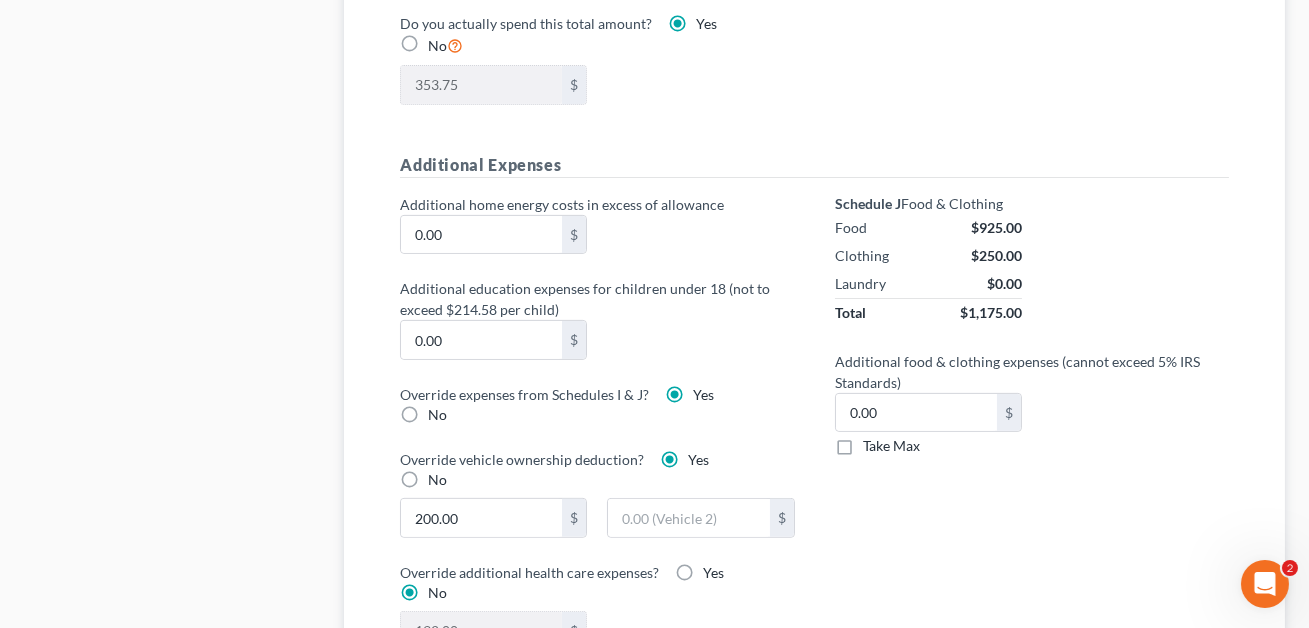 scroll, scrollTop: 1386, scrollLeft: 0, axis: vertical 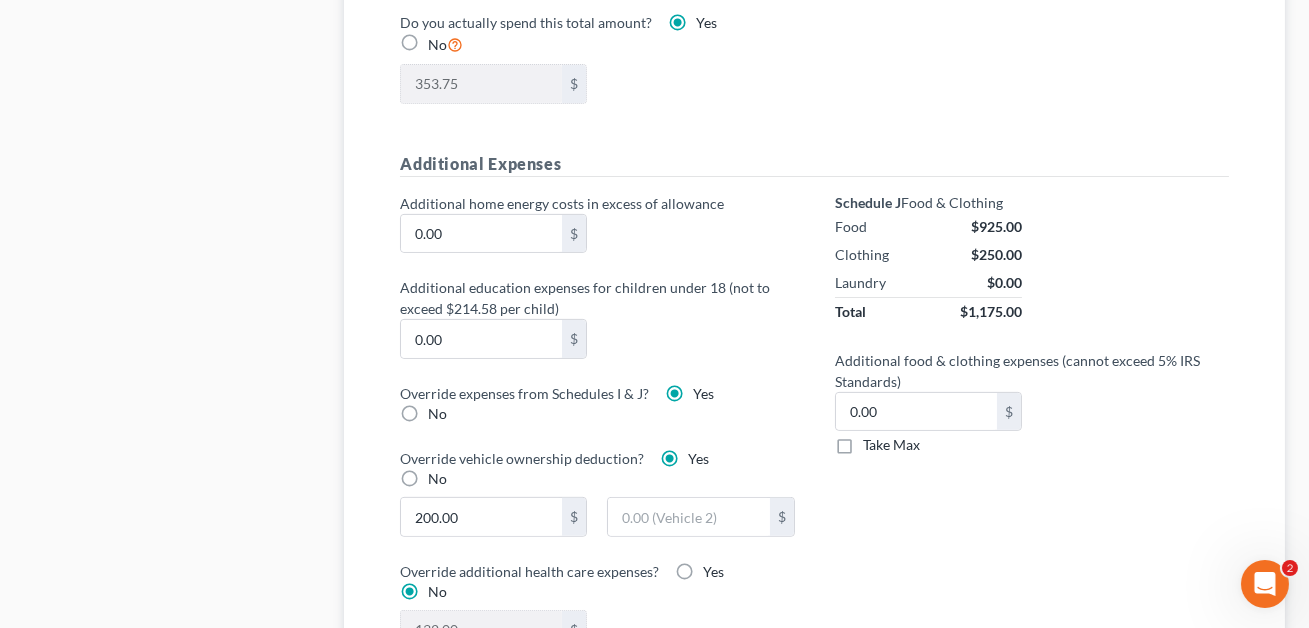 click on "No" at bounding box center [437, 414] 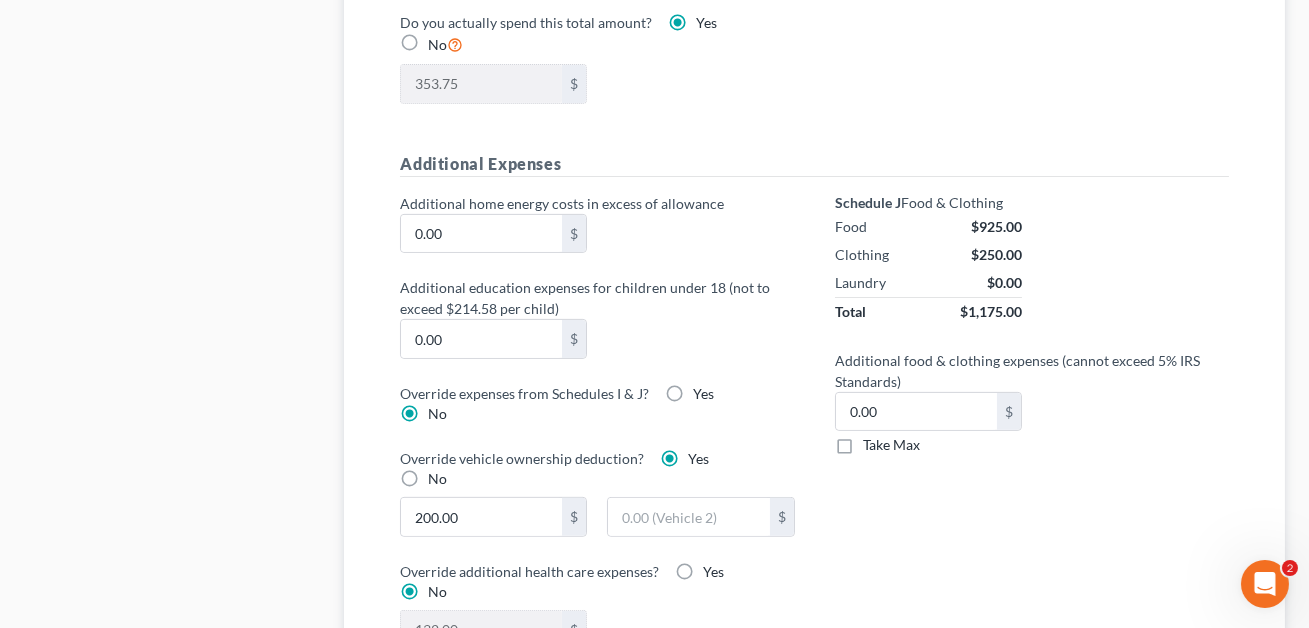 click on "Yes" at bounding box center (703, 394) 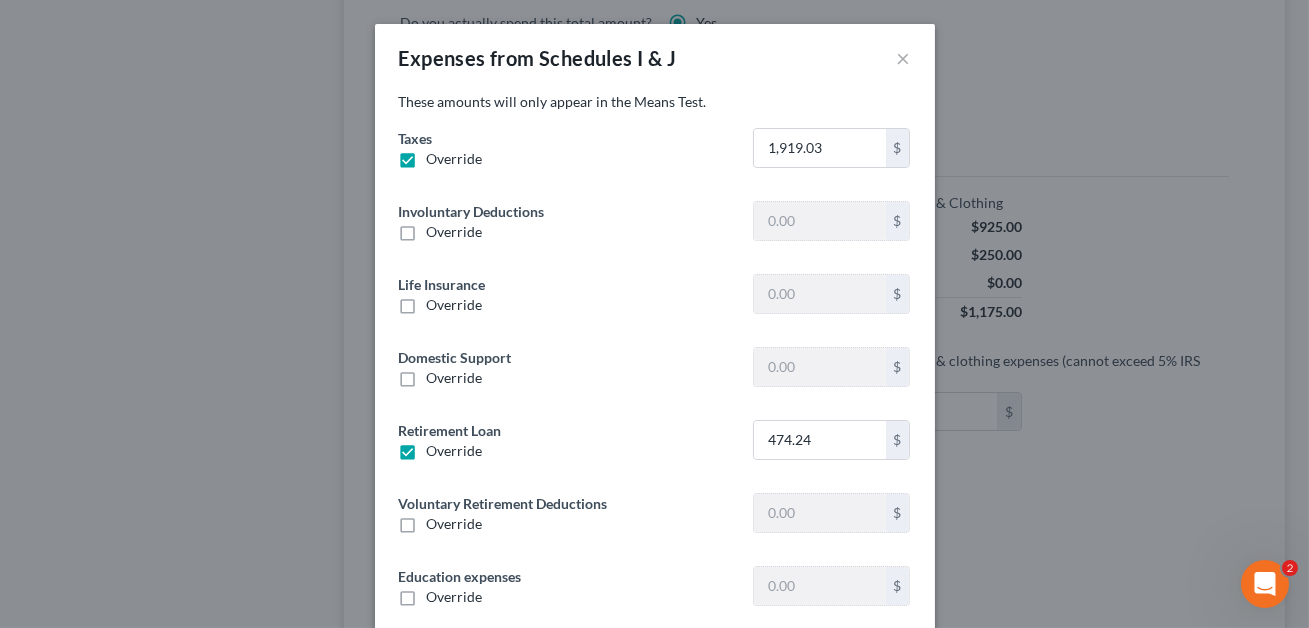 type on "0" 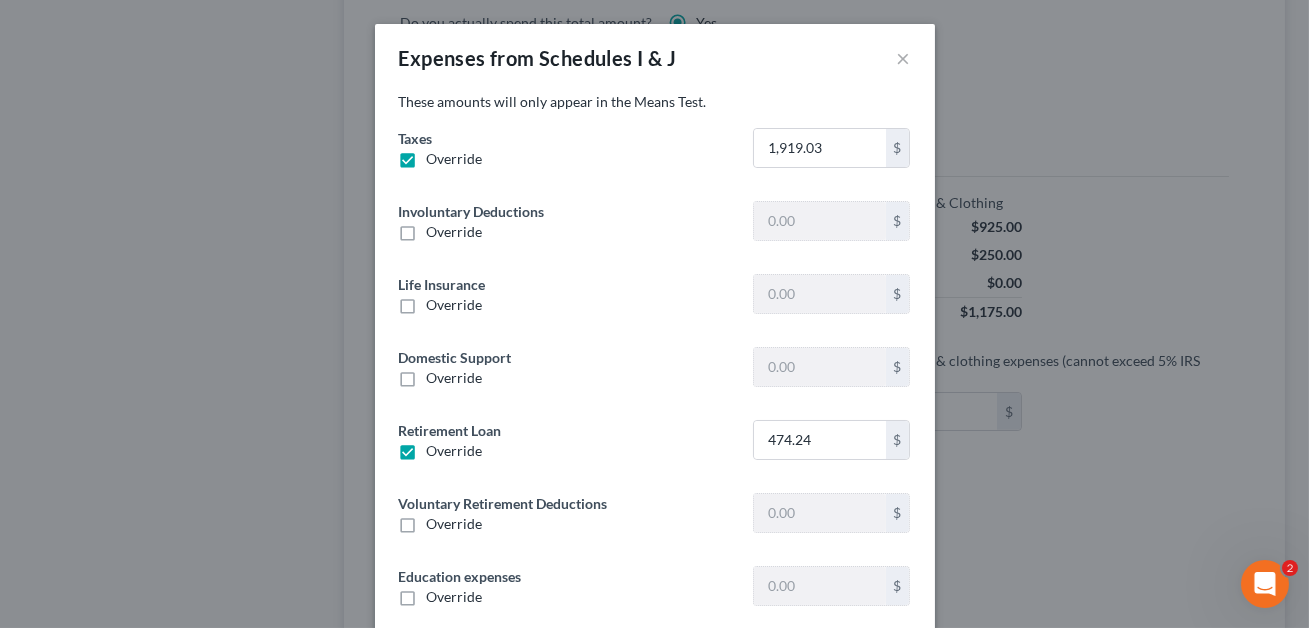 type on "0" 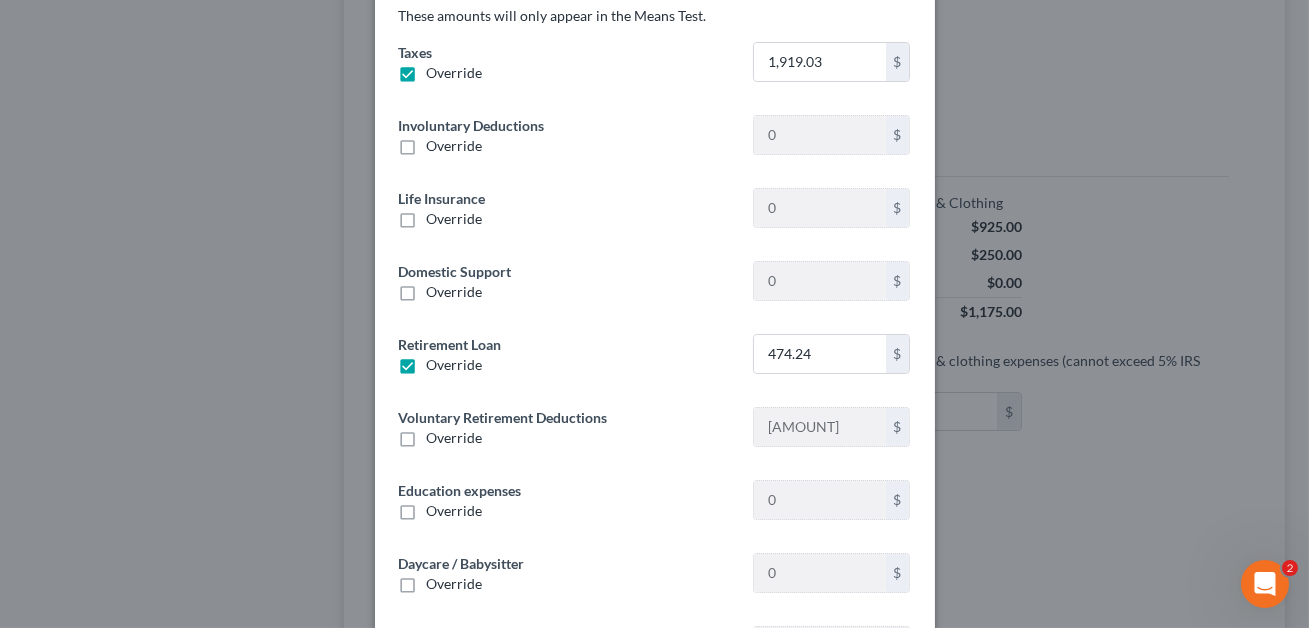 scroll, scrollTop: 90, scrollLeft: 0, axis: vertical 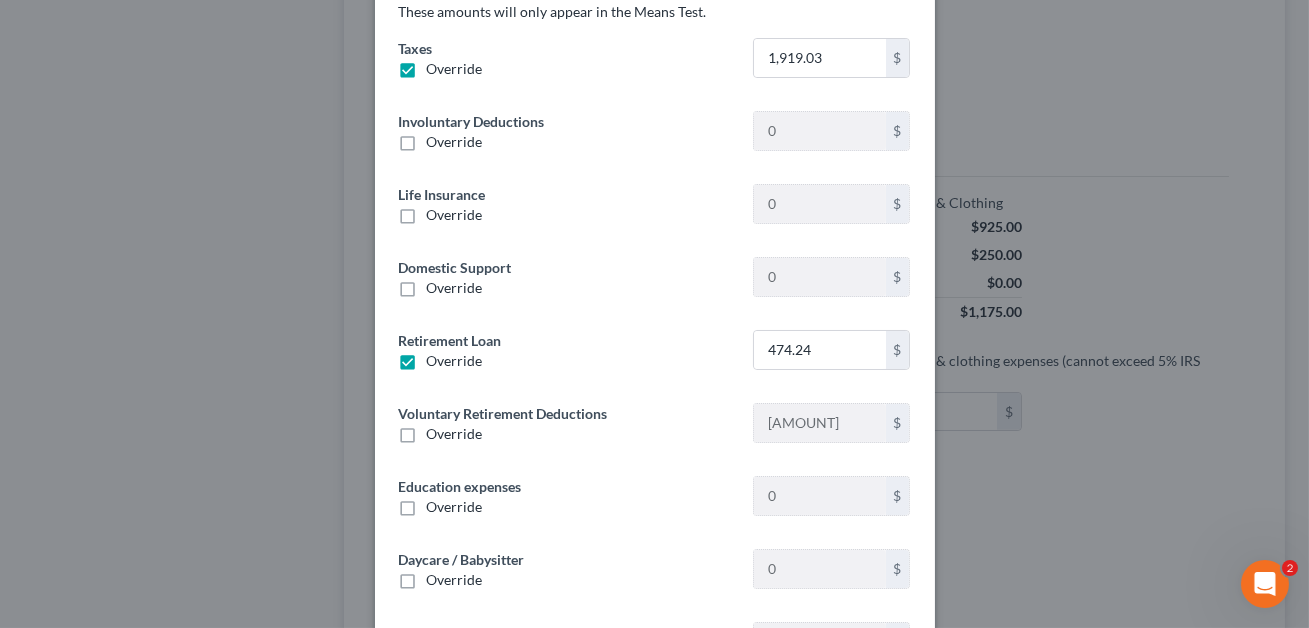 click on "Override" at bounding box center (455, 434) 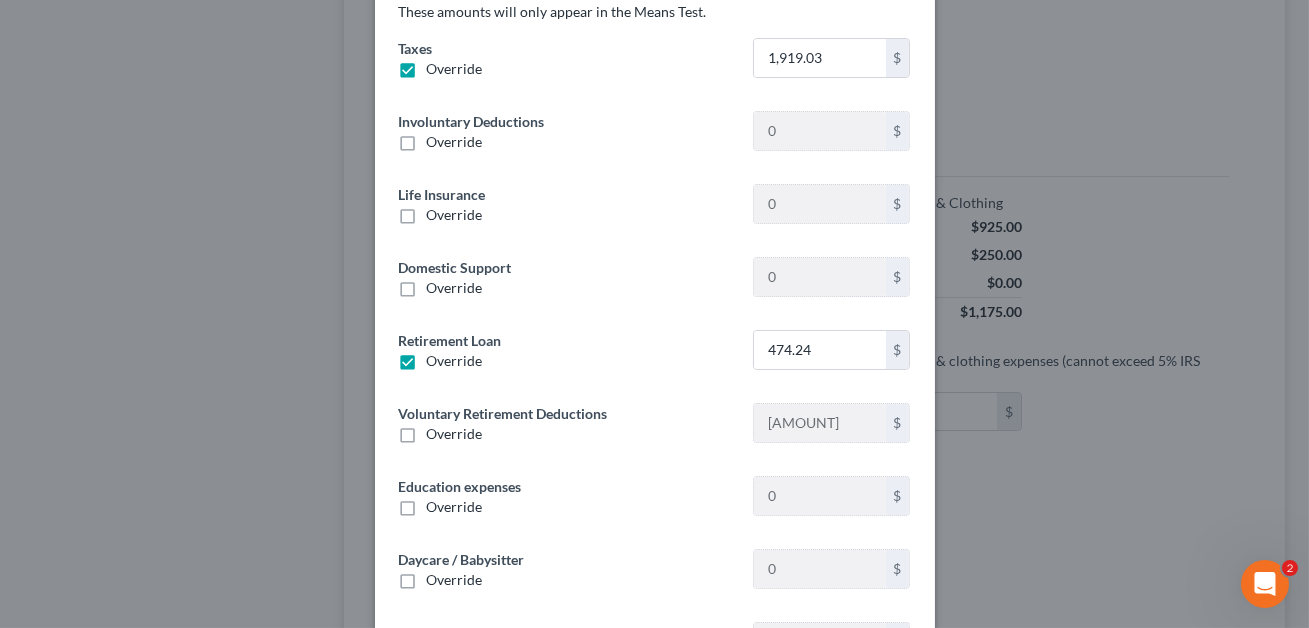 checkbox on "true" 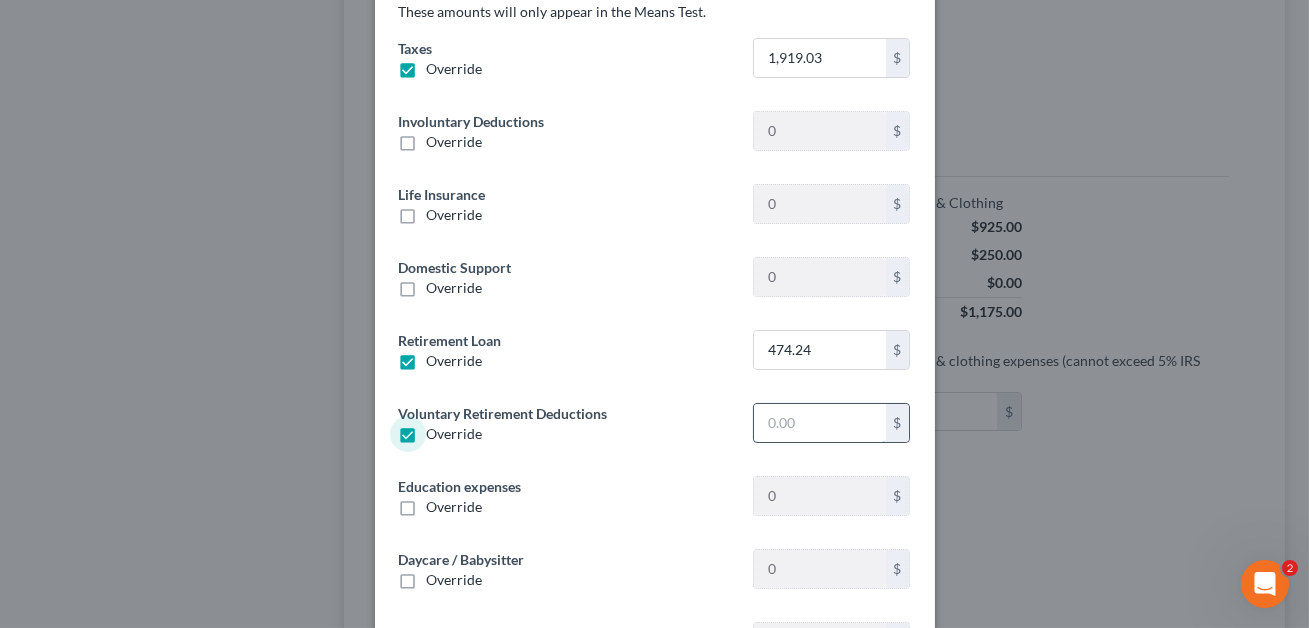 click at bounding box center [819, 423] 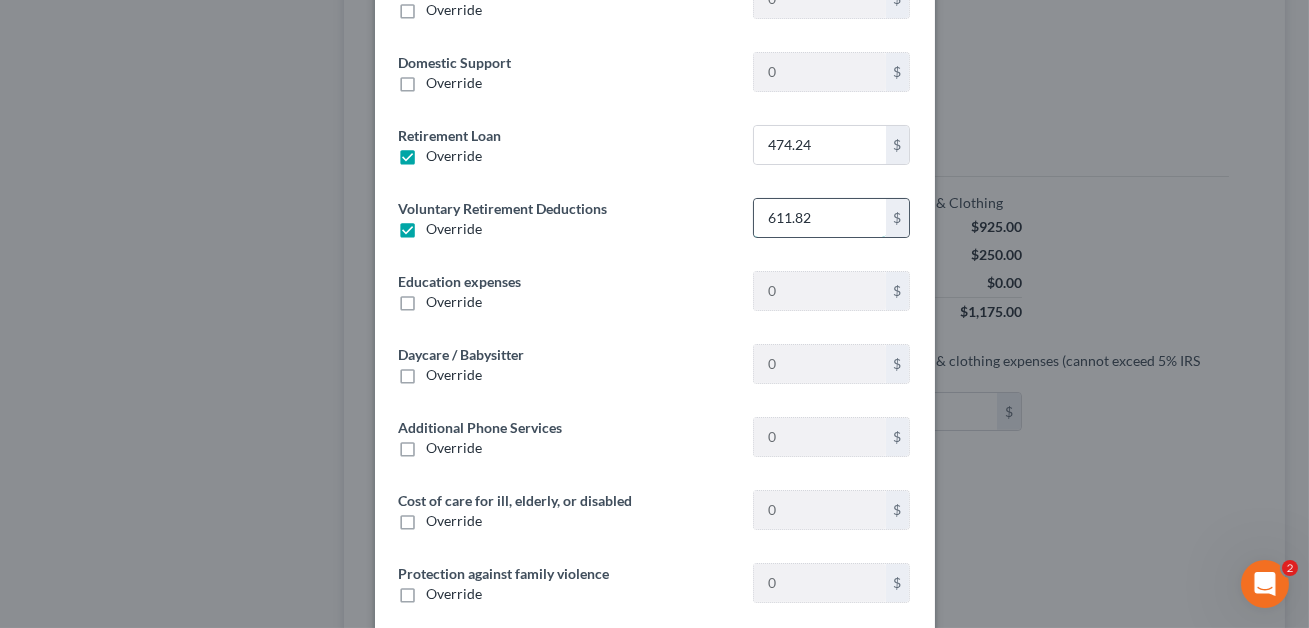 scroll, scrollTop: 467, scrollLeft: 0, axis: vertical 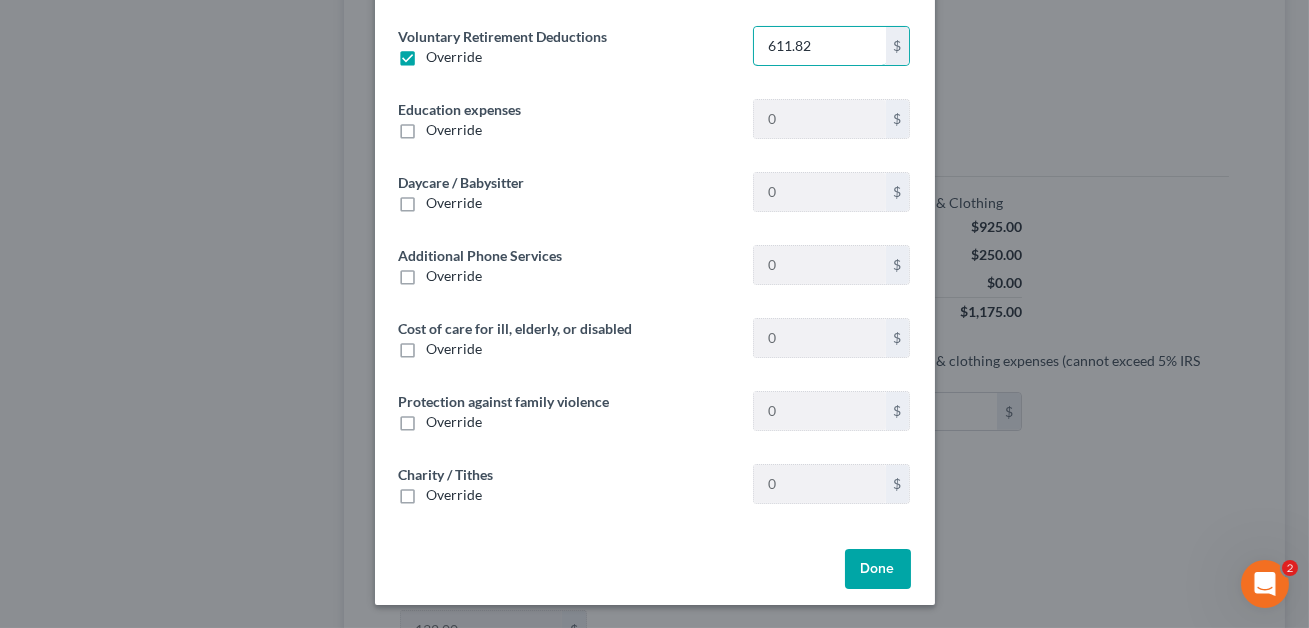 type on "611.82" 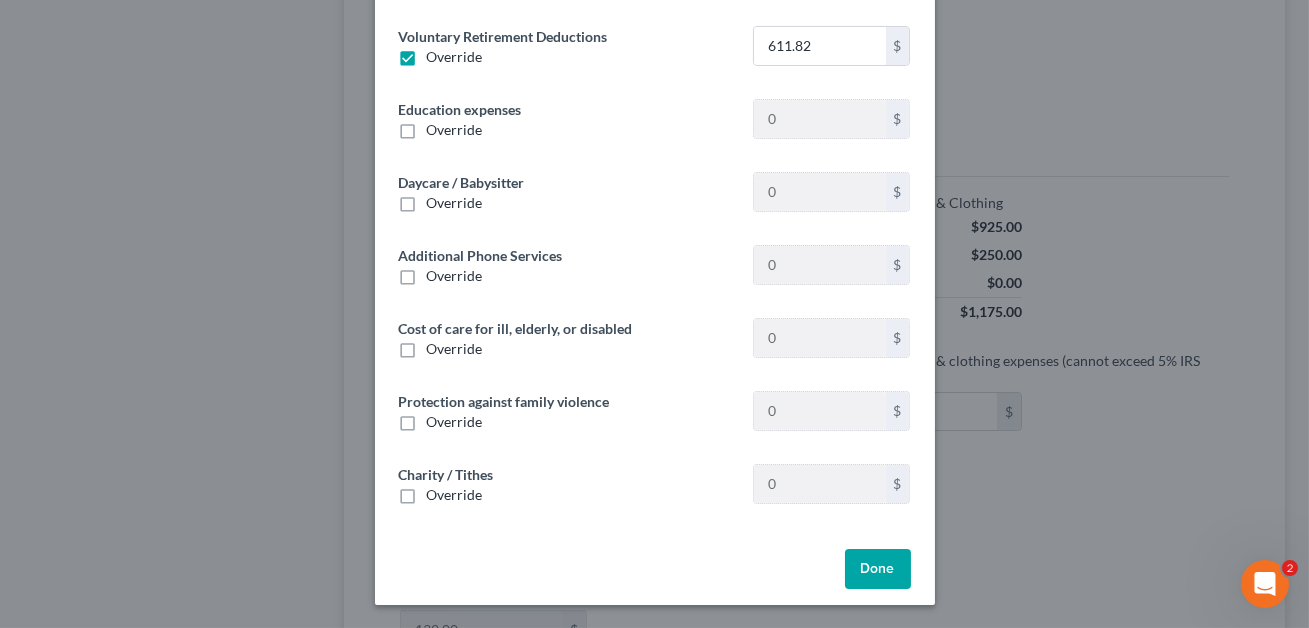 click on "Done" at bounding box center [878, 569] 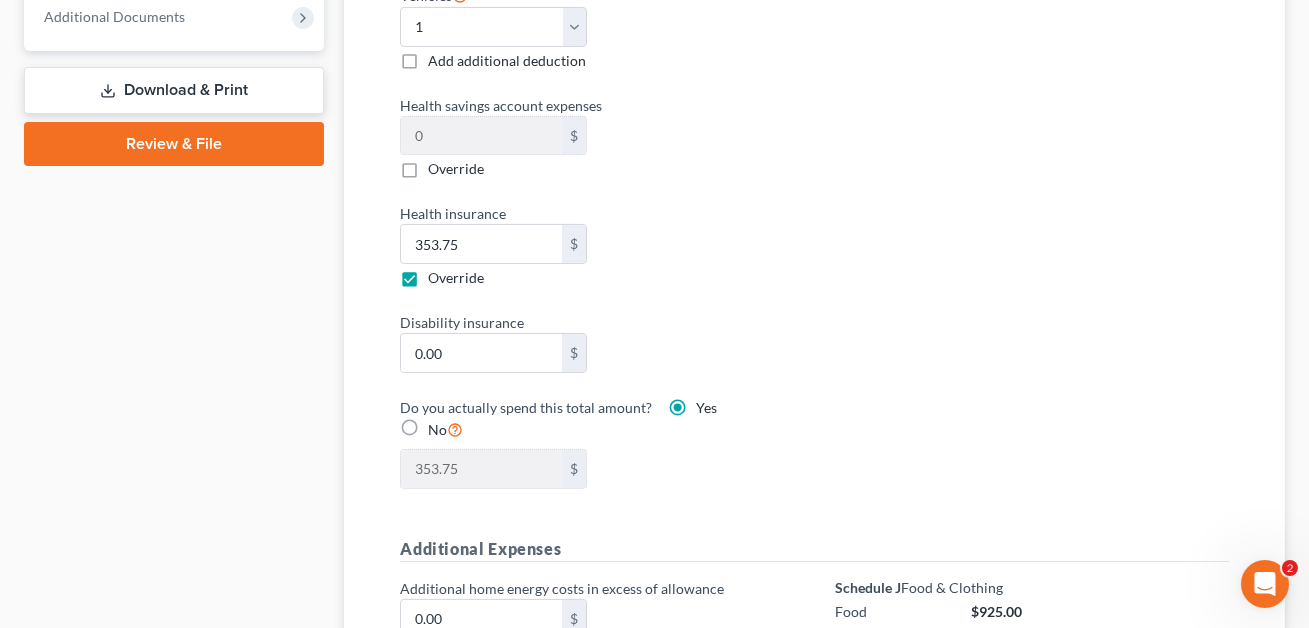 scroll, scrollTop: 956, scrollLeft: 0, axis: vertical 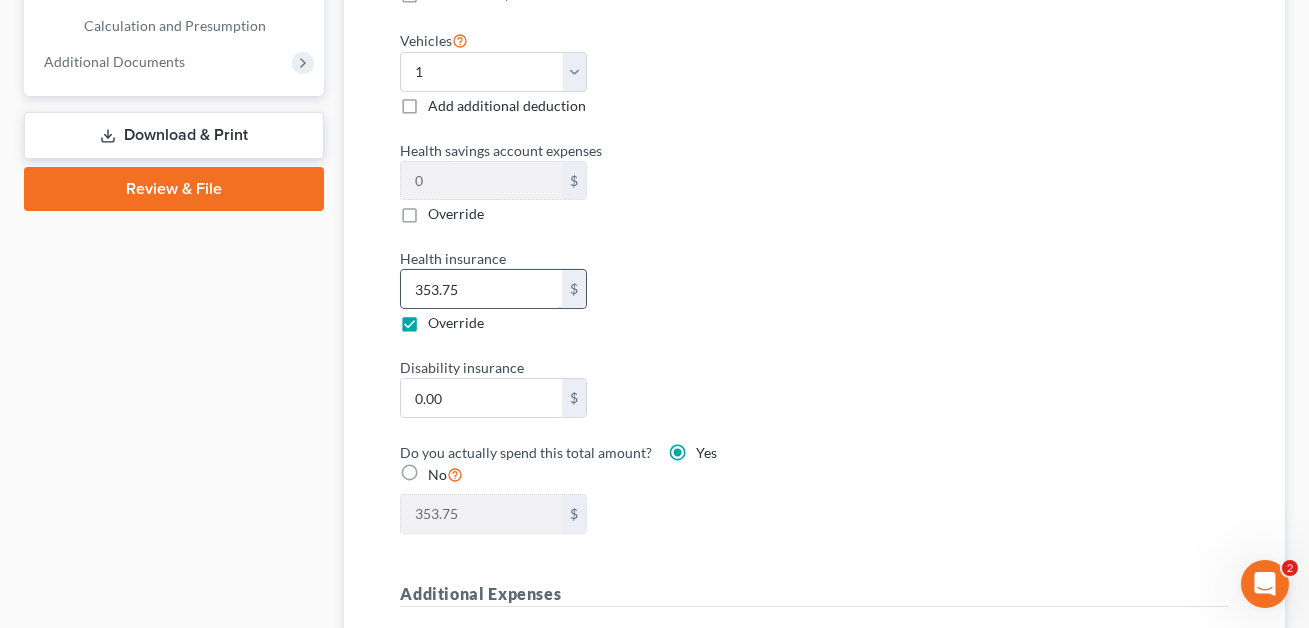 click on "353.75" at bounding box center (481, 289) 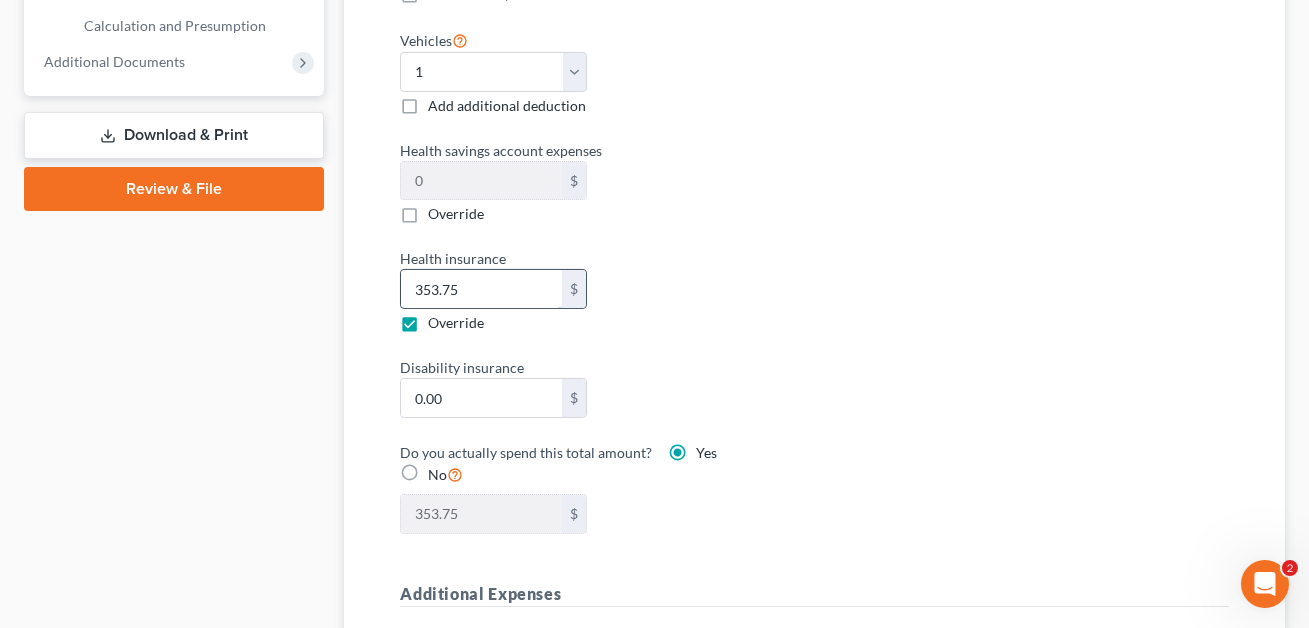 type on "5" 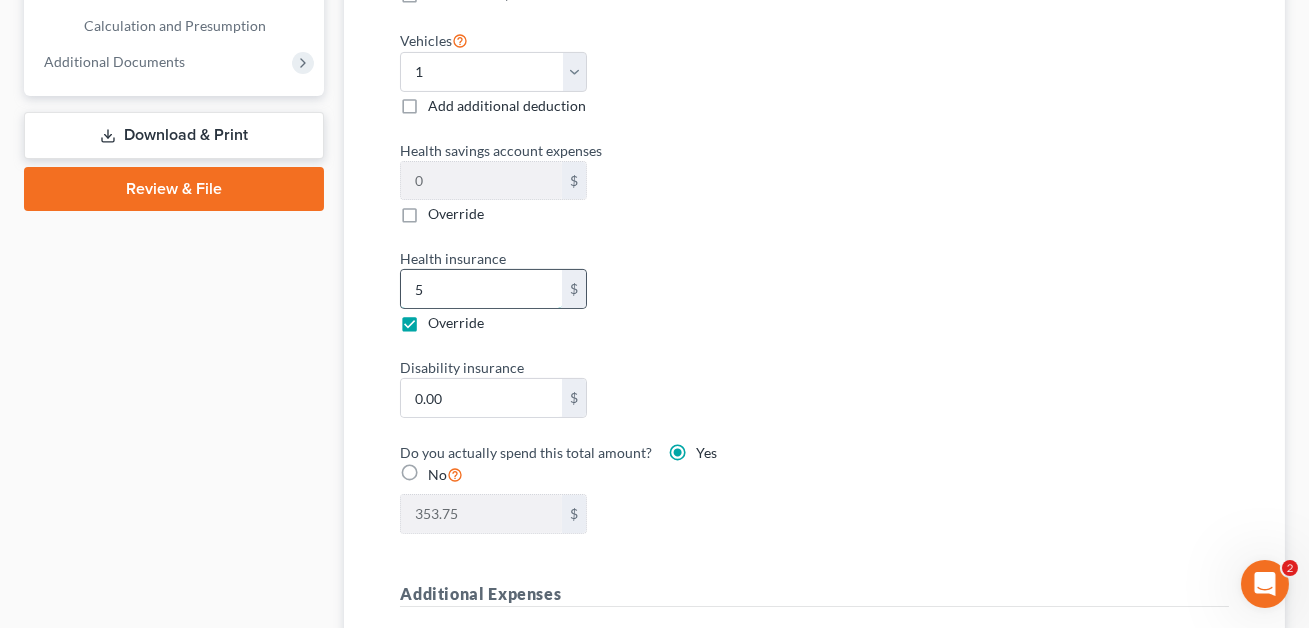 type on "5.00" 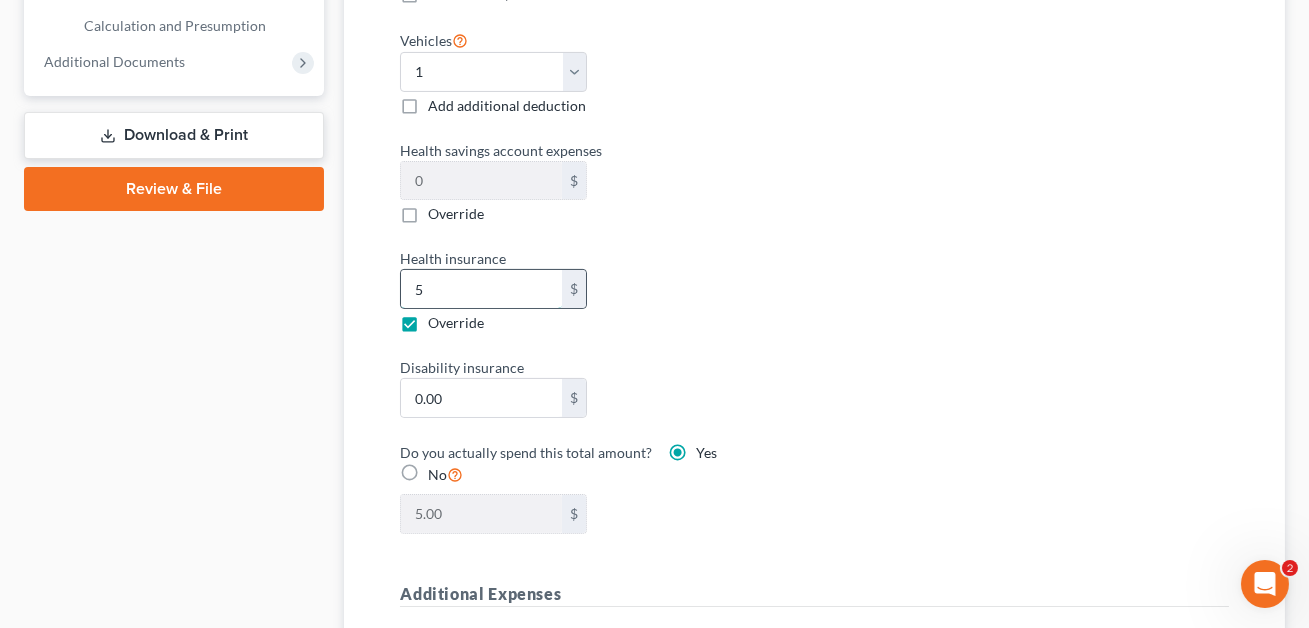type on "54" 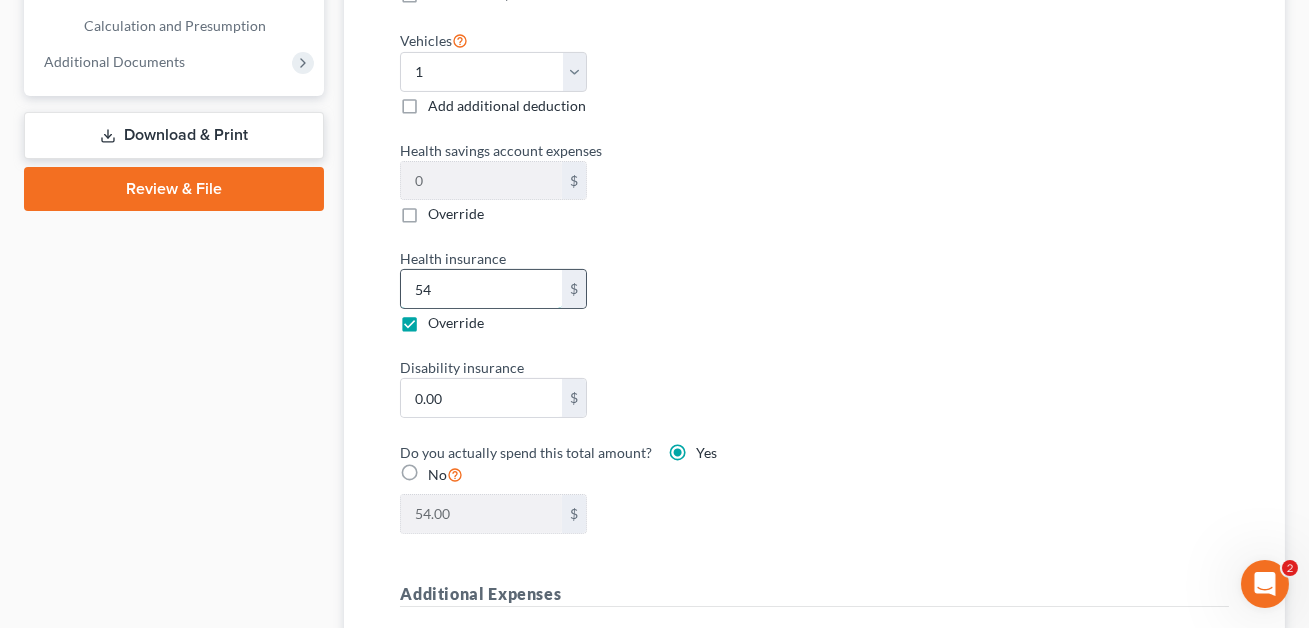 type on "547" 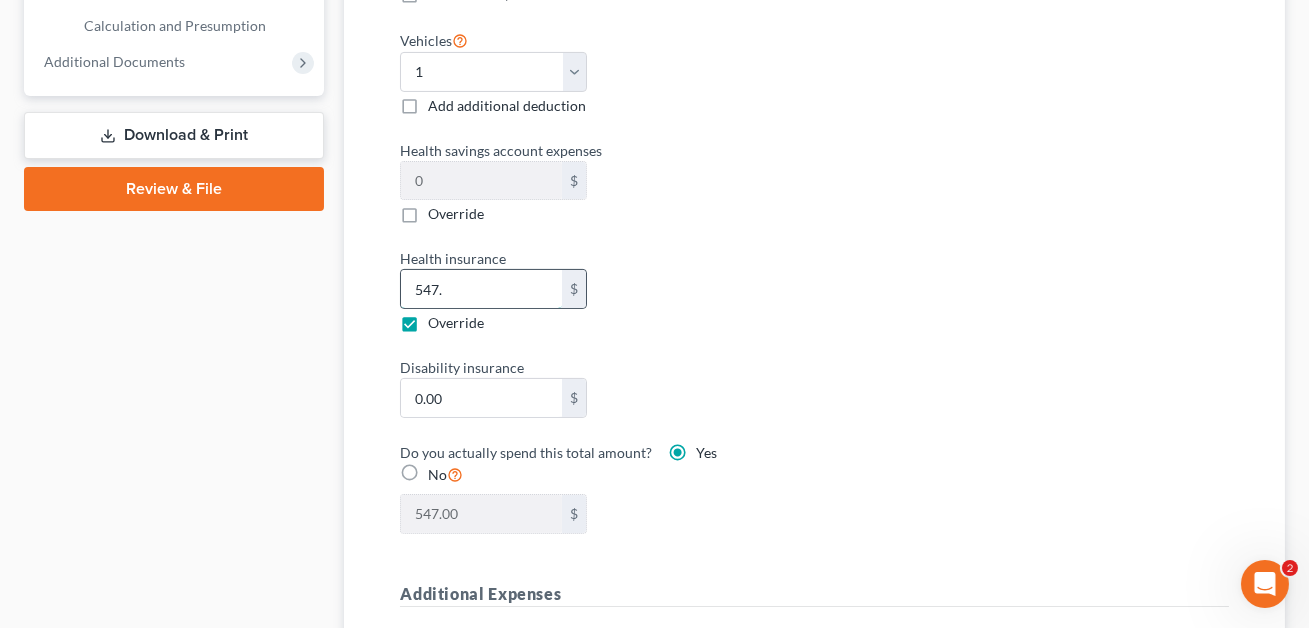 type on "547.3" 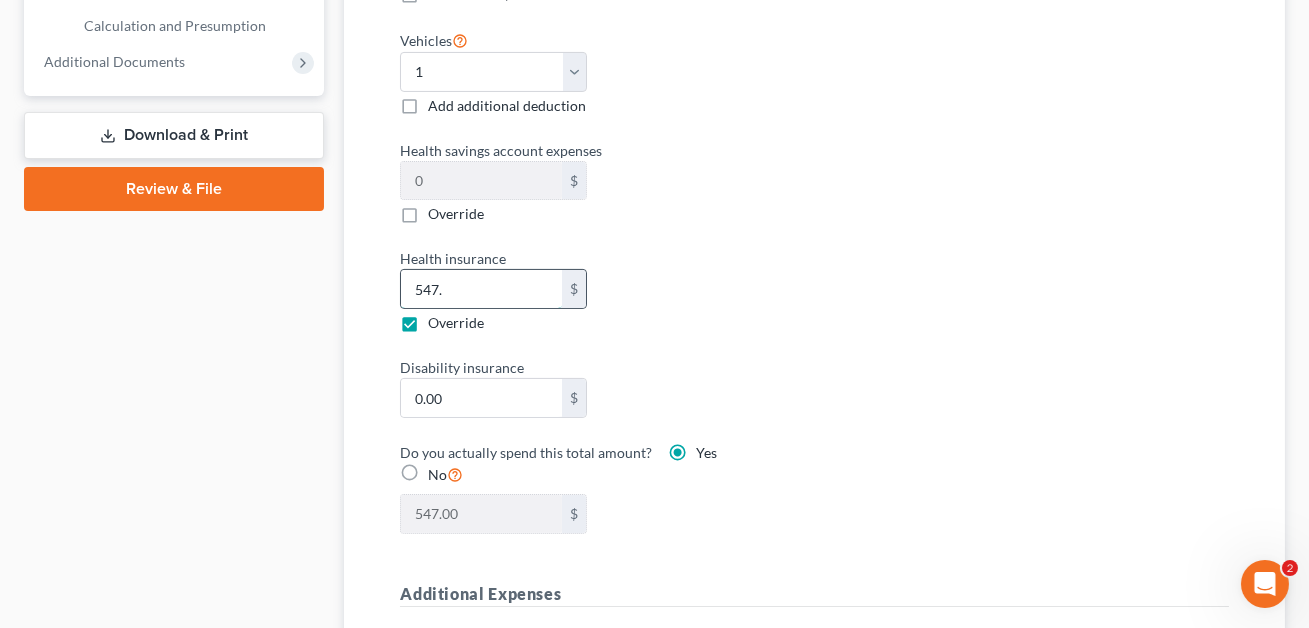 type on "547.30" 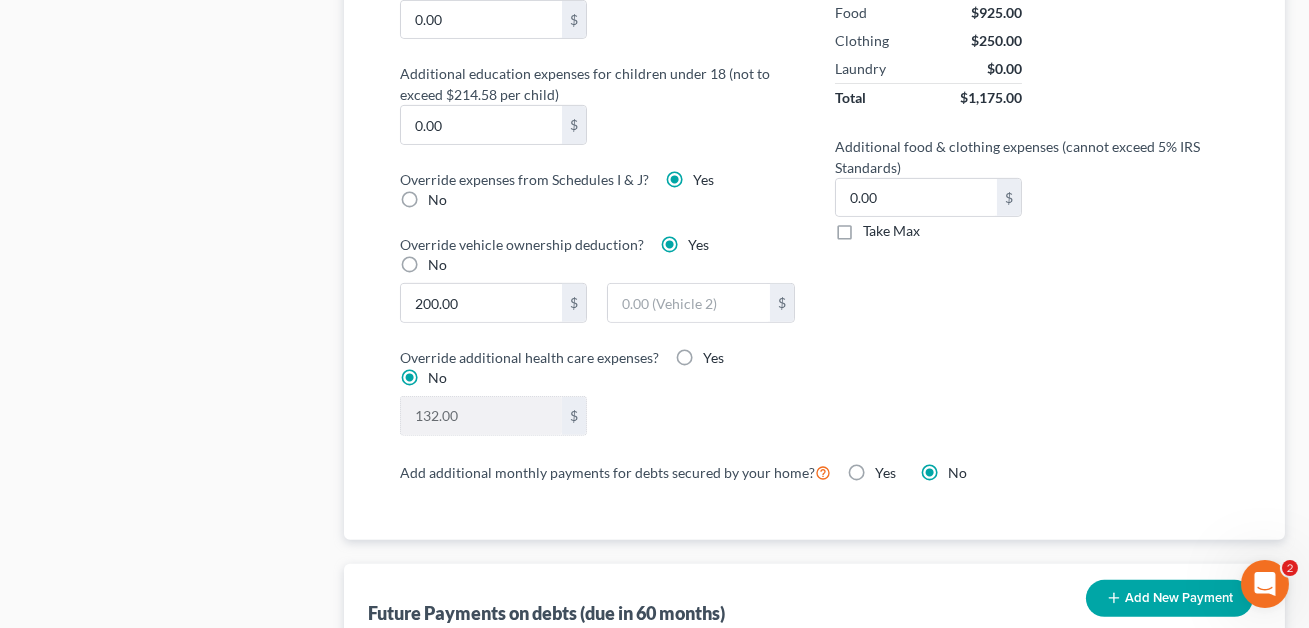 scroll, scrollTop: 1600, scrollLeft: 0, axis: vertical 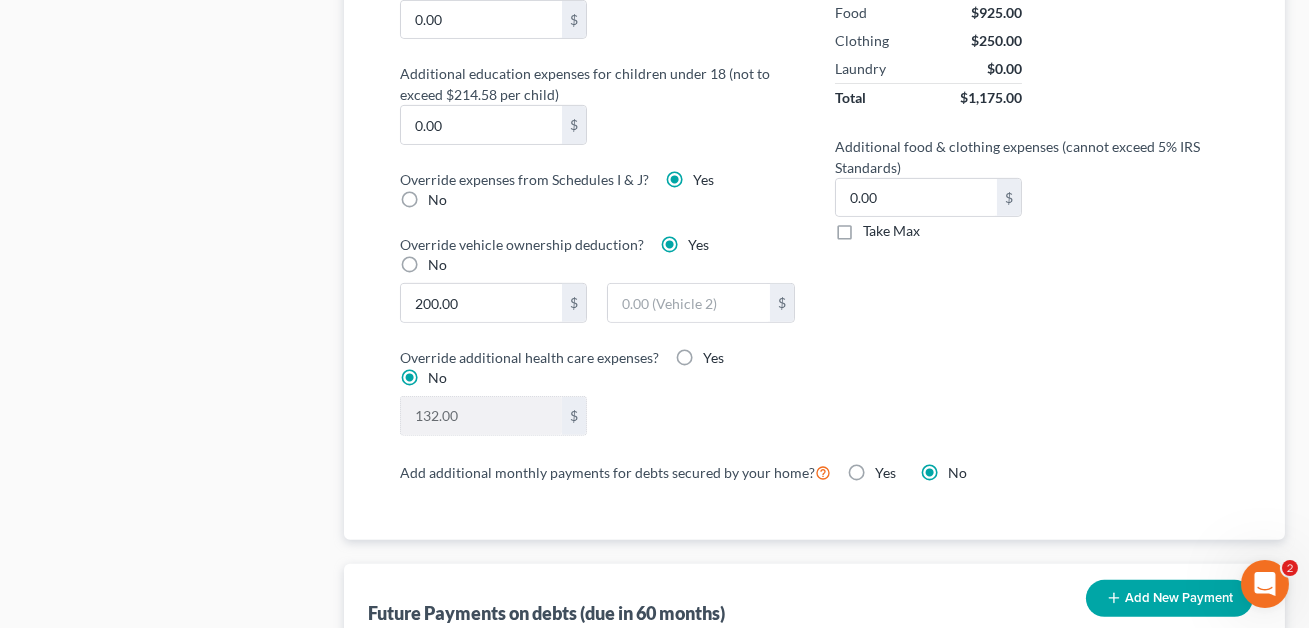 type on "547.30" 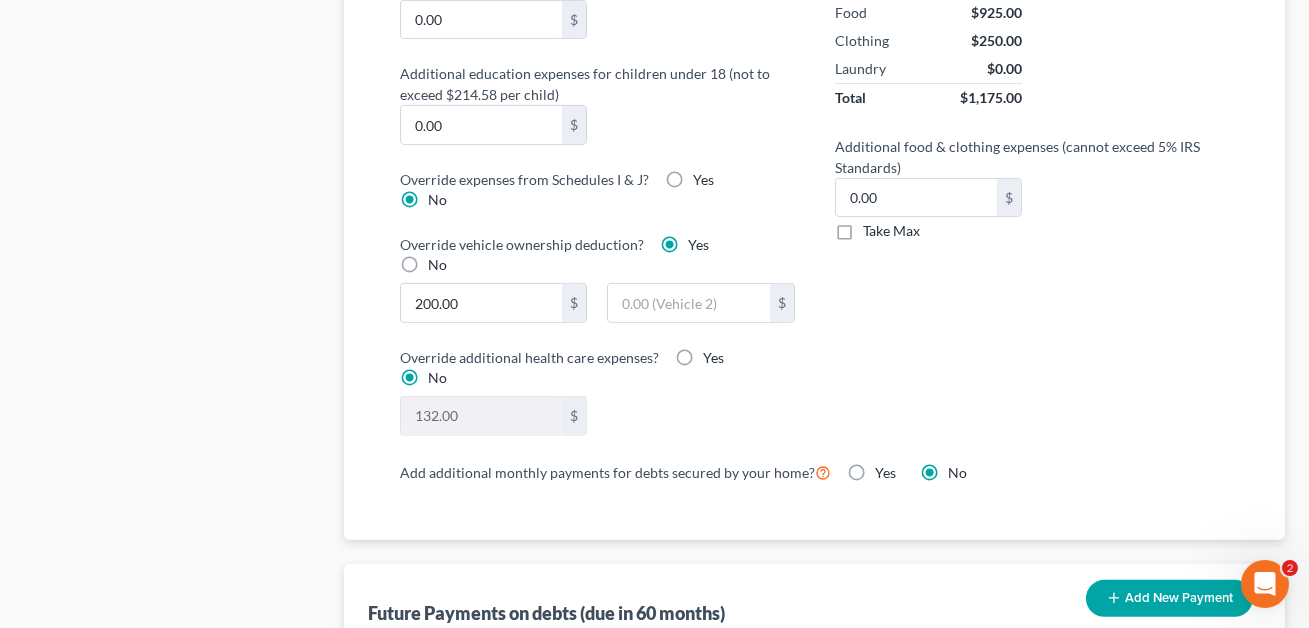 click on "Yes" at bounding box center (703, 180) 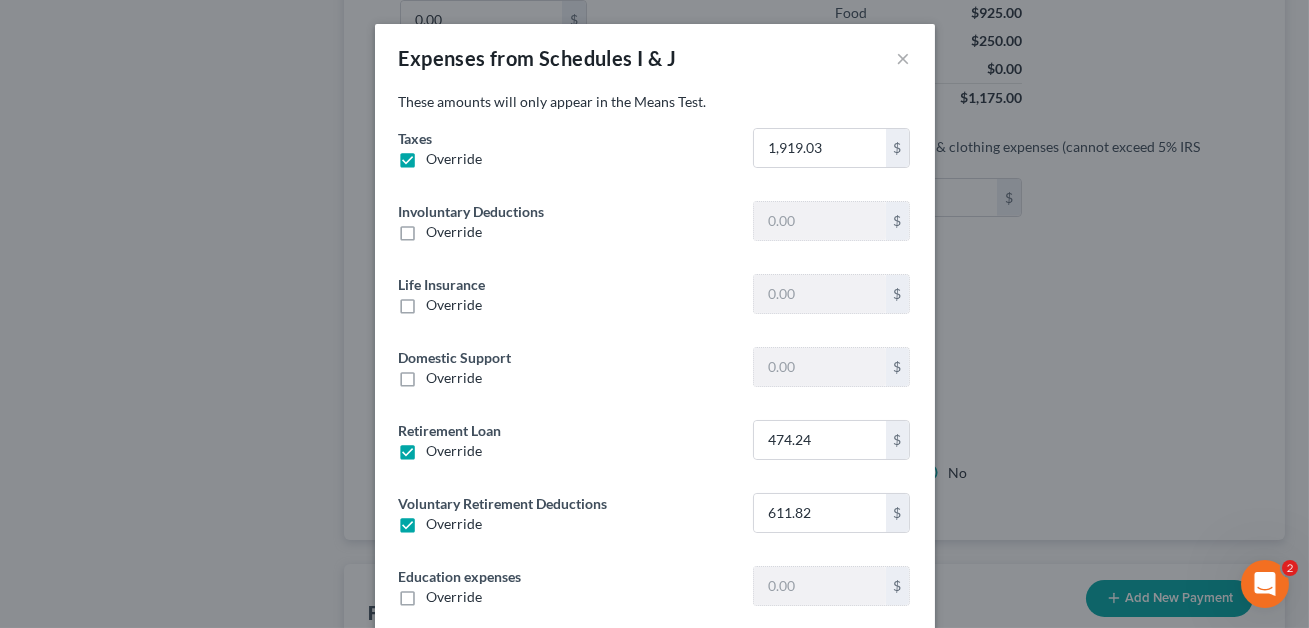 type on "0" 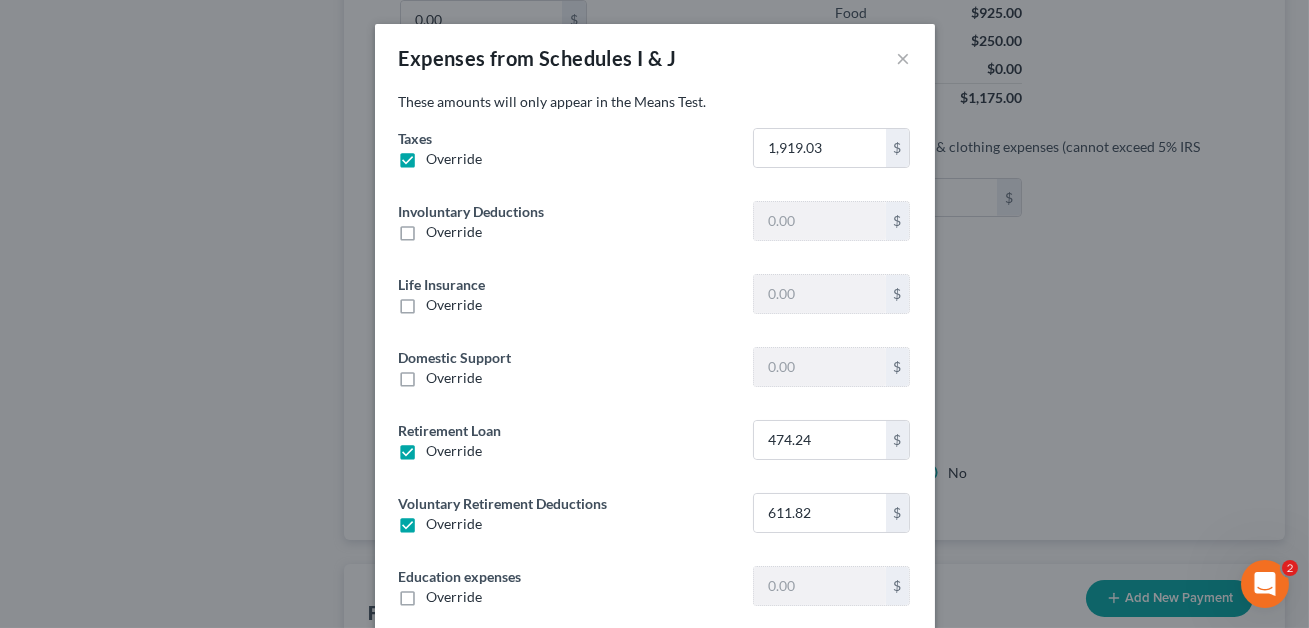 type on "0" 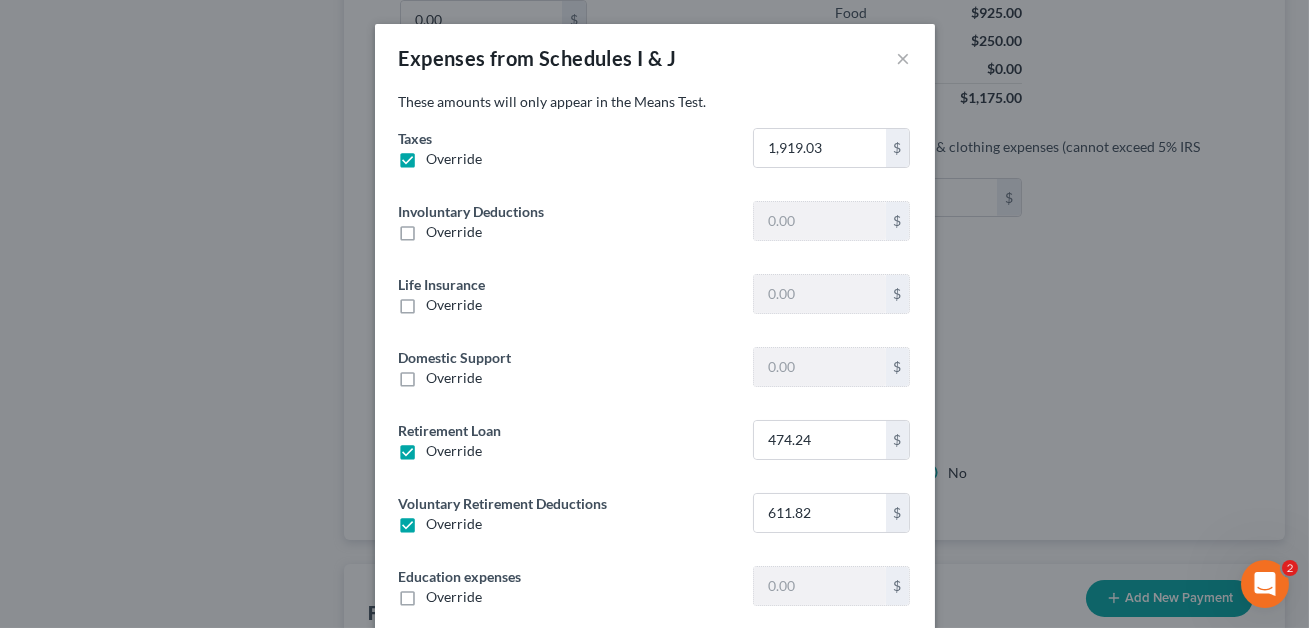 type on "0" 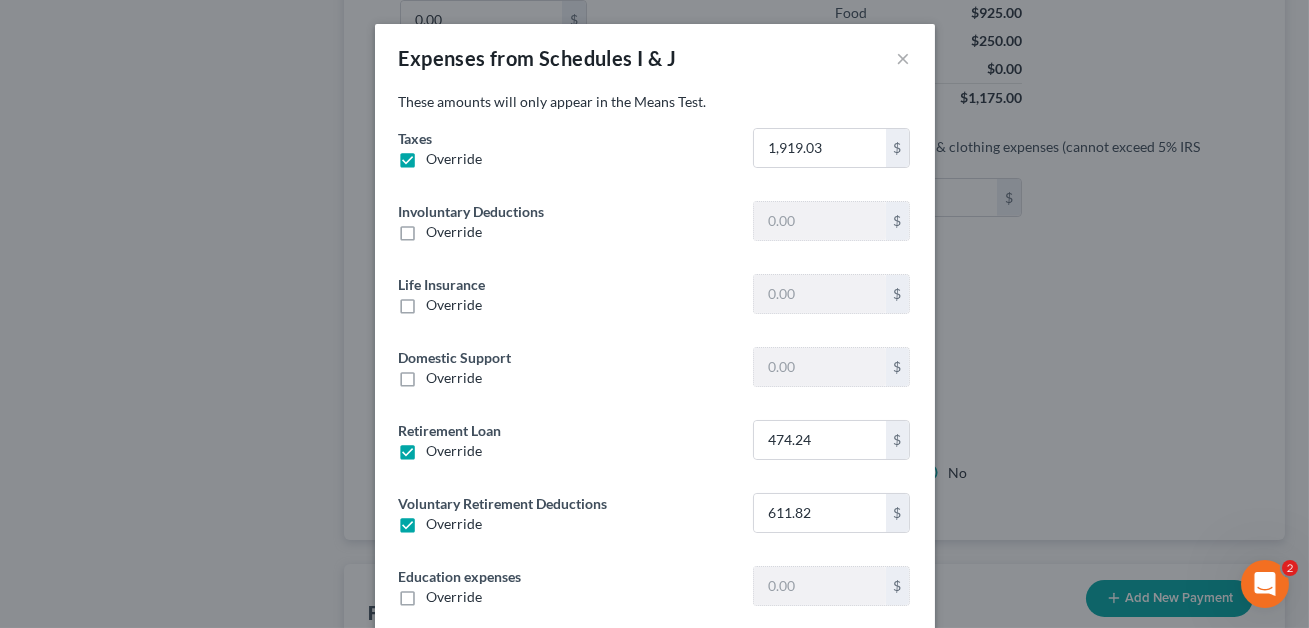 type on "0" 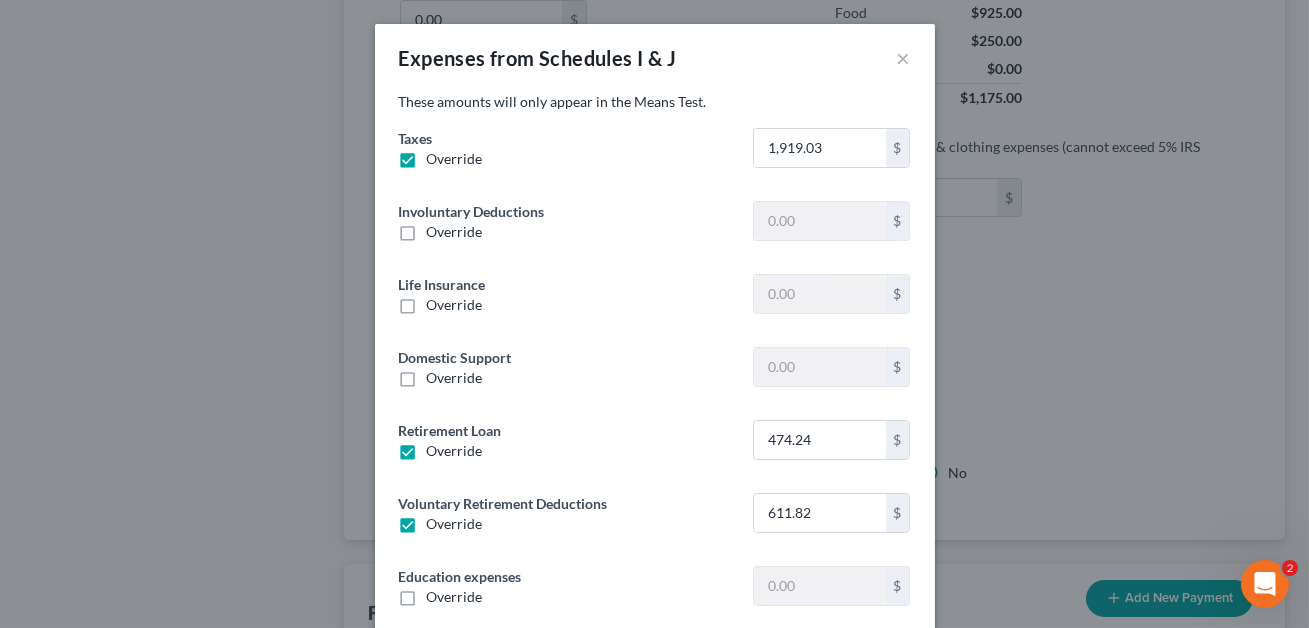 type on "0" 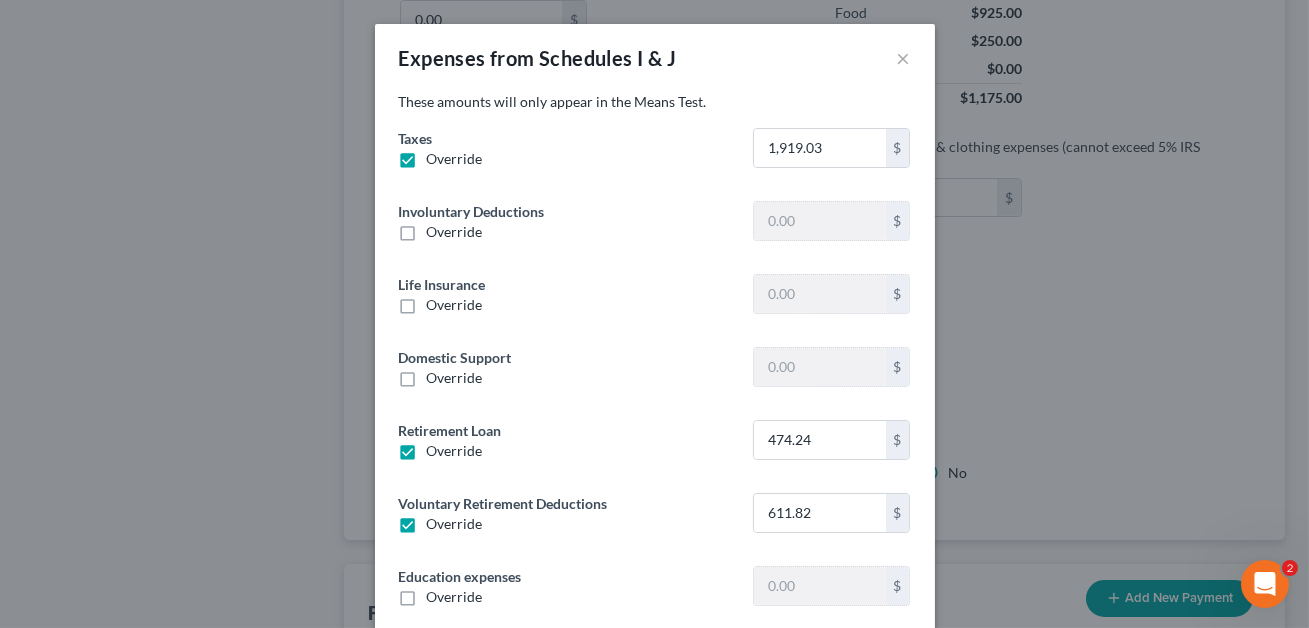 type on "0" 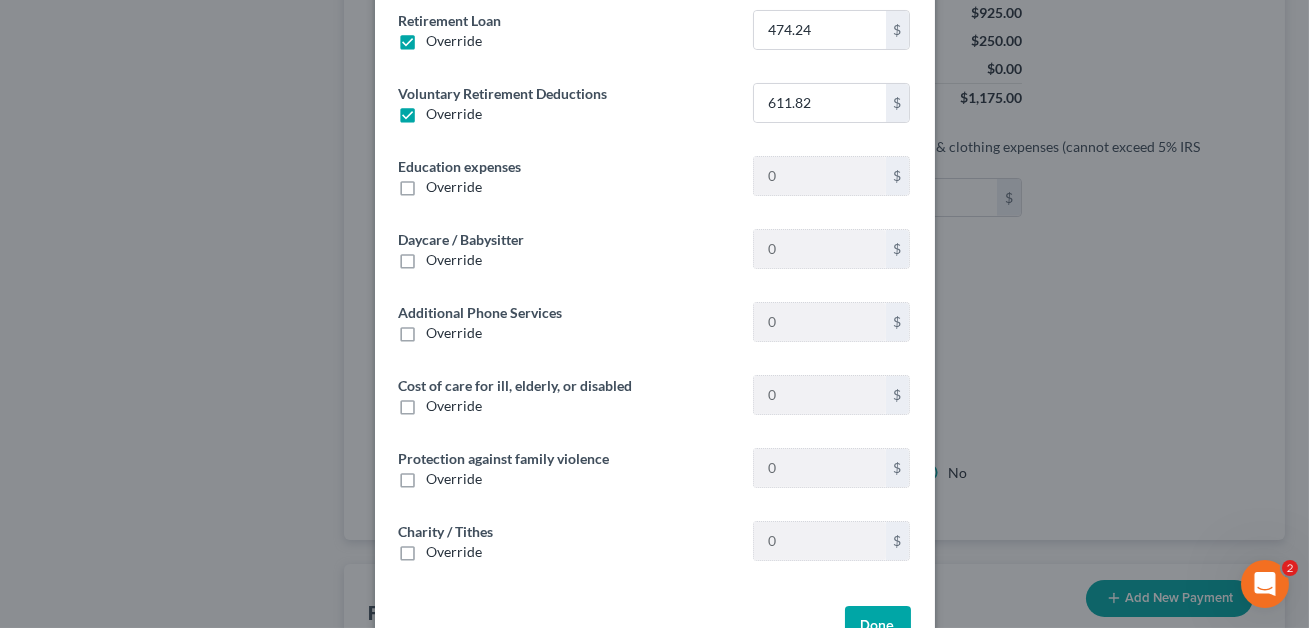 scroll, scrollTop: 467, scrollLeft: 0, axis: vertical 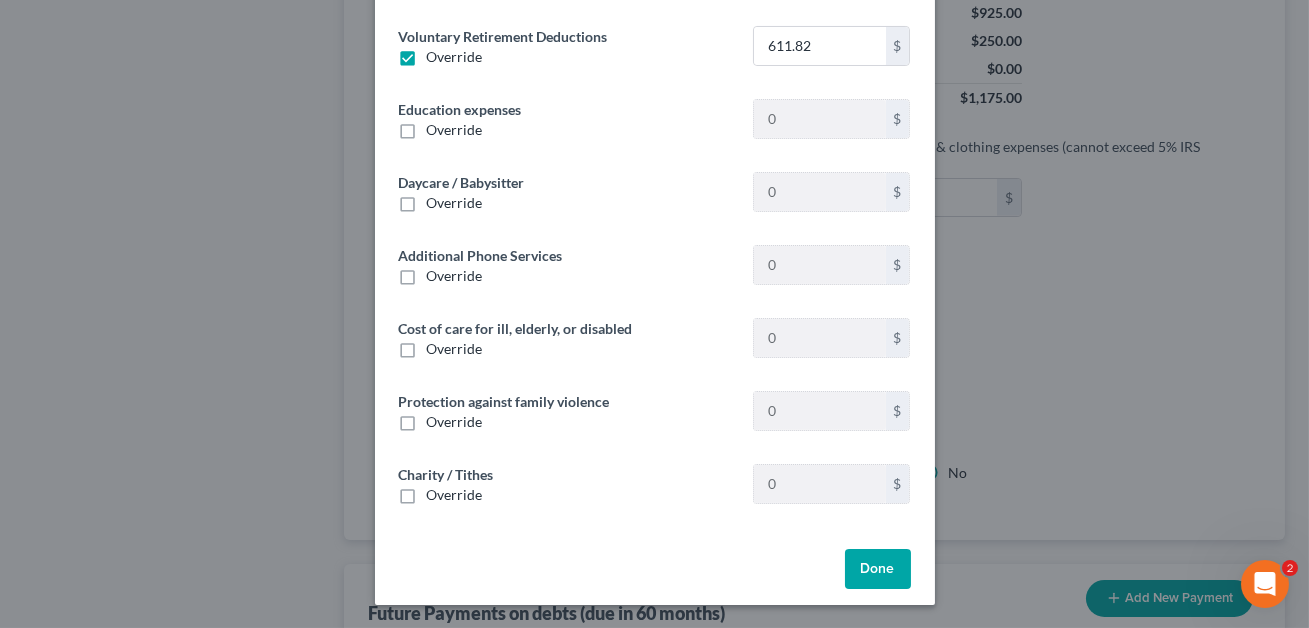 click on "Done" at bounding box center (878, 569) 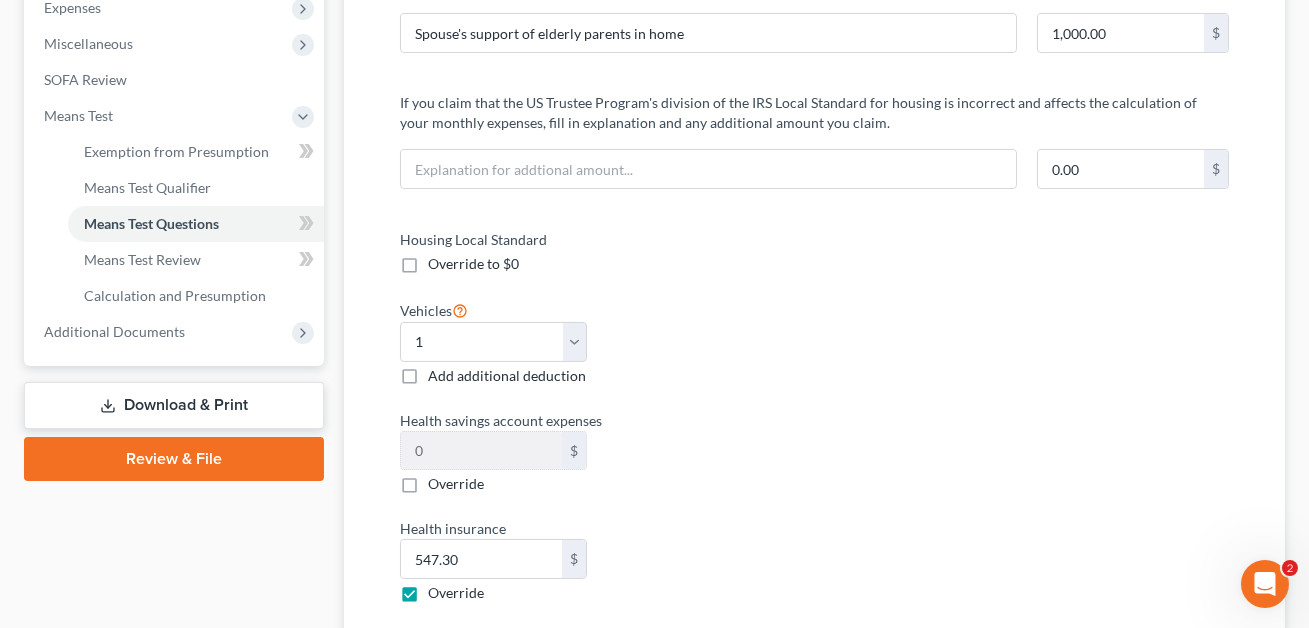 scroll, scrollTop: 689, scrollLeft: 0, axis: vertical 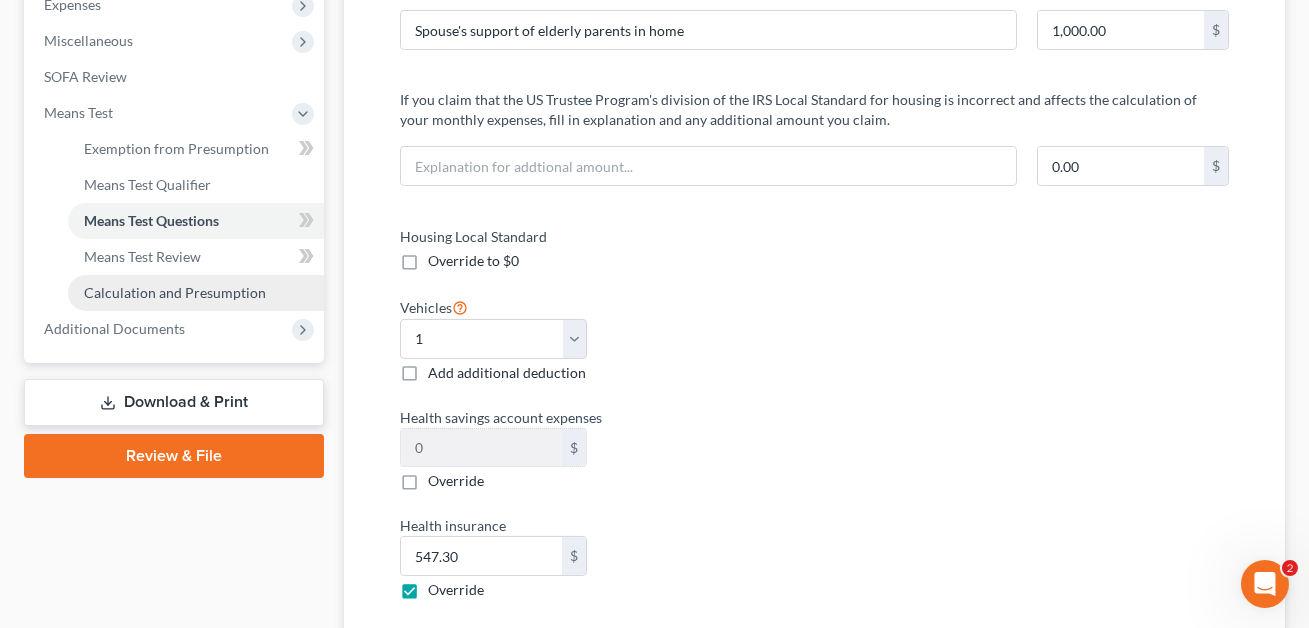 click on "Calculation and Presumption" at bounding box center (175, 292) 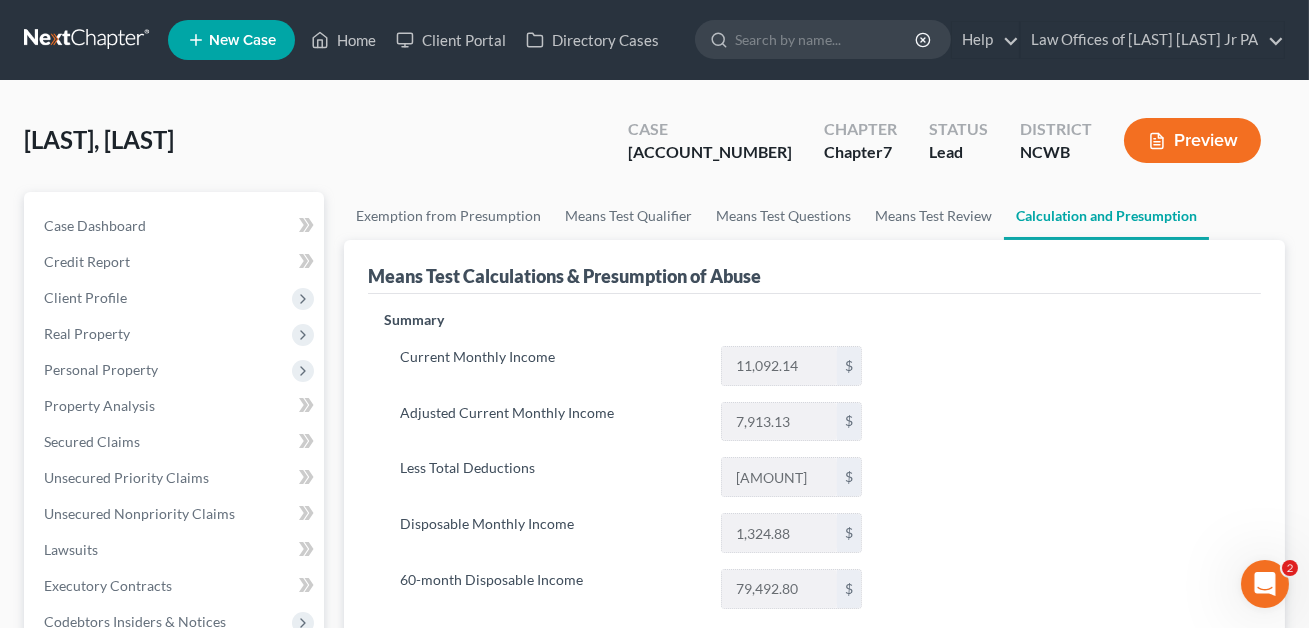 scroll, scrollTop: 187, scrollLeft: 0, axis: vertical 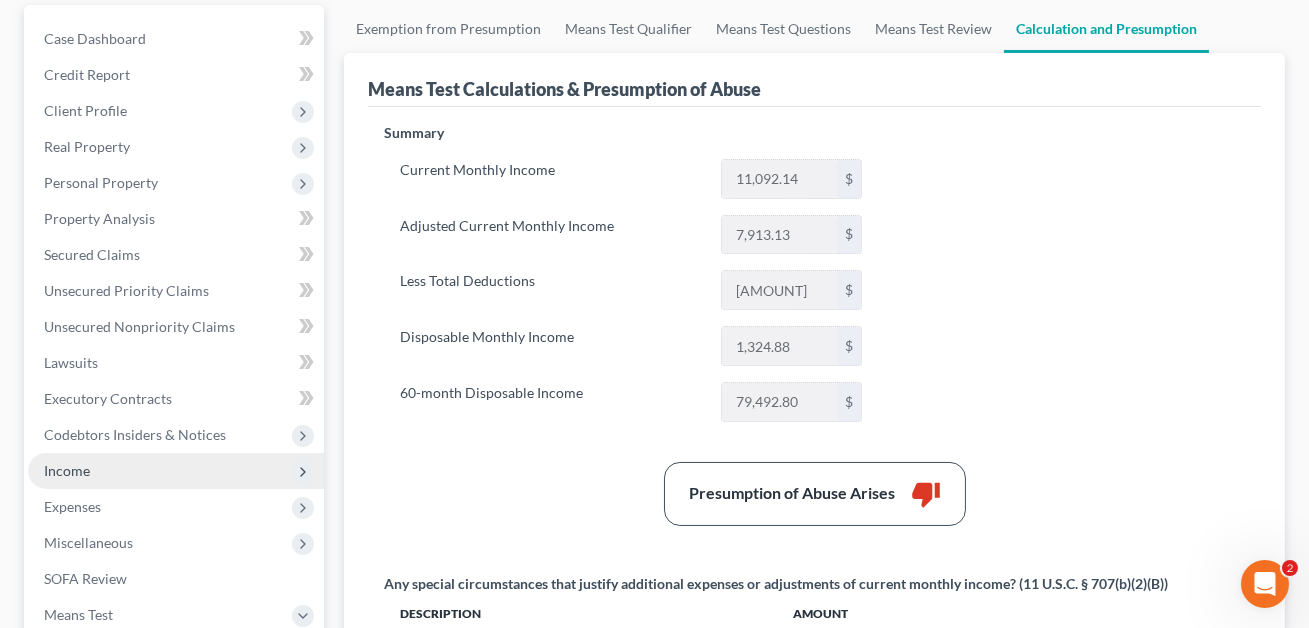 click on "Income" at bounding box center (67, 470) 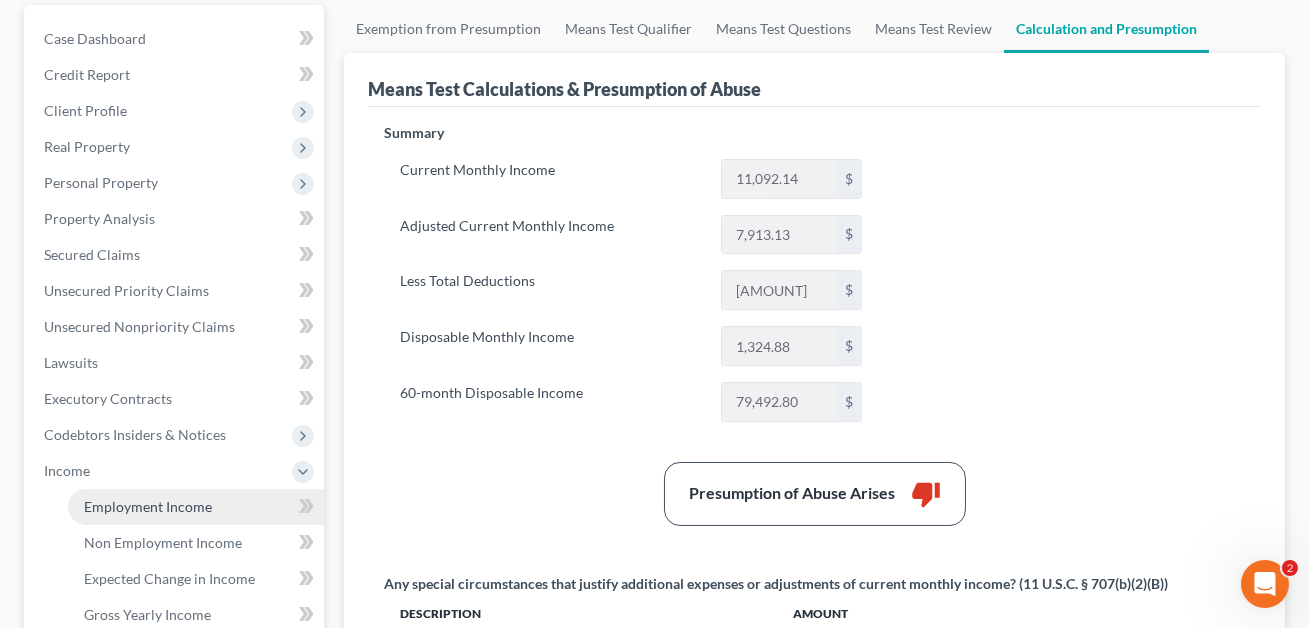 click on "Employment Income" at bounding box center [148, 506] 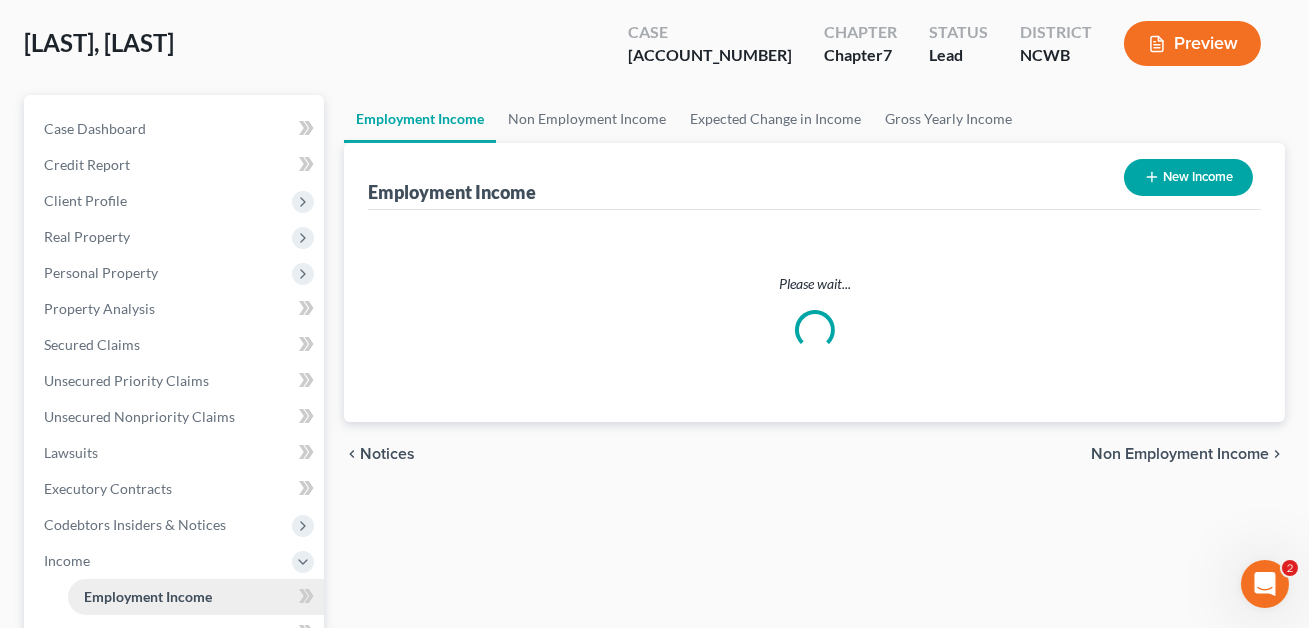 scroll, scrollTop: 0, scrollLeft: 0, axis: both 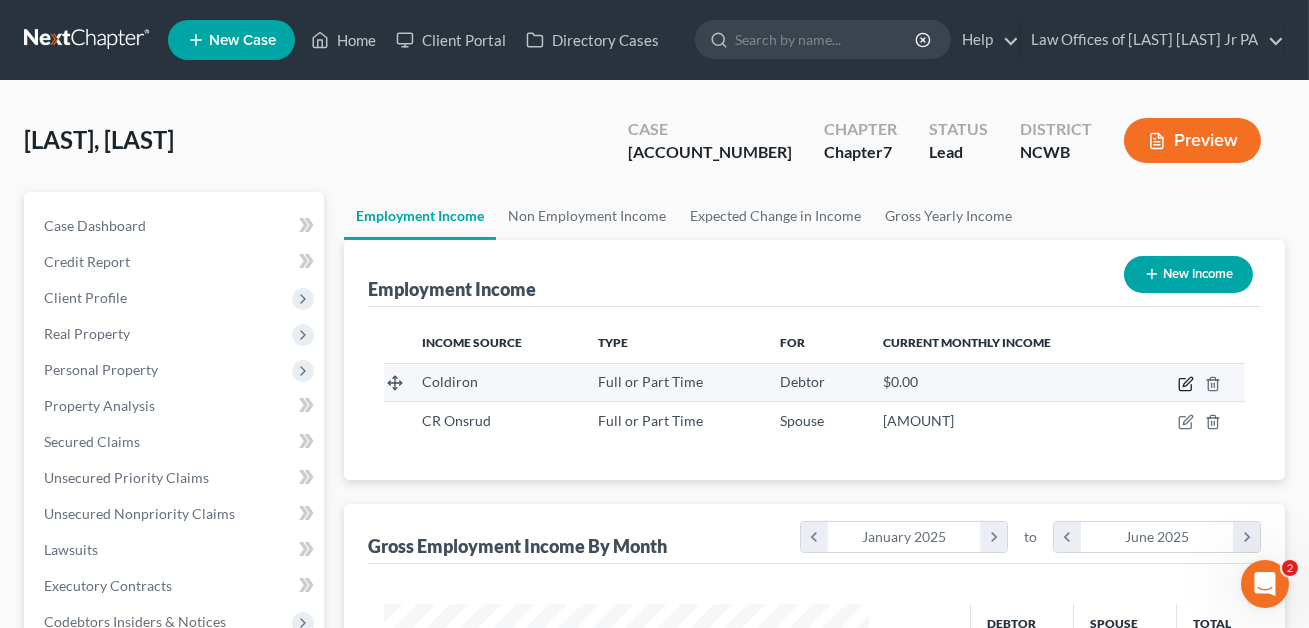 click 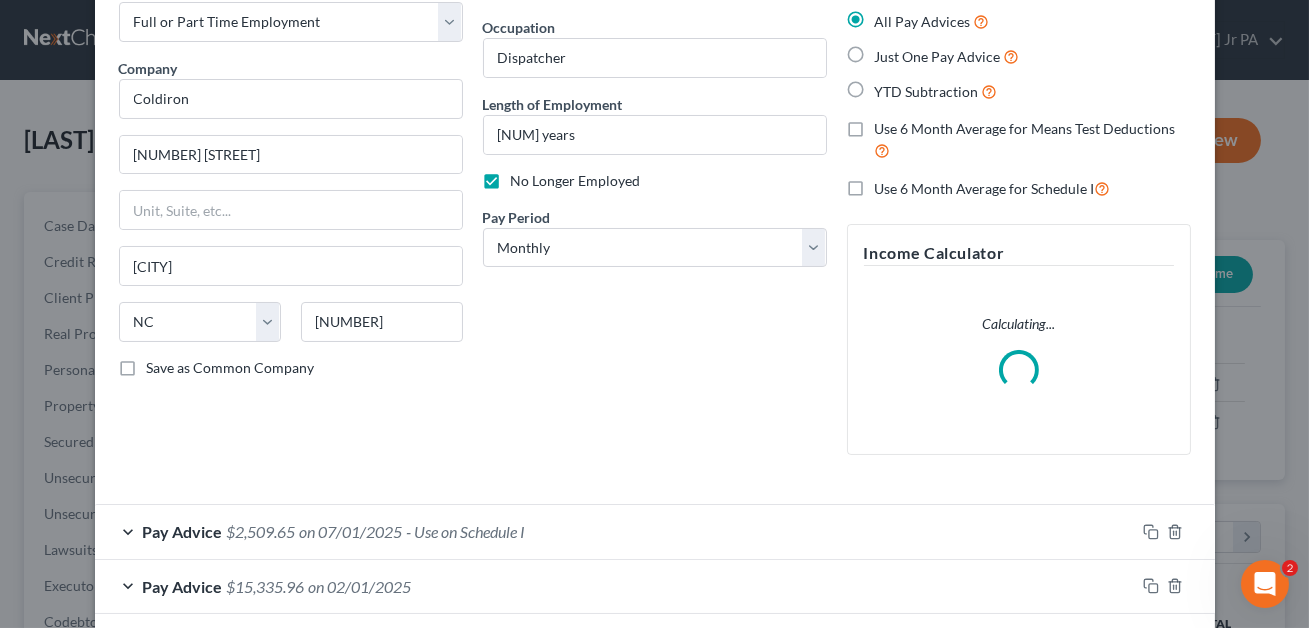 scroll, scrollTop: 205, scrollLeft: 0, axis: vertical 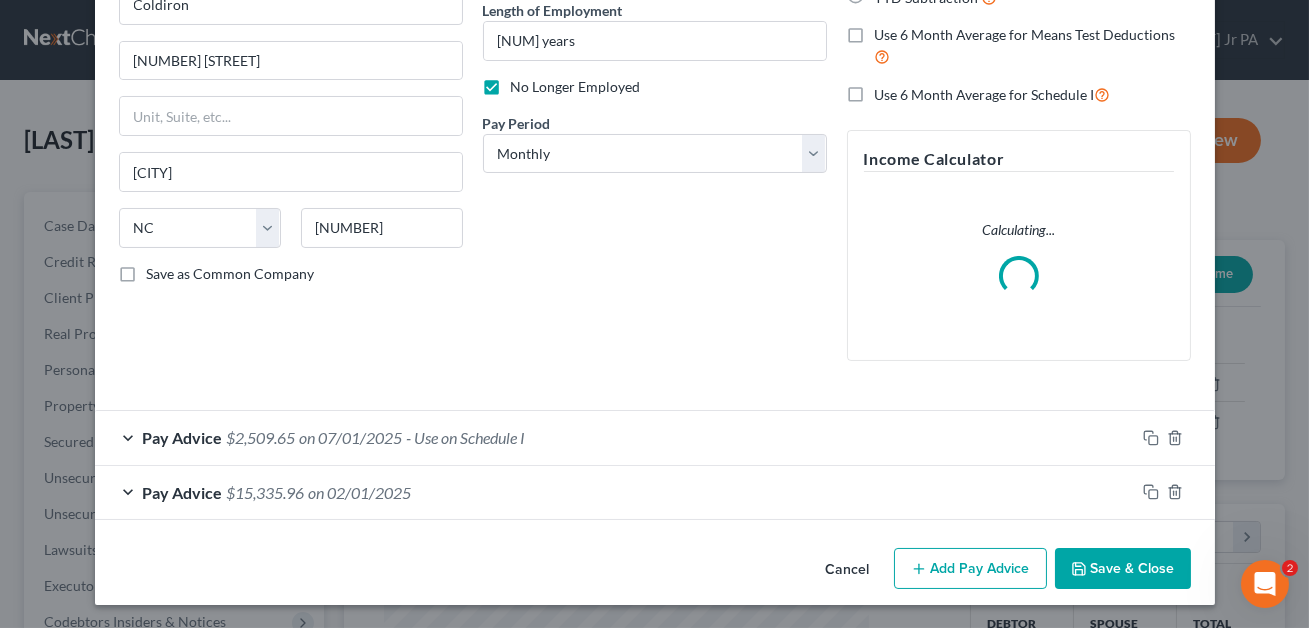 click on "Pay Advice $[NUMBER] on [DATE]" at bounding box center (615, 492) 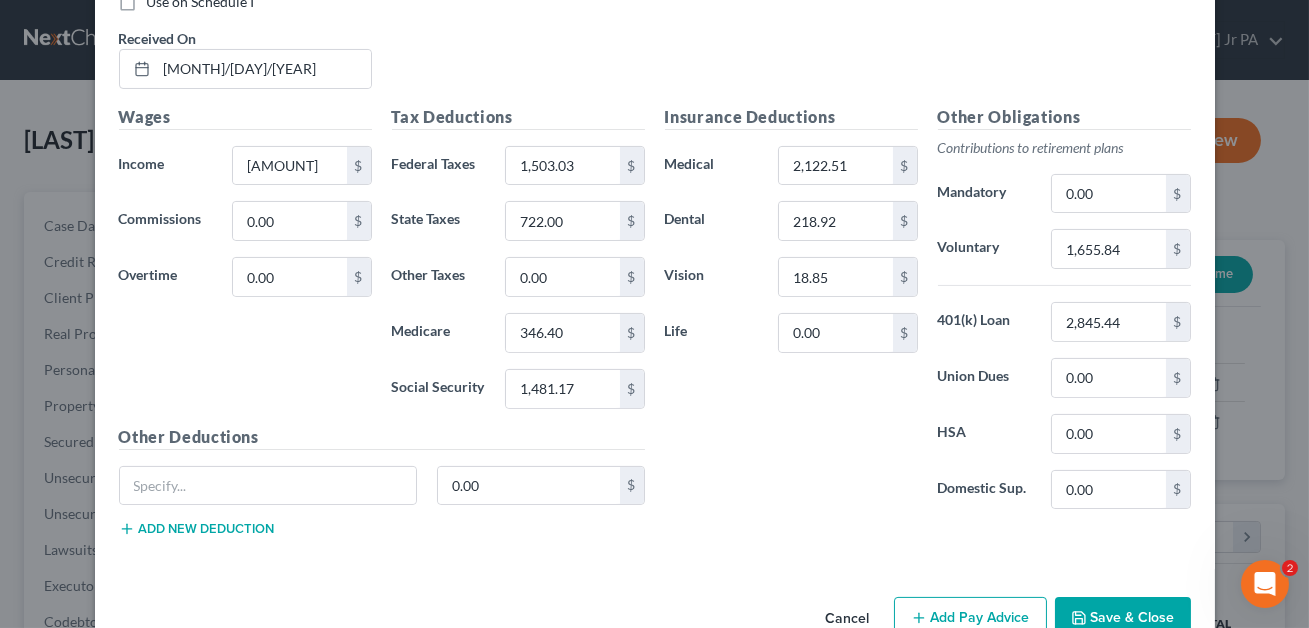 scroll, scrollTop: 825, scrollLeft: 0, axis: vertical 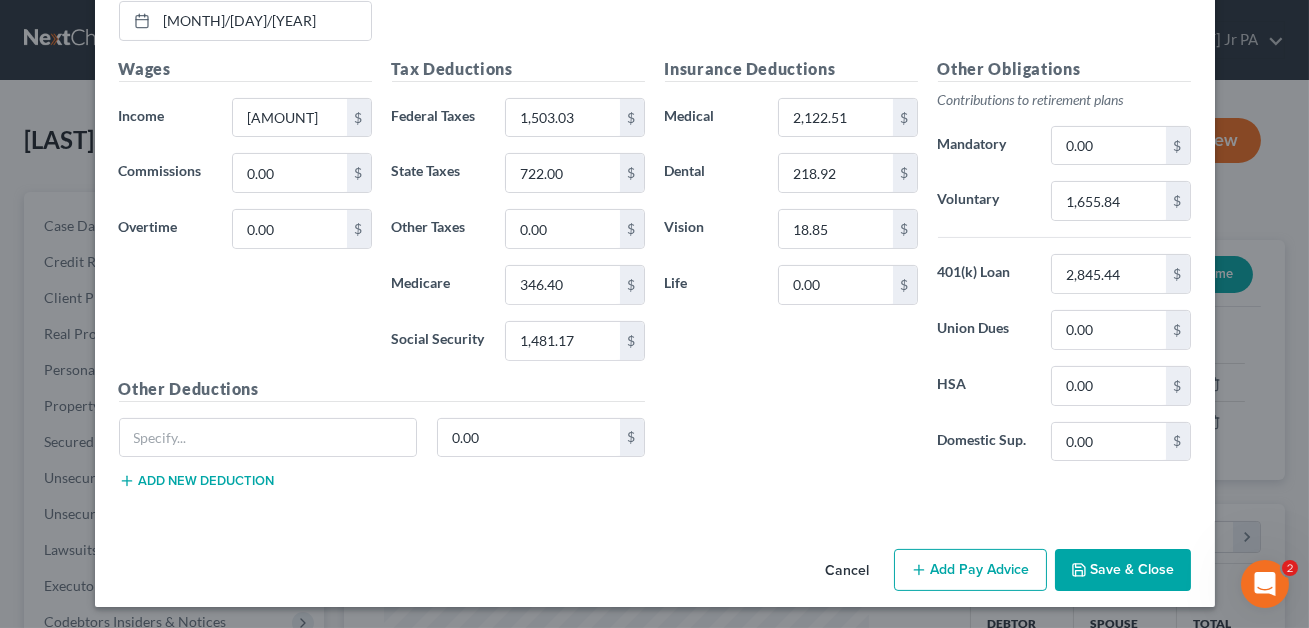 click on "Save & Close" at bounding box center [1123, 570] 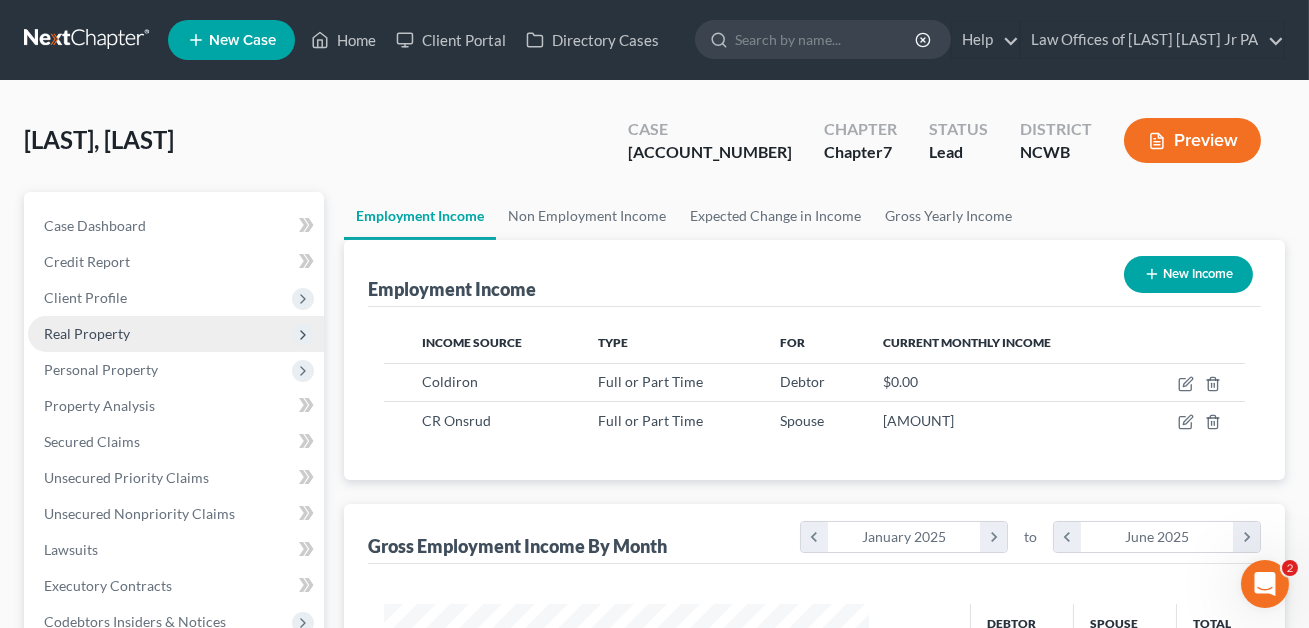 click on "Real Property" at bounding box center [87, 333] 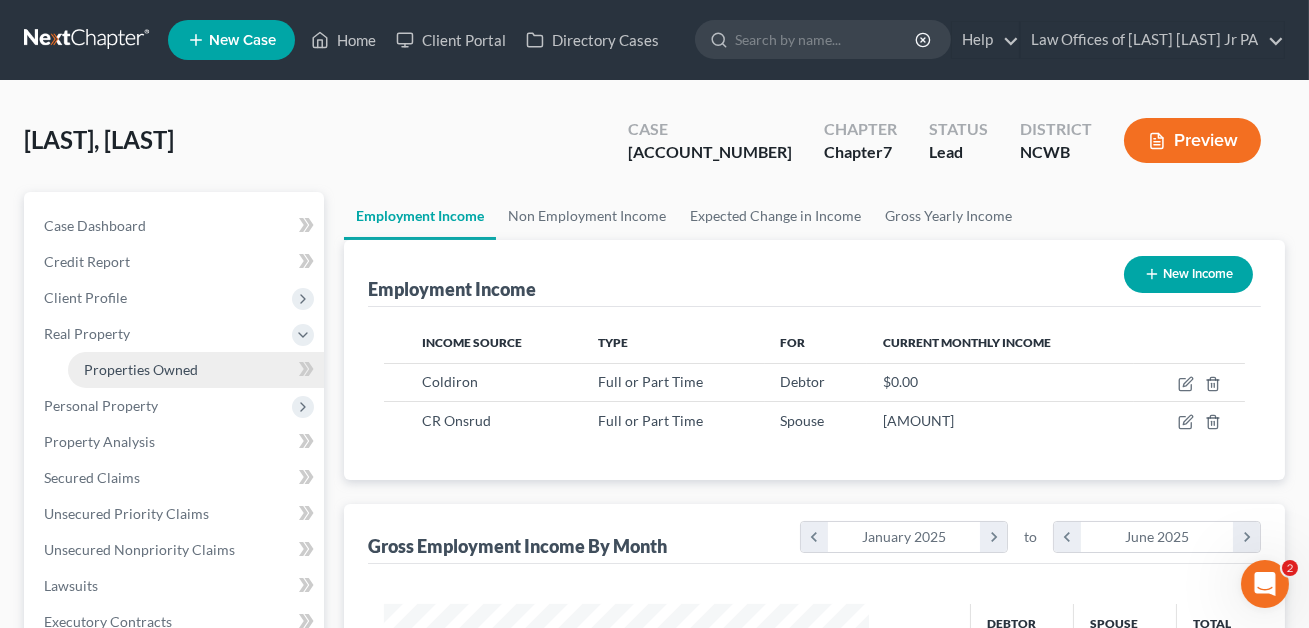 click on "Properties Owned" at bounding box center [141, 369] 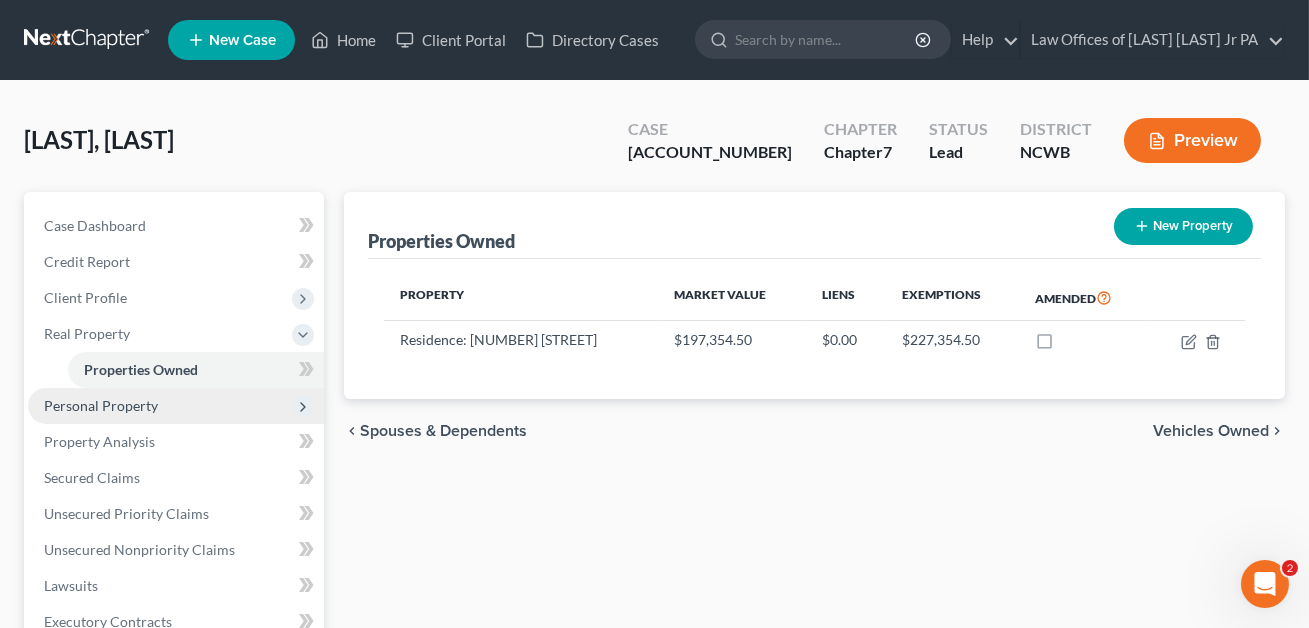 click on "Personal Property" at bounding box center [101, 405] 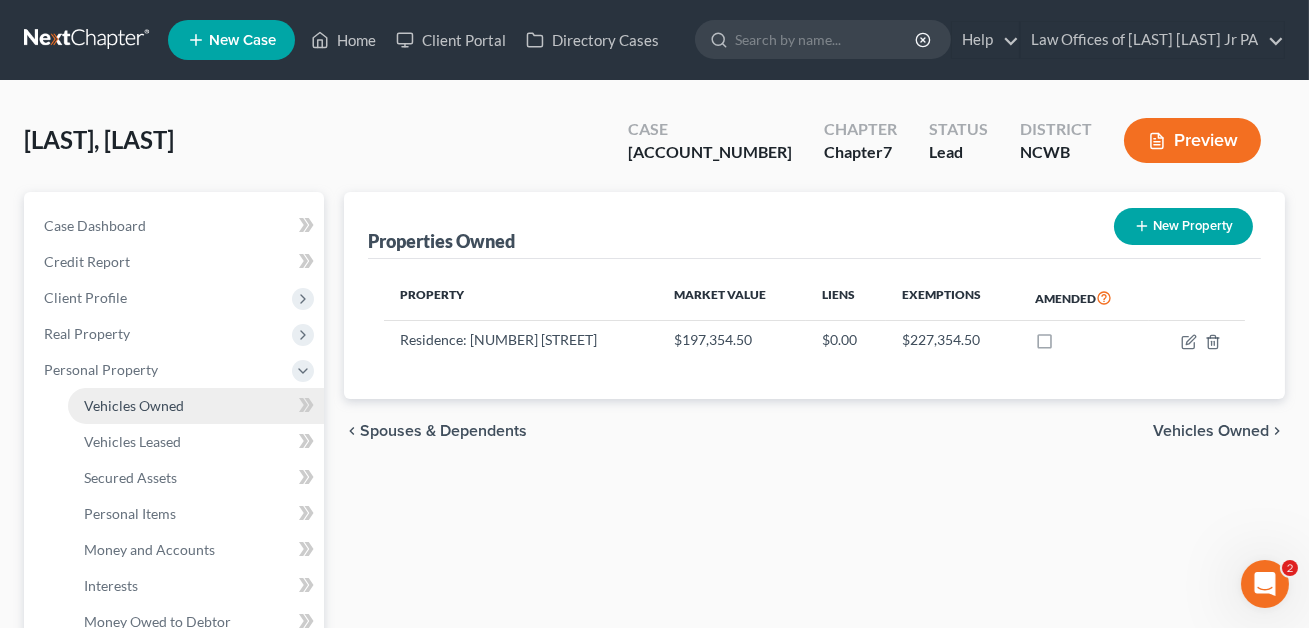 click on "Vehicles Owned" at bounding box center [134, 405] 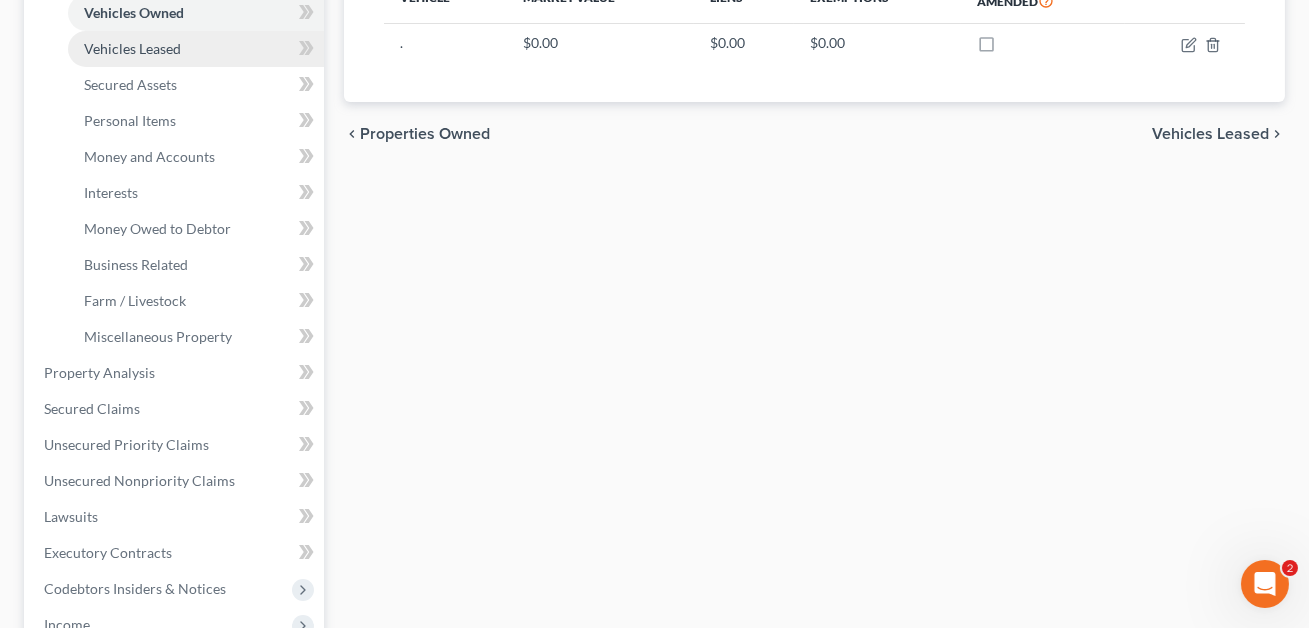 scroll, scrollTop: 394, scrollLeft: 0, axis: vertical 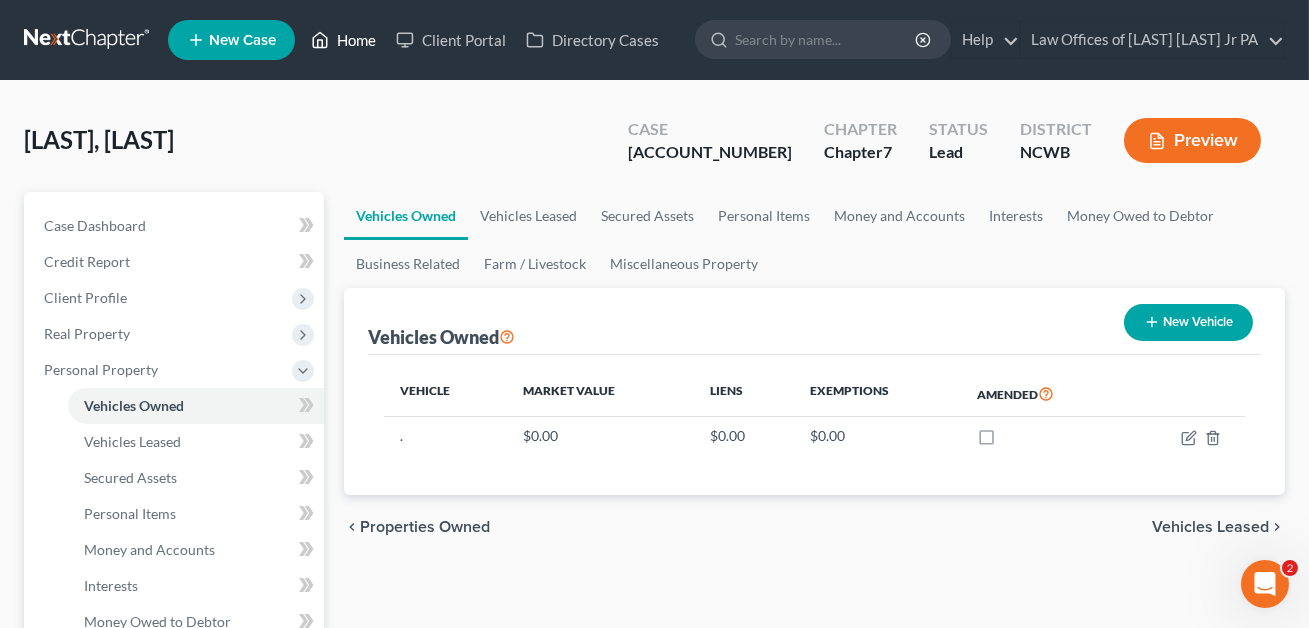 click on "Home" at bounding box center [343, 40] 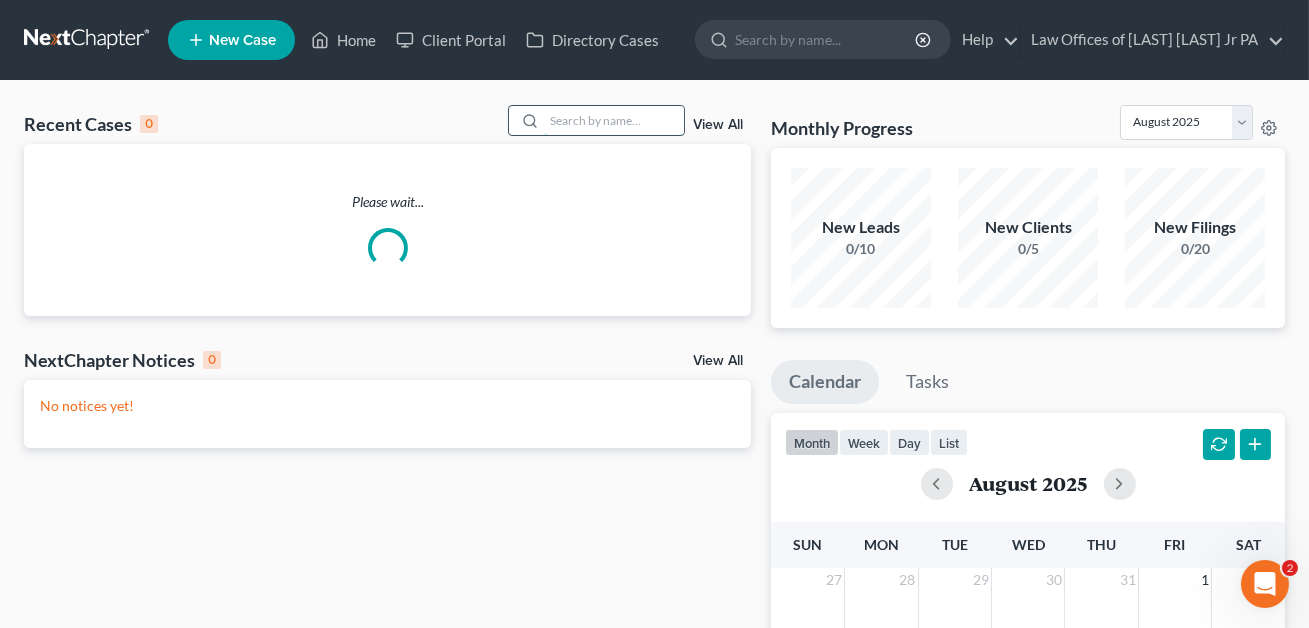 click at bounding box center [614, 120] 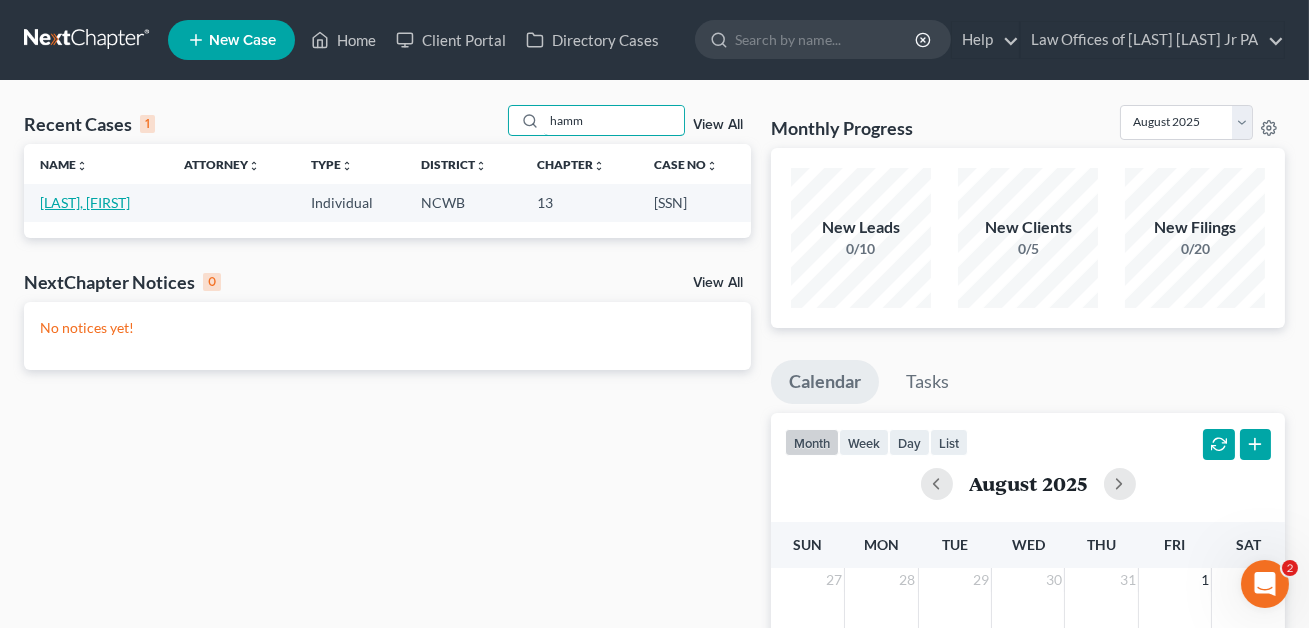 type on "hamm" 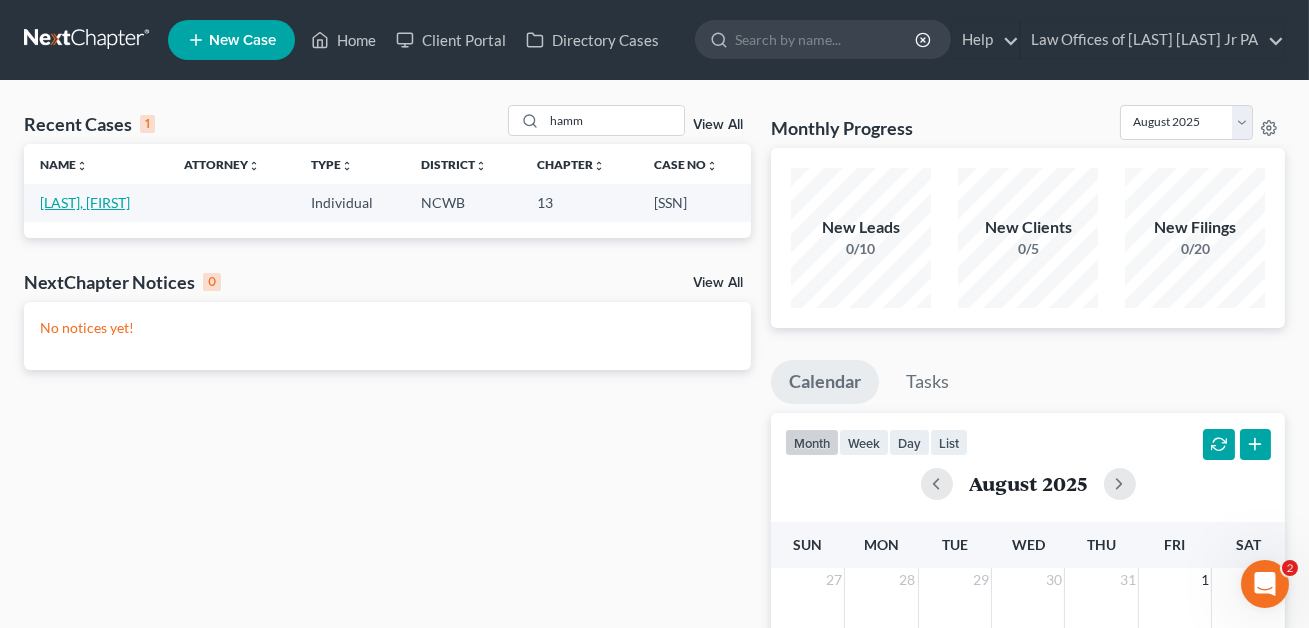 click on "[LAST], [FIRST]" at bounding box center (85, 202) 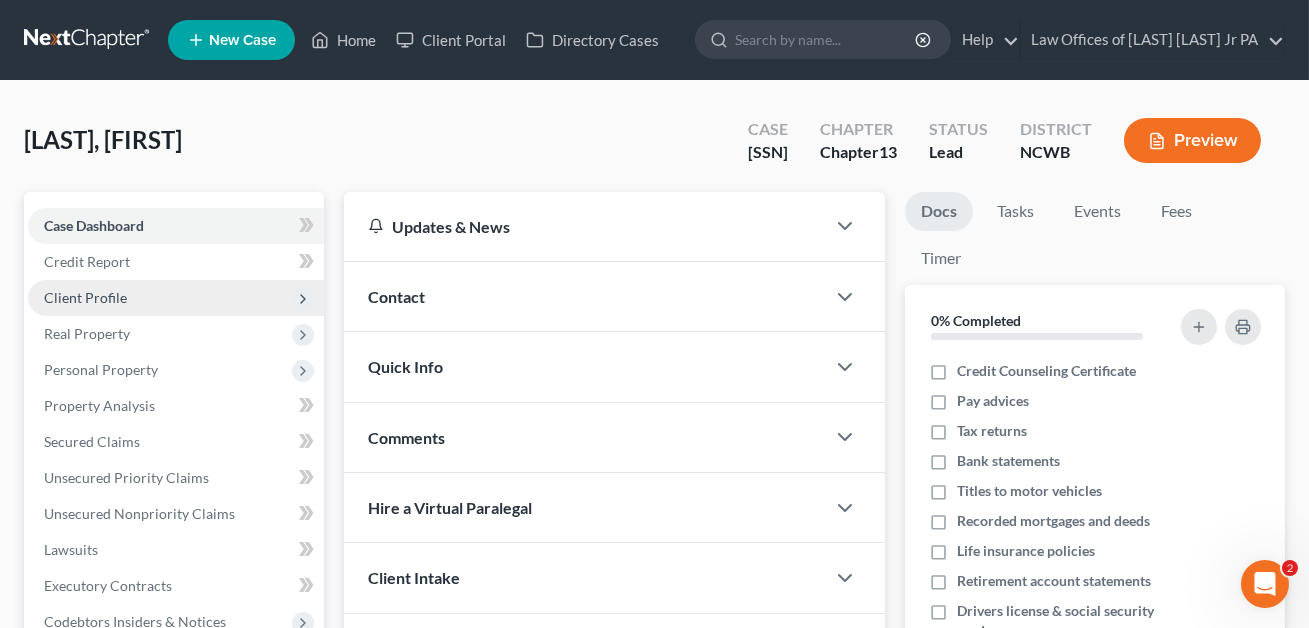 click on "Client Profile" at bounding box center [85, 297] 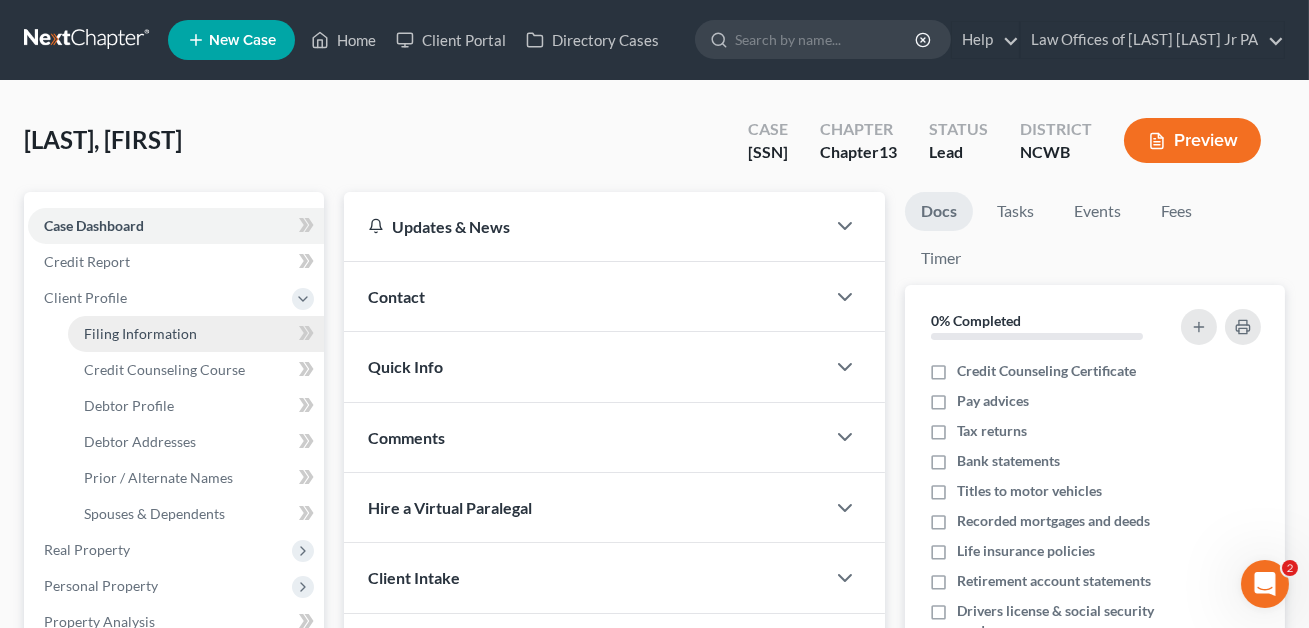 click on "Filing Information" at bounding box center (140, 333) 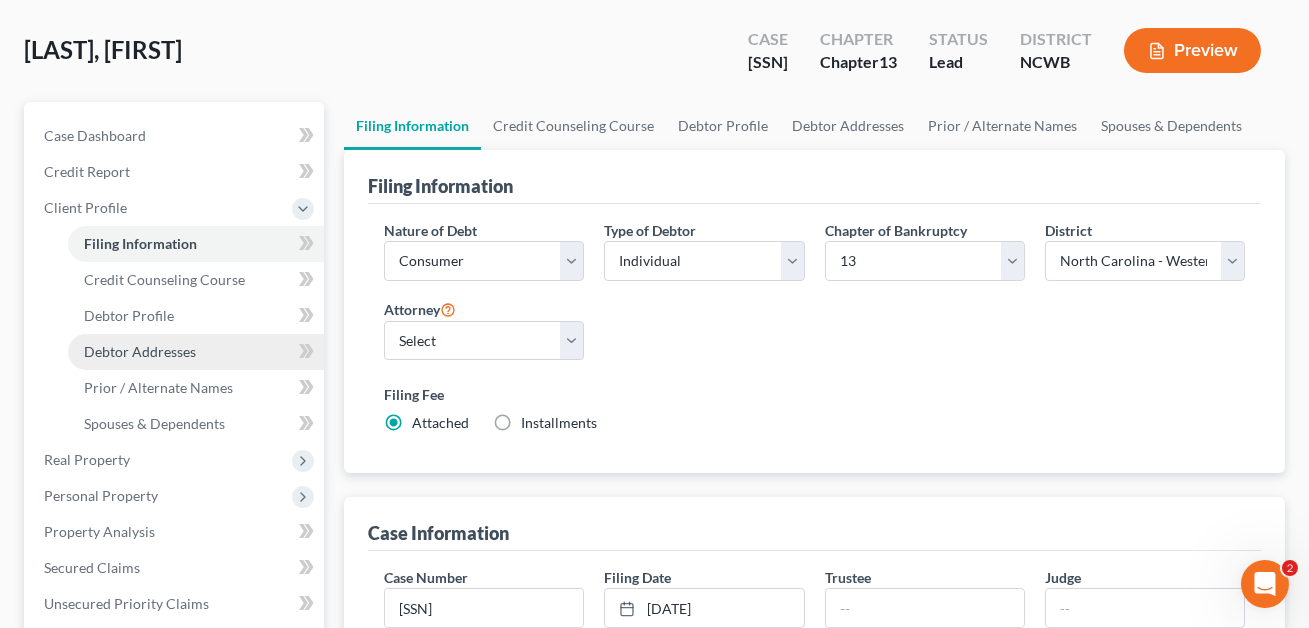 scroll, scrollTop: 100, scrollLeft: 0, axis: vertical 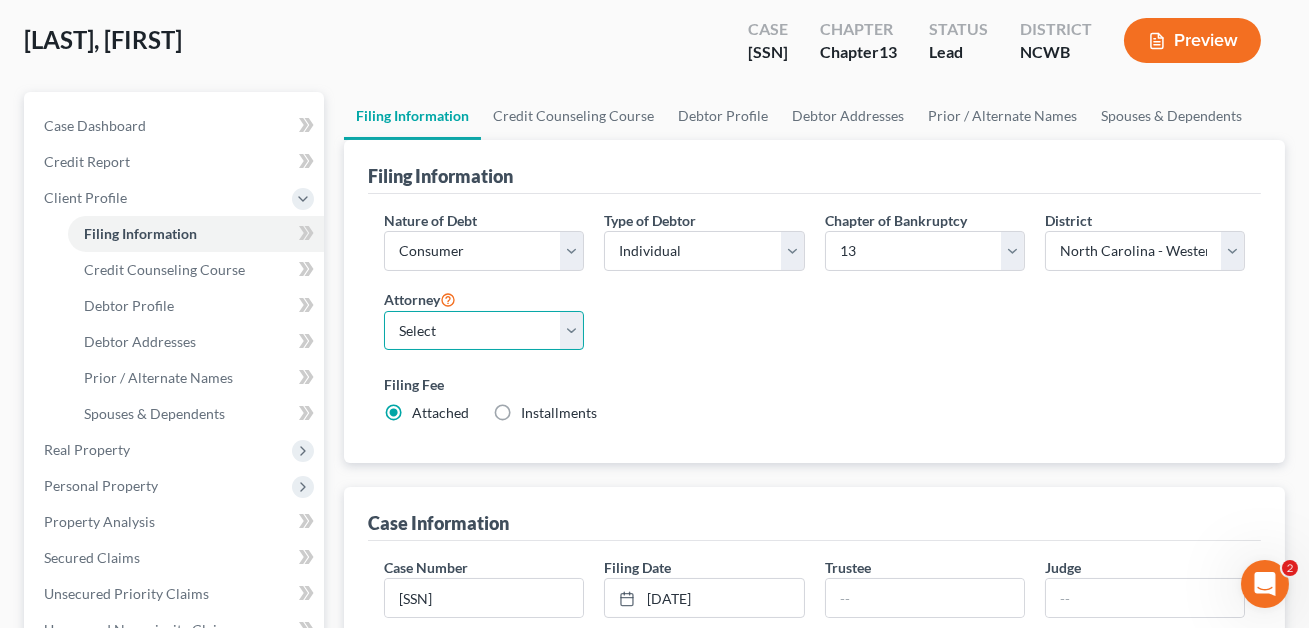 click on "Select F. [LAST] - NCWB [LAST] - NCWB" at bounding box center (484, 331) 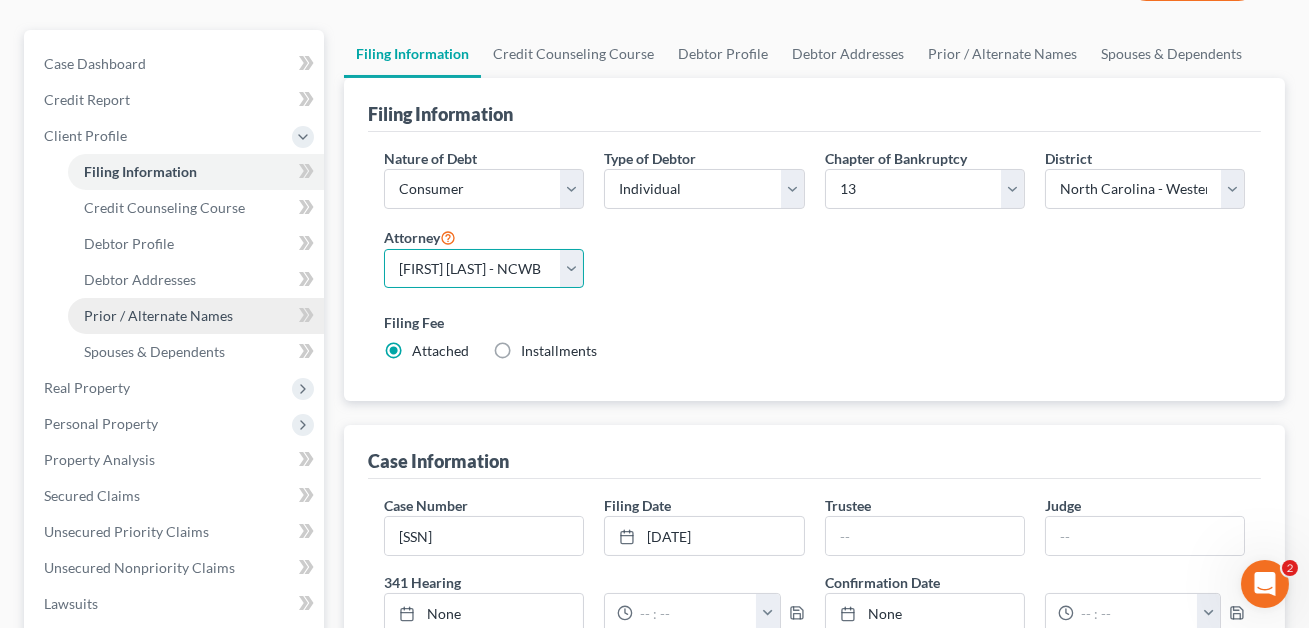 scroll, scrollTop: 182, scrollLeft: 0, axis: vertical 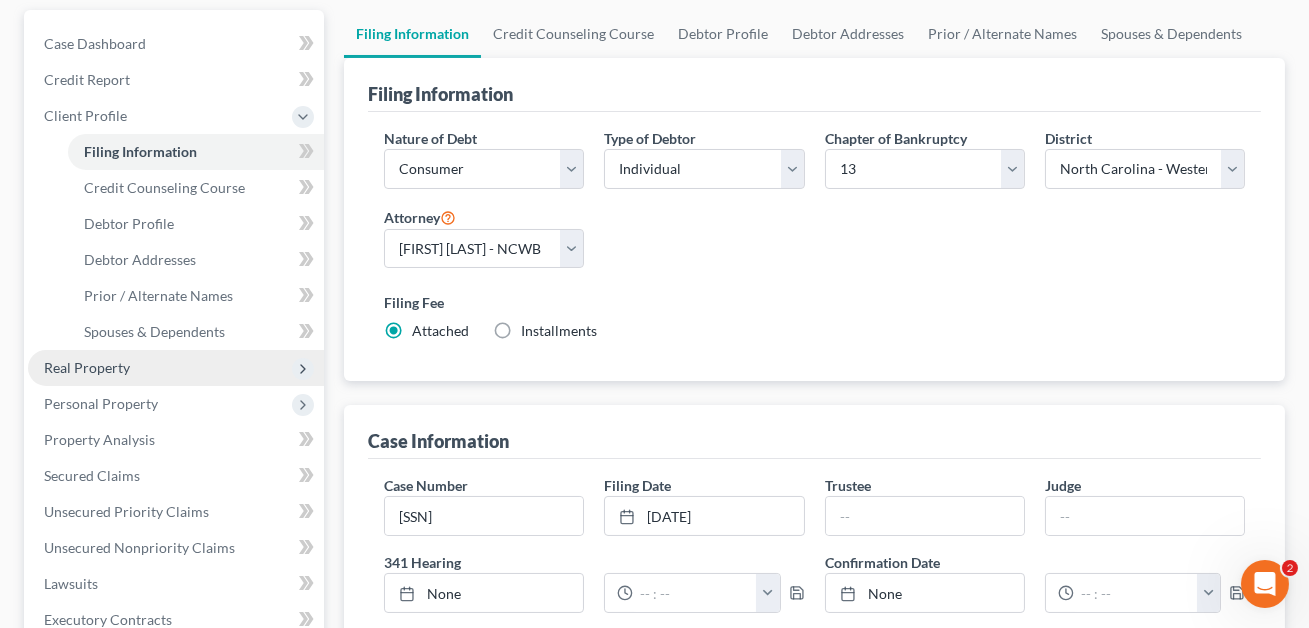 click on "Real Property" at bounding box center [87, 367] 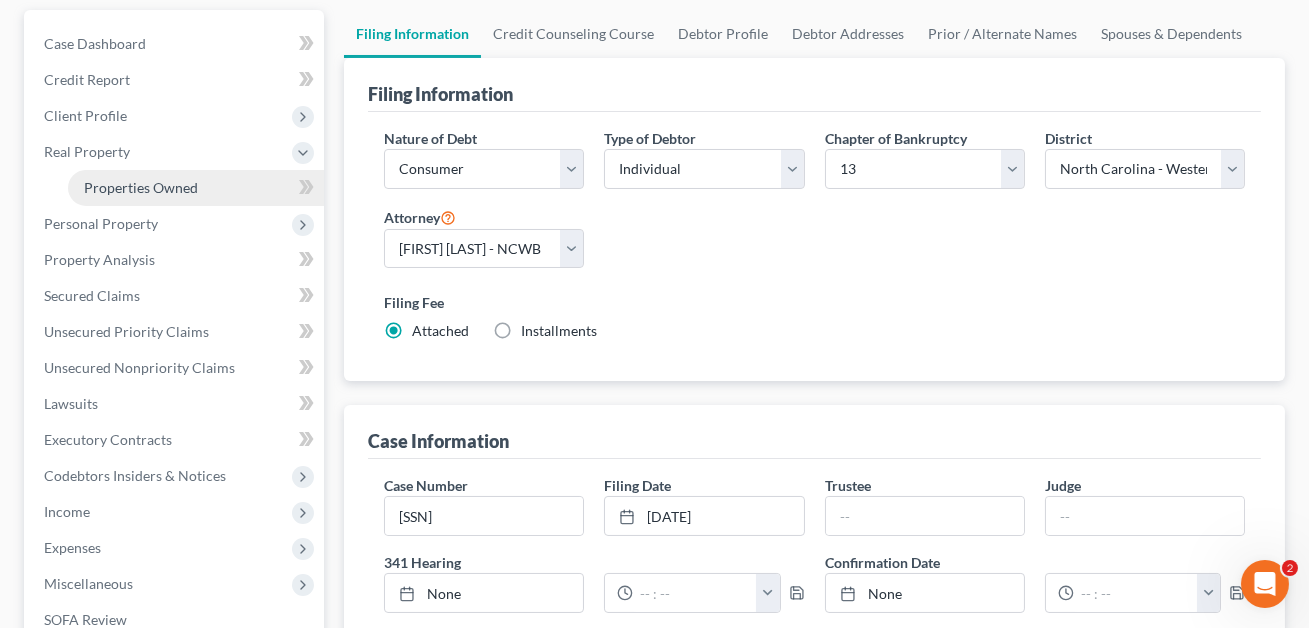 click on "Properties Owned" at bounding box center [141, 187] 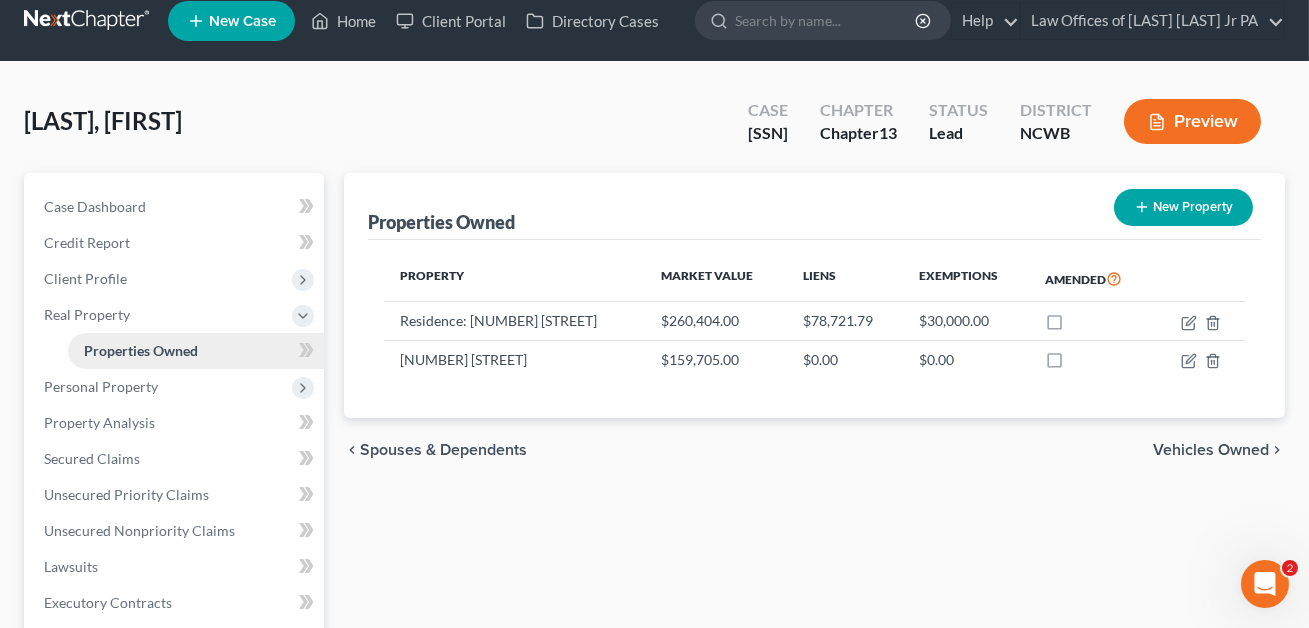 scroll, scrollTop: 0, scrollLeft: 0, axis: both 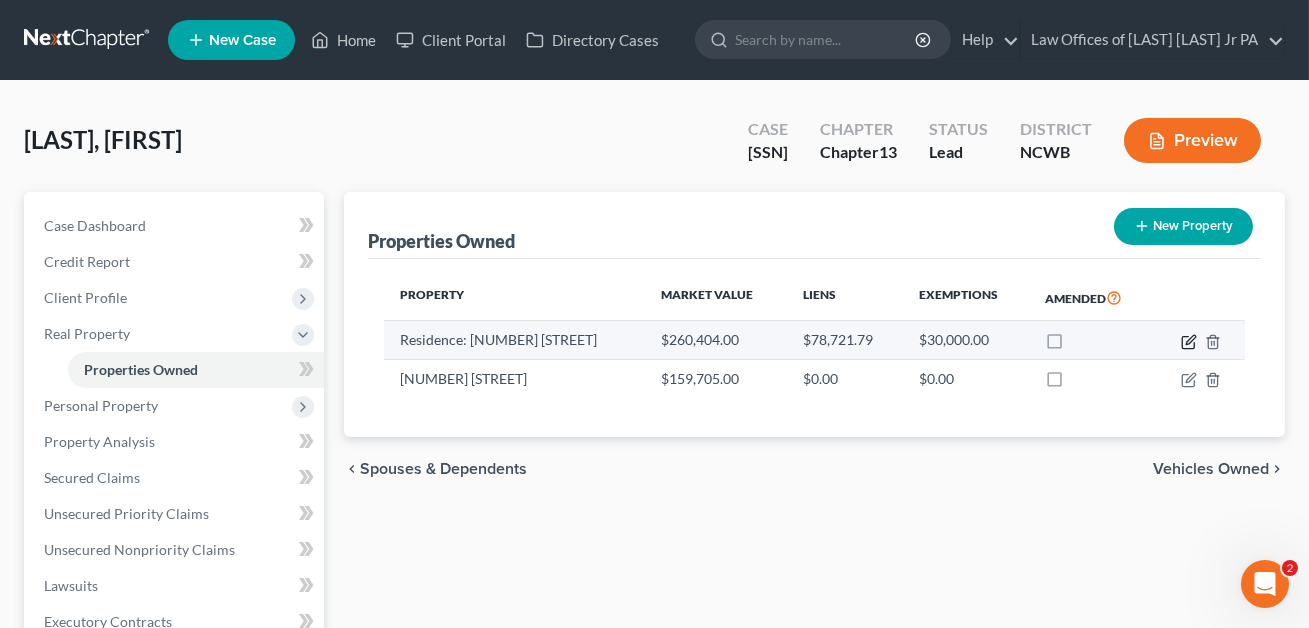 click 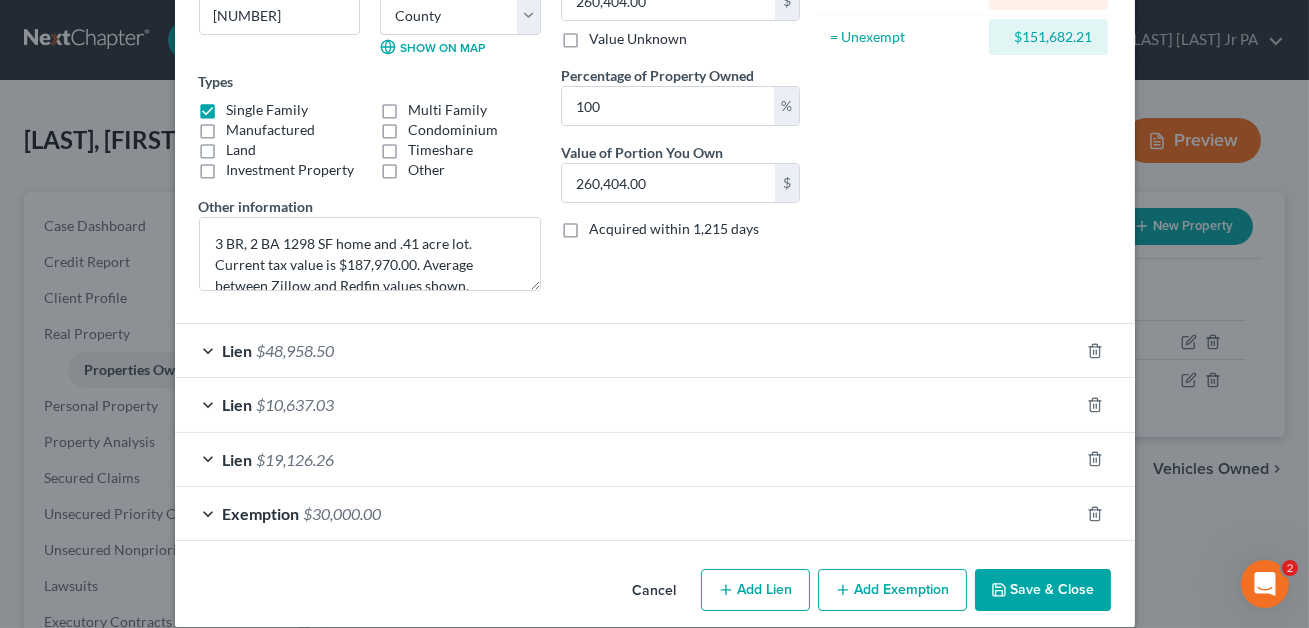 scroll, scrollTop: 306, scrollLeft: 0, axis: vertical 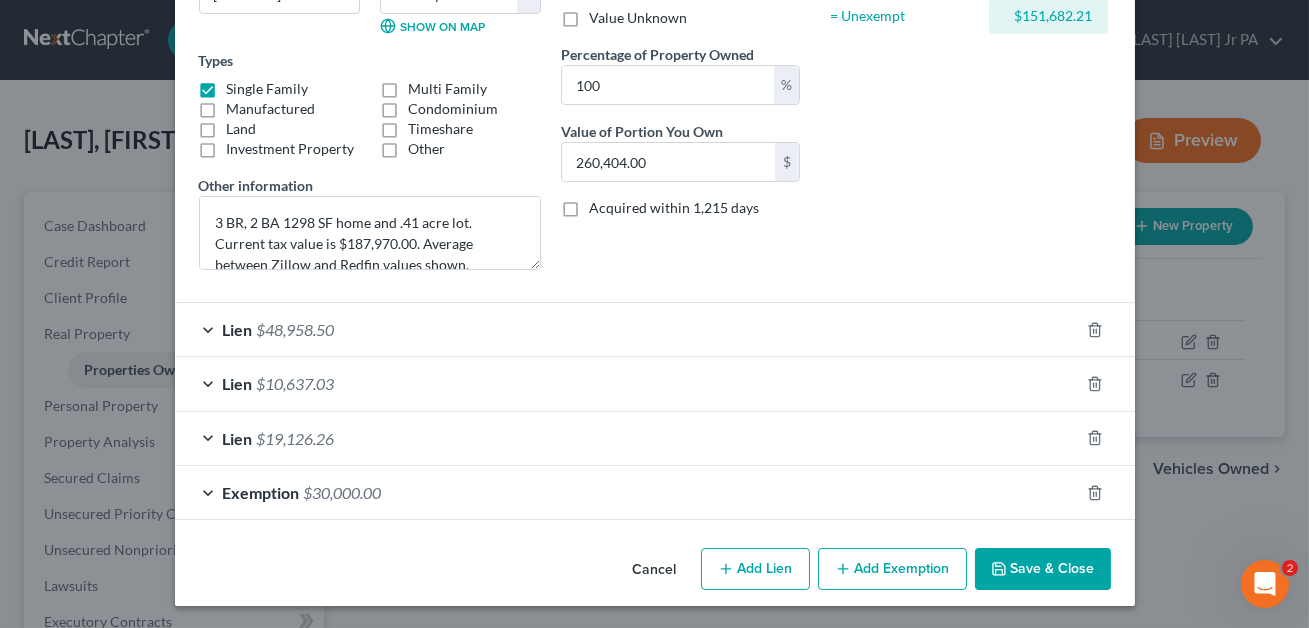 click on "Lien $[AMOUNT]" at bounding box center [627, 438] 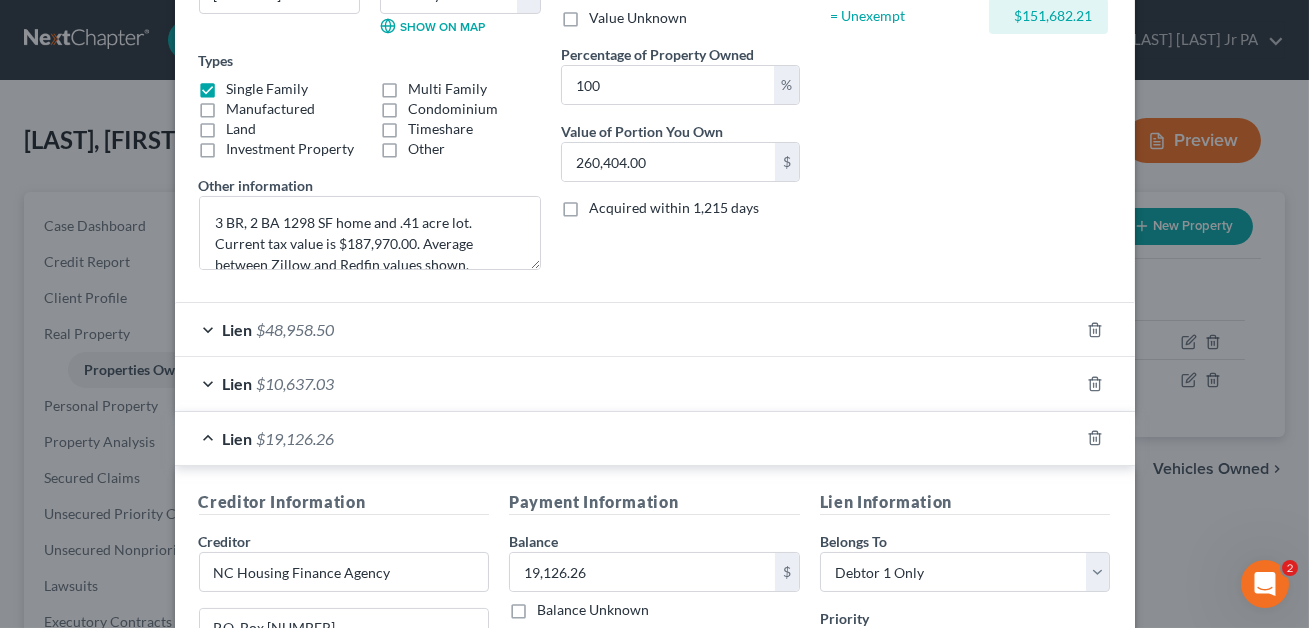 scroll, scrollTop: 513, scrollLeft: 0, axis: vertical 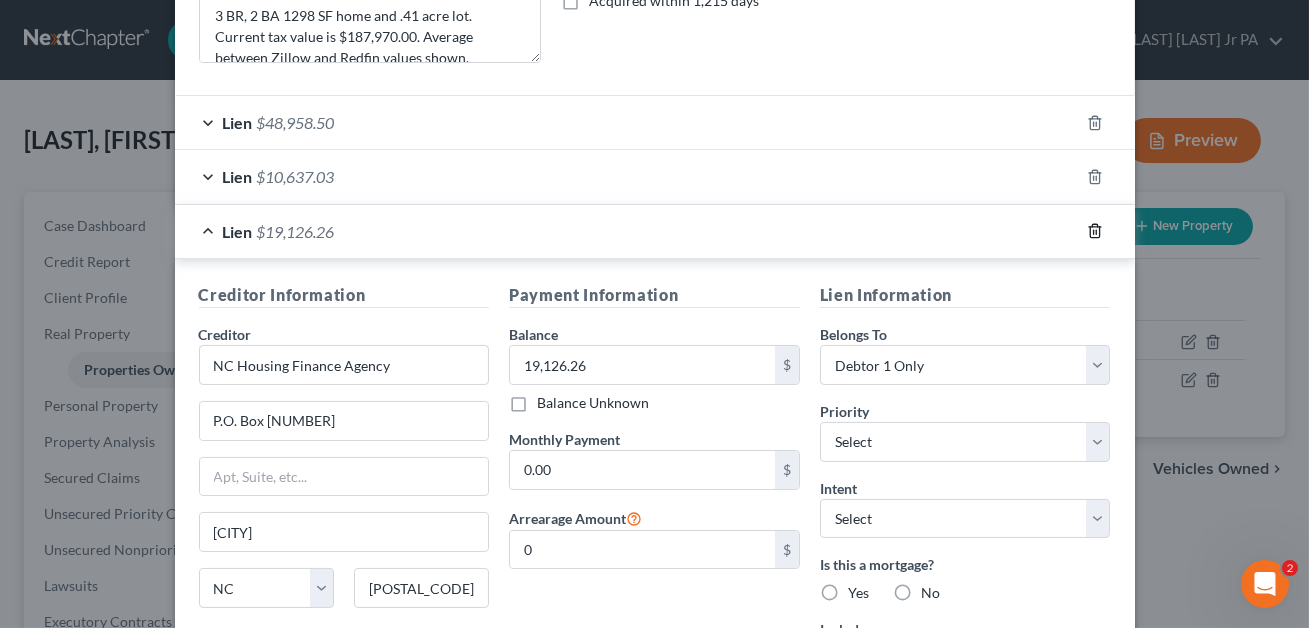 click 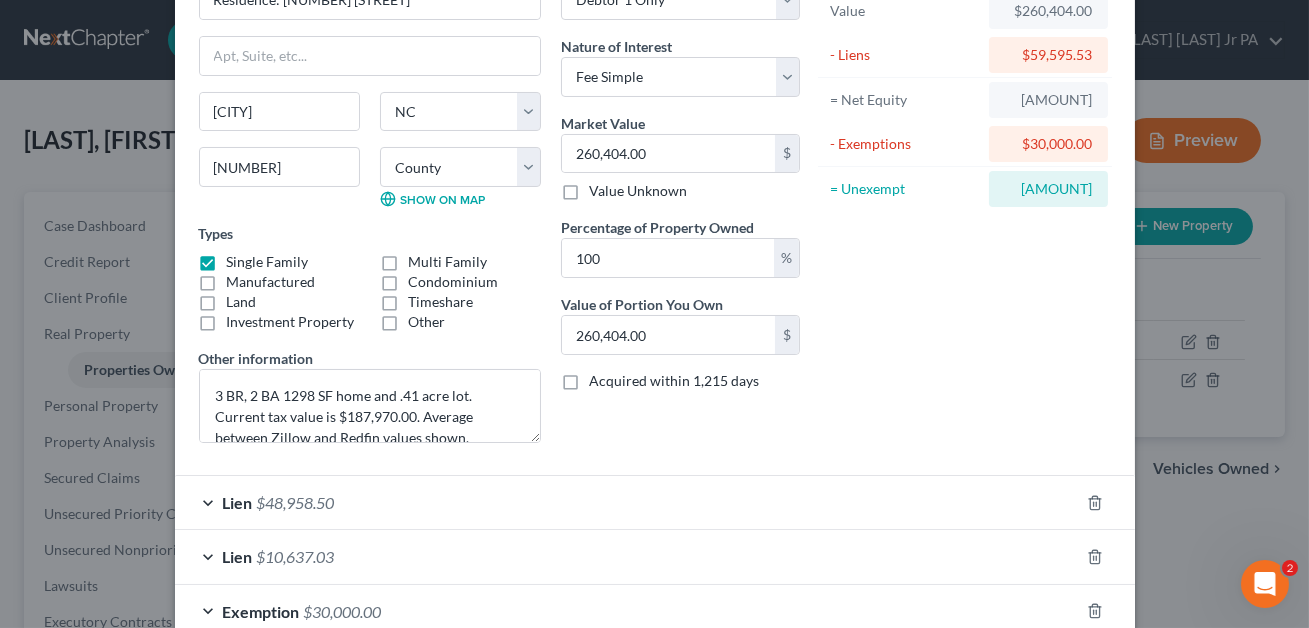scroll, scrollTop: 55, scrollLeft: 0, axis: vertical 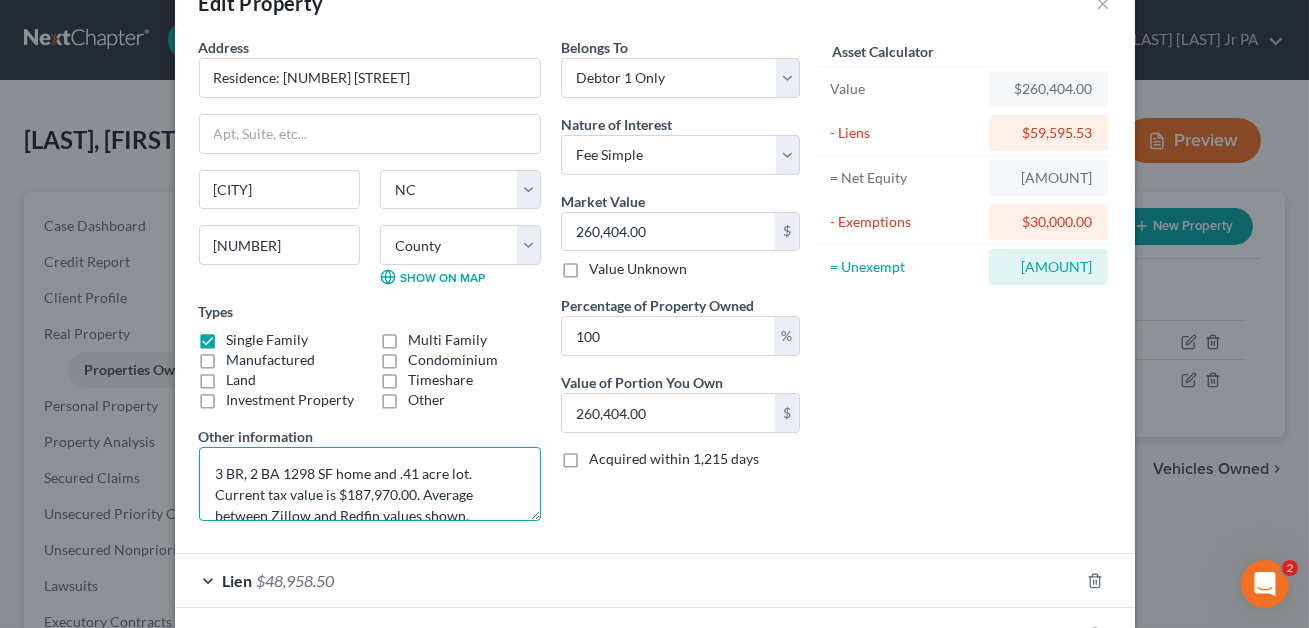 click on "3 BR, 2 BA 1298 SF home and .41 acre lot. Current tax value is $187,970.00. Average between Zillow and Redfin values shown." at bounding box center [370, 484] 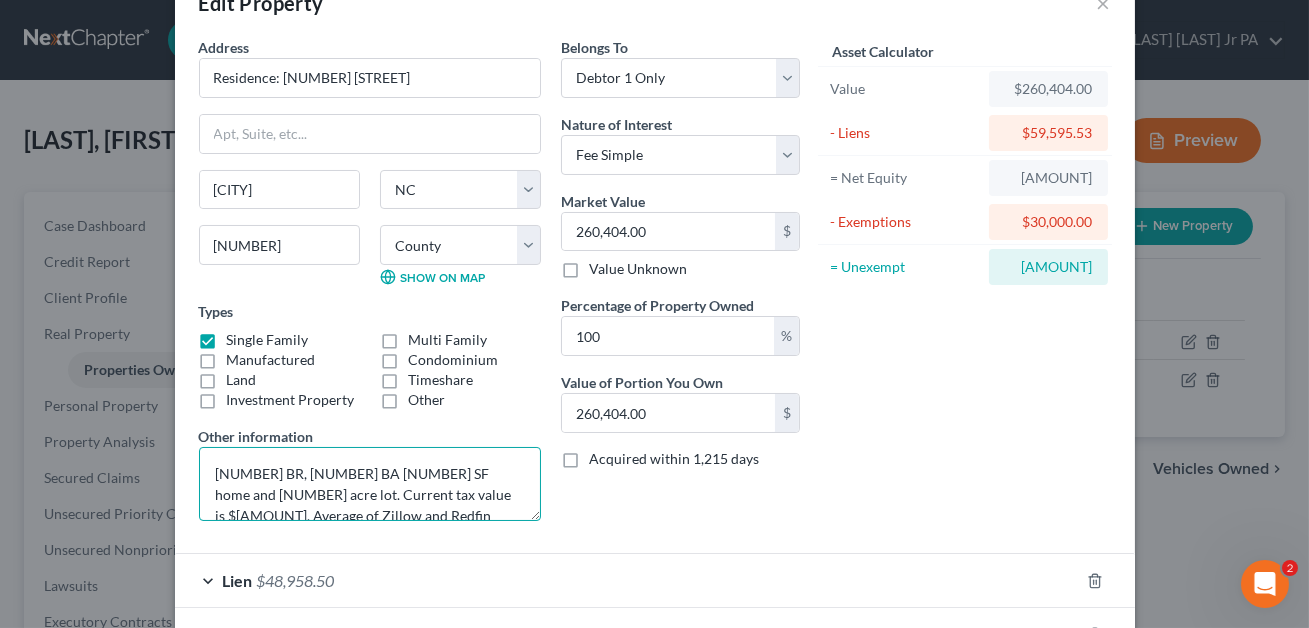 click on "[NUMBER] BR, [NUMBER] BA [NUMBER] SF home and [NUMBER] acre lot. Current tax value is $[AMOUNT]. Average of Zillow and Redfin values shown." at bounding box center (370, 484) 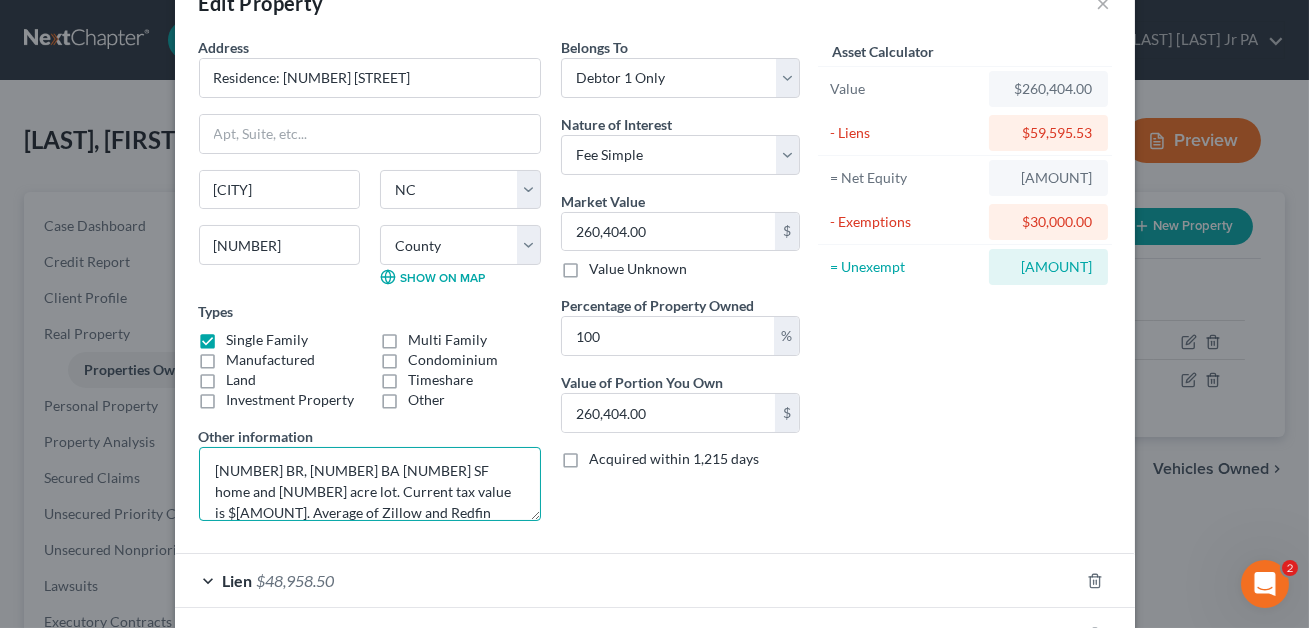 scroll, scrollTop: 20, scrollLeft: 0, axis: vertical 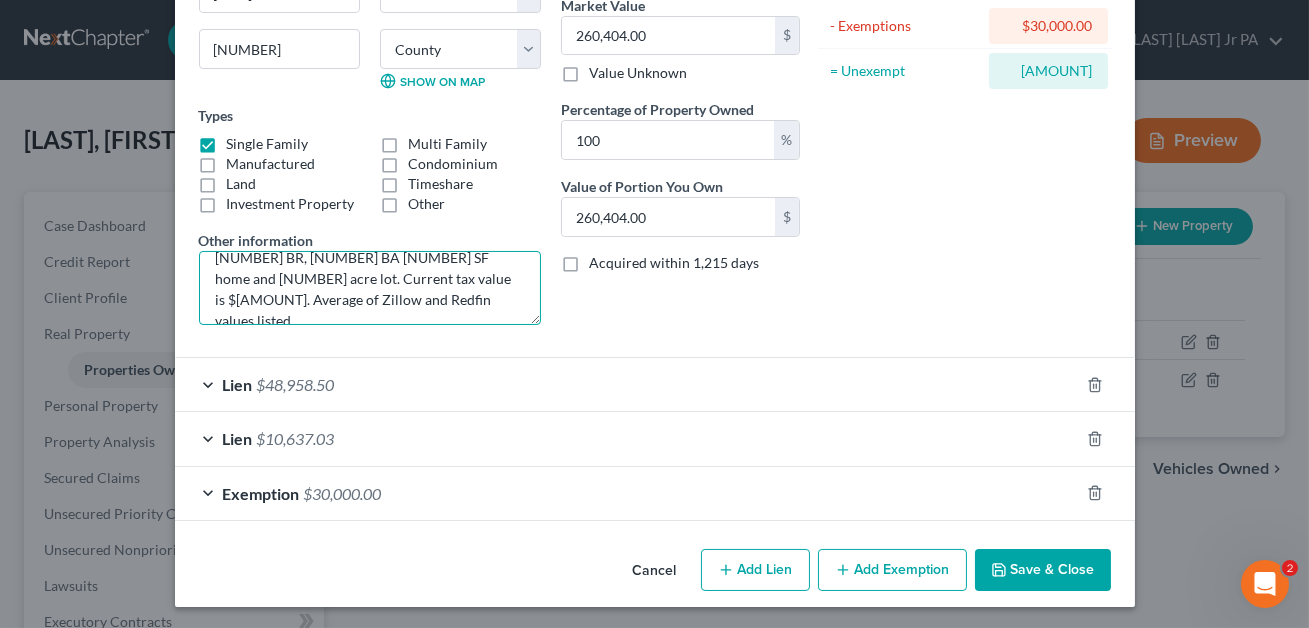 type on "[NUMBER] BR, [NUMBER] BA [NUMBER] SF home and [NUMBER] acre lot. Current tax value is $[AMOUNT]. Average of Zillow and Redfin values listed." 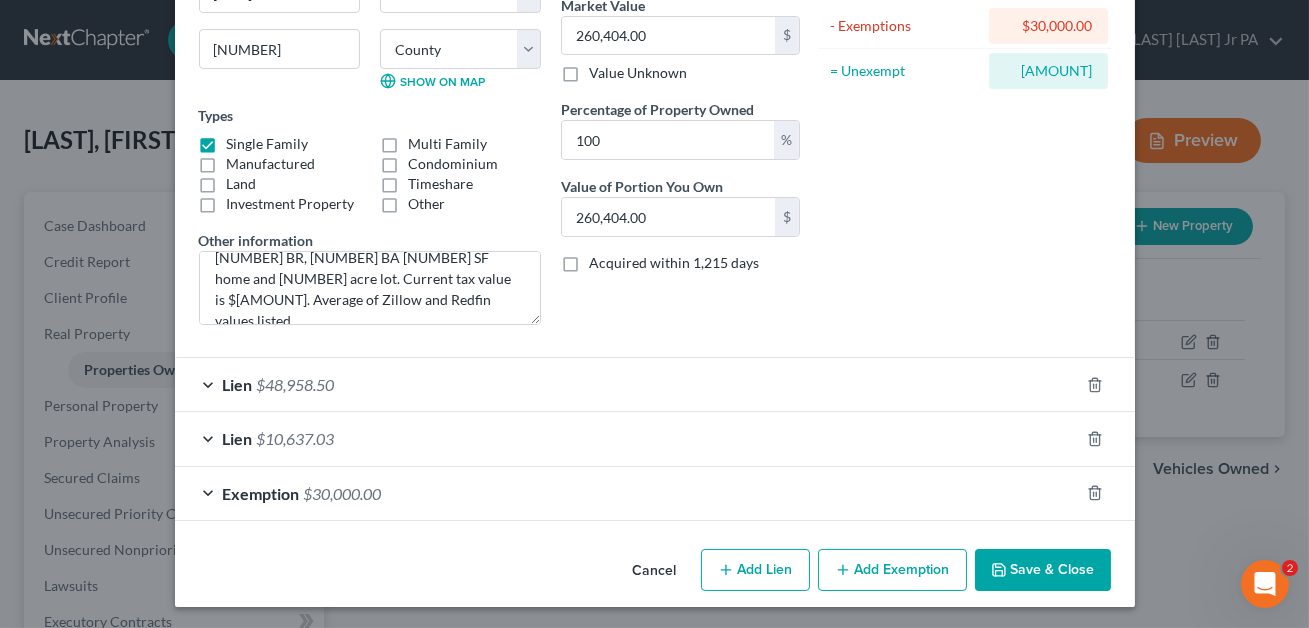 click on "Save & Close" at bounding box center [1043, 570] 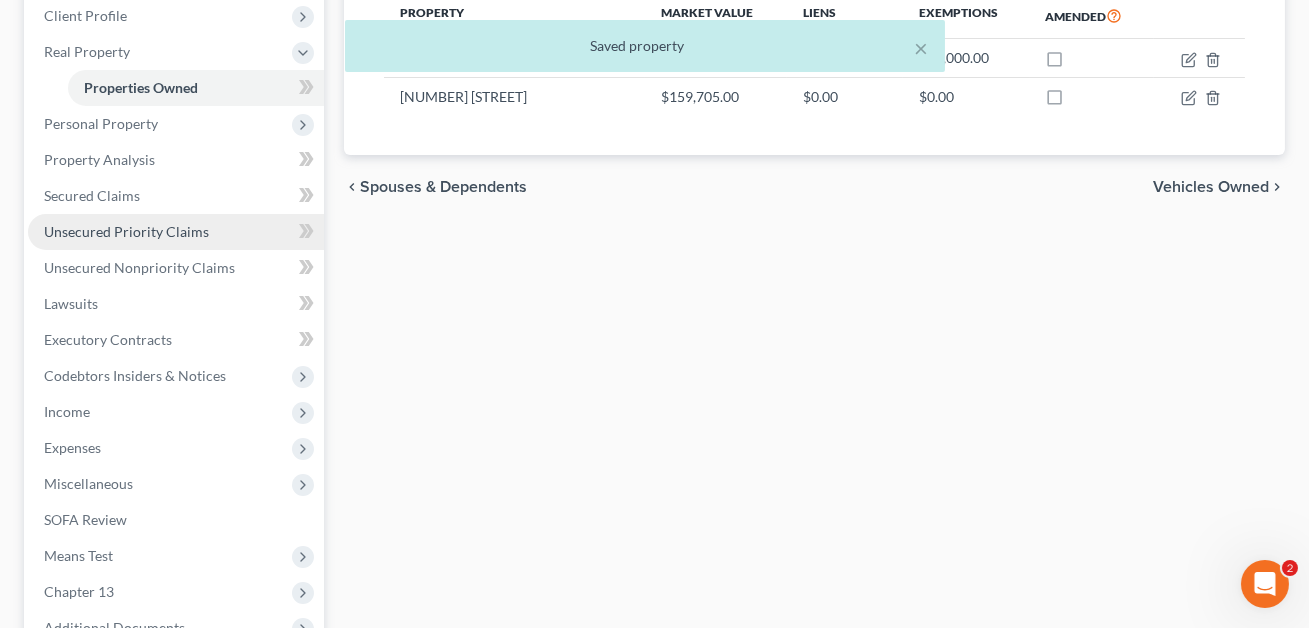 scroll, scrollTop: 300, scrollLeft: 0, axis: vertical 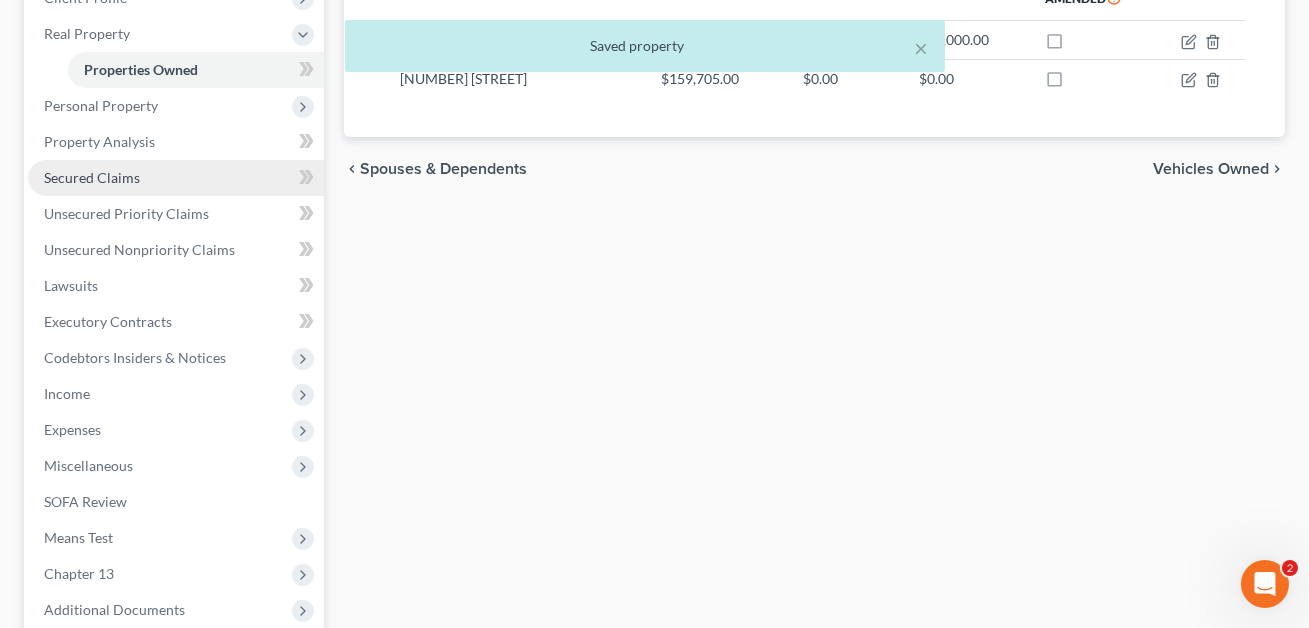 click on "Secured Claims" at bounding box center [92, 177] 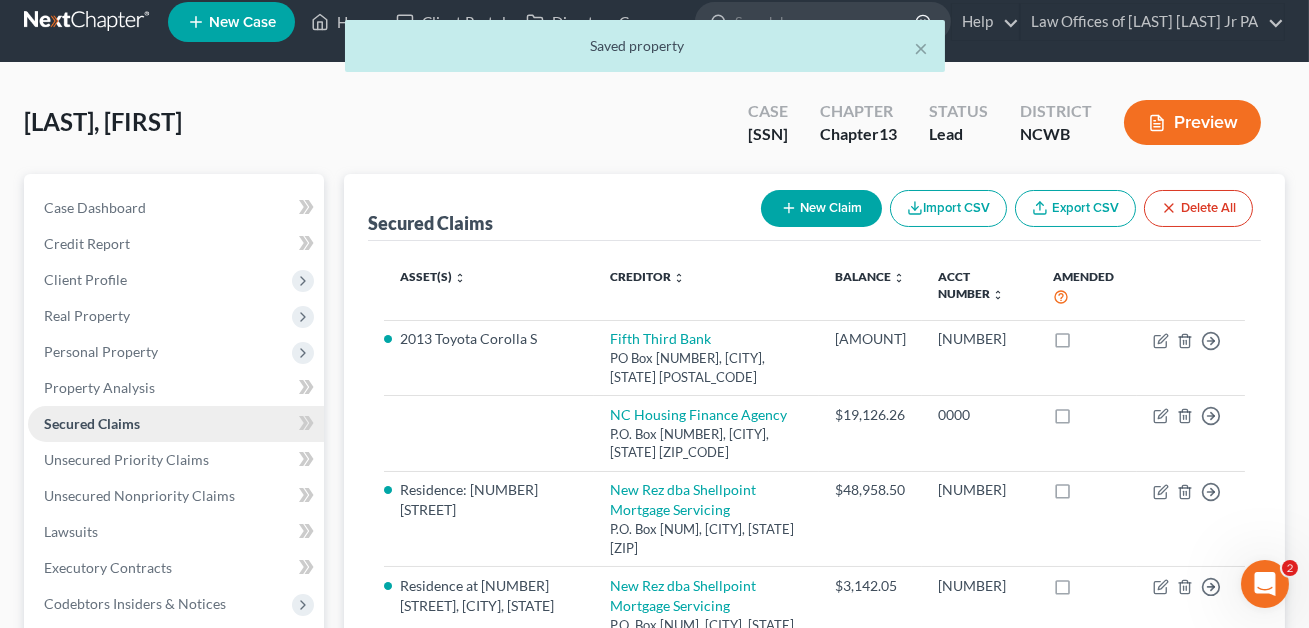 scroll, scrollTop: 0, scrollLeft: 0, axis: both 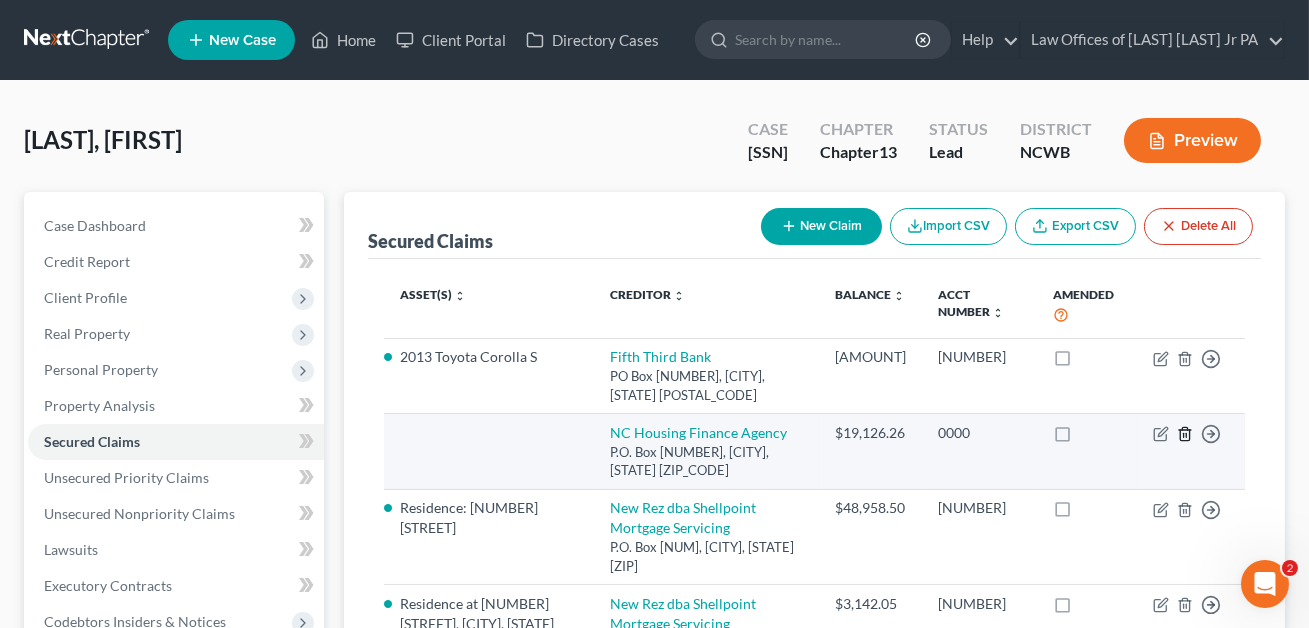 click 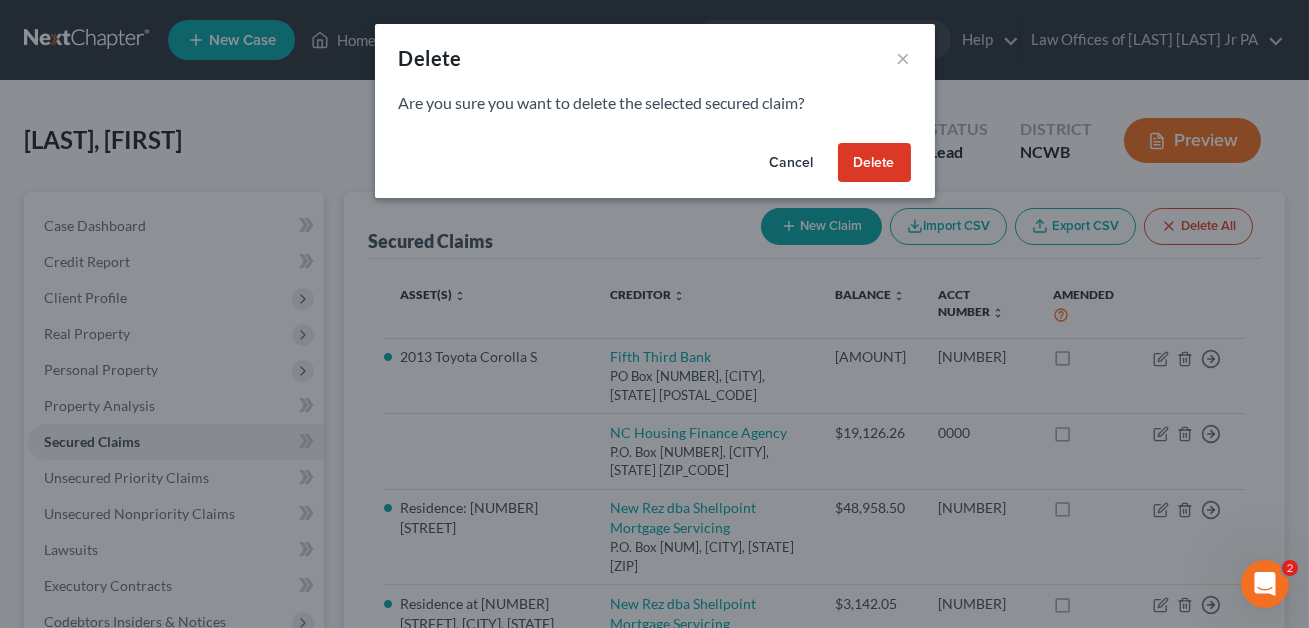 click on "Delete" at bounding box center [874, 163] 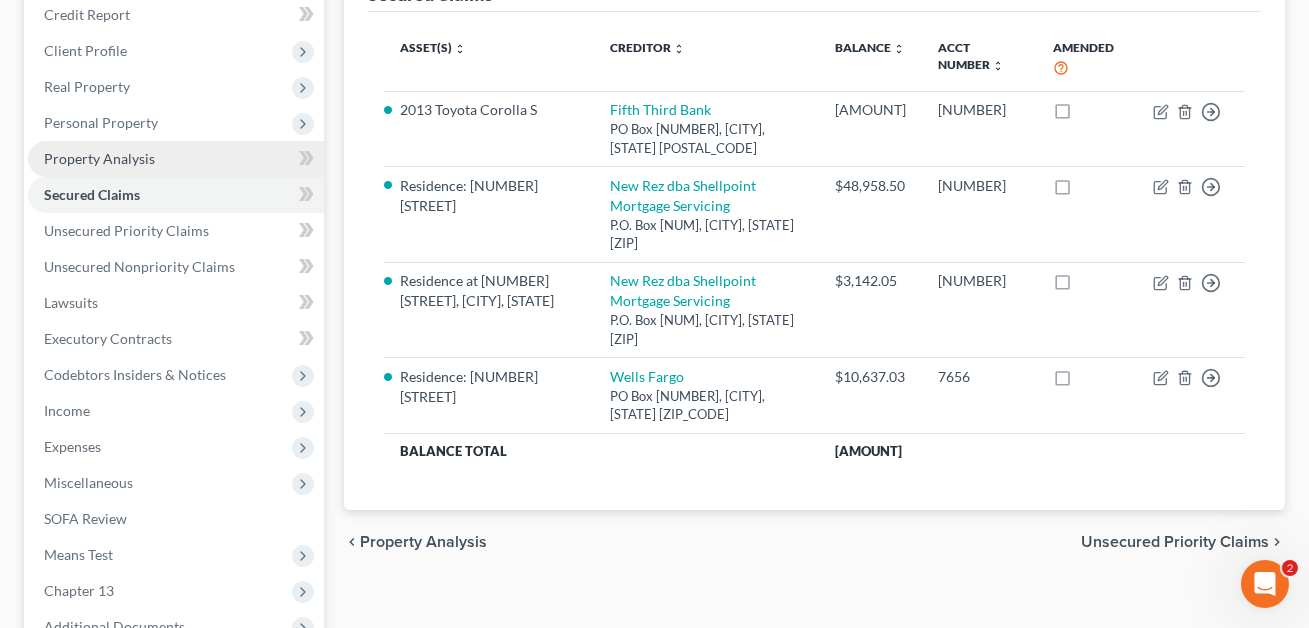 scroll, scrollTop: 242, scrollLeft: 0, axis: vertical 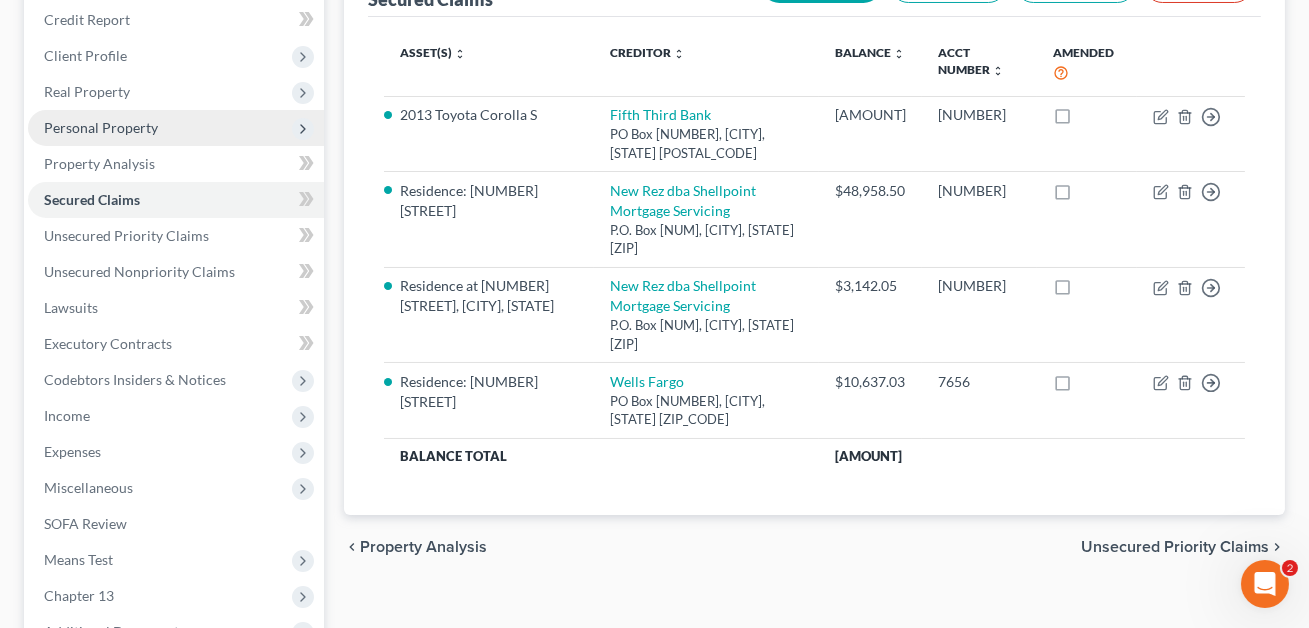 click on "Personal Property" at bounding box center (101, 127) 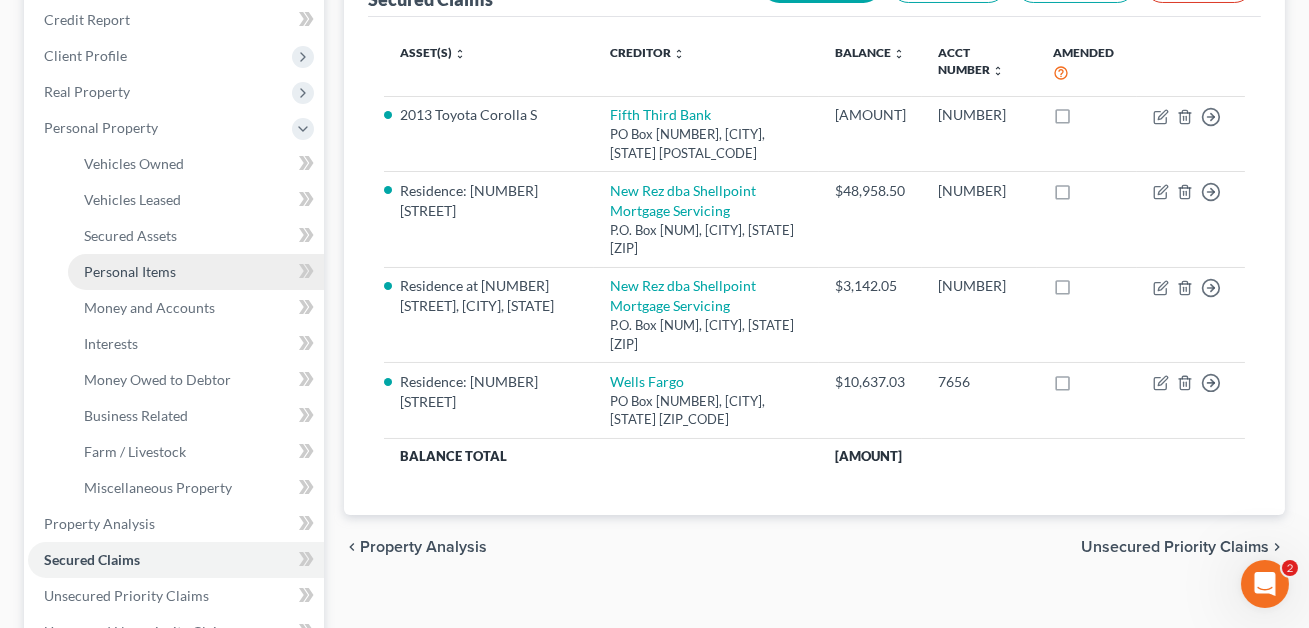 click on "Personal Items" at bounding box center (130, 271) 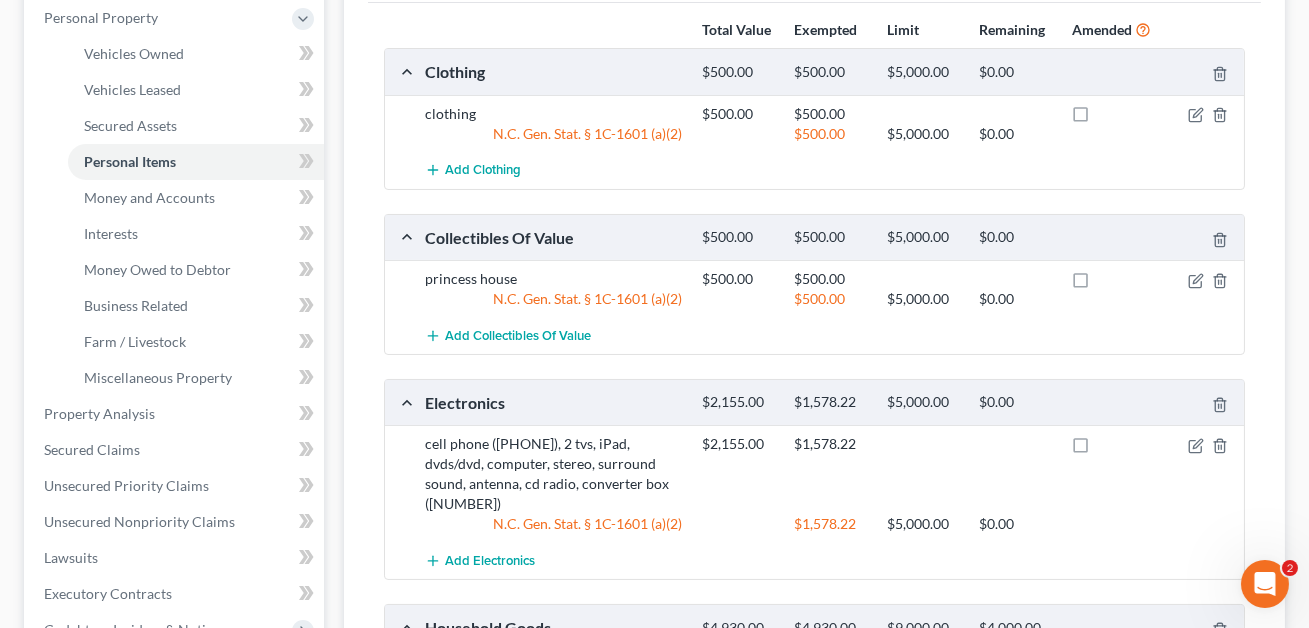 scroll, scrollTop: 673, scrollLeft: 0, axis: vertical 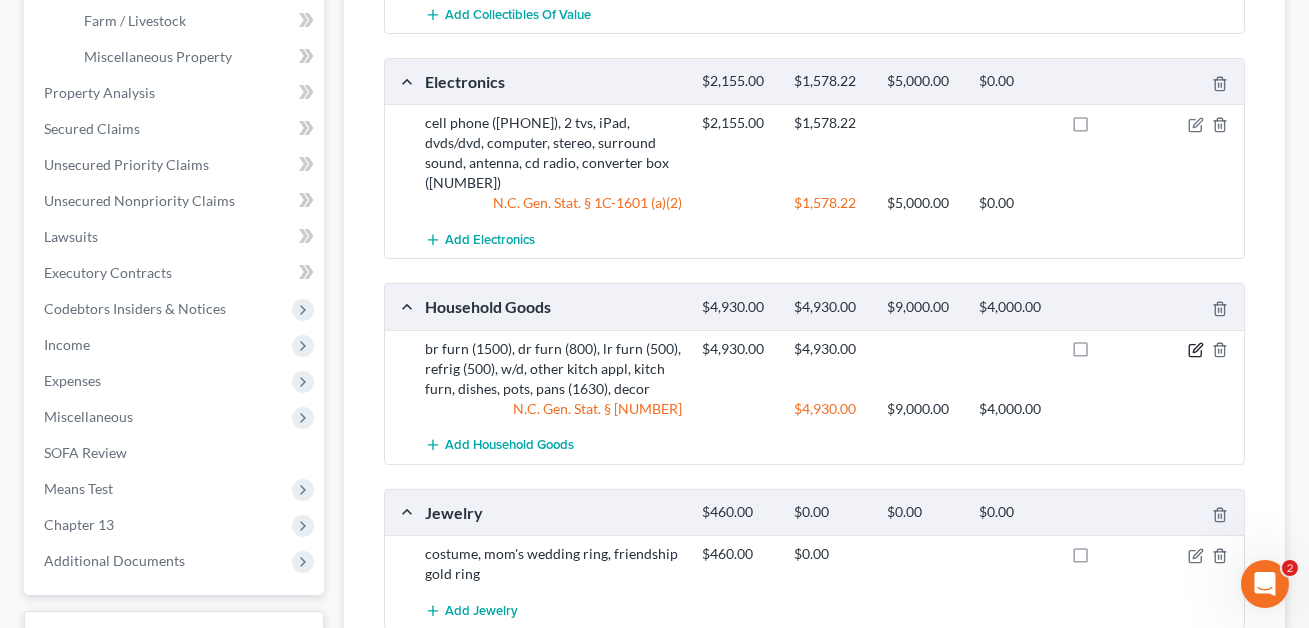 click 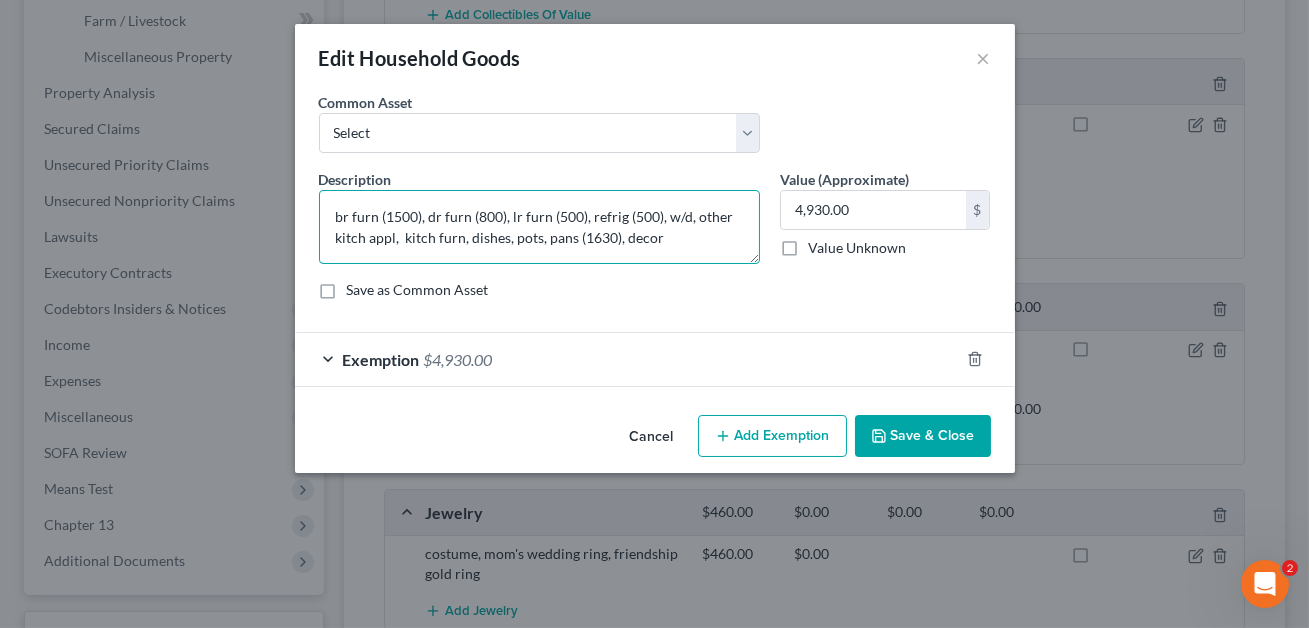 click on "br furn (1500), dr furn (800), lr furn (500), refrig (500), w/d, other kitch appl,  kitch furn, dishes, pots, pans (1630), decor" at bounding box center [539, 227] 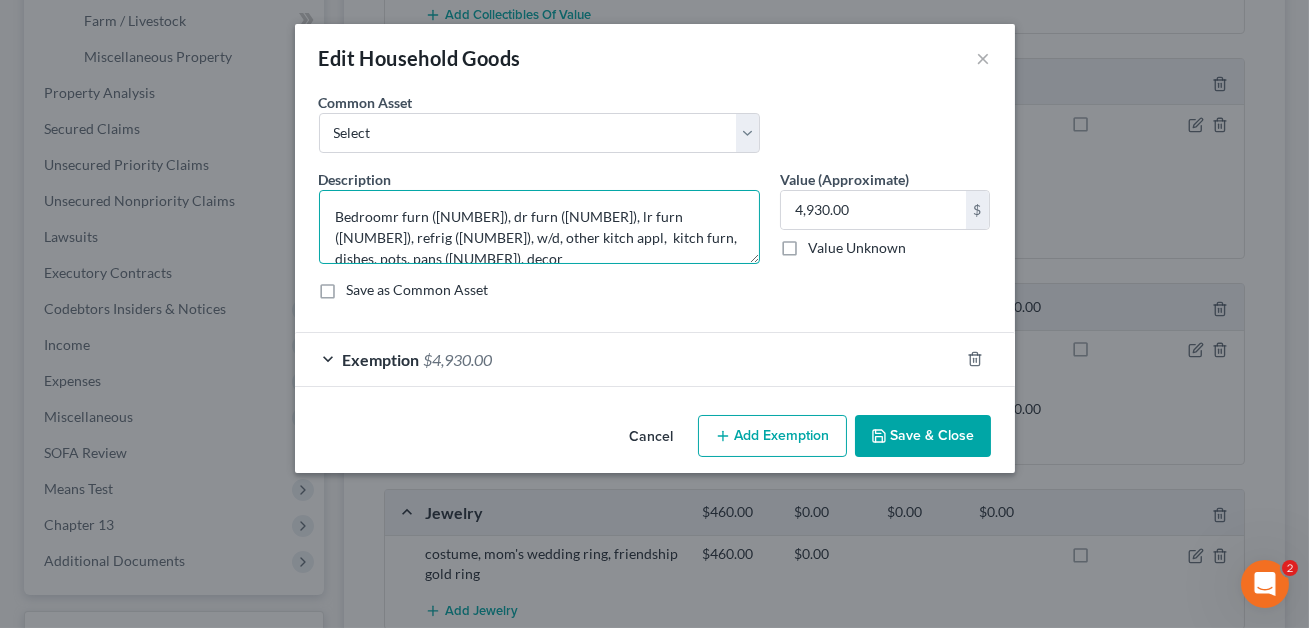 click on "Bedroomr furn ([NUMBER]), dr furn ([NUMBER]), lr furn ([NUMBER]), refrig ([NUMBER]), w/d, other kitch appl,  kitch furn, dishes, pots, pans ([NUMBER]), decor" at bounding box center (539, 227) 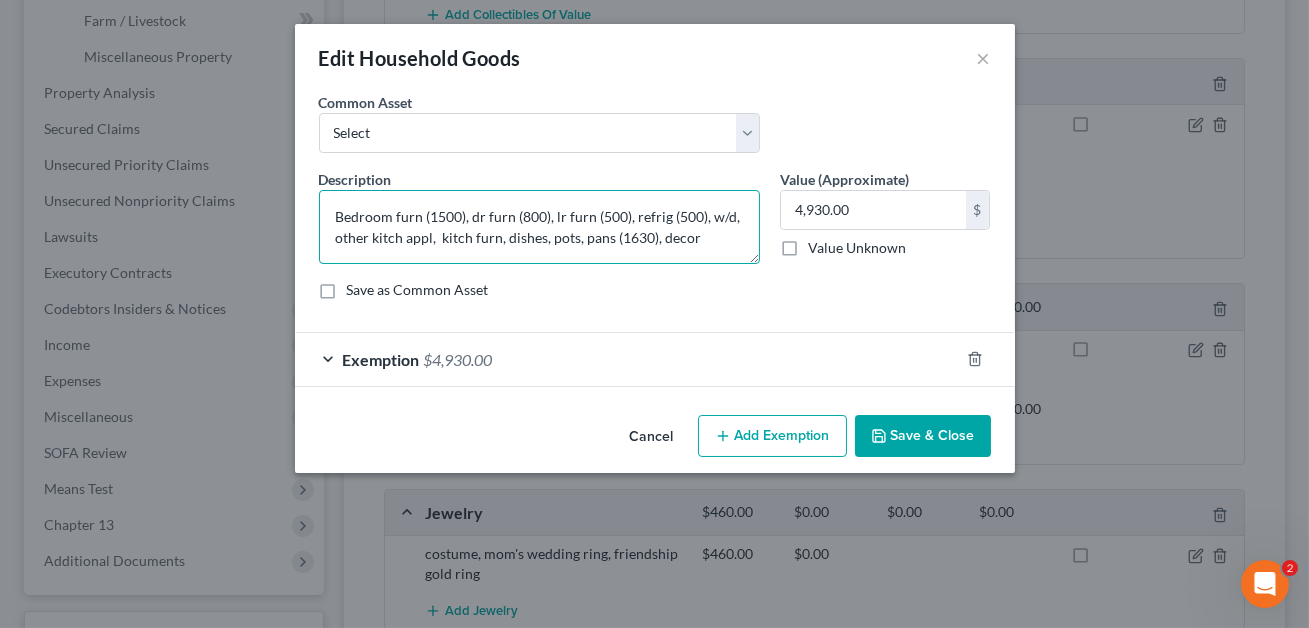 click on "Bedroom furn (1500), dr furn (800), lr furn (500), refrig (500), w/d, other kitch appl,  kitch furn, dishes, pots, pans (1630), decor" at bounding box center [539, 227] 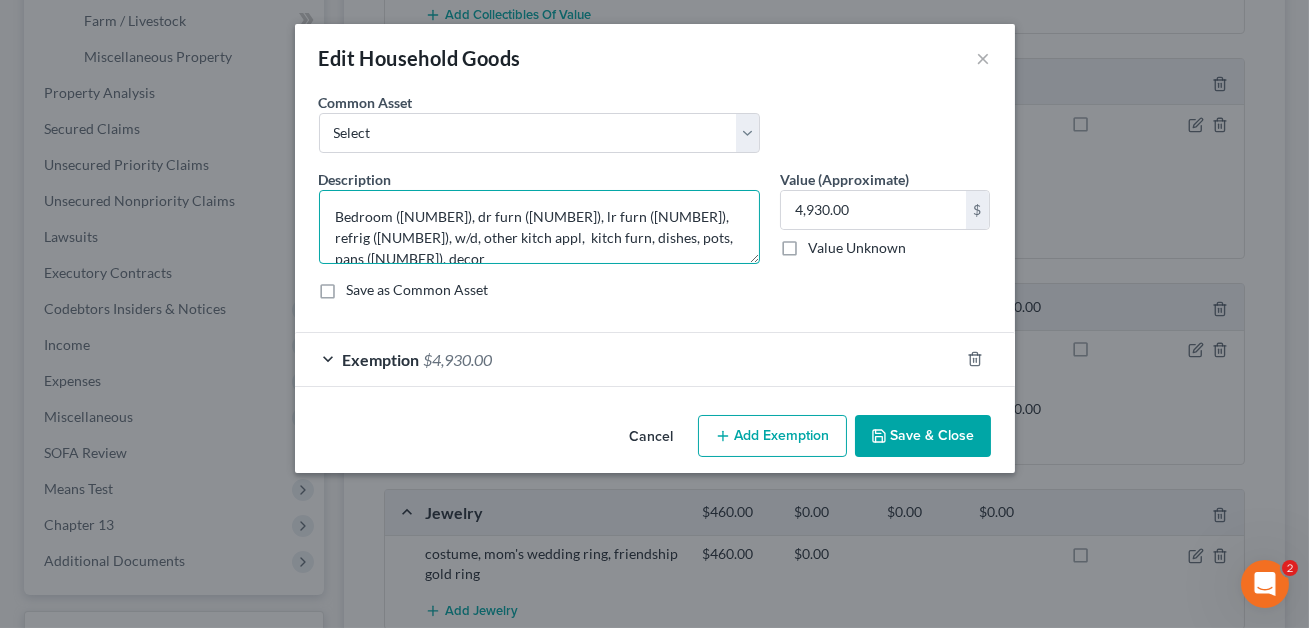 click on "Bedroom ([NUMBER]), dr furn ([NUMBER]), lr furn ([NUMBER]), refrig ([NUMBER]), w/d, other kitch appl,  kitch furn, dishes, pots, pans ([NUMBER]), decor" at bounding box center [539, 227] 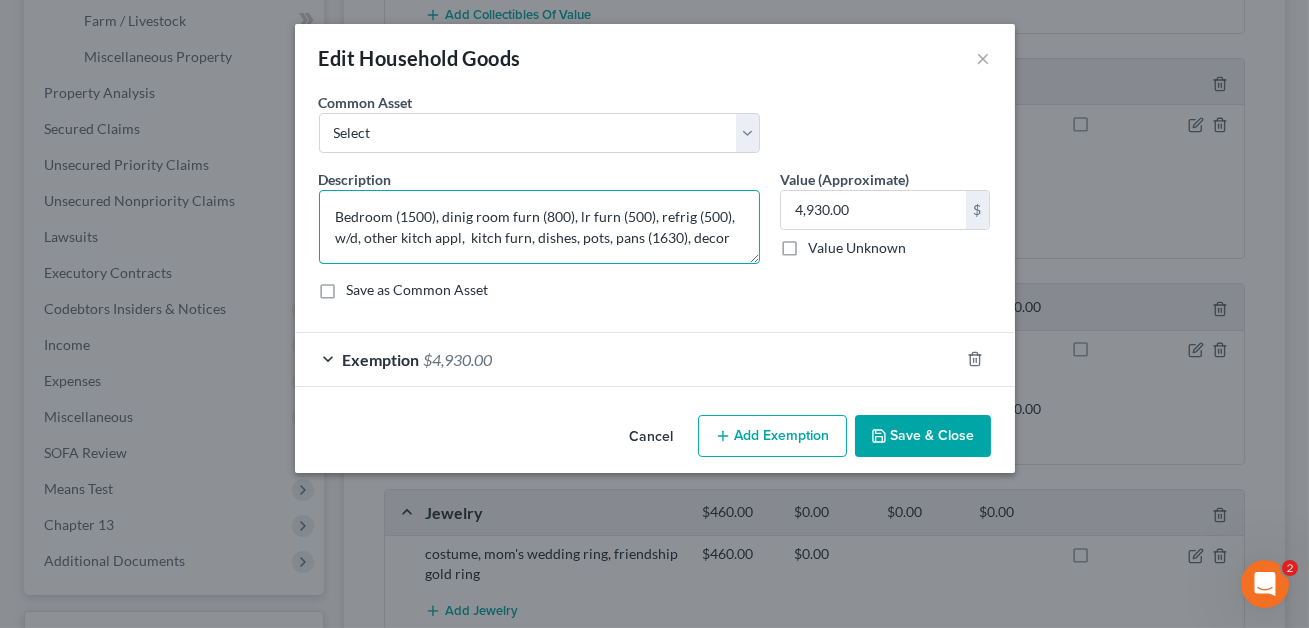 click on "Bedroom (1500), dinig room furn (800), lr furn (500), refrig (500), w/d, other kitch appl,  kitch furn, dishes, pots, pans (1630), decor" at bounding box center [539, 227] 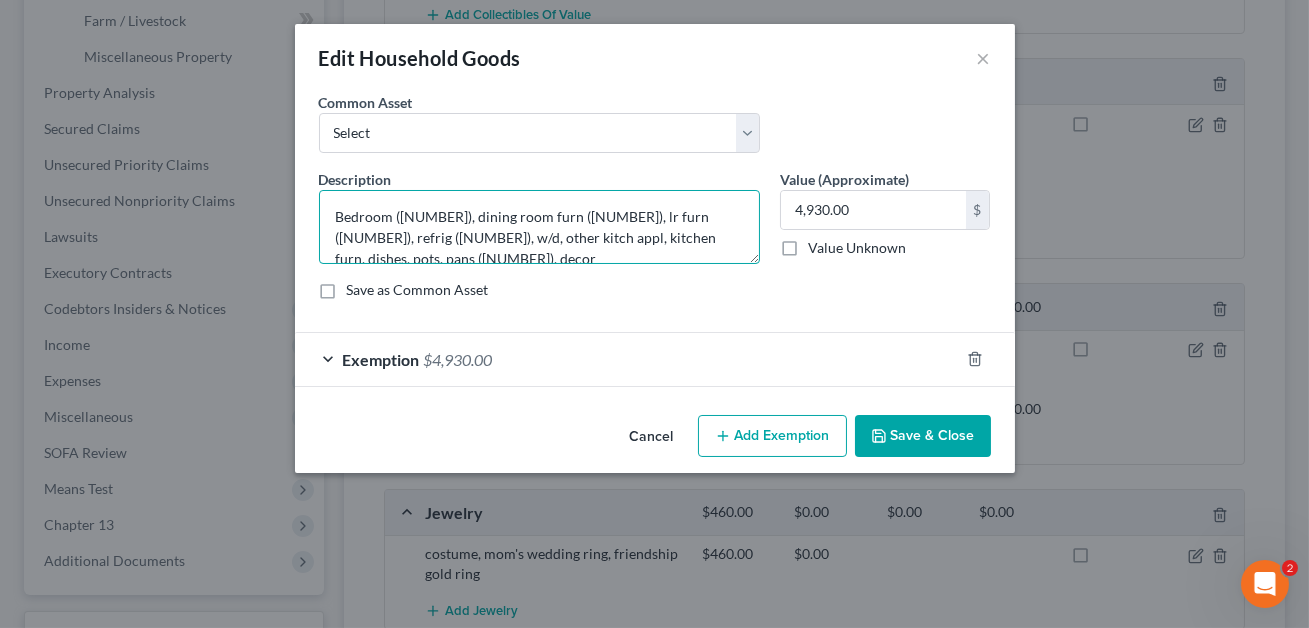 click on "Bedroom ([NUMBER]), dining room furn ([NUMBER]), lr furn ([NUMBER]), refrig ([NUMBER]), w/d, other kitch appl, kitchen furn, dishes, pots, pans ([NUMBER]), decor" at bounding box center (539, 227) 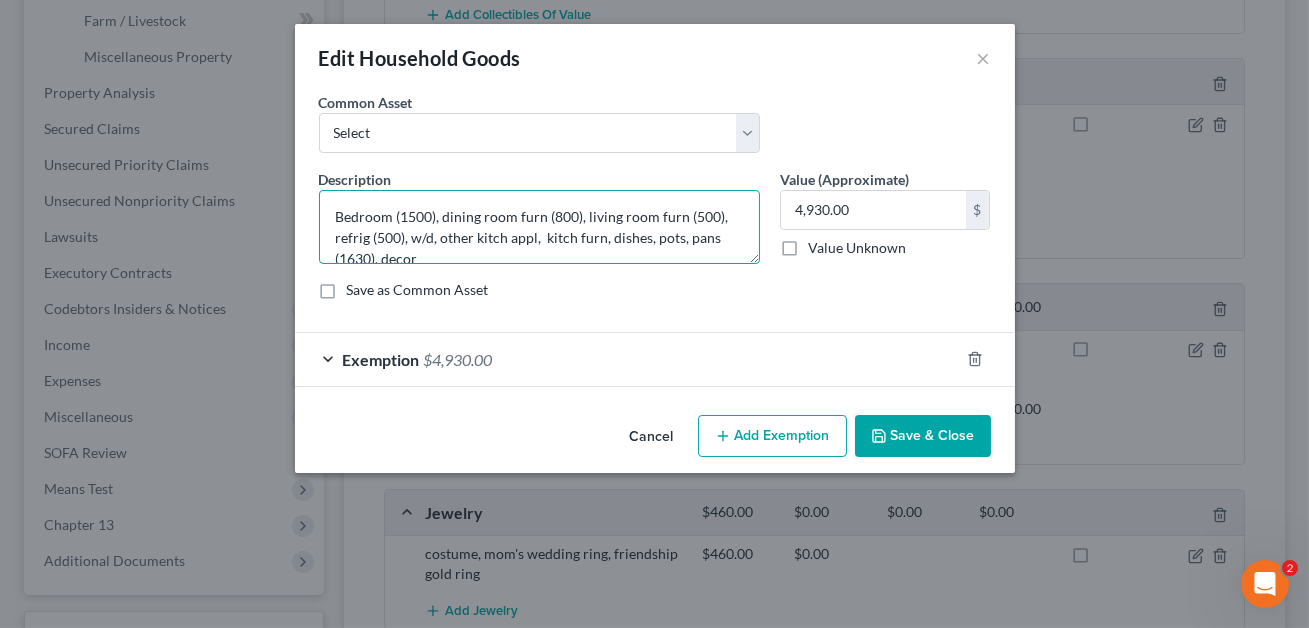 click on "Bedroom (1500), dining room furn (800), living room furn (500), refrig (500), w/d, other kitch appl,  kitch furn, dishes, pots, pans (1630), decor" at bounding box center (539, 227) 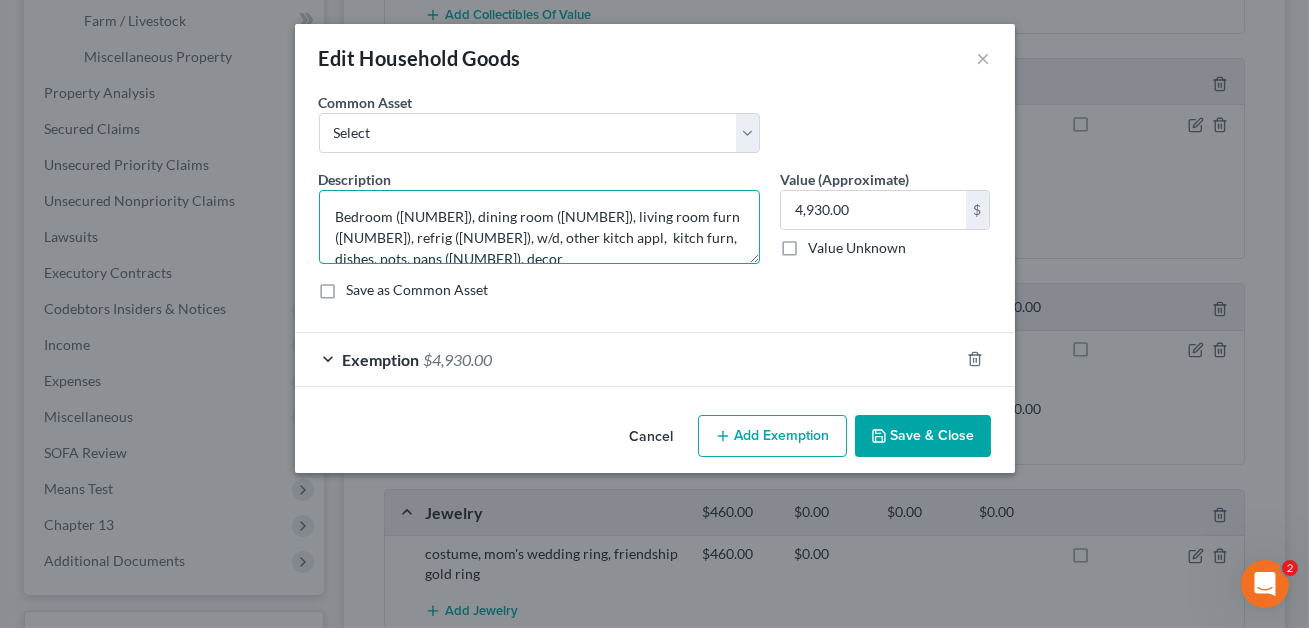 click on "Bedroom ([NUMBER]), dining room ([NUMBER]), living room furn ([NUMBER]), refrig ([NUMBER]), w/d, other kitch appl,  kitch furn, dishes, pots, pans ([NUMBER]), decor" at bounding box center [539, 227] 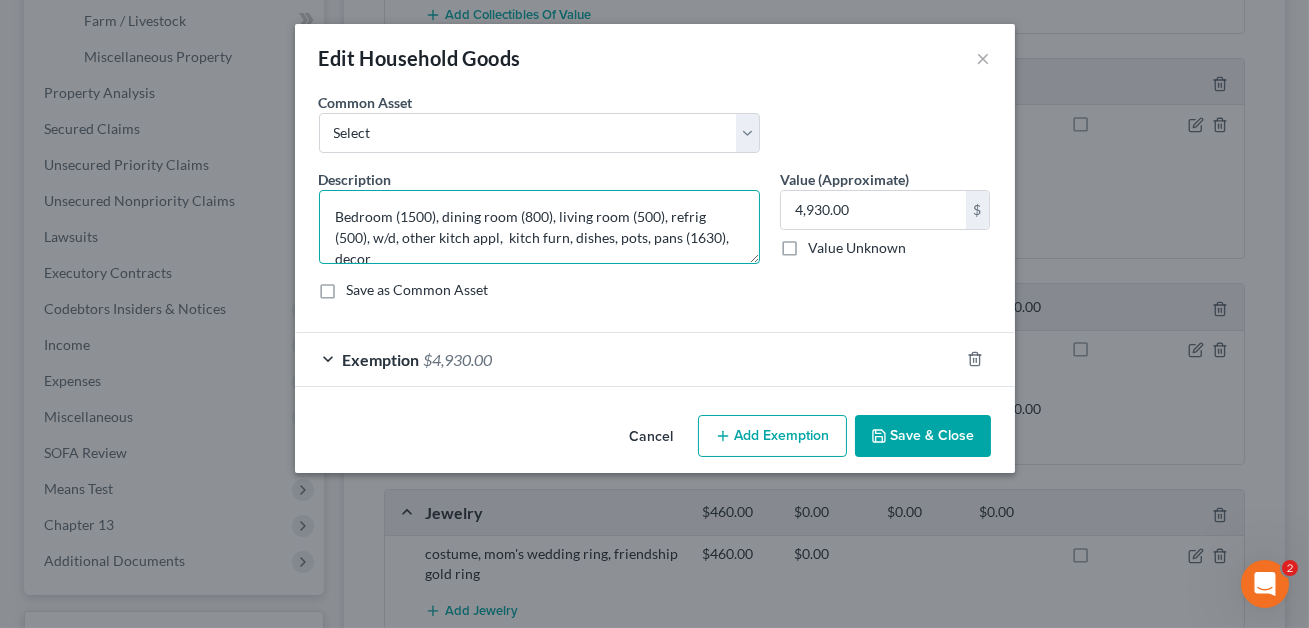click on "Bedroom (1500), dining room (800), living room (500), refrig (500), w/d, other kitch appl,  kitch furn, dishes, pots, pans (1630), decor" at bounding box center (539, 227) 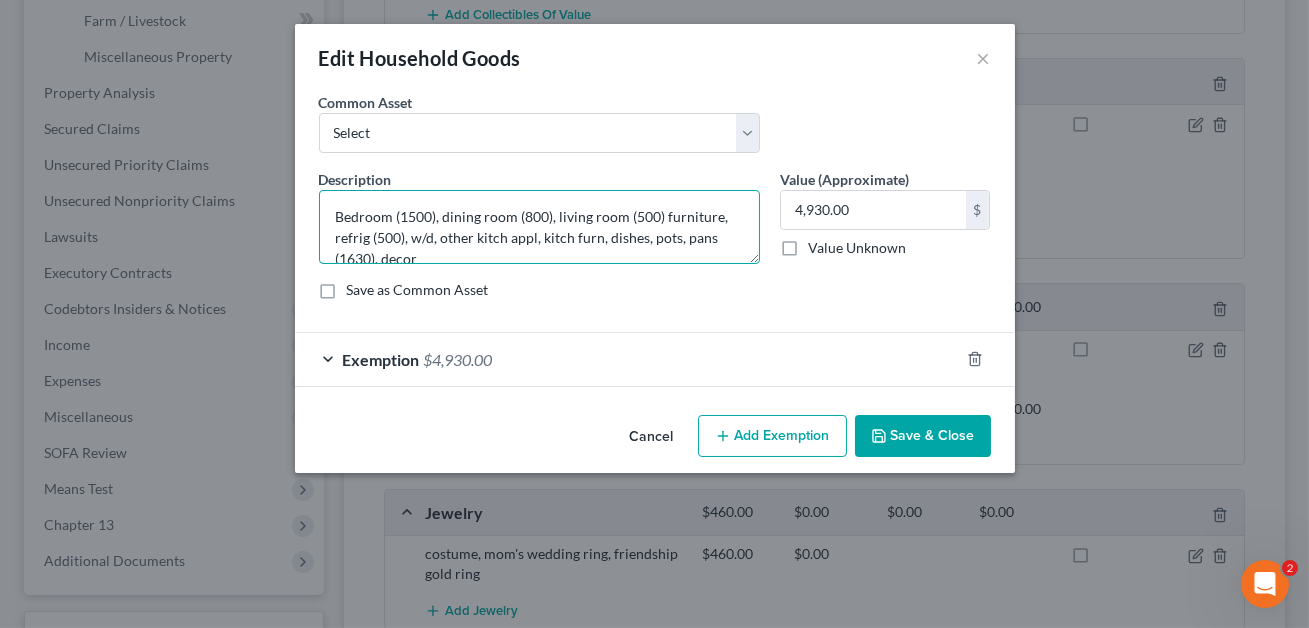 click on "Bedroom (1500), dining room (800), living room (500) furniture, refrig (500), w/d, other kitch appl, kitch furn, dishes, pots, pans (1630), decor" at bounding box center [539, 227] 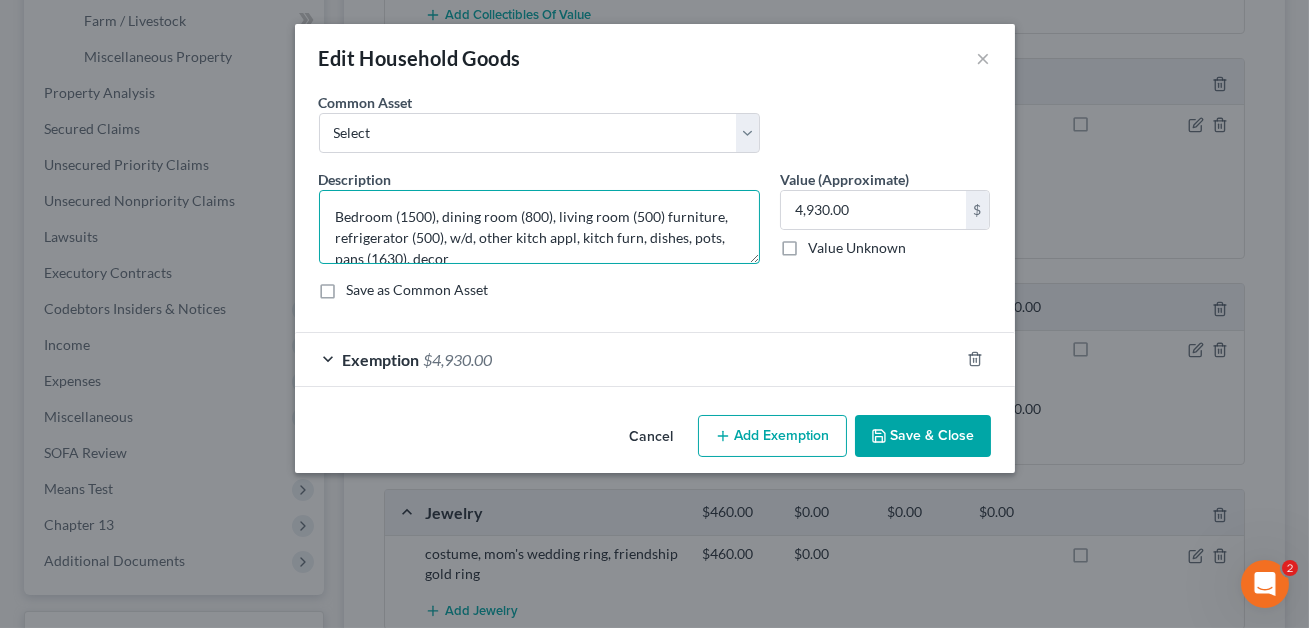 click on "Bedroom (1500), dining room (800), living room (500) furniture, refrigerator (500), w/d, other kitch appl, kitch furn, dishes, pots, pans (1630), decor" at bounding box center [539, 227] 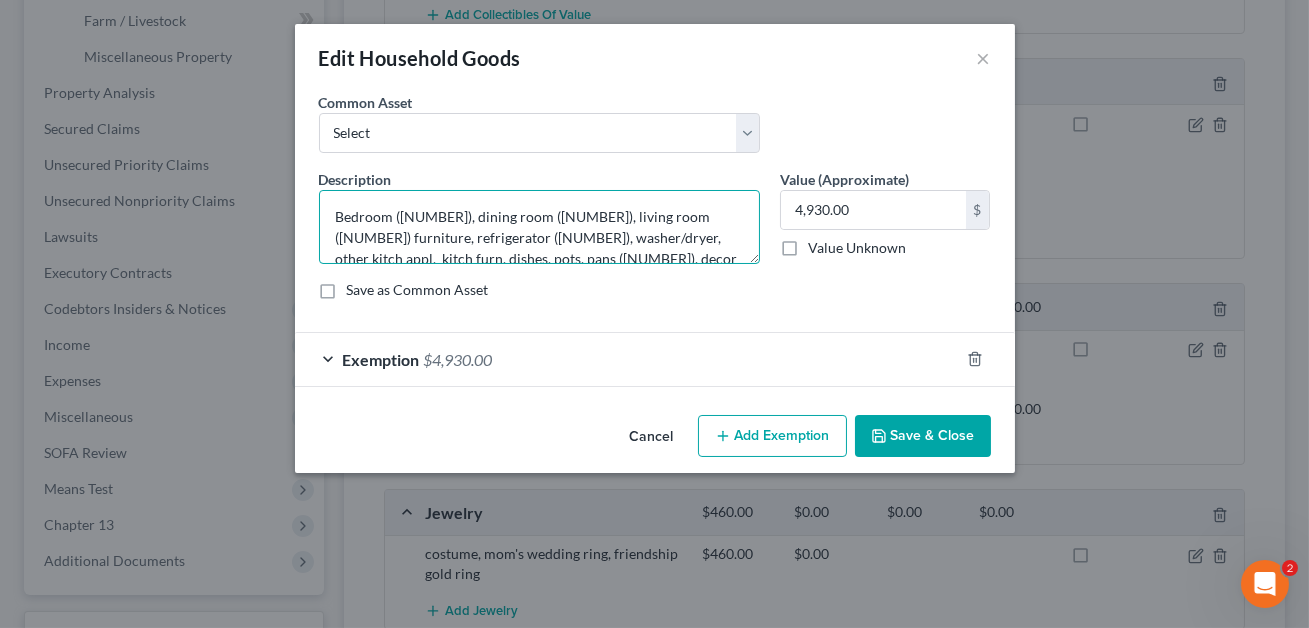 click on "Bedroom ([NUMBER]), dining room ([NUMBER]), living room ([NUMBER]) furniture, refrigerator ([NUMBER]), washer/dryer, other kitch appl,  kitch furn, dishes, pots, pans ([NUMBER]), decor" at bounding box center (539, 227) 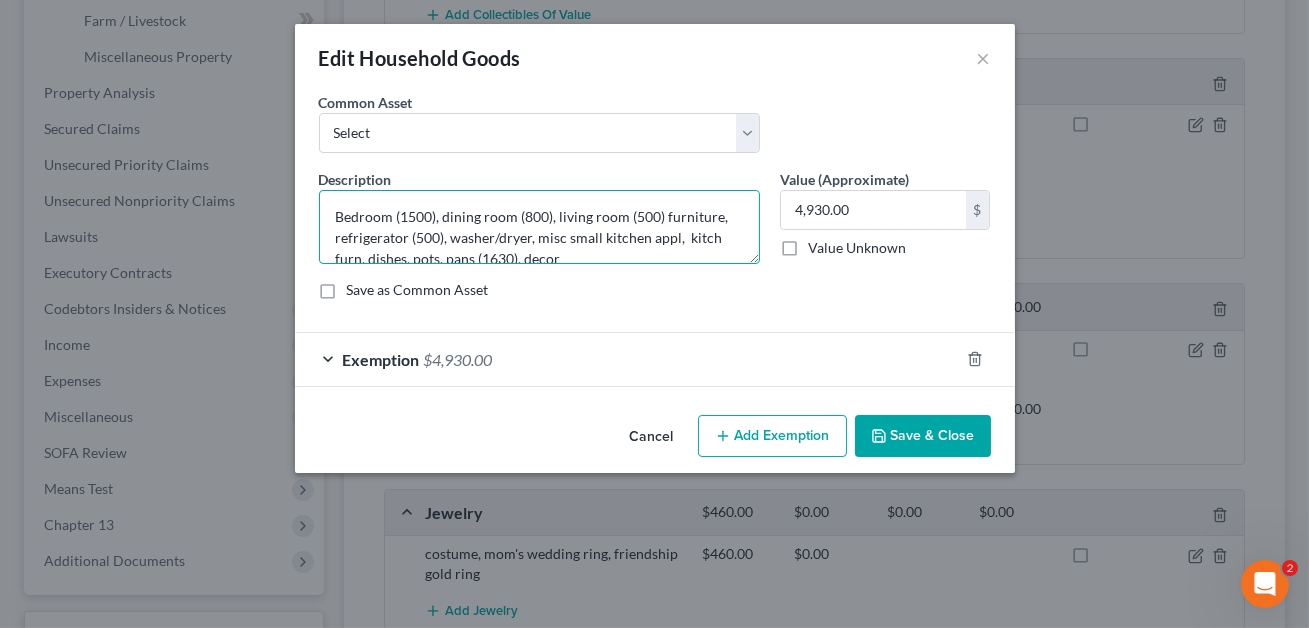 click on "Bedroom (1500), dining room (800), living room (500) furniture, refrigerator (500), washer/dryer, misc small kitchen appl,  kitch furn, dishes, pots, pans (1630), decor" at bounding box center (539, 227) 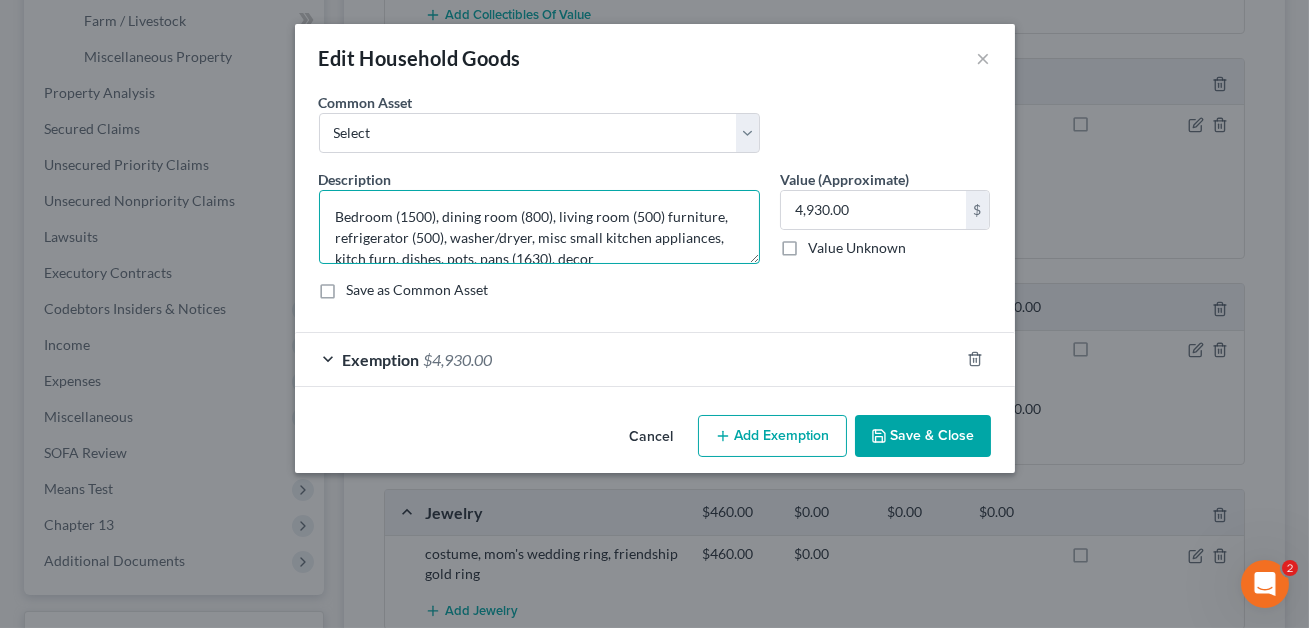 scroll, scrollTop: 20, scrollLeft: 0, axis: vertical 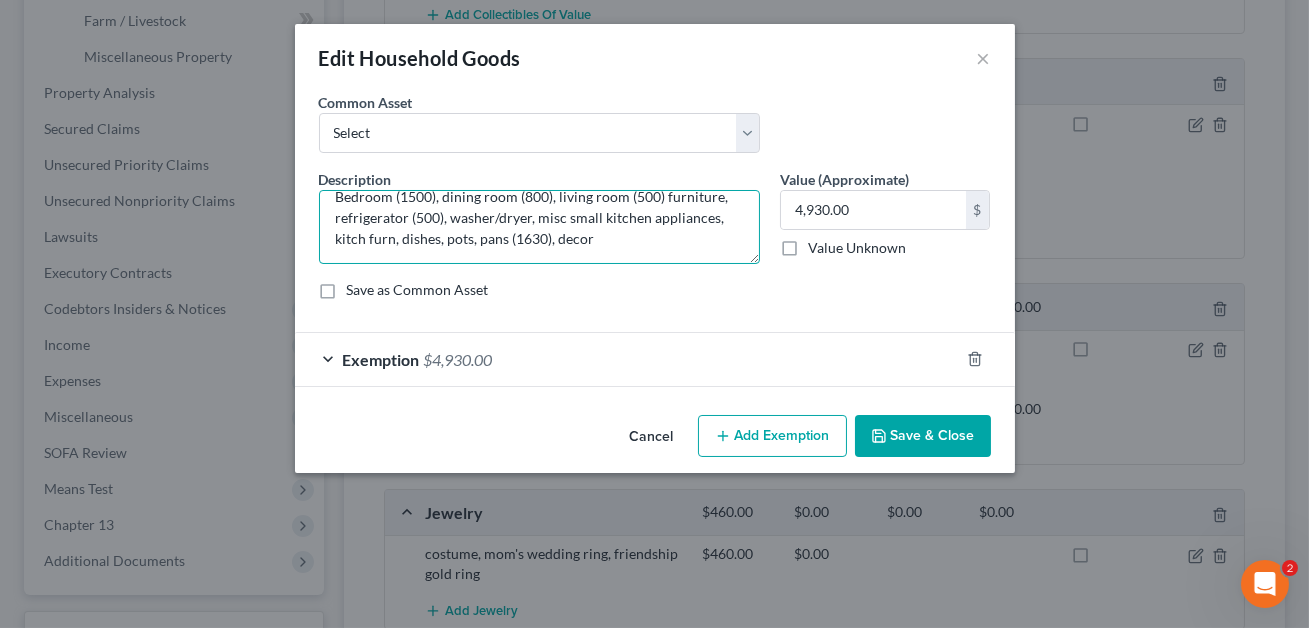 click on "Bedroom (1500), dining room (800), living room (500) furniture, refrigerator (500), washer/dryer, misc small kitchen appliances,  kitch furn, dishes, pots, pans (1630), decor" at bounding box center (539, 227) 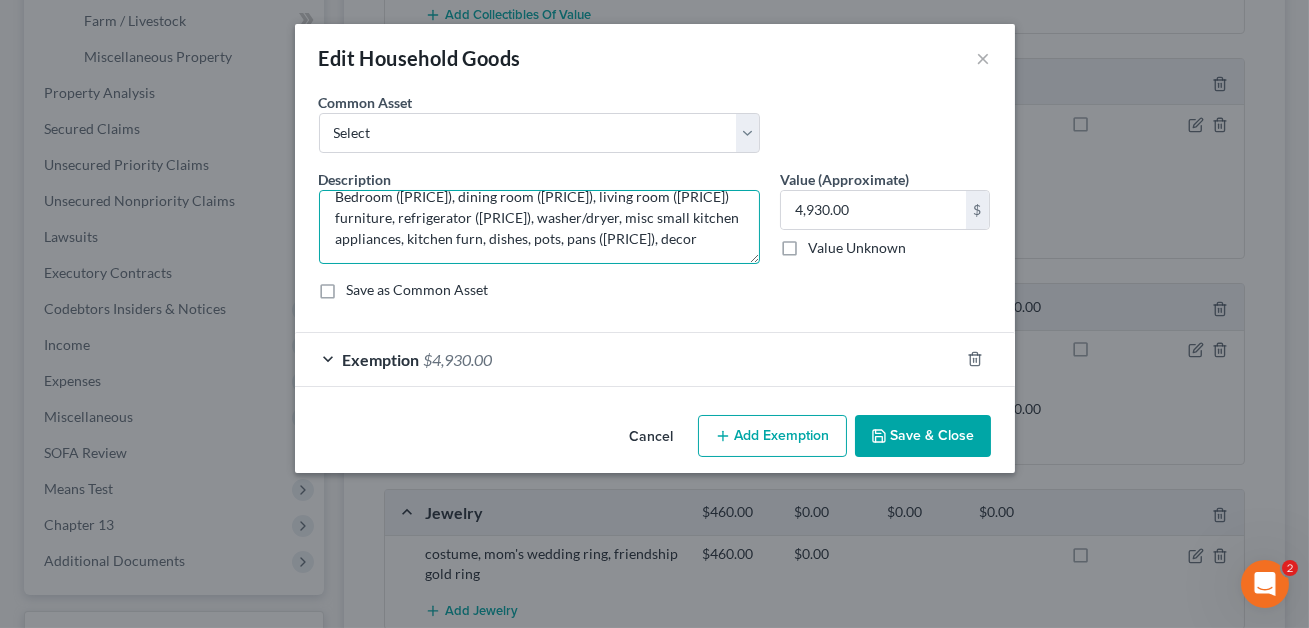 click on "Bedroom ([PRICE]), dining room ([PRICE]), living room ([PRICE]) furniture, refrigerator ([PRICE]), washer/dryer, misc small kitchen appliances, kitchen furn, dishes, pots, pans ([PRICE]), decor" at bounding box center (539, 227) 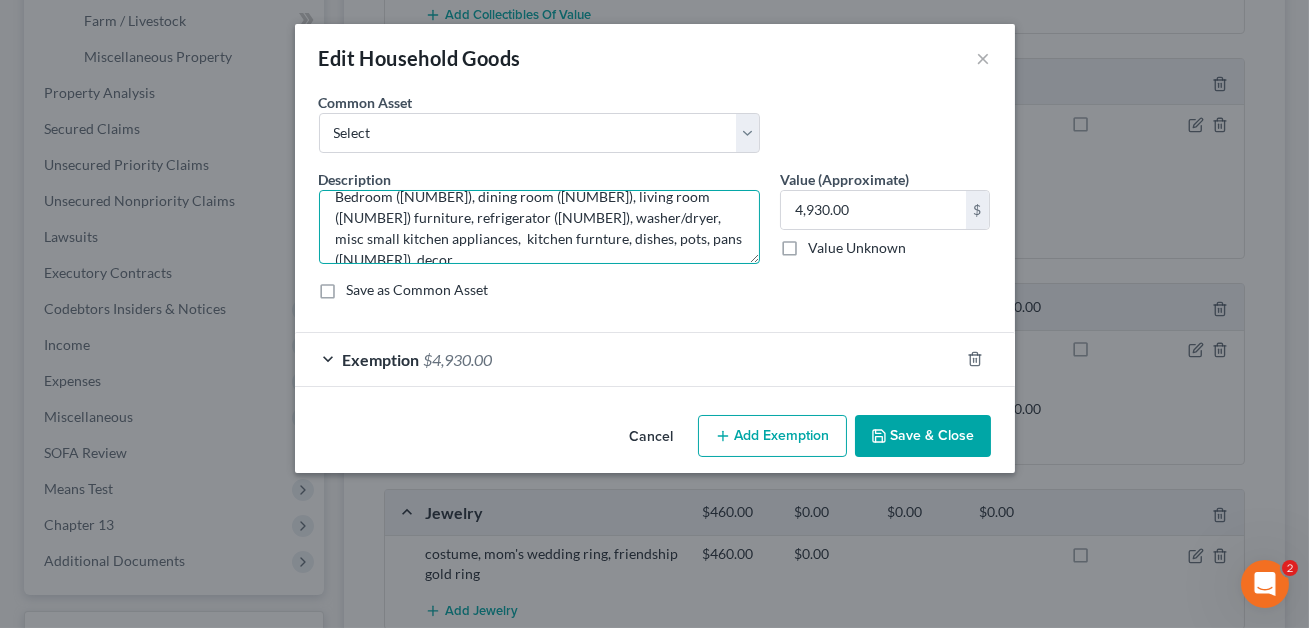click on "Bedroom ([NUMBER]), dining room ([NUMBER]), living room ([NUMBER]) furniture, refrigerator ([NUMBER]), washer/dryer, misc small kitchen appliances,  kitchen furnture, dishes, pots, pans ([NUMBER]), decor" at bounding box center (539, 227) 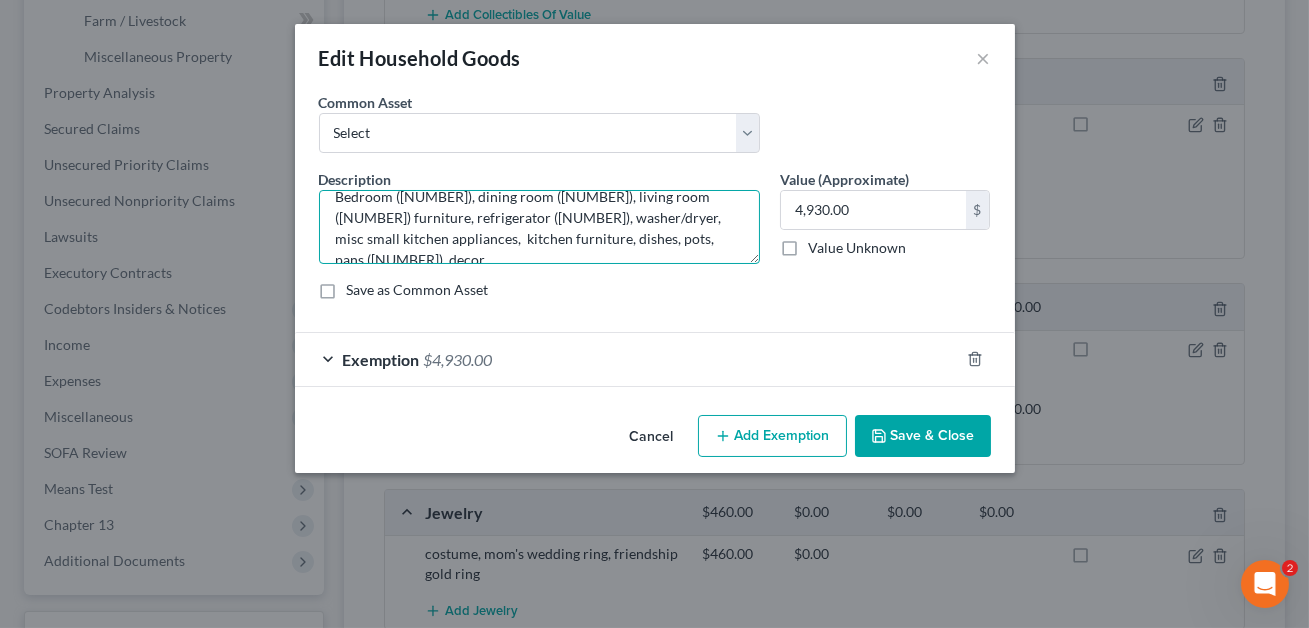 click on "Bedroom ([NUMBER]), dining room ([NUMBER]), living room ([NUMBER]) furniture, refrigerator ([NUMBER]), washer/dryer, misc small kitchen appliances,  kitchen furniture, dishes, pots, pans ([NUMBER]), decor" at bounding box center [539, 227] 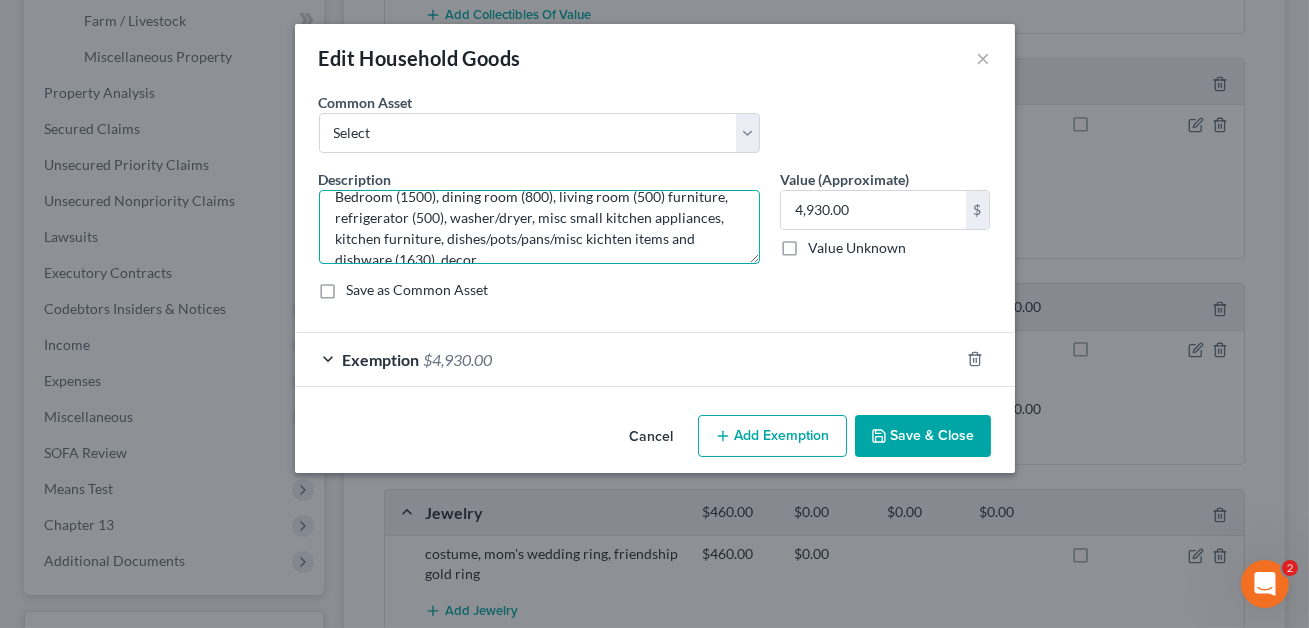 scroll, scrollTop: 24, scrollLeft: 0, axis: vertical 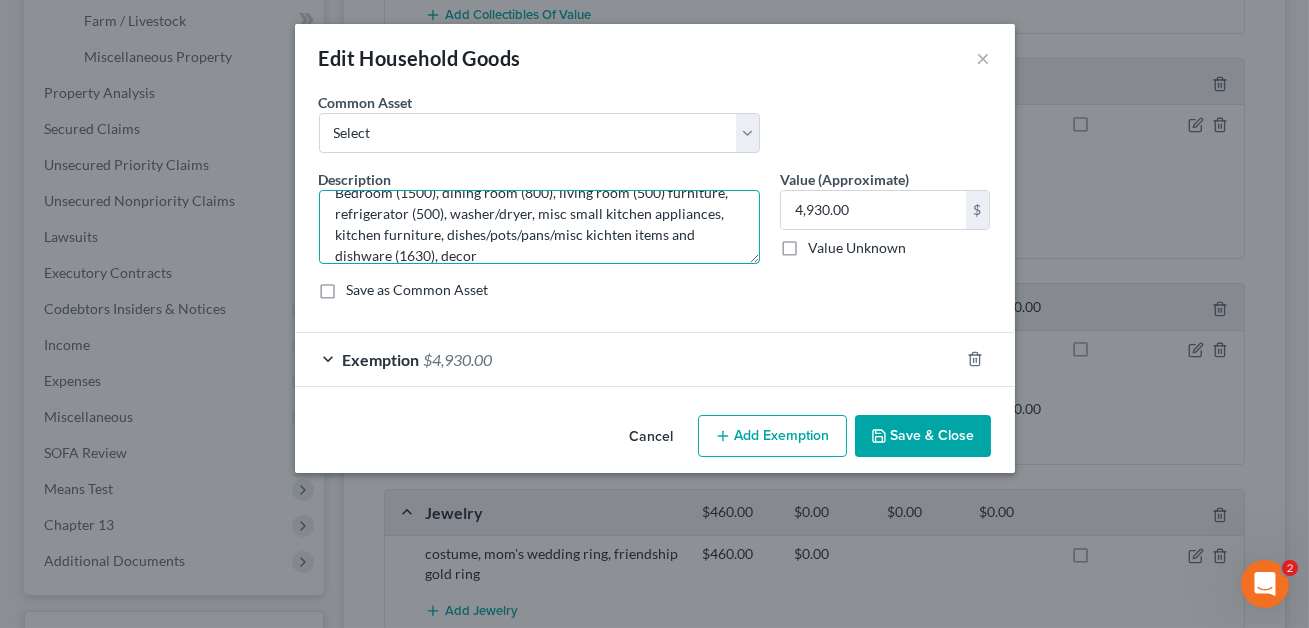 click on "Bedroom (1500), dining room (800), living room (500) furniture, refrigerator (500), washer/dryer, misc small kitchen appliances,  kitchen furniture, dishes/pots/pans/misc kichten items and dishware (1630), decor" at bounding box center [539, 227] 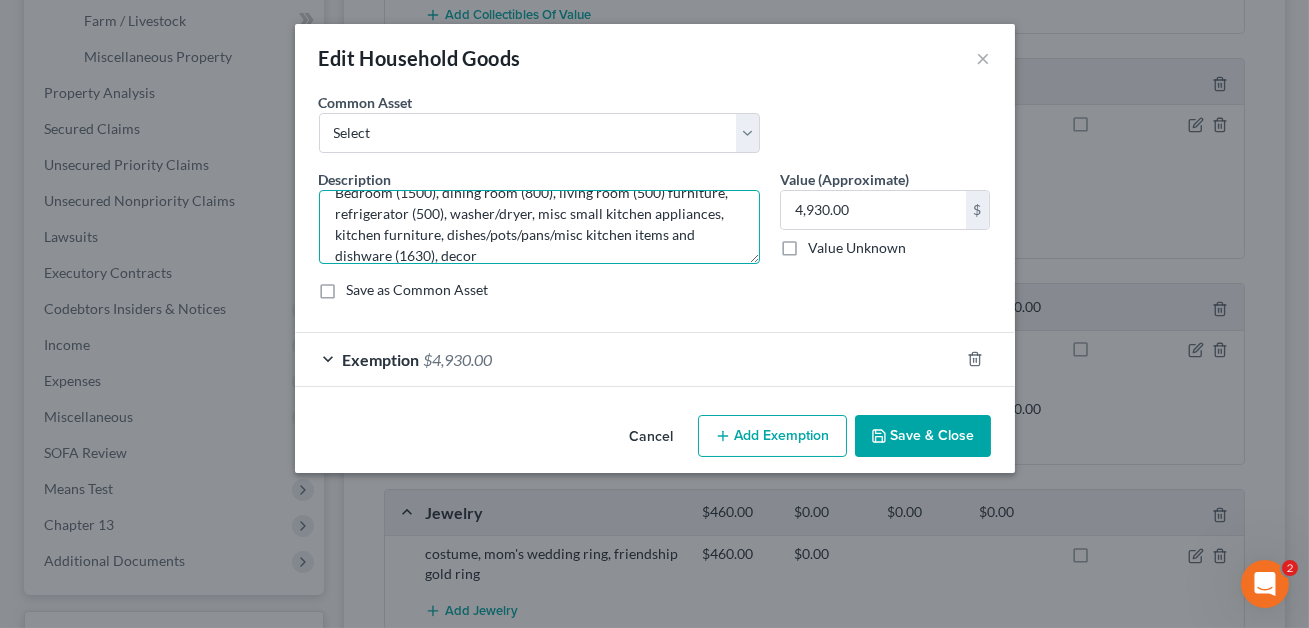 click on "Bedroom (1500), dining room (800), living room (500) furniture, refrigerator (500), washer/dryer, misc small kitchen appliances,  kitchen furniture, dishes/pots/pans/misc kitchen items and dishware (1630), decor" at bounding box center (539, 227) 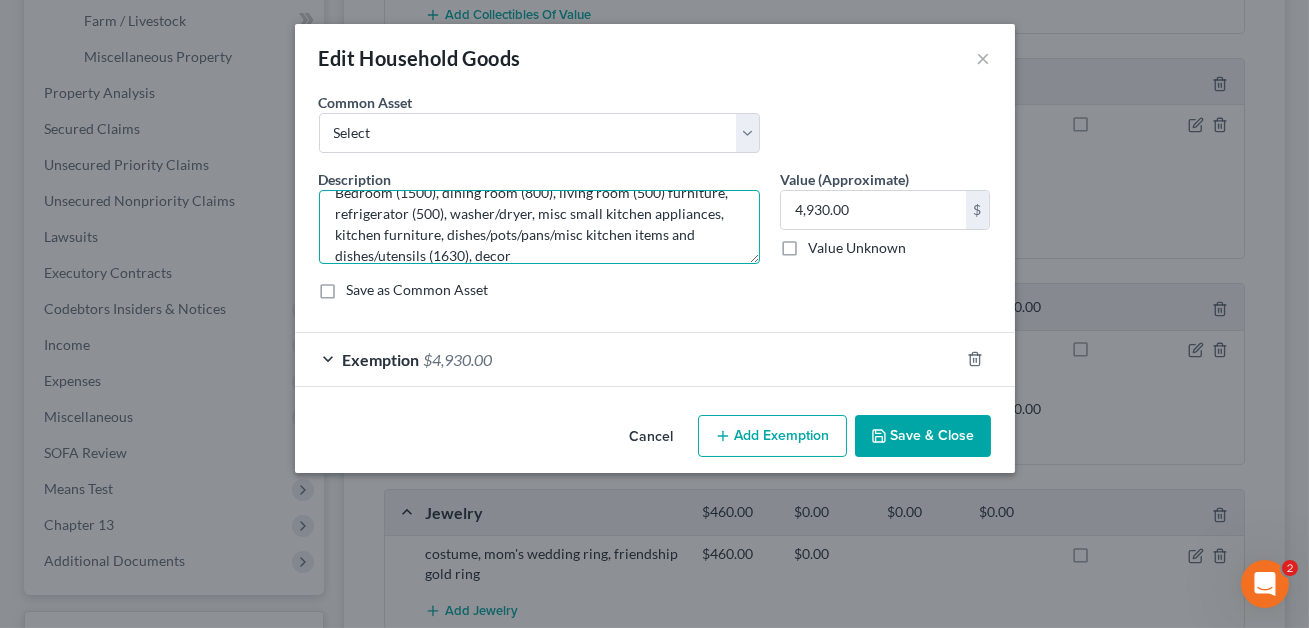 scroll, scrollTop: 0, scrollLeft: 0, axis: both 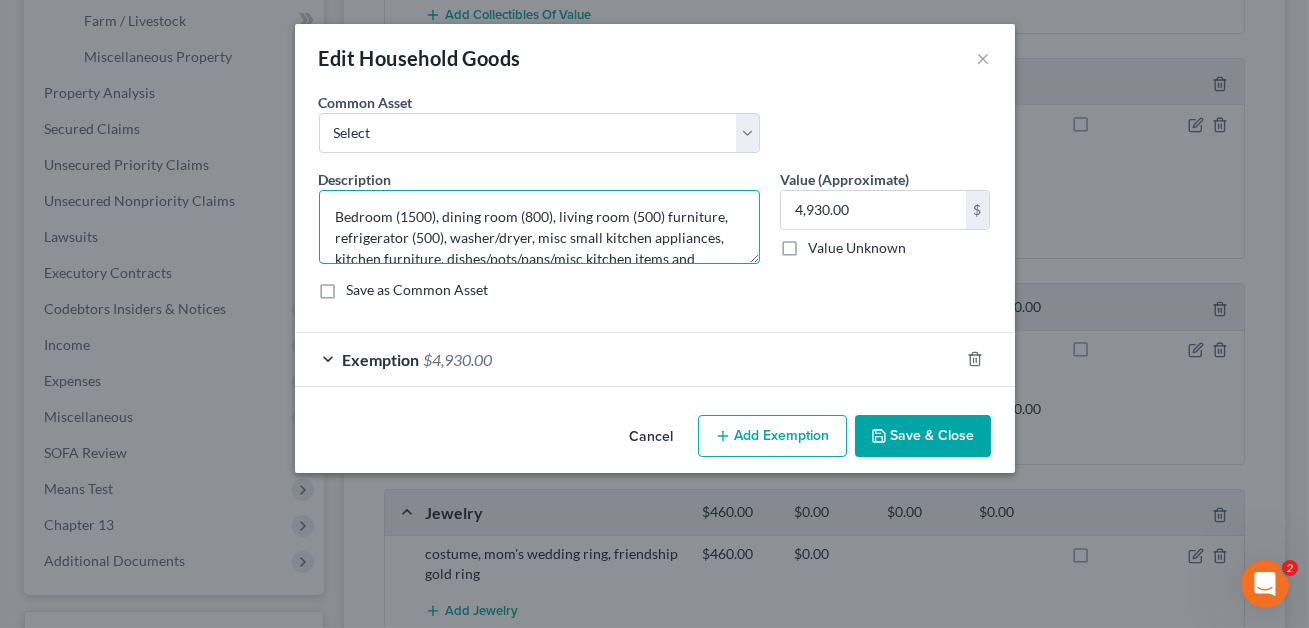 click on "Bedroom (1500), dining room (800), living room (500) furniture, refrigerator (500), washer/dryer, misc small kitchen appliances,  kitchen furniture, dishes/pots/pans/misc kitchen items and dishes/utensils (1630), decor" at bounding box center [539, 227] 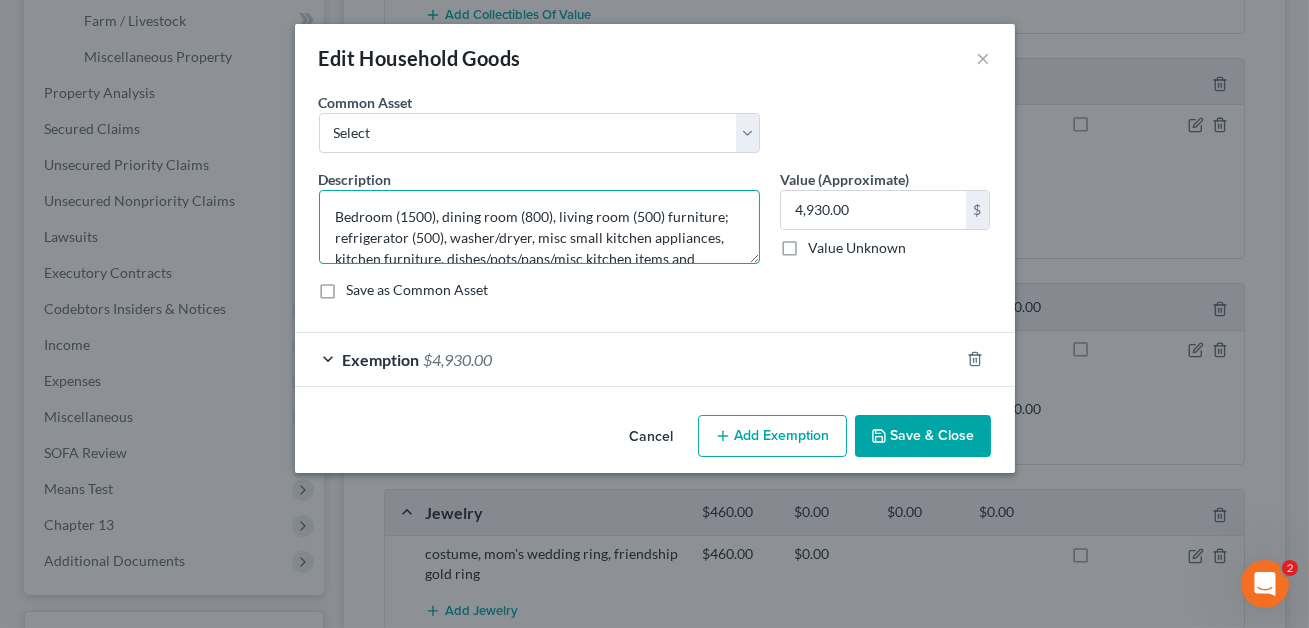 click on "Bedroom (1500), dining room (800), living room (500) furniture; refrigerator (500), washer/dryer, misc small kitchen appliances,  kitchen furniture, dishes/pots/pans/misc kitchen items and dishes/utensils (1630), decor" at bounding box center (539, 227) 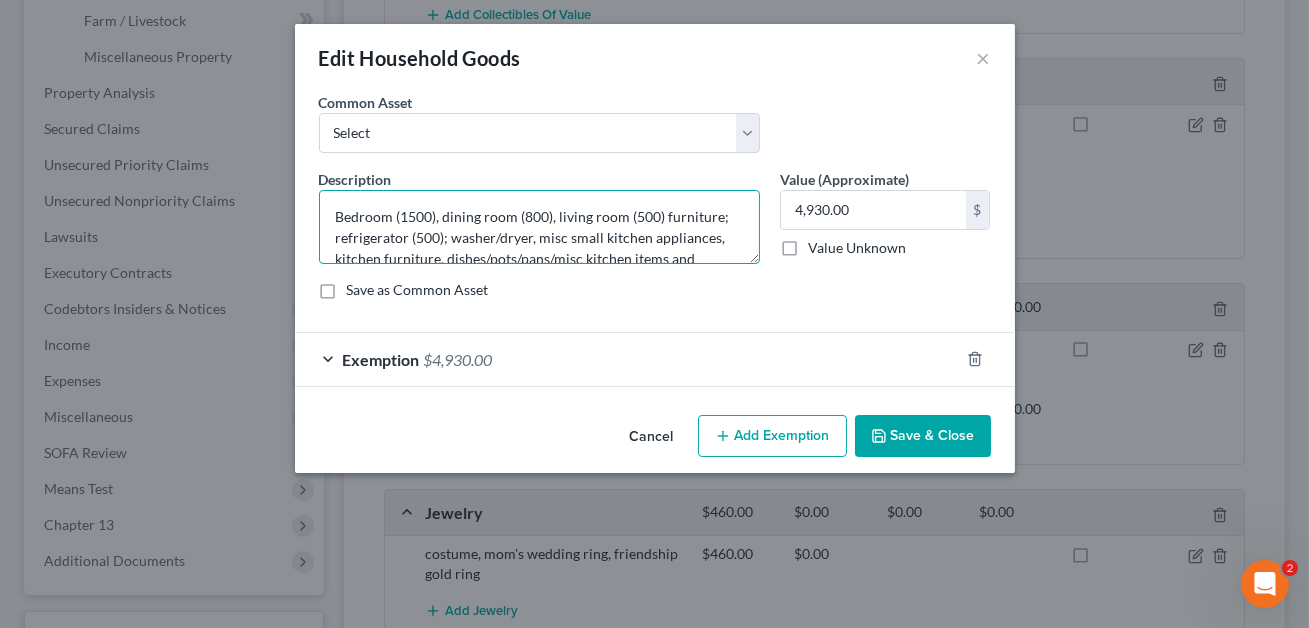 click on "Bedroom (1500), dining room (800), living room (500) furniture; refrigerator (500); washer/dryer, misc small kitchen appliances,  kitchen furniture, dishes/pots/pans/misc kitchen items and dishes/utensils (1630), decor" at bounding box center (539, 227) 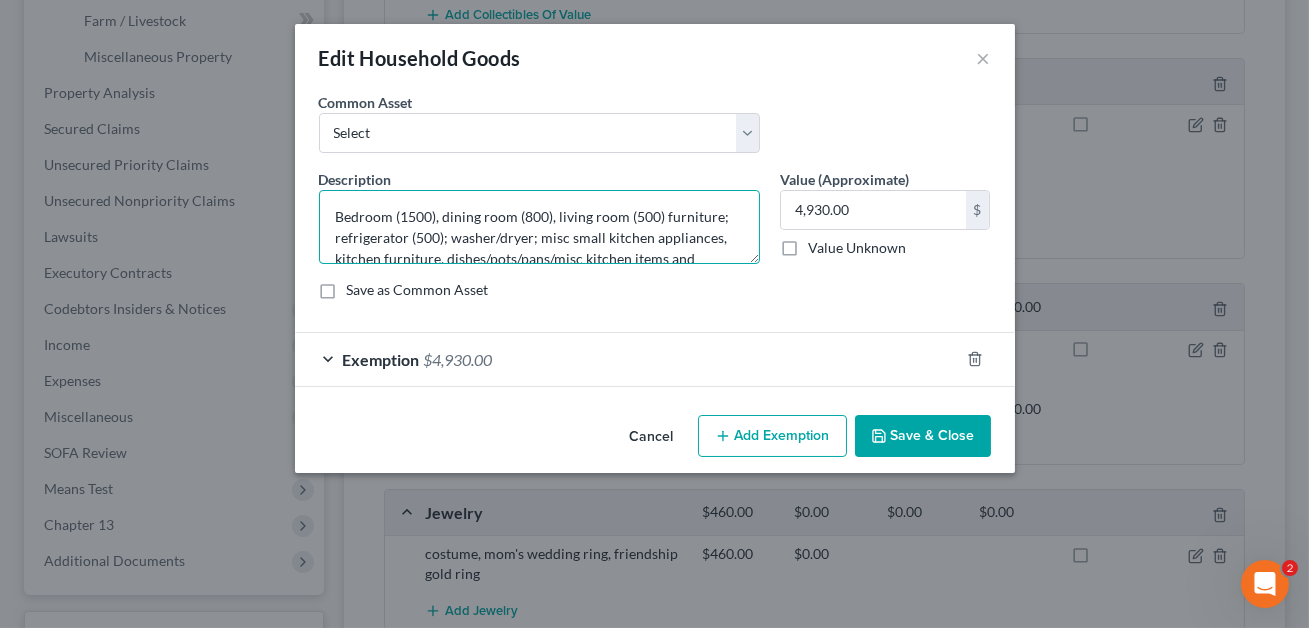 click on "Bedroom (1500), dining room (800), living room (500) furniture; refrigerator (500); washer/dryer; misc small kitchen appliances, kitchen furniture, dishes/pots/pans/misc kitchen items and dishes/utensils (1630), decor" at bounding box center [539, 227] 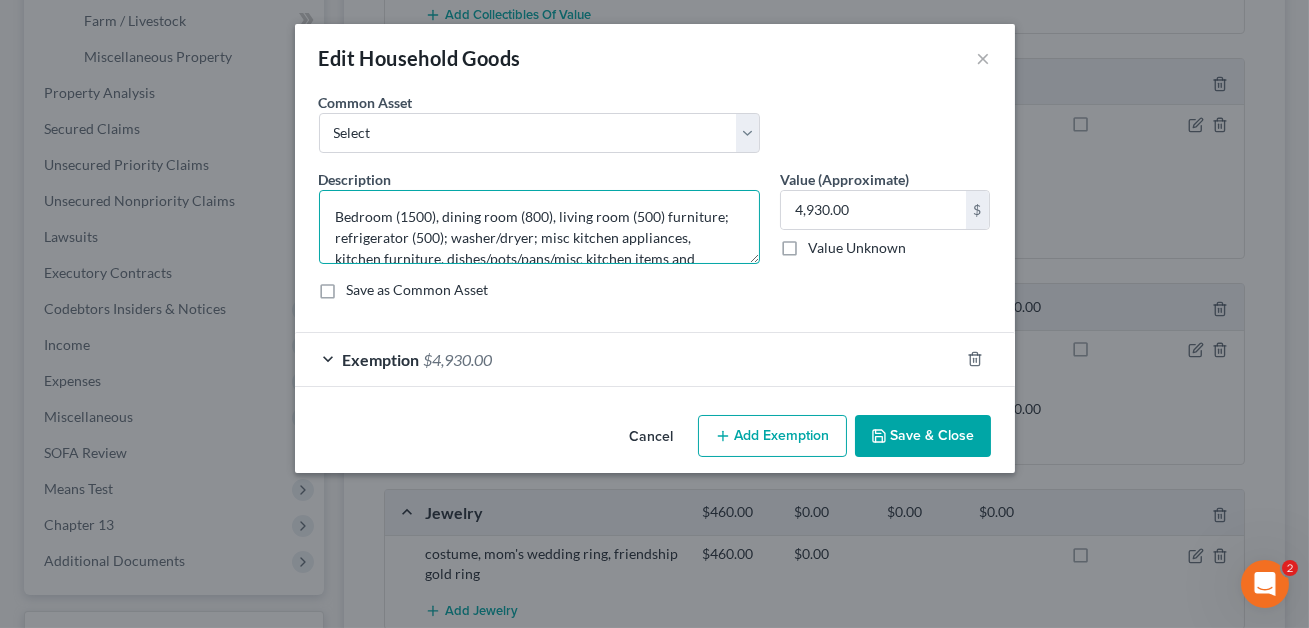 click on "Bedroom (1500), dining room (800), living room (500) furniture; refrigerator (500); washer/dryer; misc kitchen appliances,  kitchen furniture, dishes/pots/pans/misc kitchen items and dishes/utensils (1630), decor" at bounding box center (539, 227) 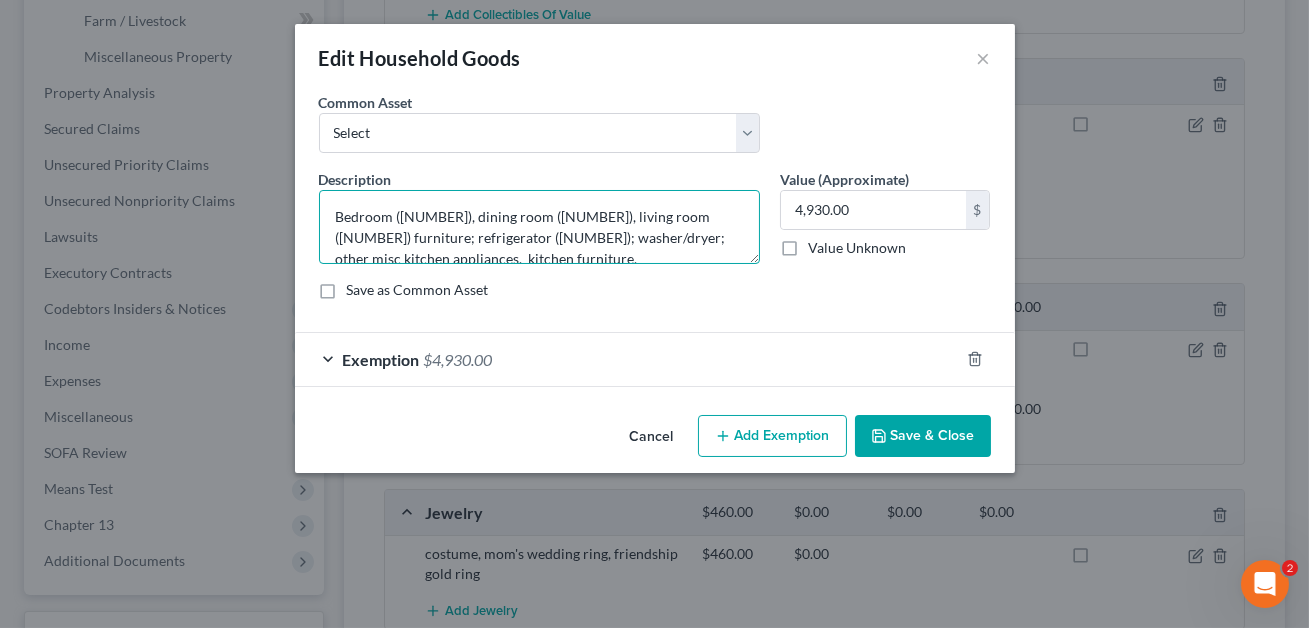 click on "Bedroom ([NUMBER]), dining room ([NUMBER]), living room ([NUMBER]) furniture; refrigerator ([NUMBER]); washer/dryer; other misc kitchen appliances,  kitchen furniture, dishes/pots/pans/misc kitchen items and dishes/utensils ([NUMBER]), decor" at bounding box center [539, 227] 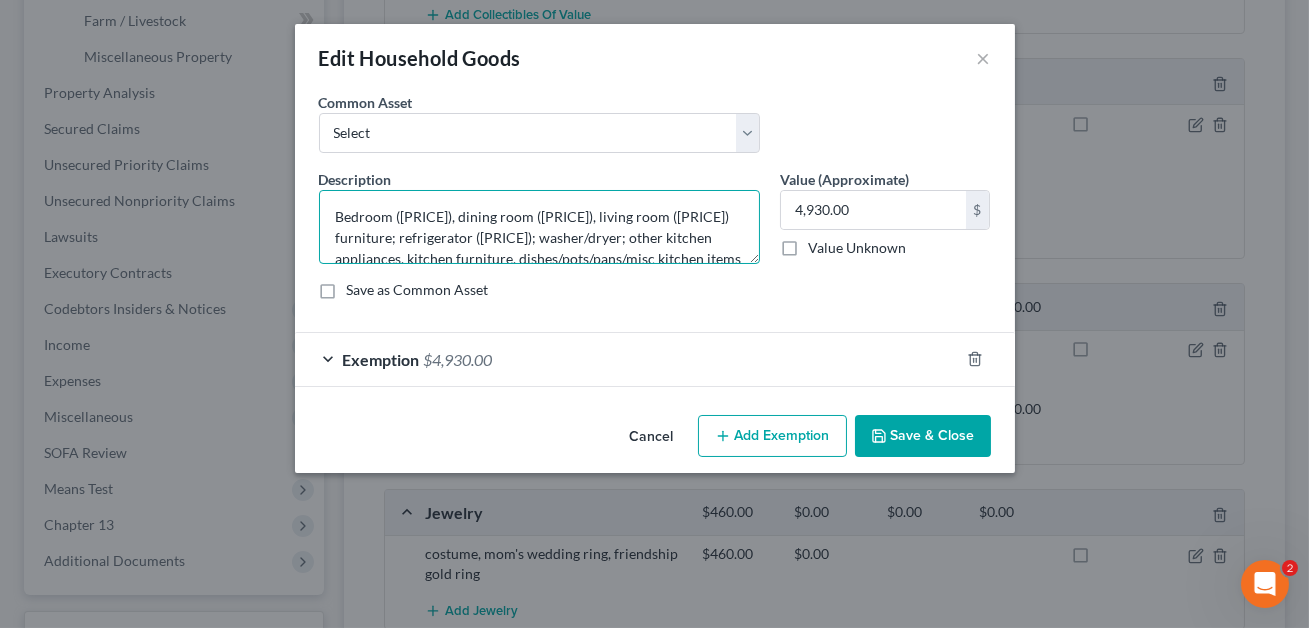 scroll, scrollTop: 40, scrollLeft: 0, axis: vertical 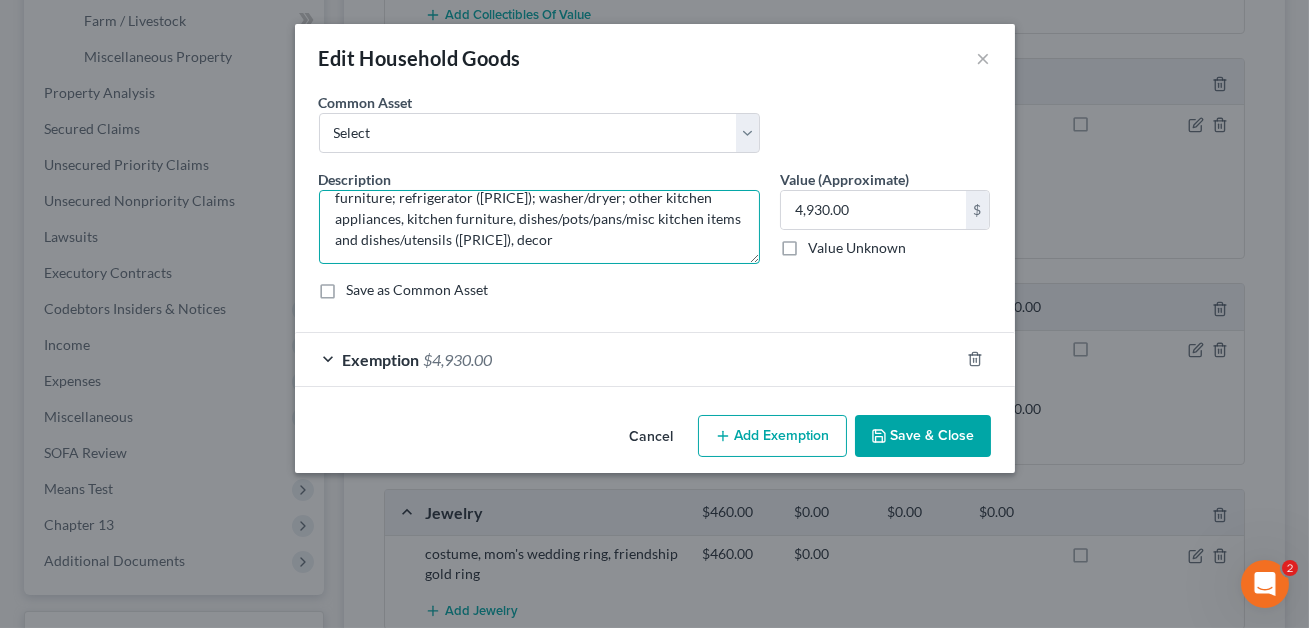 click on "Bedroom ([PRICE]), dining room ([PRICE]), living room ([PRICE]) furniture; refrigerator ([PRICE]); washer/dryer; other kitchen appliances, kitchen furniture, dishes/pots/pans/misc kitchen items and dishes/utensils ([PRICE]), decor" at bounding box center [539, 227] 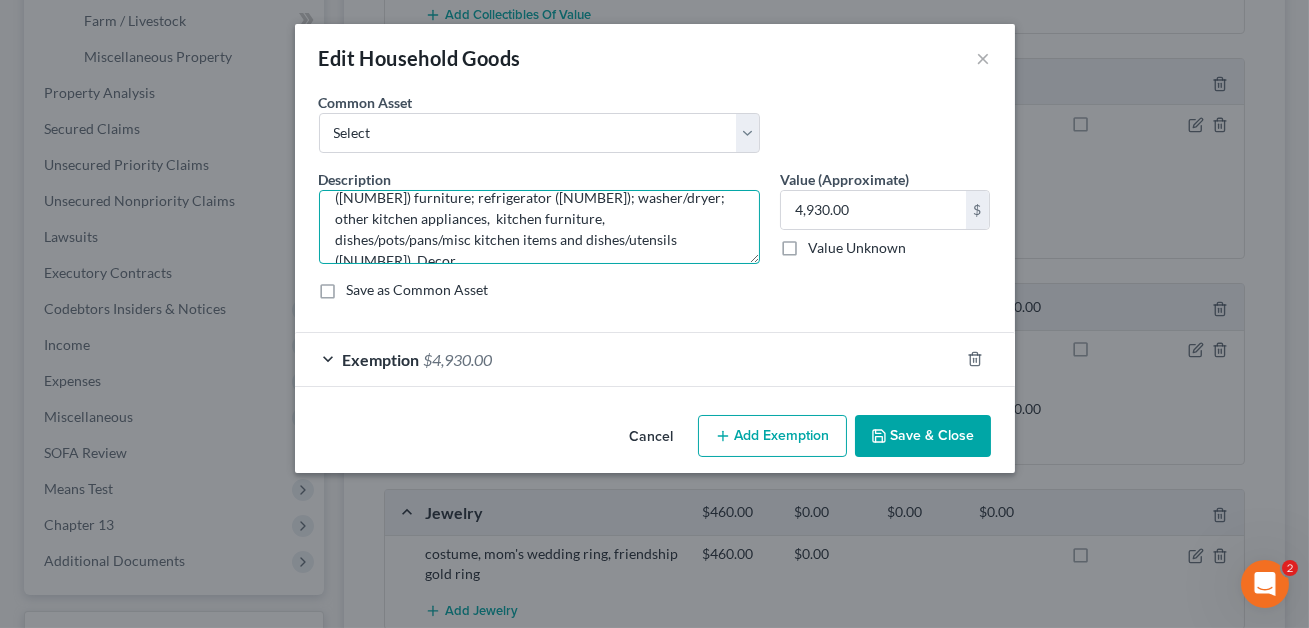 click on "Bedroom ([NUMBER]), dining room ([NUMBER]), living room ([NUMBER]) furniture; refrigerator ([NUMBER]); washer/dryer; other kitchen appliances,  kitchen furniture, dishes/pots/pans/misc kitchen items and dishes/utensils ([NUMBER]), Decor" at bounding box center [539, 227] 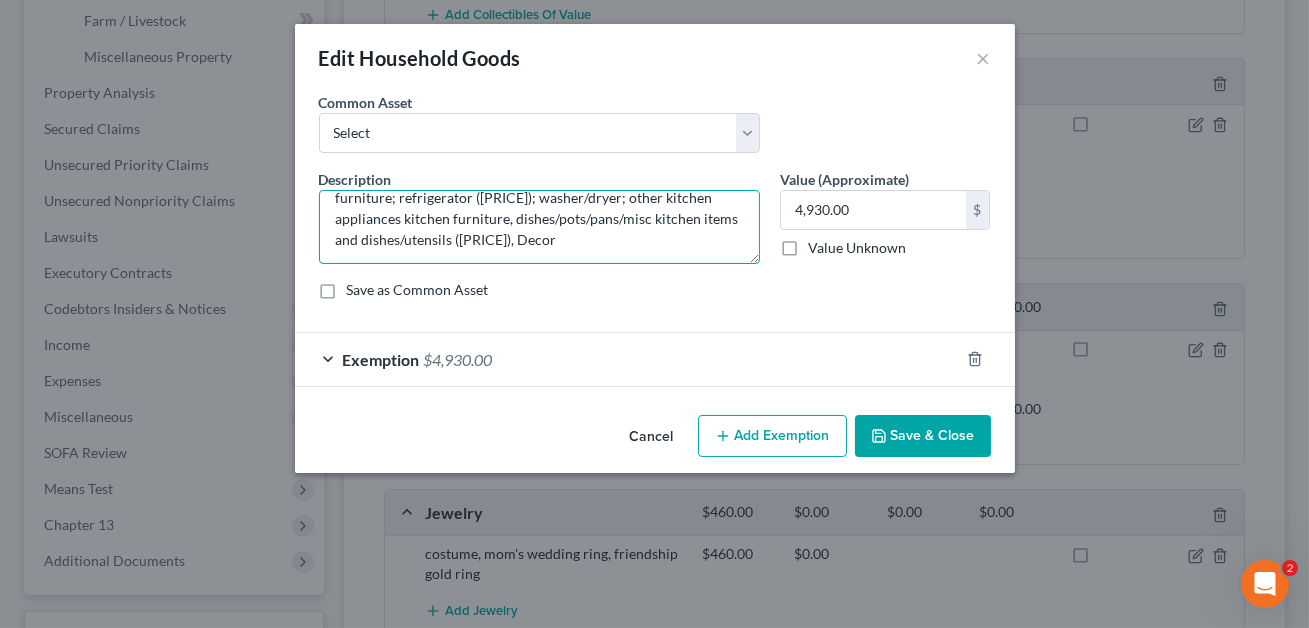 scroll, scrollTop: 37, scrollLeft: 0, axis: vertical 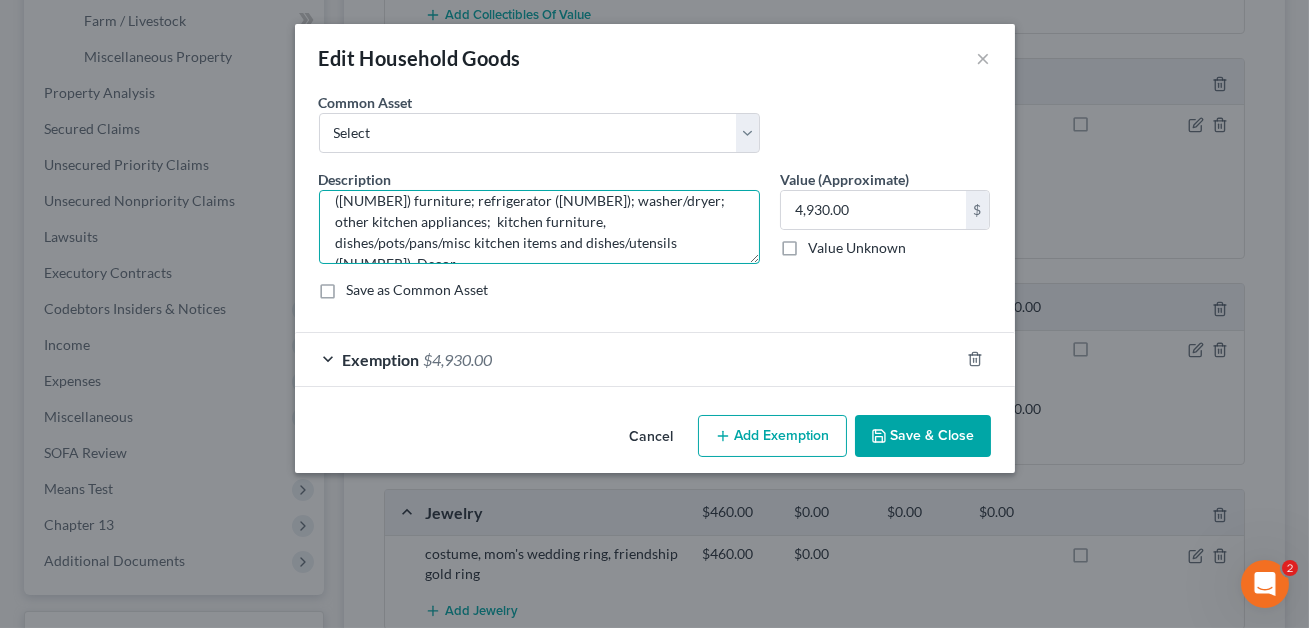 click on "Bedroom ([NUMBER]), dining room ([NUMBER]), living room ([NUMBER]) furniture; refrigerator ([NUMBER]); washer/dryer; other kitchen appliances;  kitchen furniture, dishes/pots/pans/misc kitchen items and dishes/utensils ([NUMBER]), Decor" at bounding box center [539, 227] 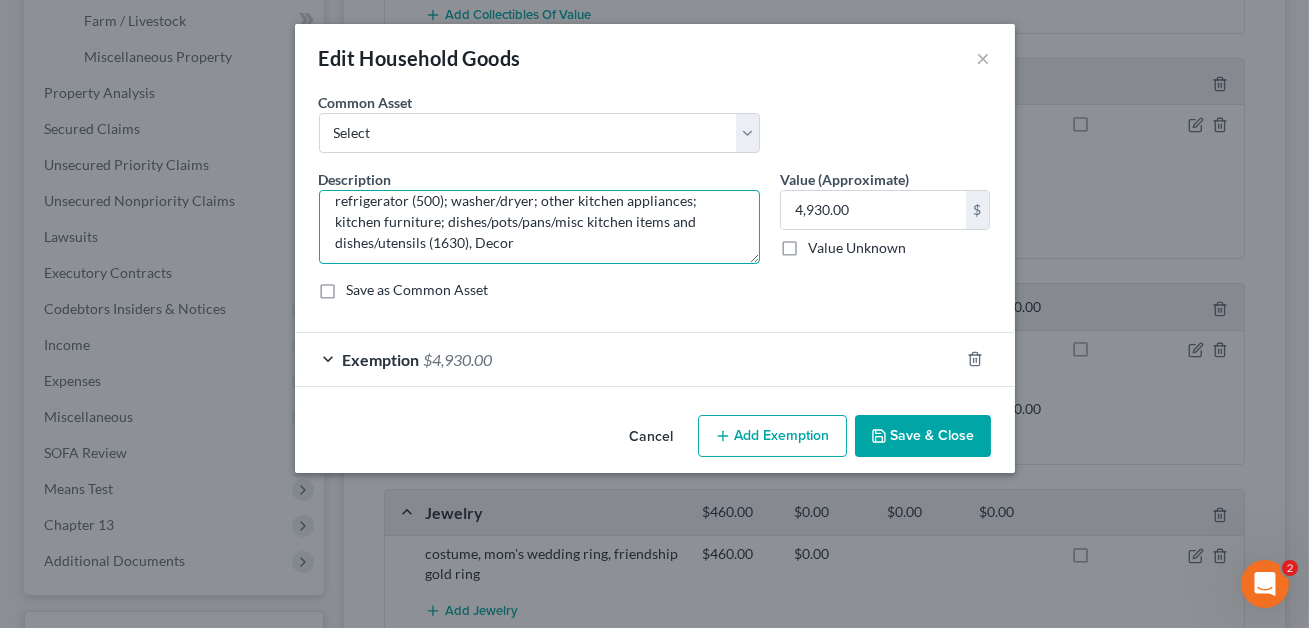 click on "Bedroom (1500), dining room (800), living room (500) furniture; refrigerator (500); washer/dryer; other kitchen appliances;  kitchen furniture; dishes/pots/pans/misc kitchen items and dishes/utensils (1630), Decor" at bounding box center (539, 227) 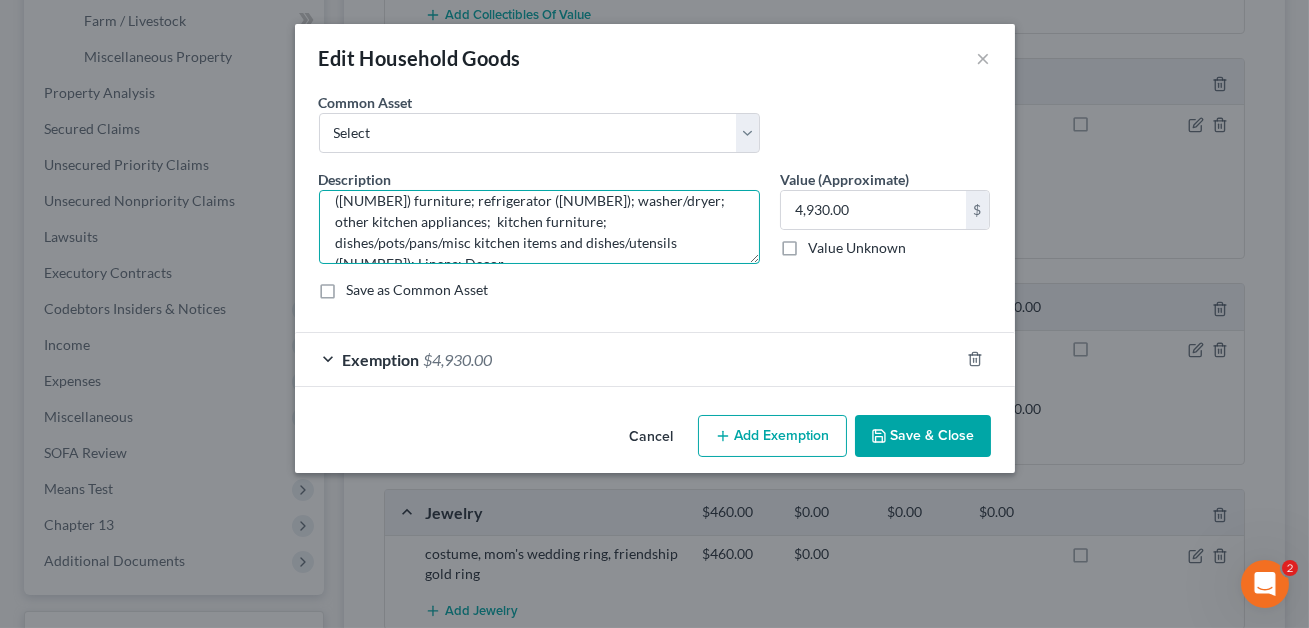 click on "Bedroom ([NUMBER]), dining room ([NUMBER]), living room ([NUMBER]) furniture; refrigerator ([NUMBER]); washer/dryer; other kitchen appliances;  kitchen furniture; dishes/pots/pans/misc kitchen items and dishes/utensils ([NUMBER]): Linens; Decor" at bounding box center (539, 227) 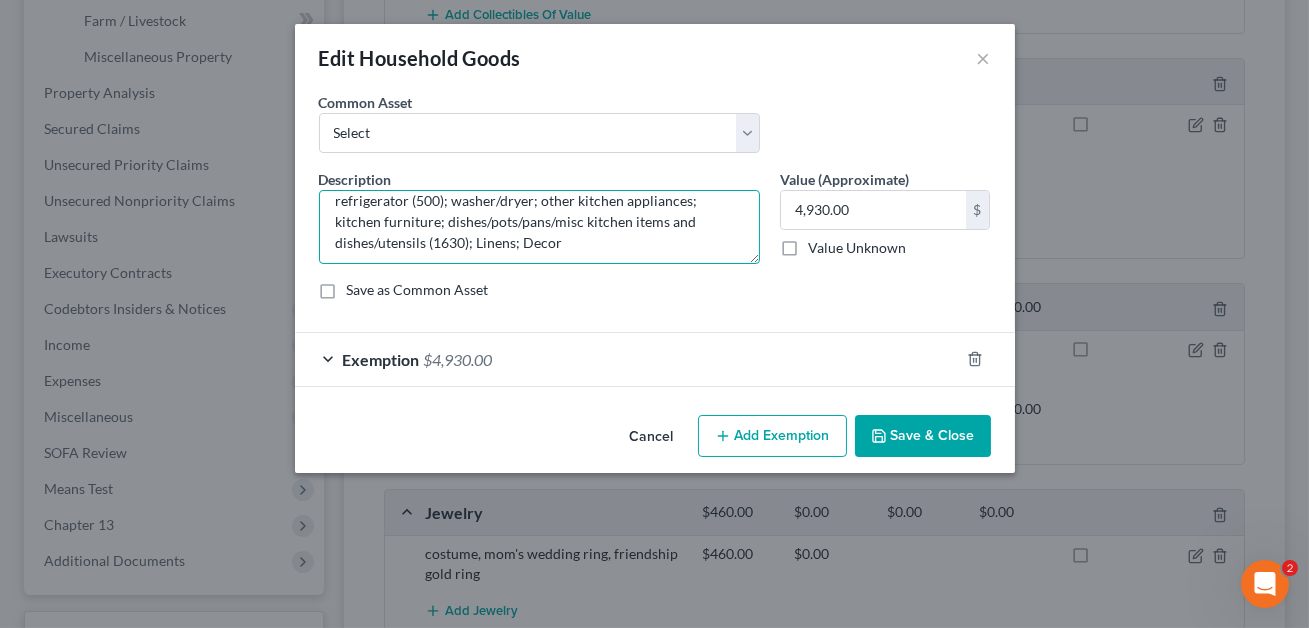 click on "Bedroom (1500), dining room (800), living room (500) furniture; refrigerator (500); washer/dryer; other kitchen appliances;  kitchen furniture; dishes/pots/pans/misc kitchen items and dishes/utensils (1630); Linens; Decor" at bounding box center [539, 227] 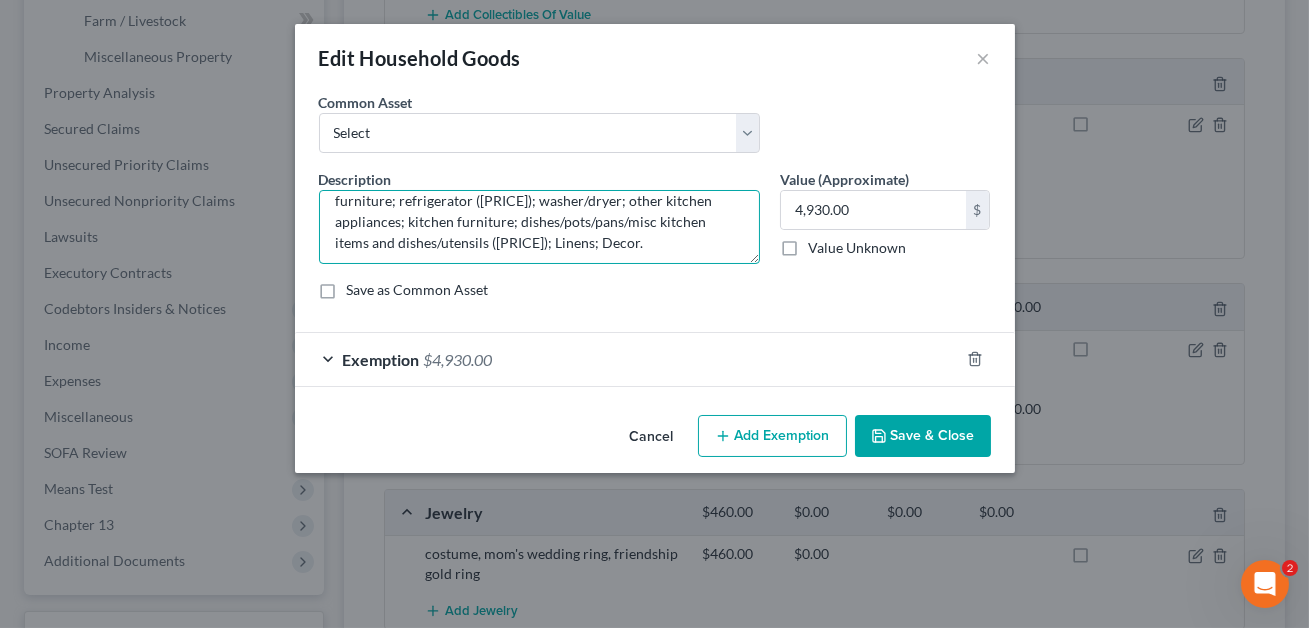 type on "Bedroom ([PRICE]), dining room ([PRICE]), living room ([PRICE]) furniture; refrigerator ([PRICE]); washer/dryer; other kitchen appliances; kitchen furniture; dishes/pots/pans/misc kitchen items and dishes/utensils ([PRICE]); Linens; Decor." 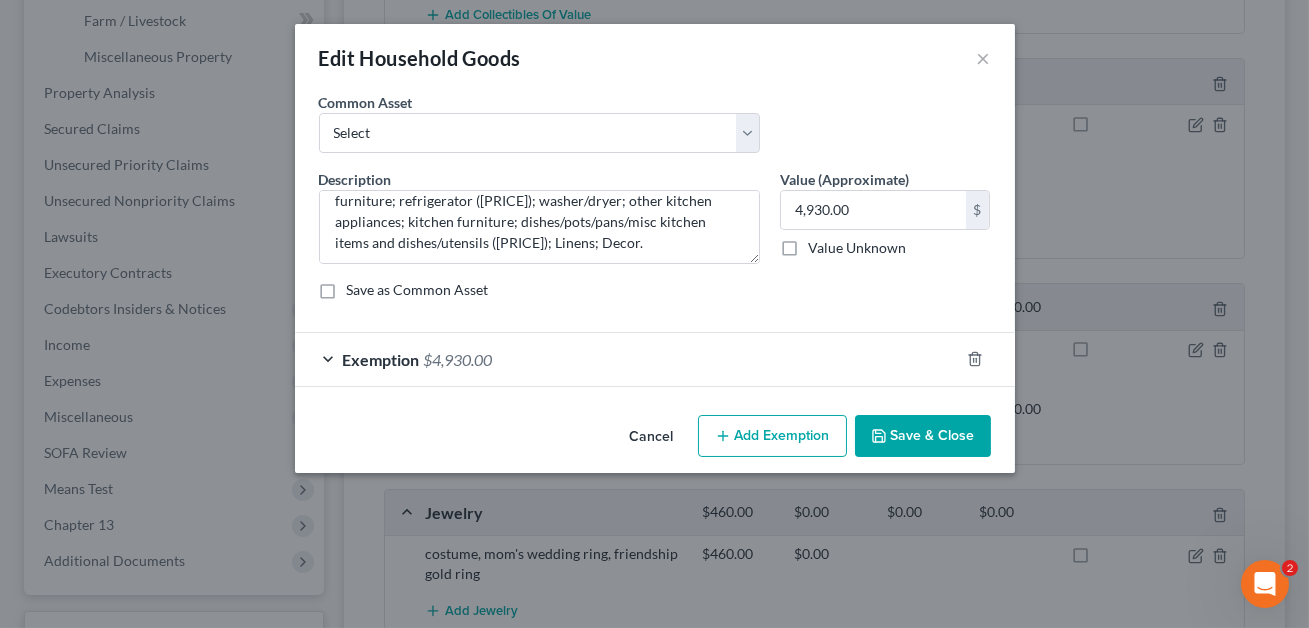 click on "Save & Close" at bounding box center [923, 436] 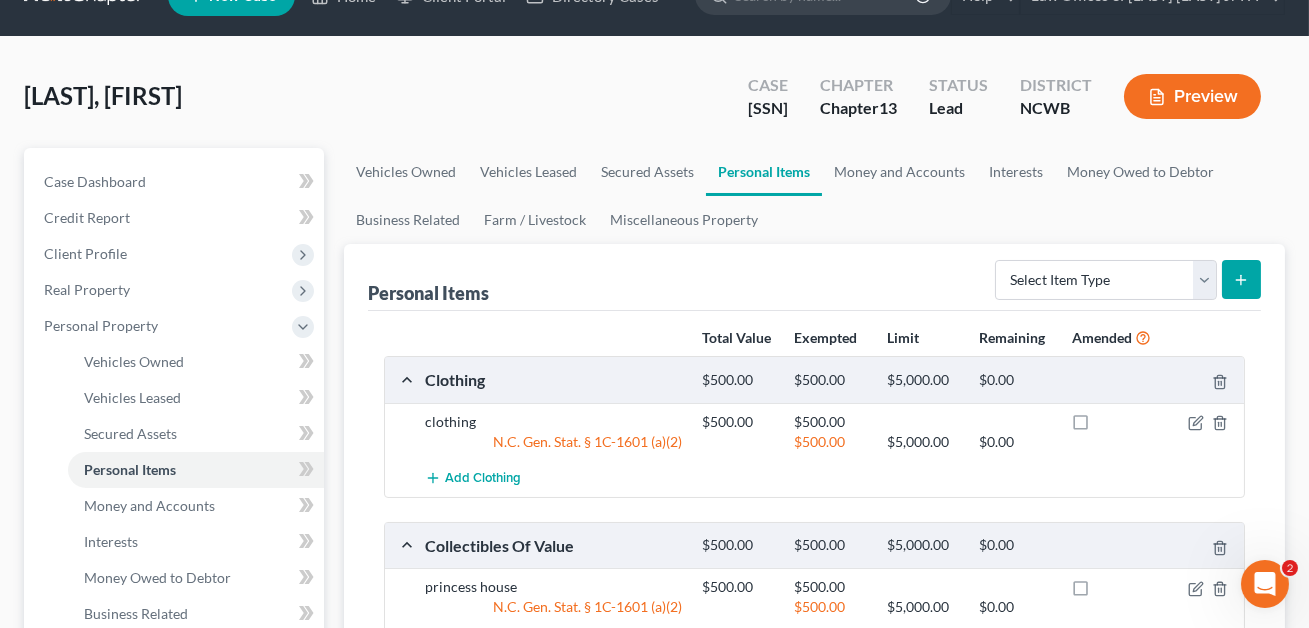 scroll, scrollTop: 48, scrollLeft: 0, axis: vertical 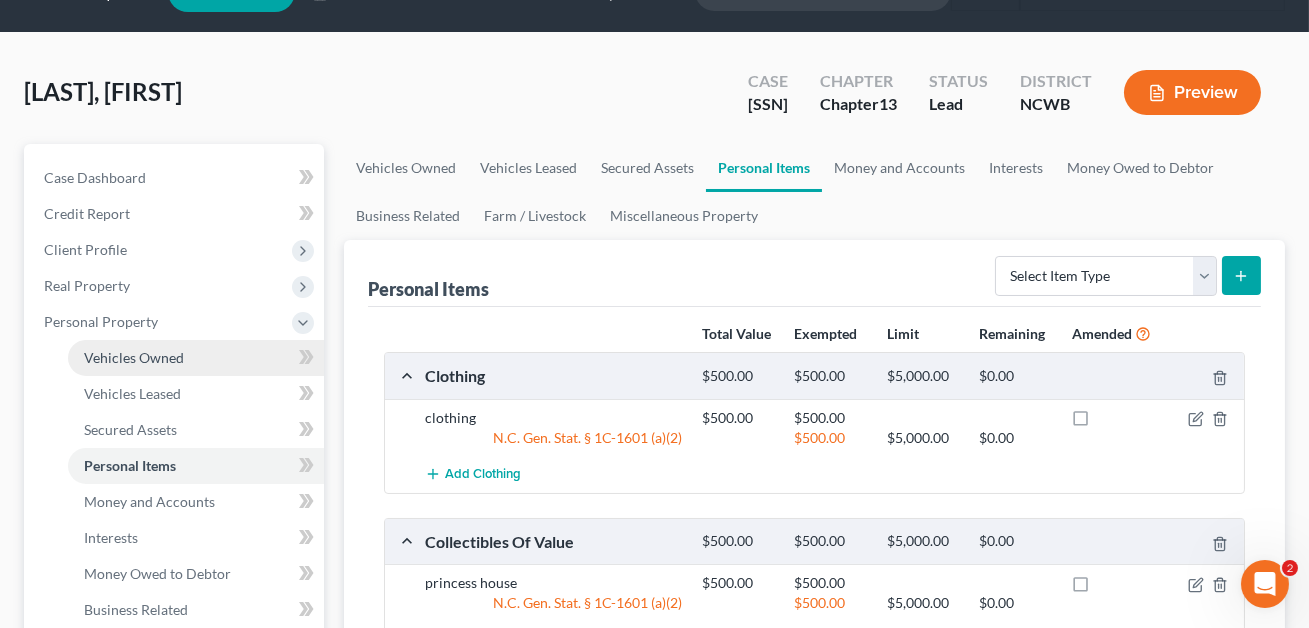 click on "Vehicles Owned" at bounding box center [134, 357] 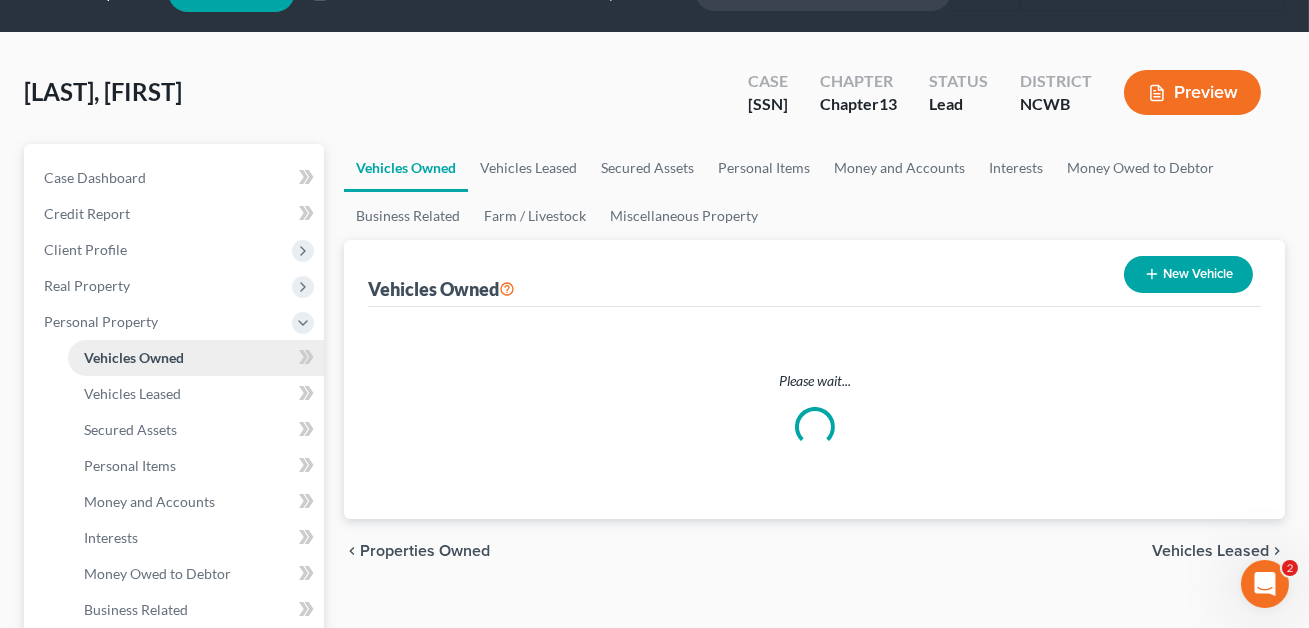 scroll, scrollTop: 0, scrollLeft: 0, axis: both 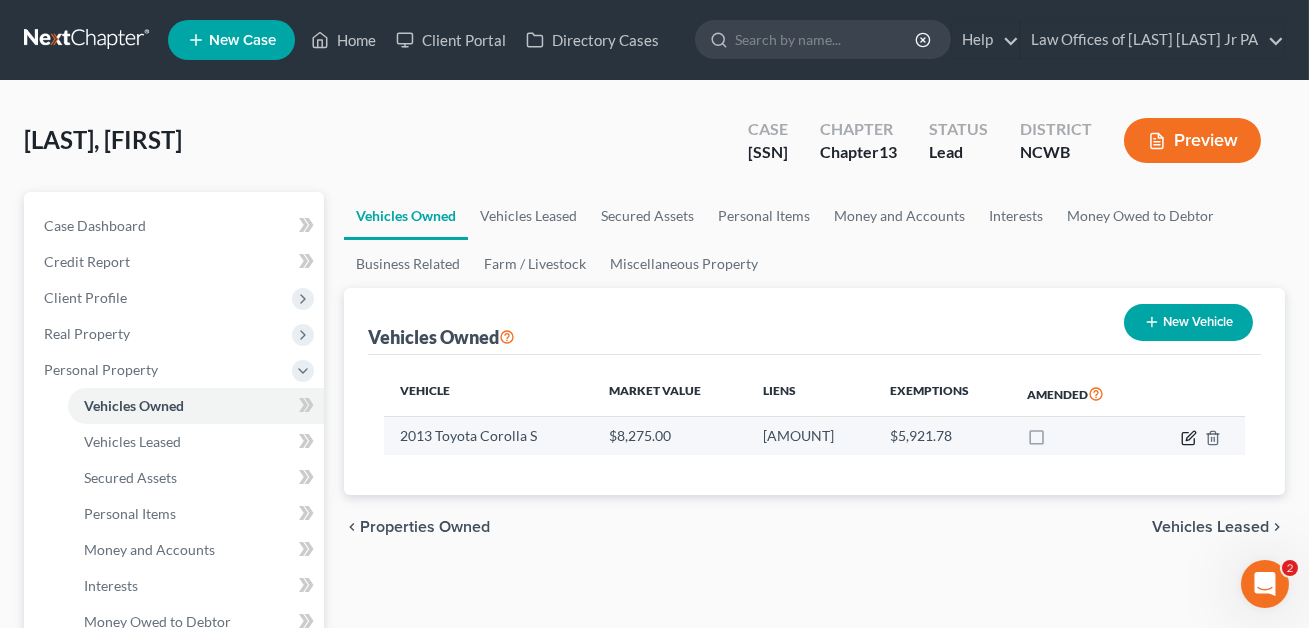 click 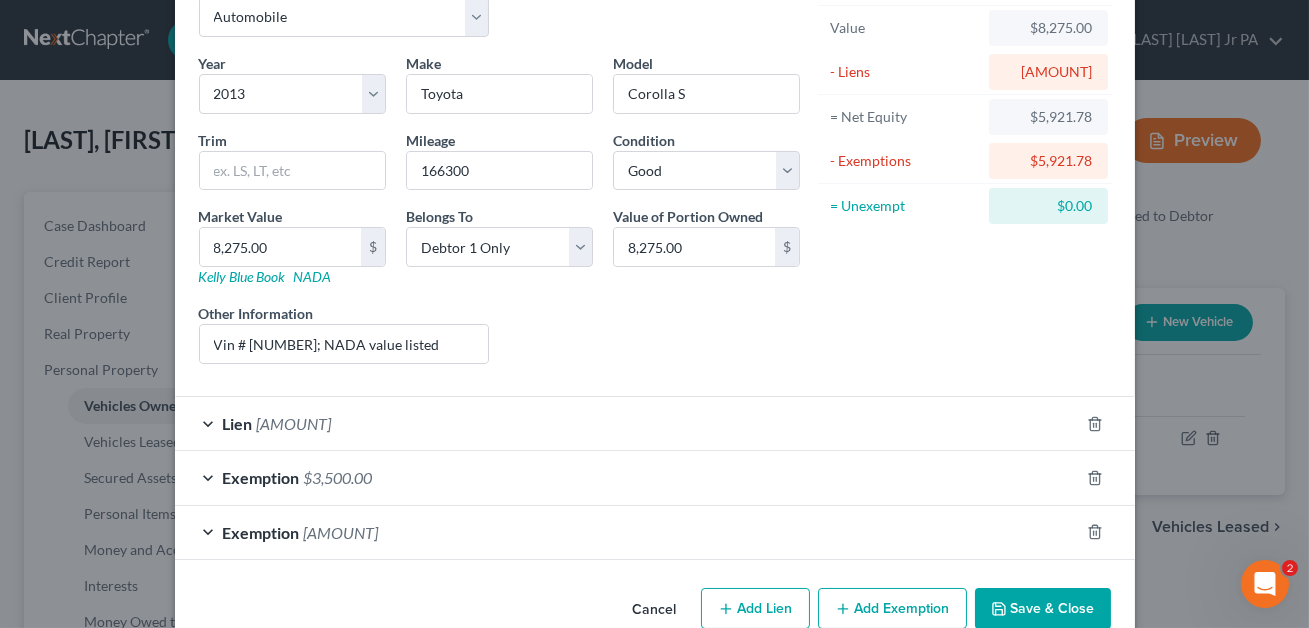 scroll, scrollTop: 156, scrollLeft: 0, axis: vertical 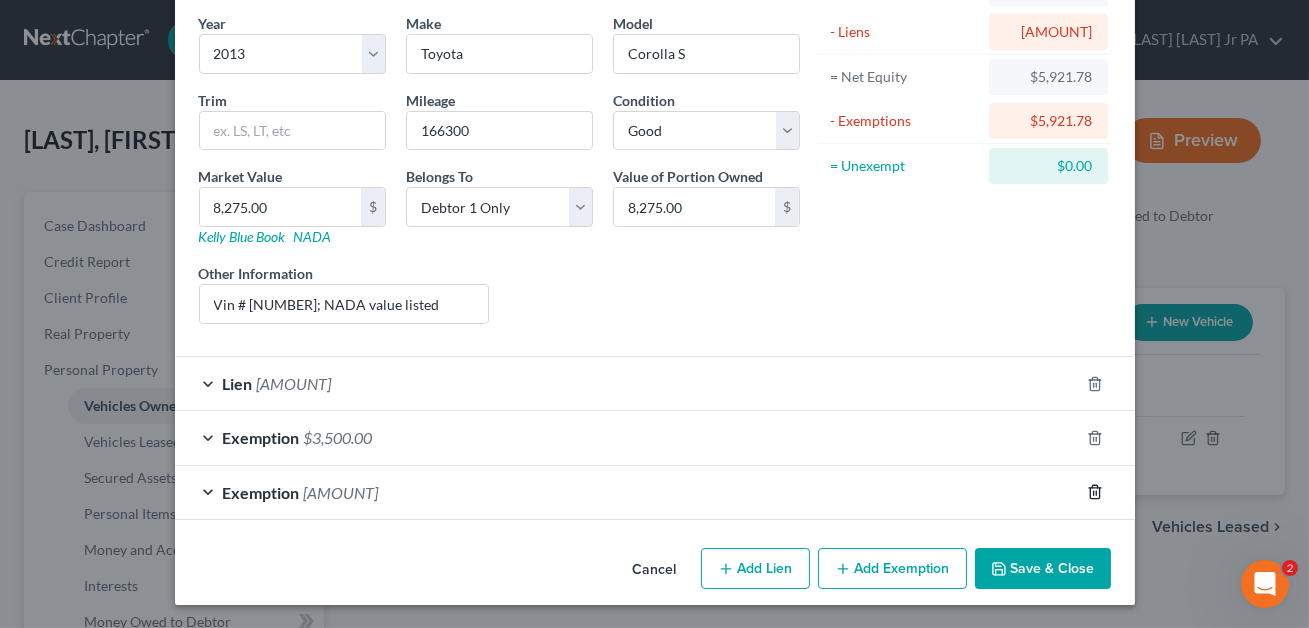 click 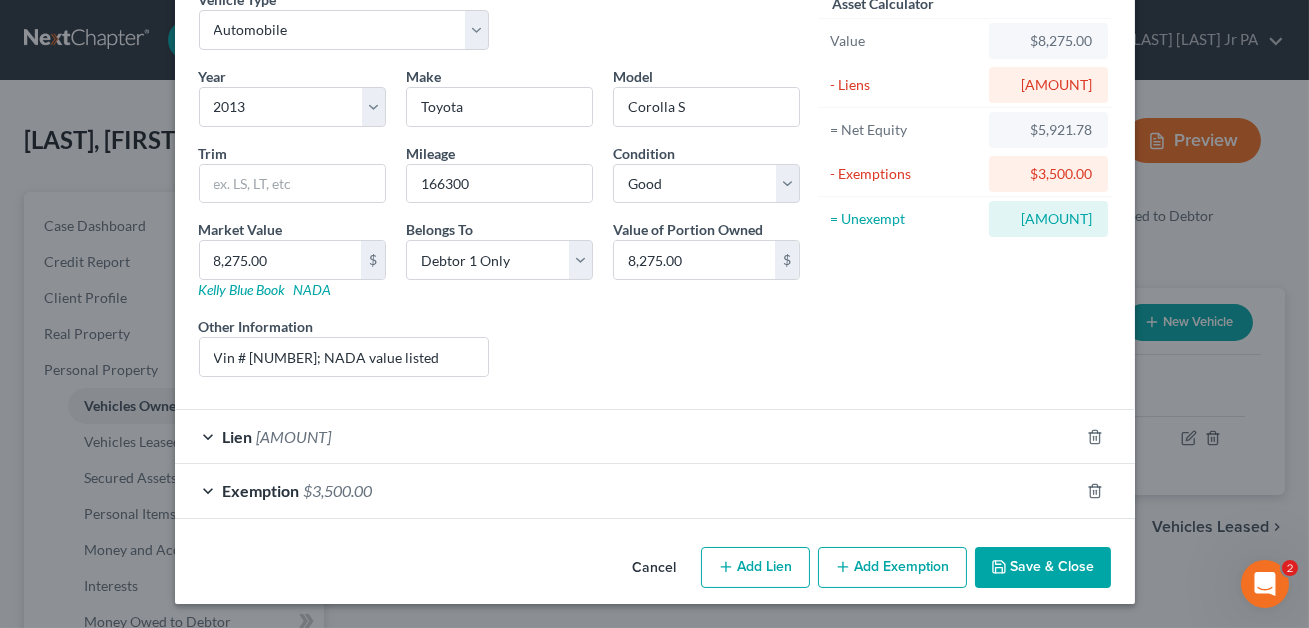 scroll, scrollTop: 101, scrollLeft: 0, axis: vertical 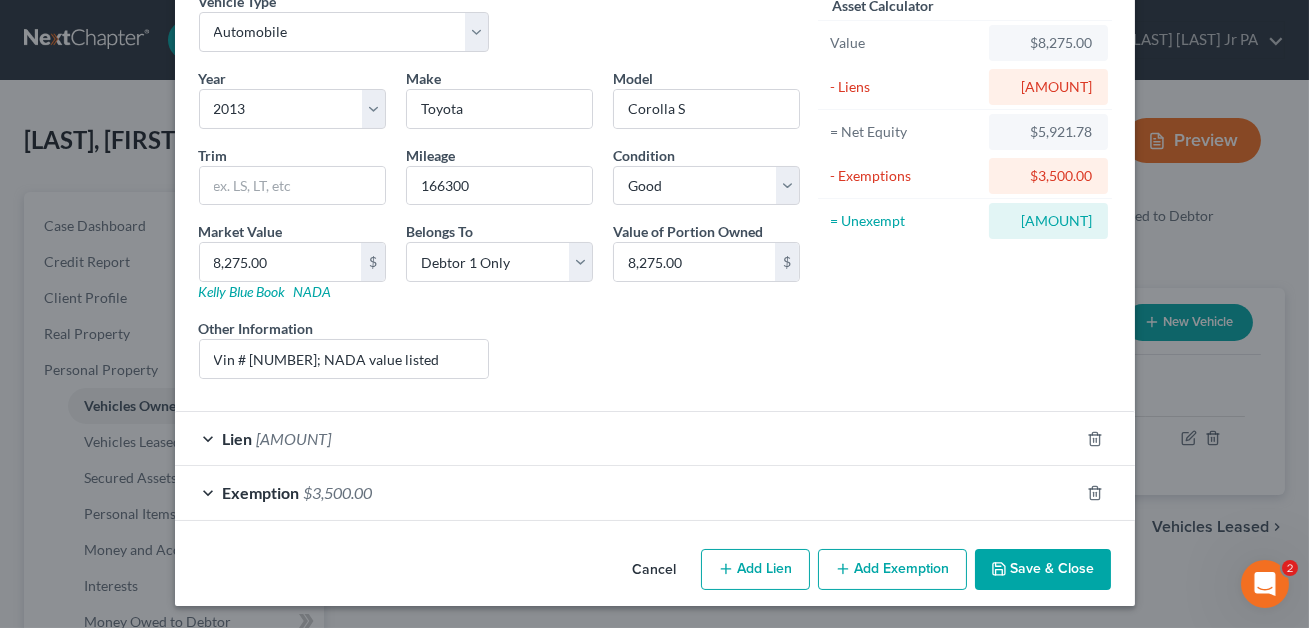 click on "Save & Close" at bounding box center [1043, 570] 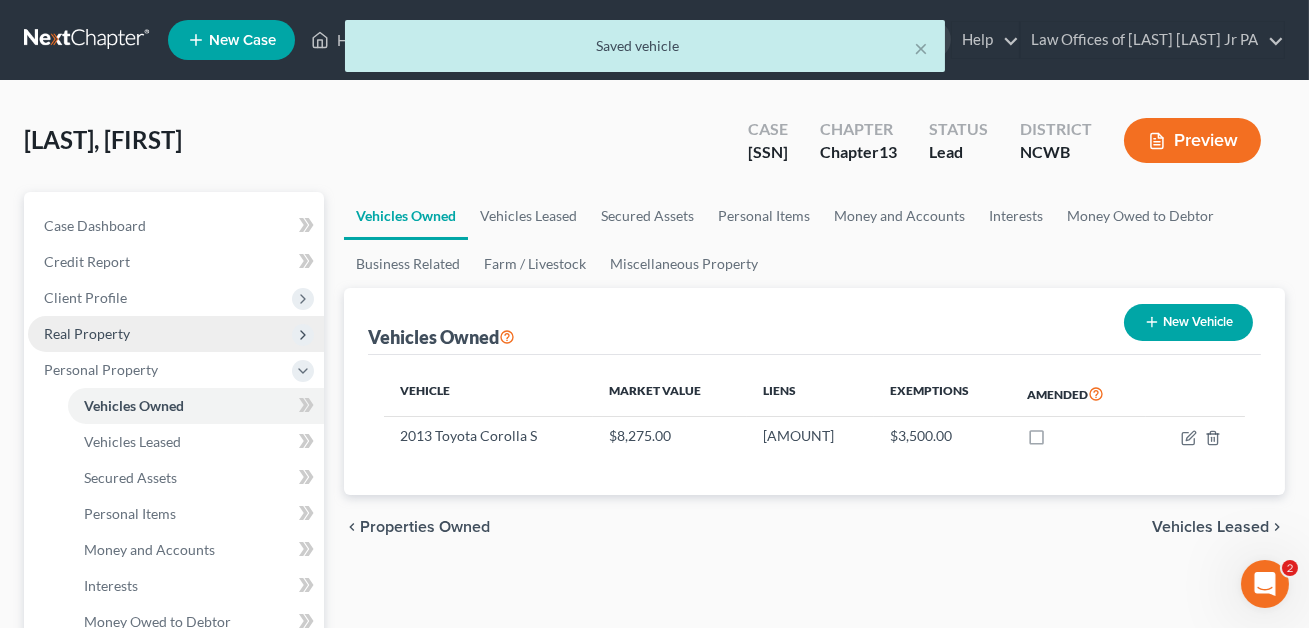 click on "Real Property" at bounding box center [87, 333] 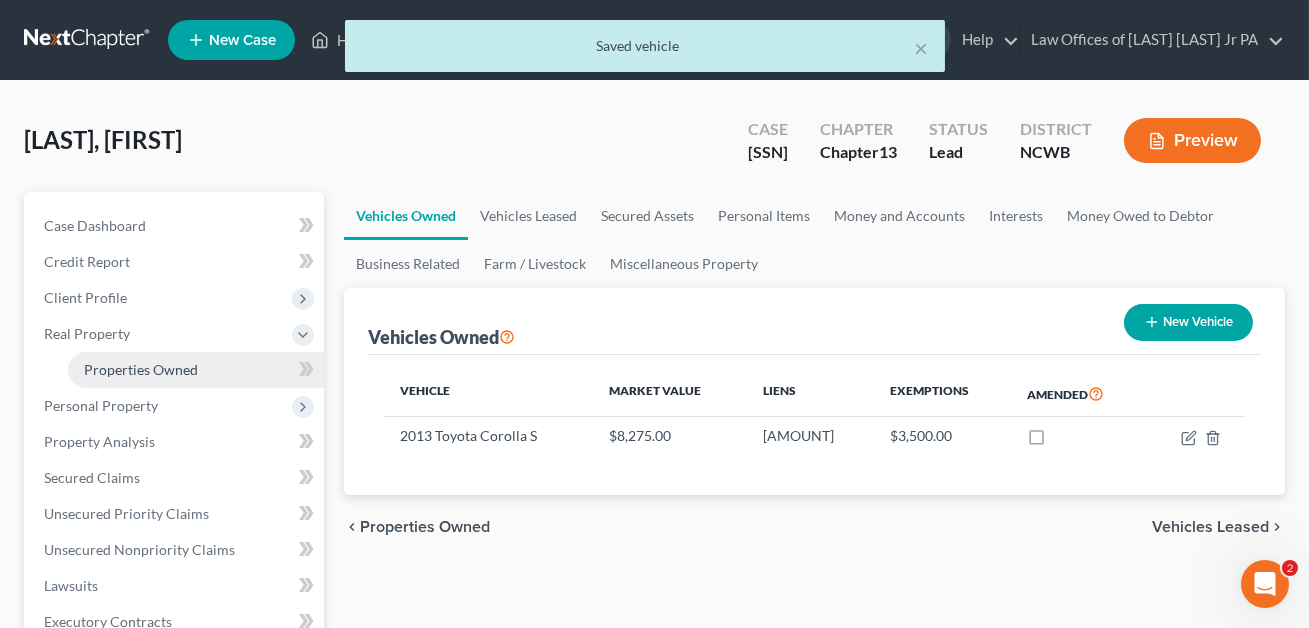 click on "Properties Owned" at bounding box center [141, 369] 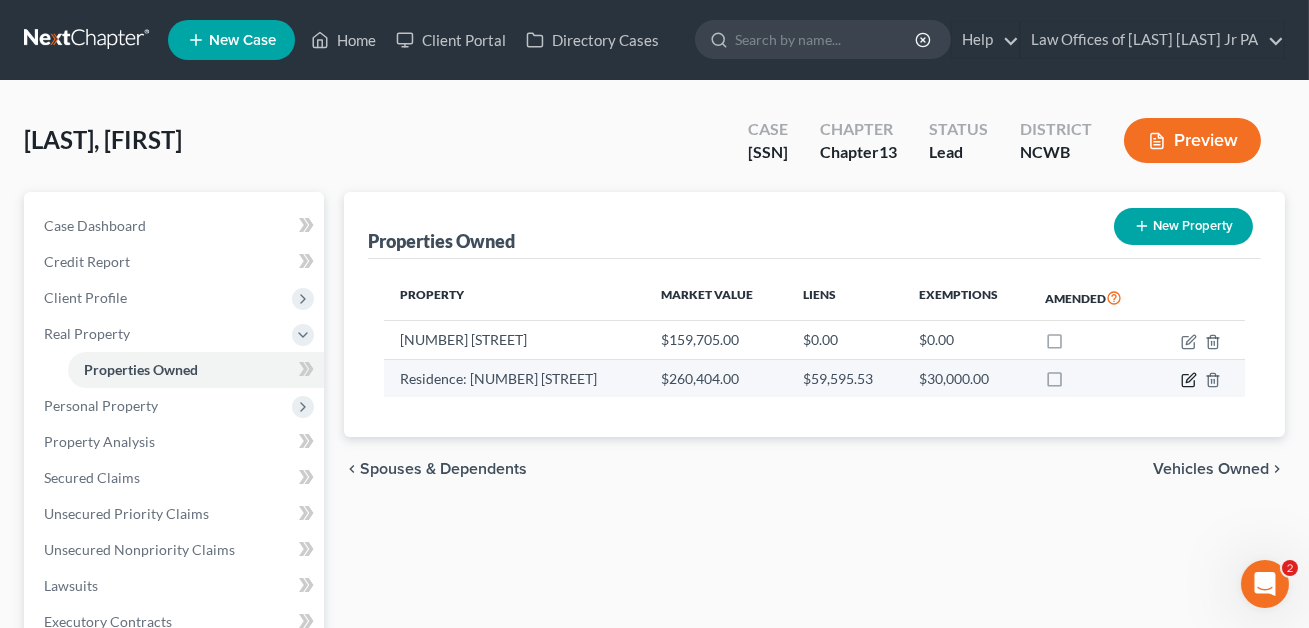 click 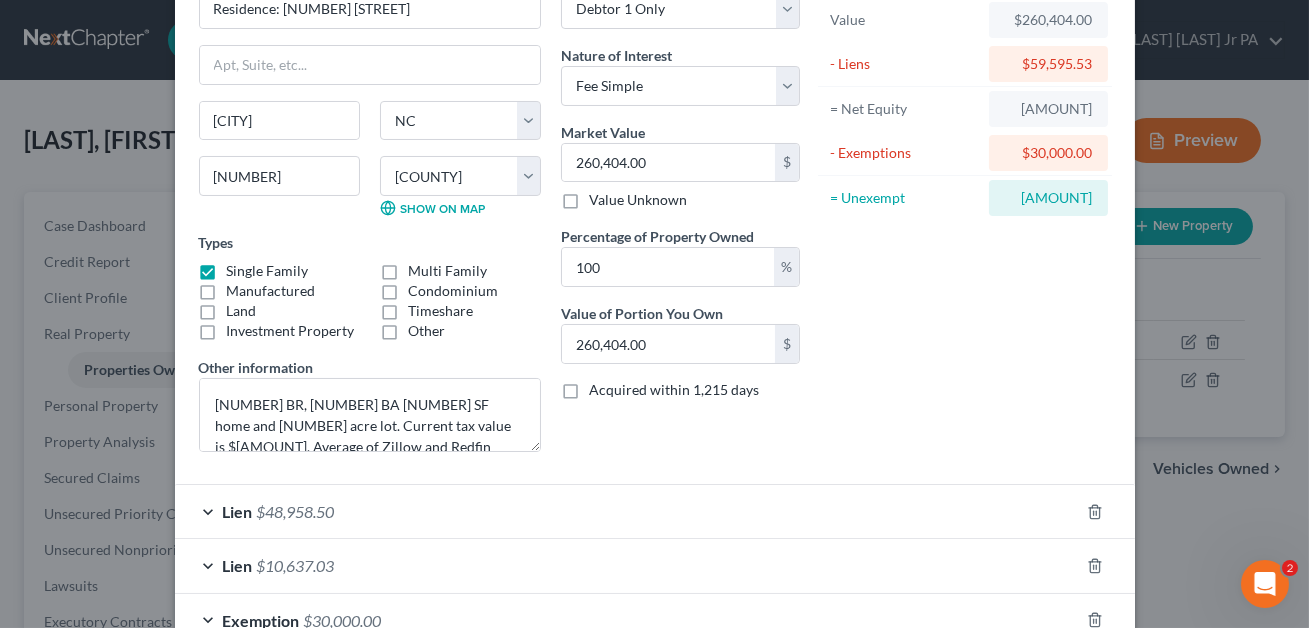 scroll, scrollTop: 251, scrollLeft: 0, axis: vertical 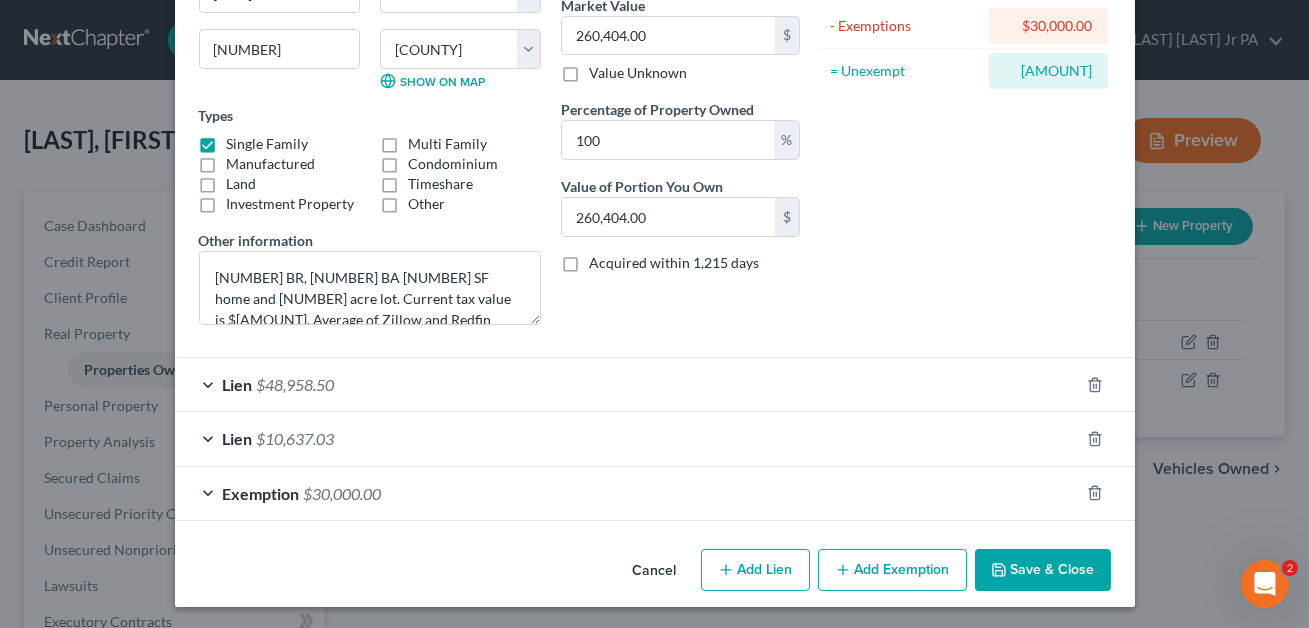 click on "Exemption $30,000.00" at bounding box center (627, 493) 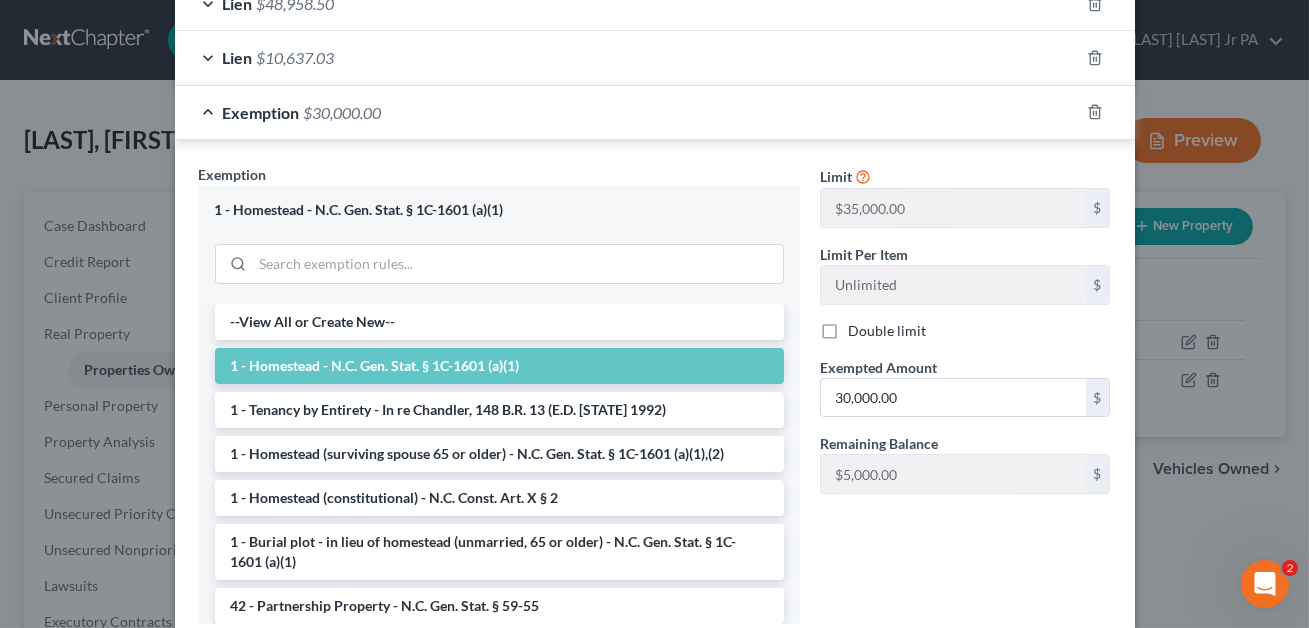 scroll, scrollTop: 768, scrollLeft: 0, axis: vertical 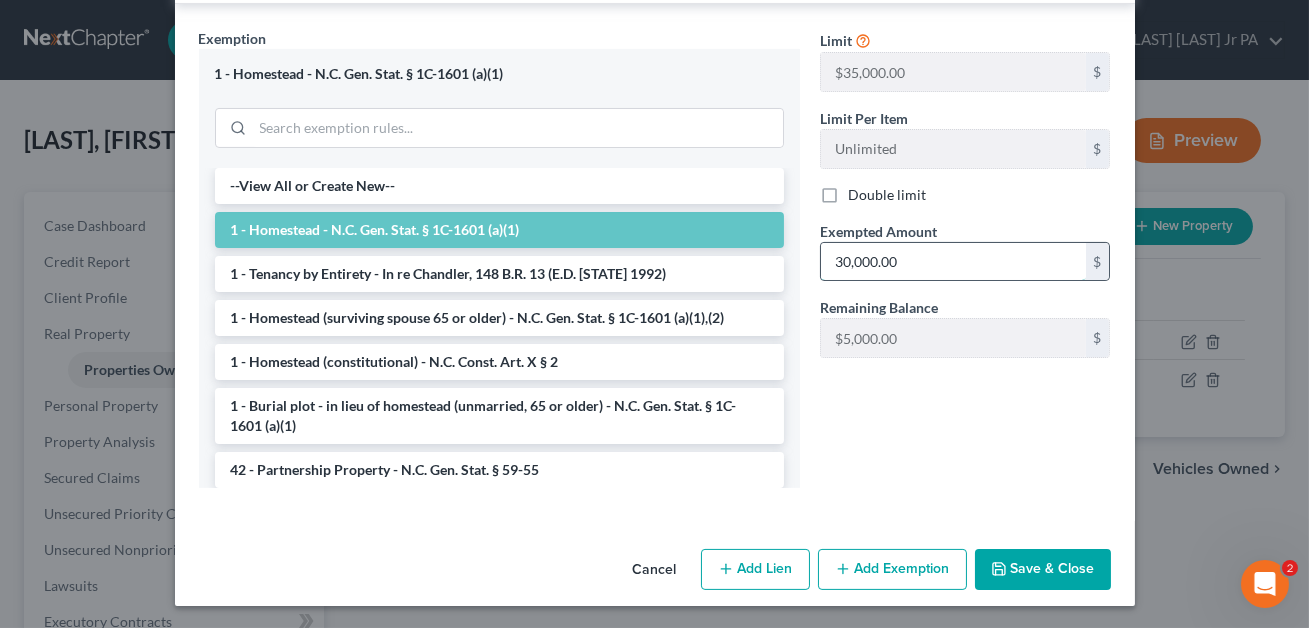 click on "30,000.00" at bounding box center (953, 262) 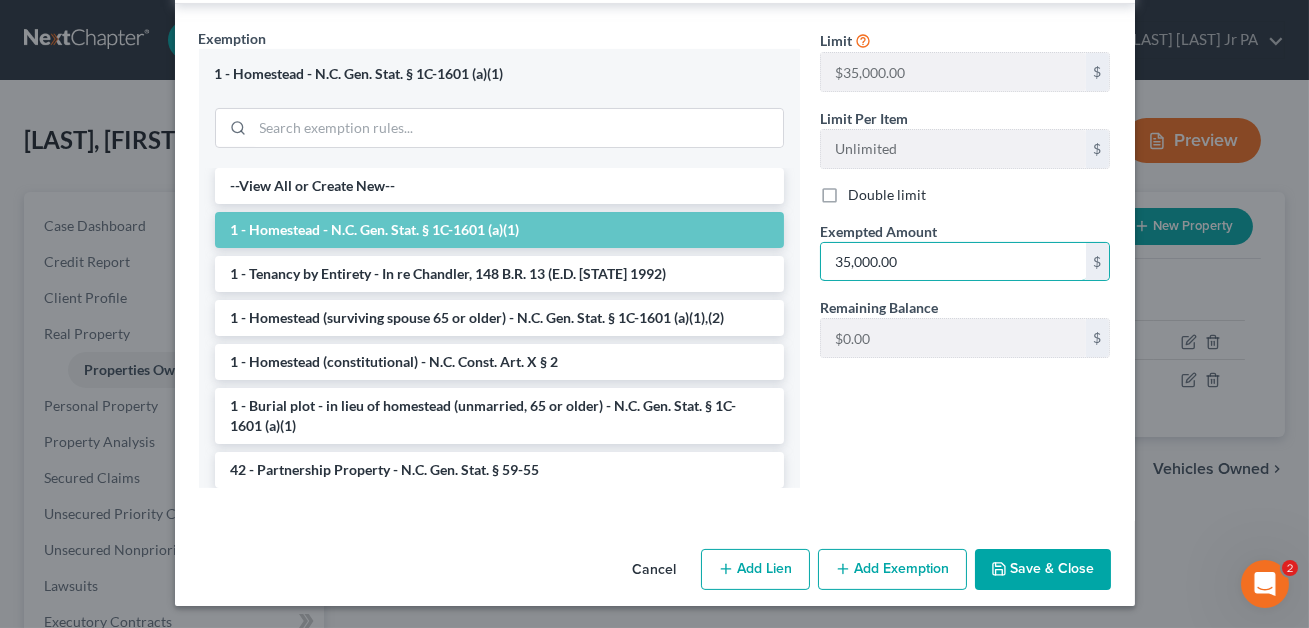 type on "35,000.00" 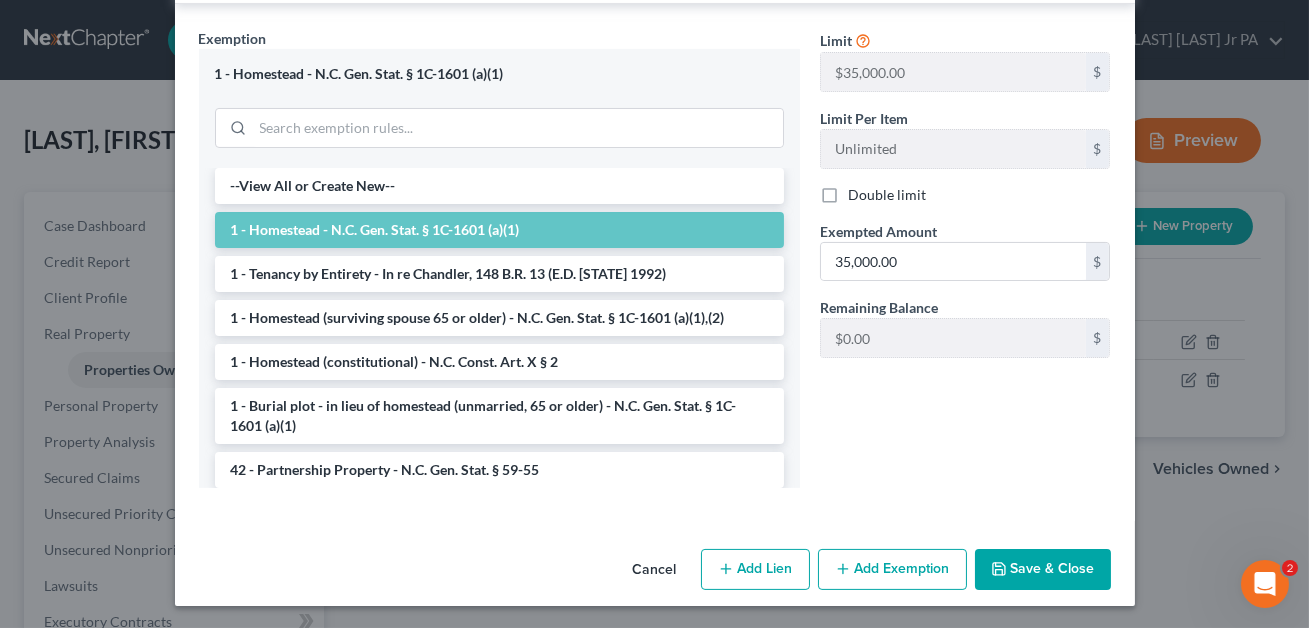 click on "Save & Close" at bounding box center [1043, 570] 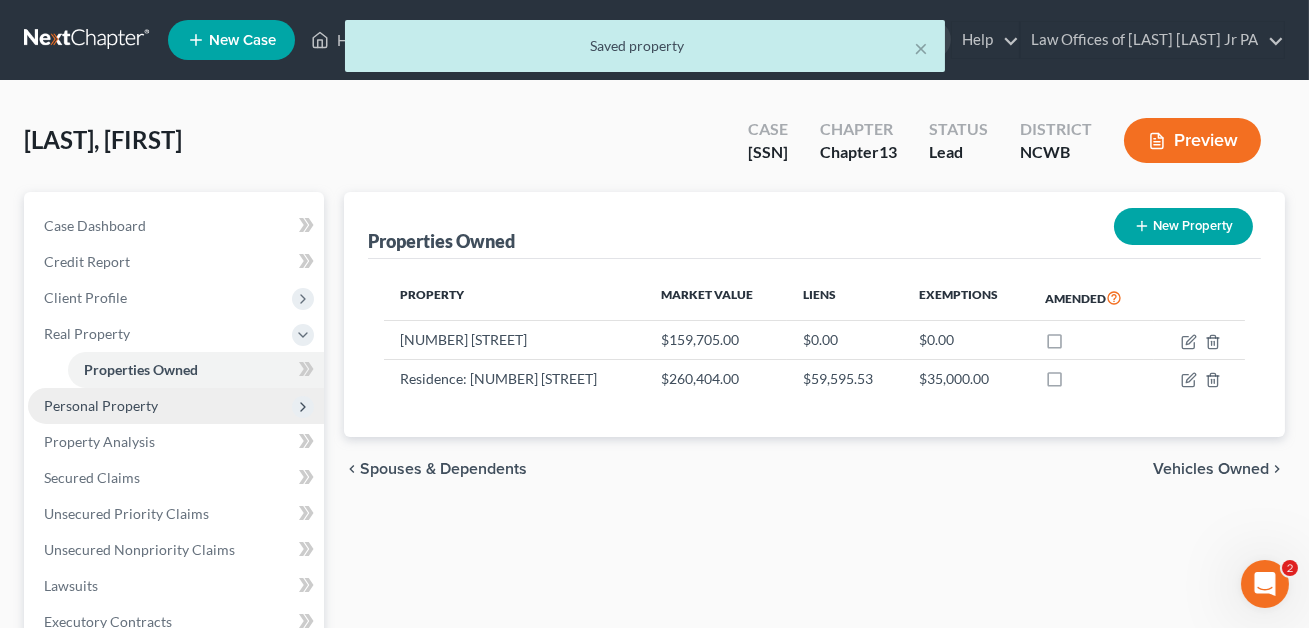 click on "Personal Property" at bounding box center (101, 405) 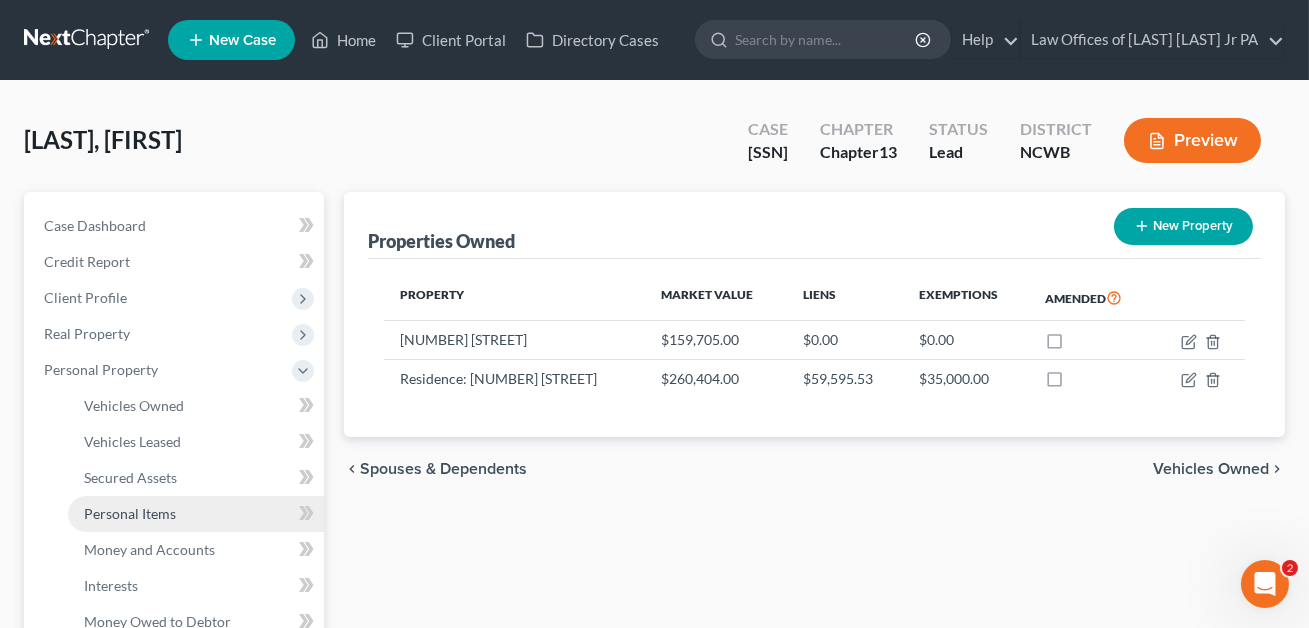 click on "Personal Items" at bounding box center (130, 513) 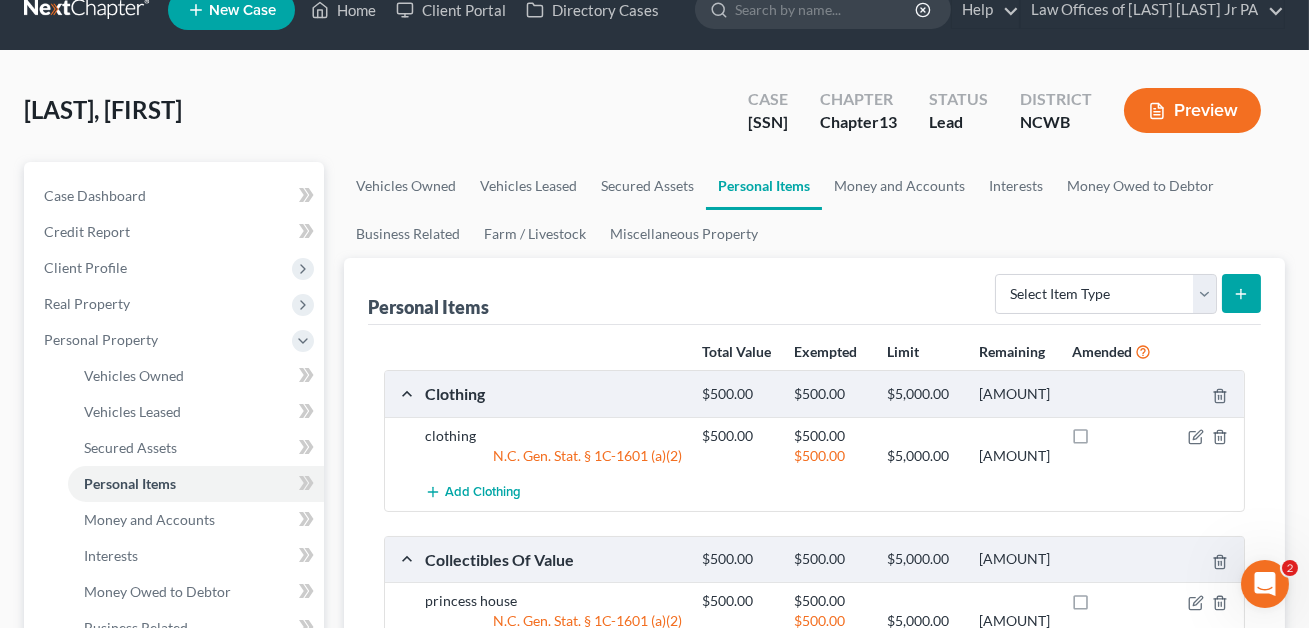 scroll, scrollTop: 38, scrollLeft: 0, axis: vertical 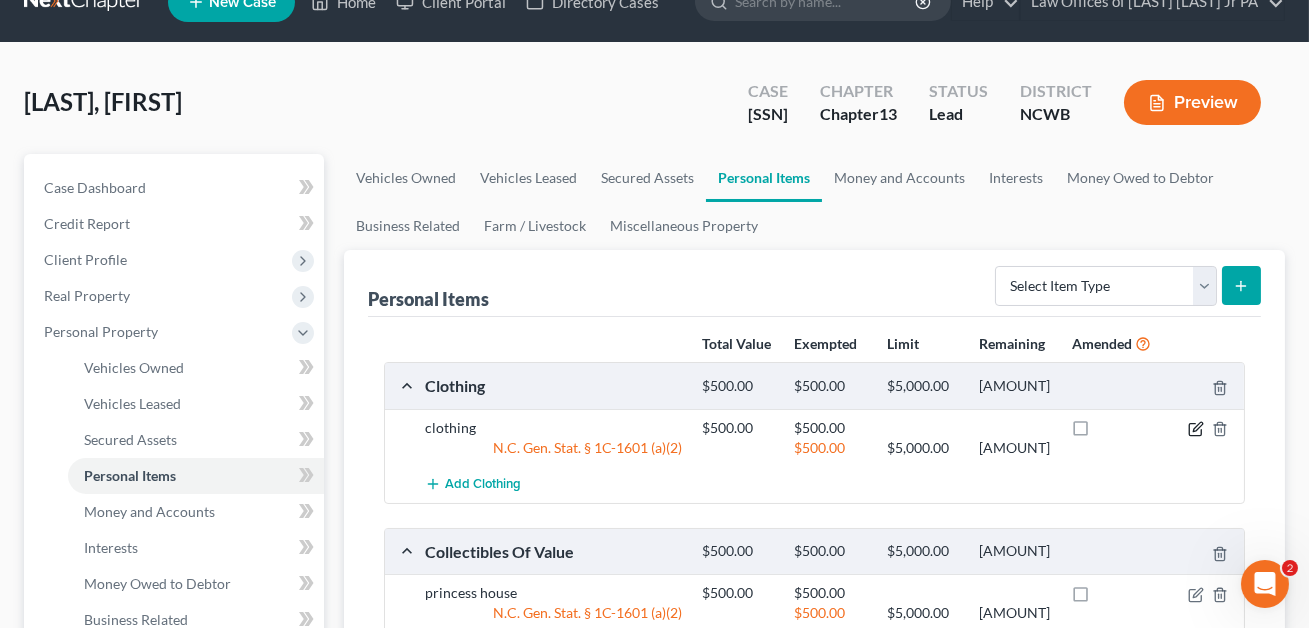 click 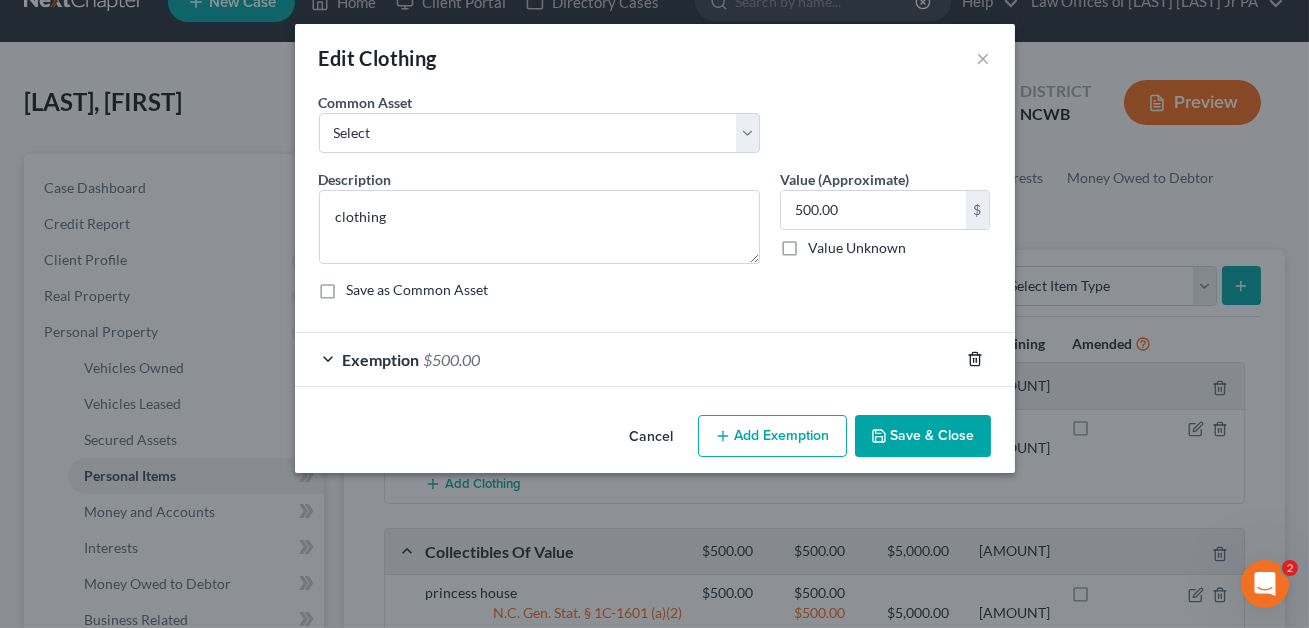 click 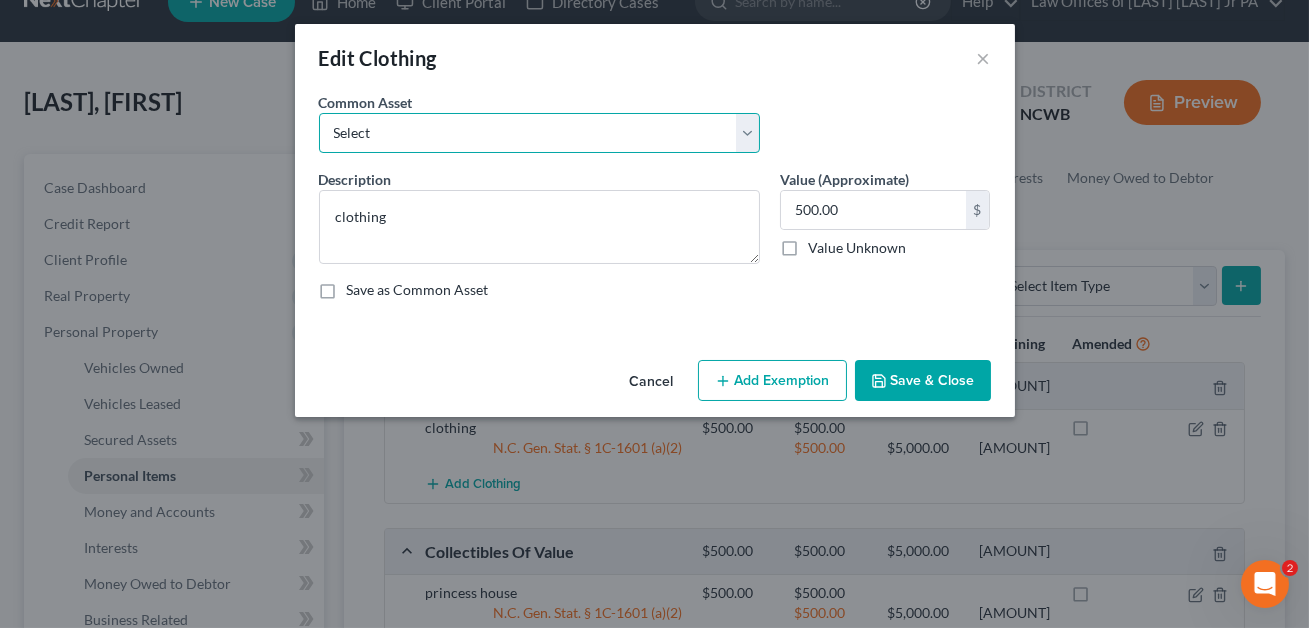 click on "Select All clothing All clothing and personal effects" at bounding box center [539, 133] 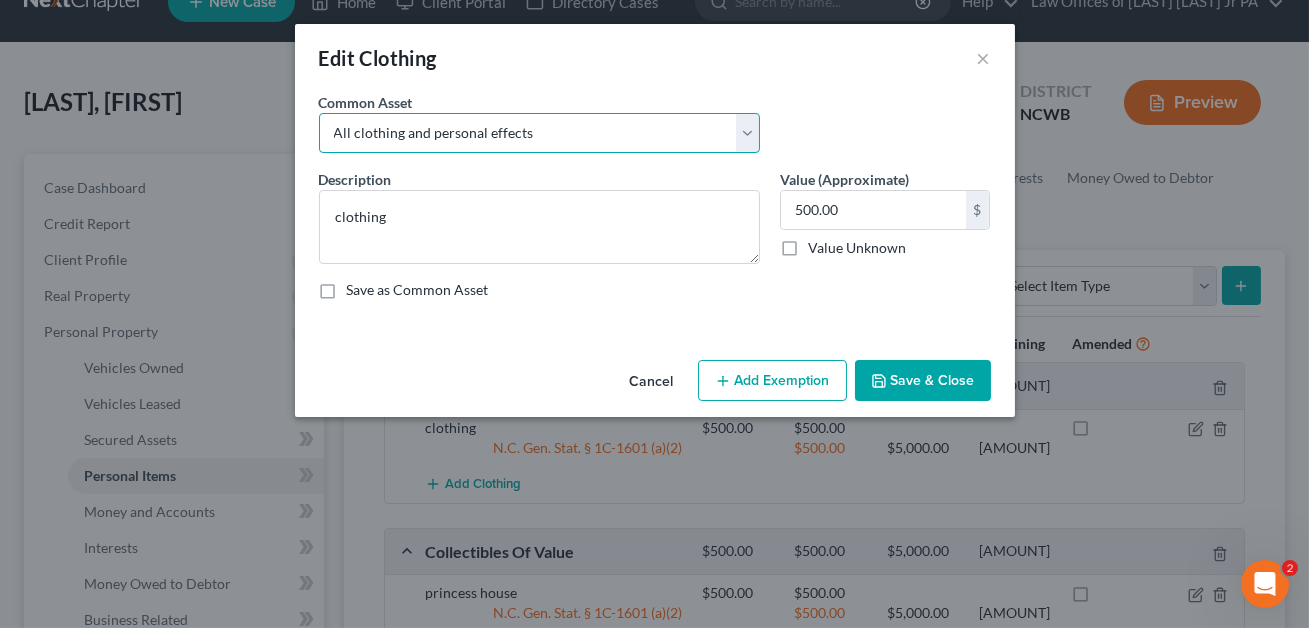 type on "All clothing and personal effects" 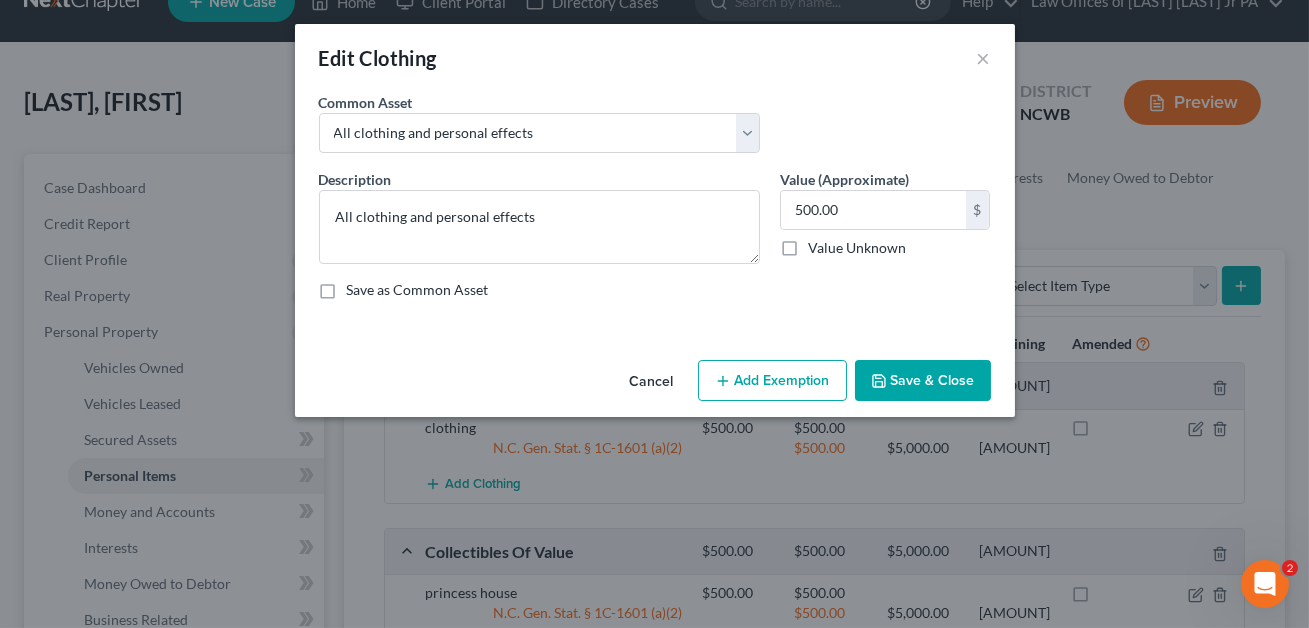 click on "Save & Close" at bounding box center [923, 381] 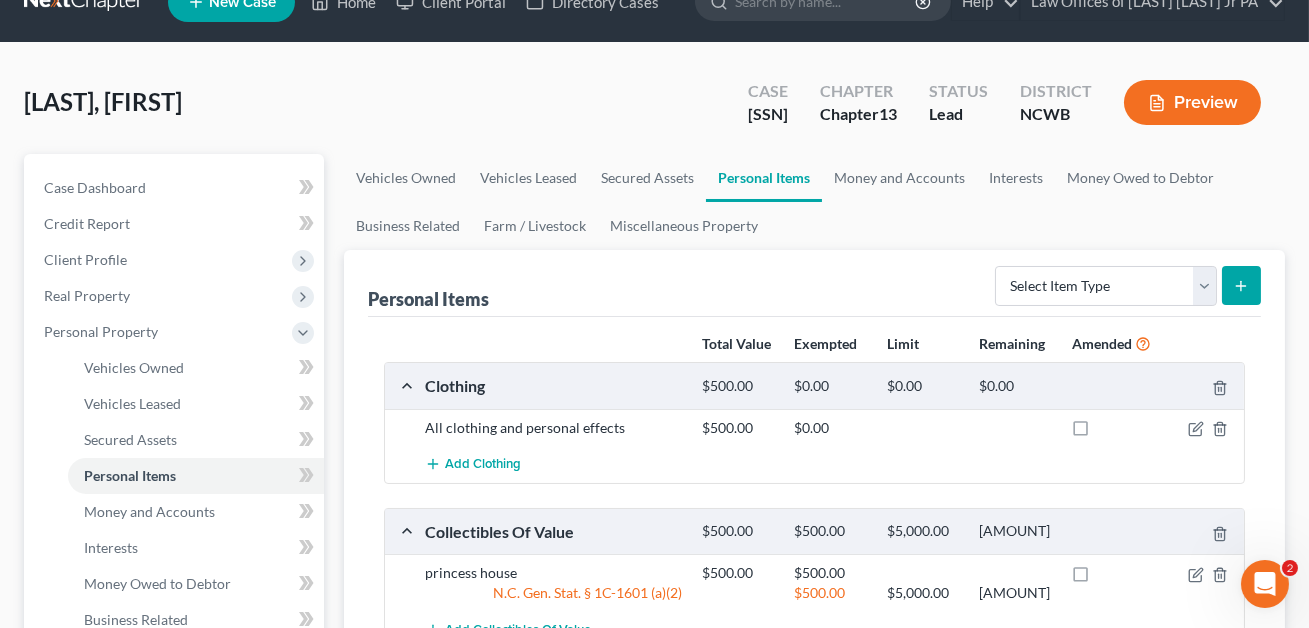 scroll, scrollTop: 187, scrollLeft: 0, axis: vertical 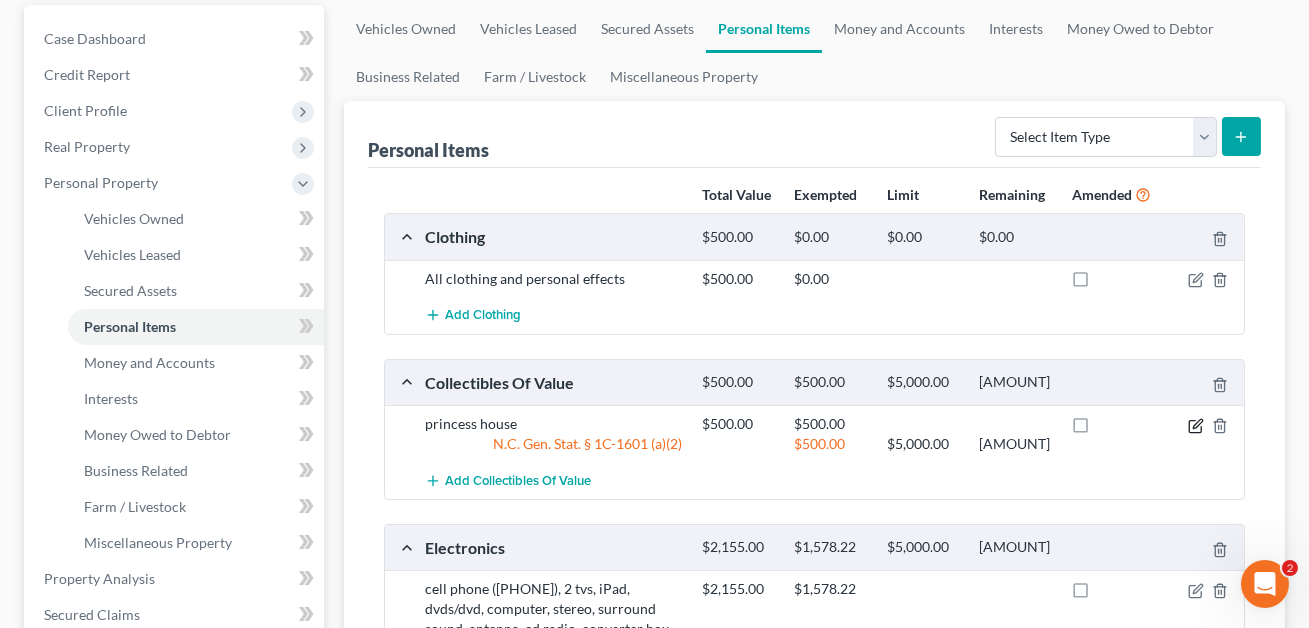 click 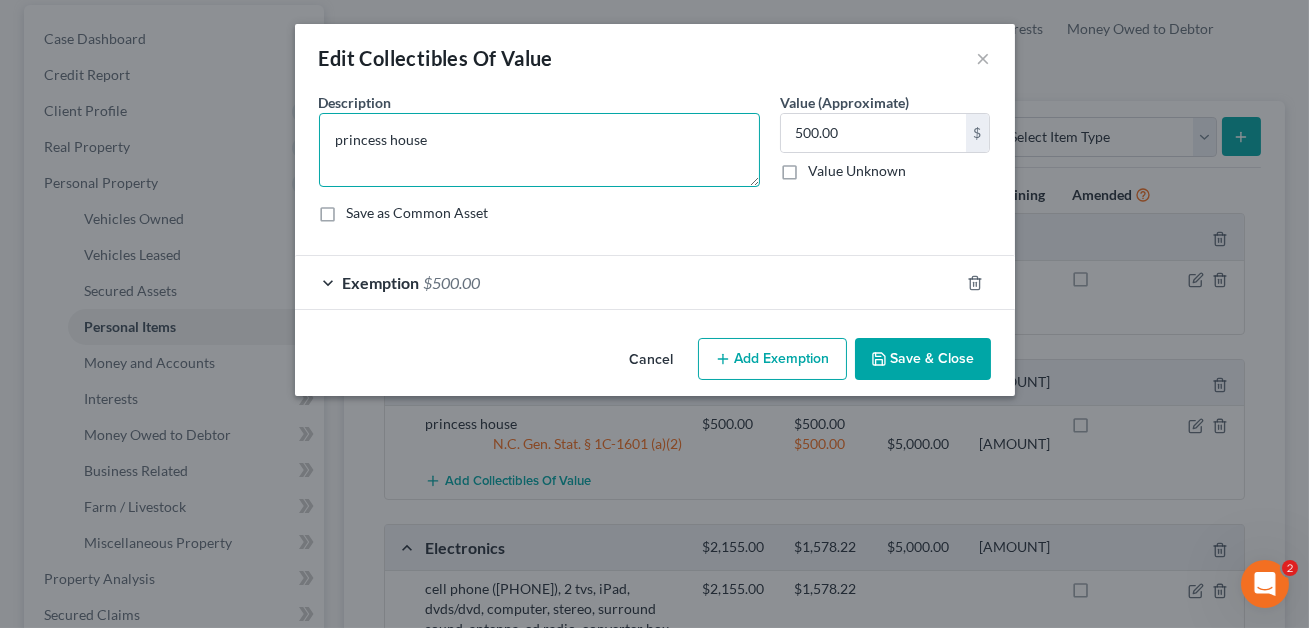 click on "princess house" at bounding box center (539, 150) 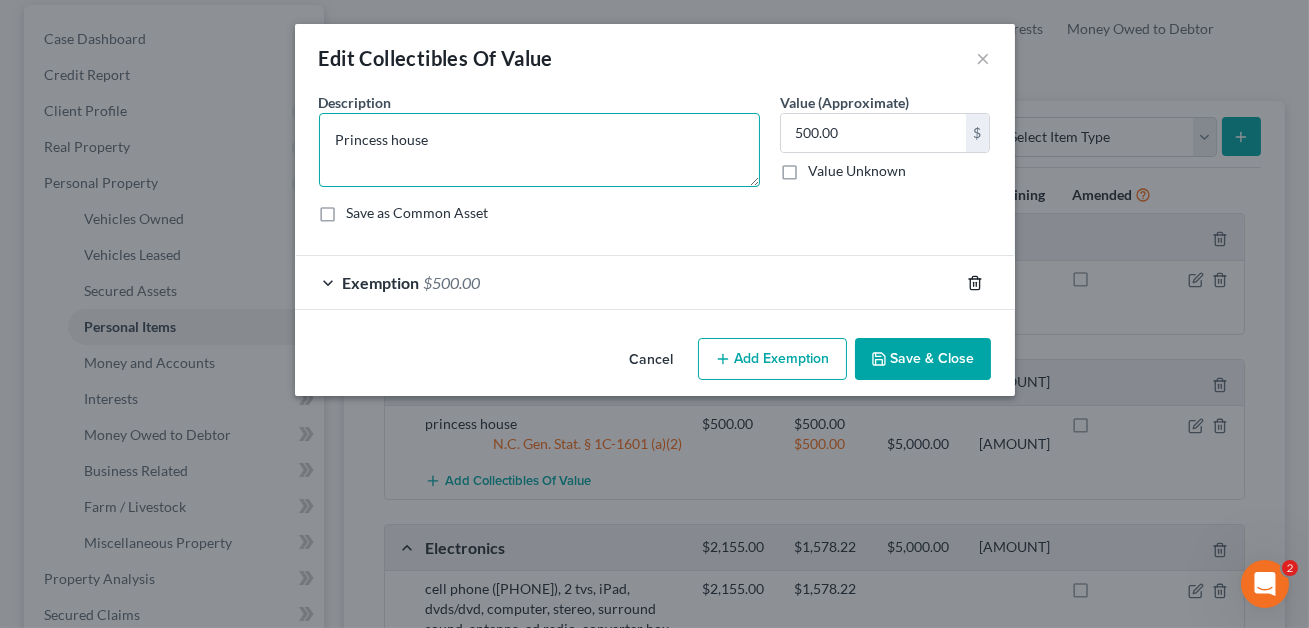 type on "Princess house" 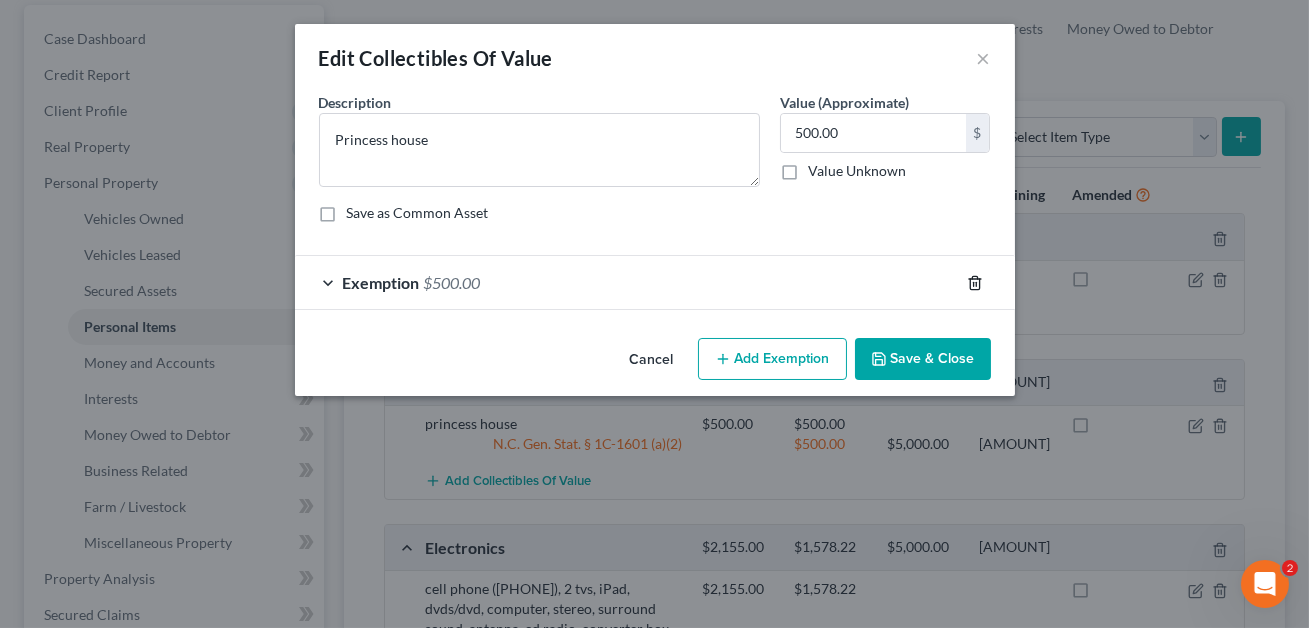 click 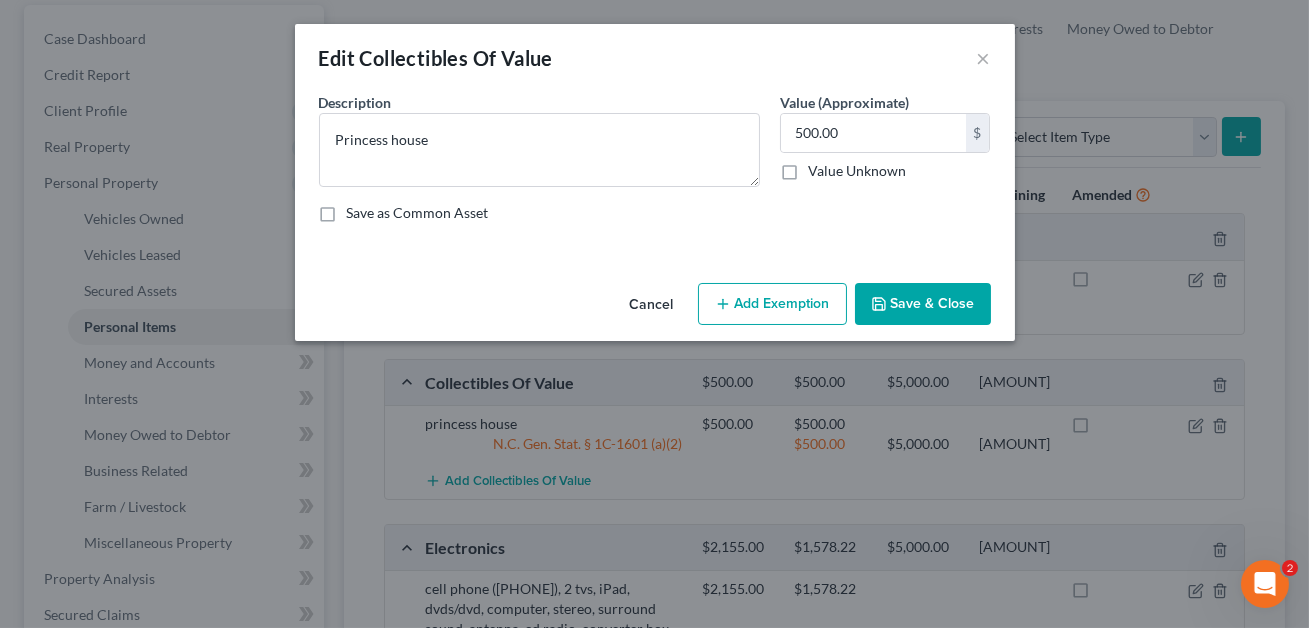 click on "Save & Close" at bounding box center [923, 304] 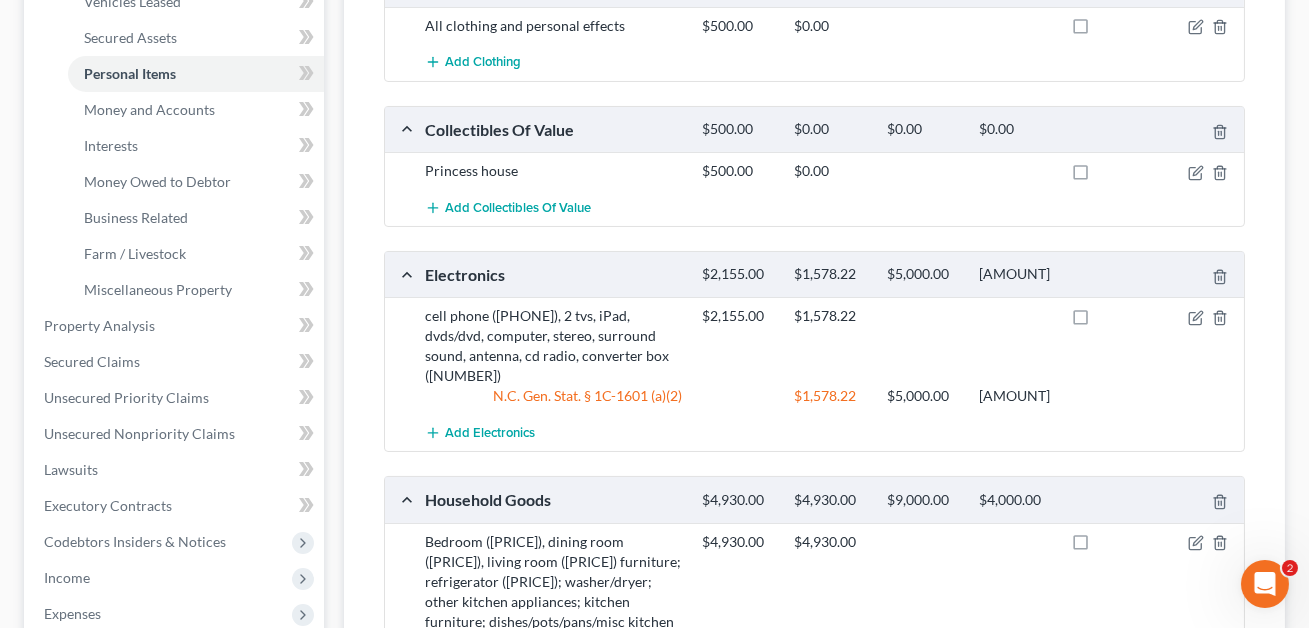 scroll, scrollTop: 442, scrollLeft: 0, axis: vertical 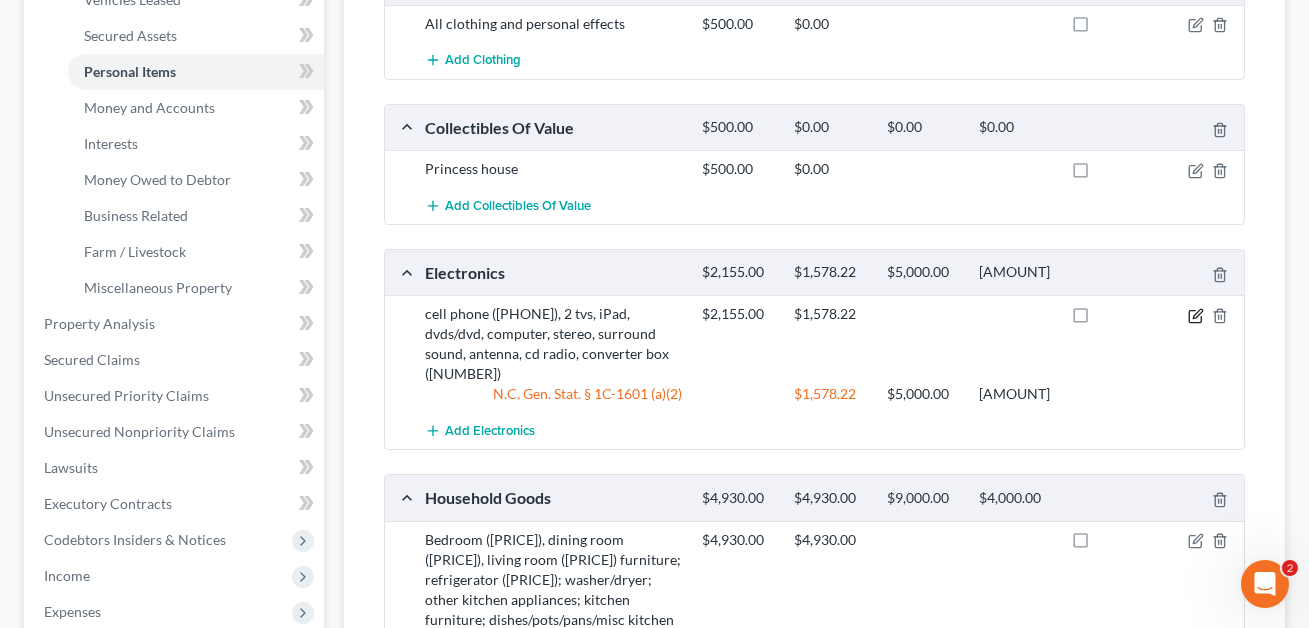 click 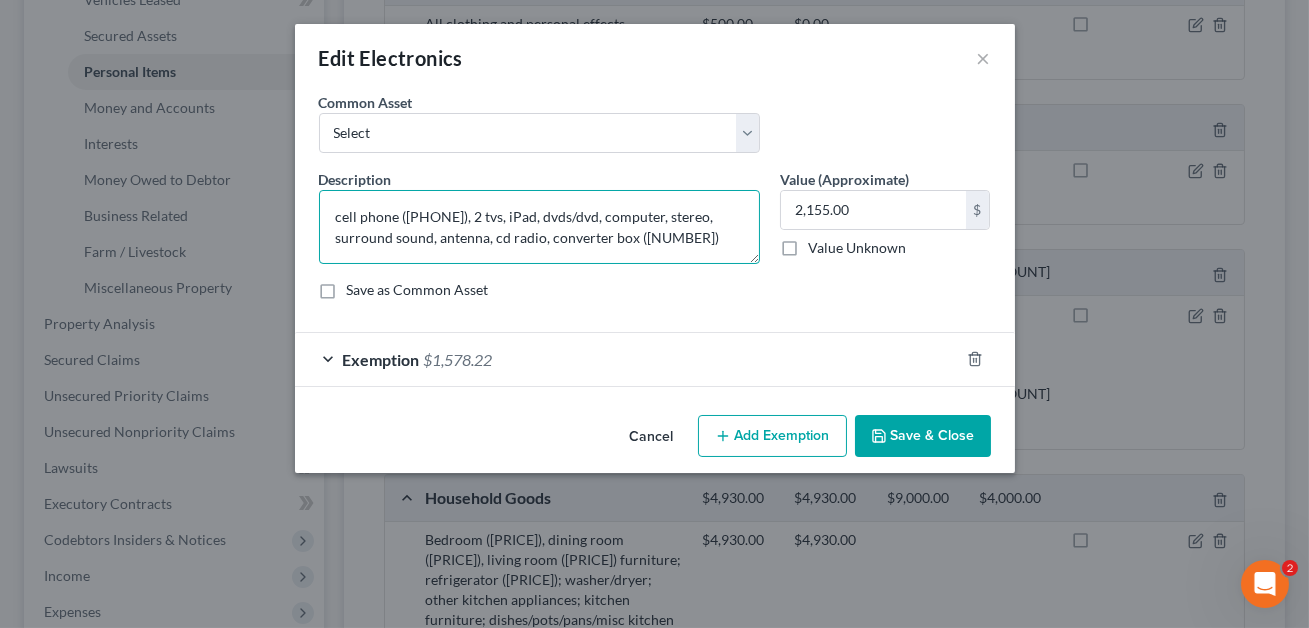 click on "cell phone ([PHONE]), 2 tvs, iPad, dvds/dvd, computer, stereo, surround sound, antenna, cd radio, converter box ([NUMBER])" at bounding box center (539, 227) 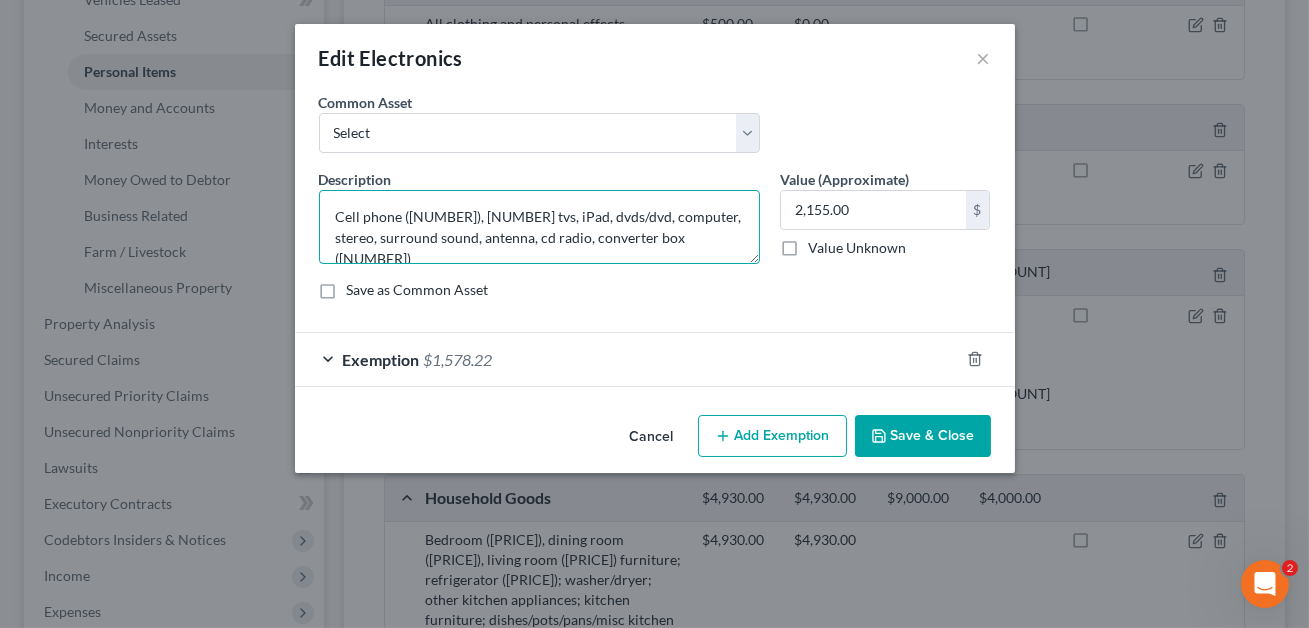 click on "Cell phone ([NUMBER]), [NUMBER] tvs, iPad, dvds/dvd, computer, stereo, surround sound, antenna, cd radio, converter box ([NUMBER])" at bounding box center (539, 227) 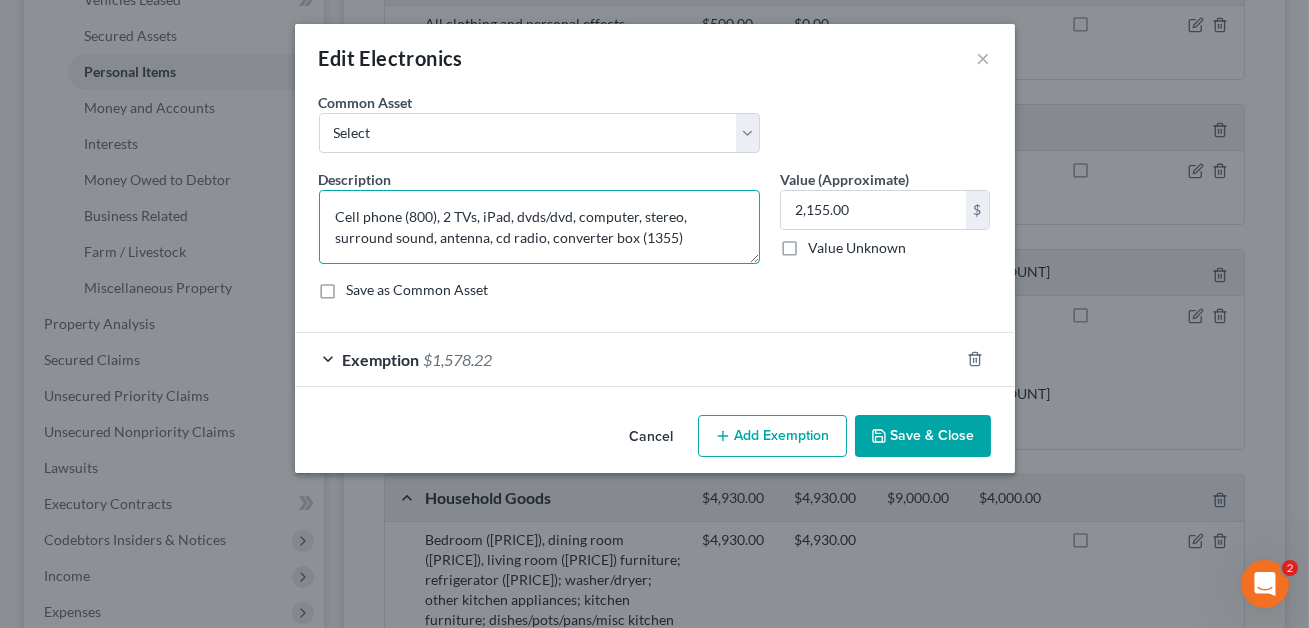 type on "Cell phone (800), 2 TVs, iPad, dvds/dvd, computer, stereo, surround sound, antenna, cd radio, converter box (1355)" 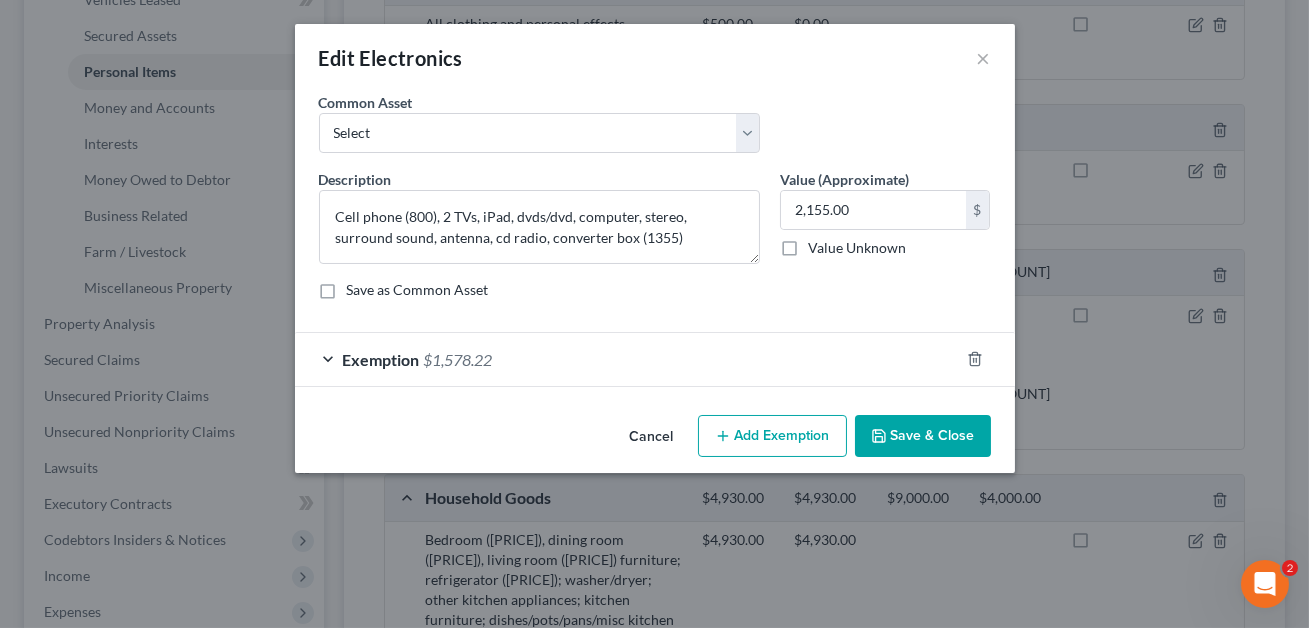 click on "Exemption $1,578.22" at bounding box center (627, 359) 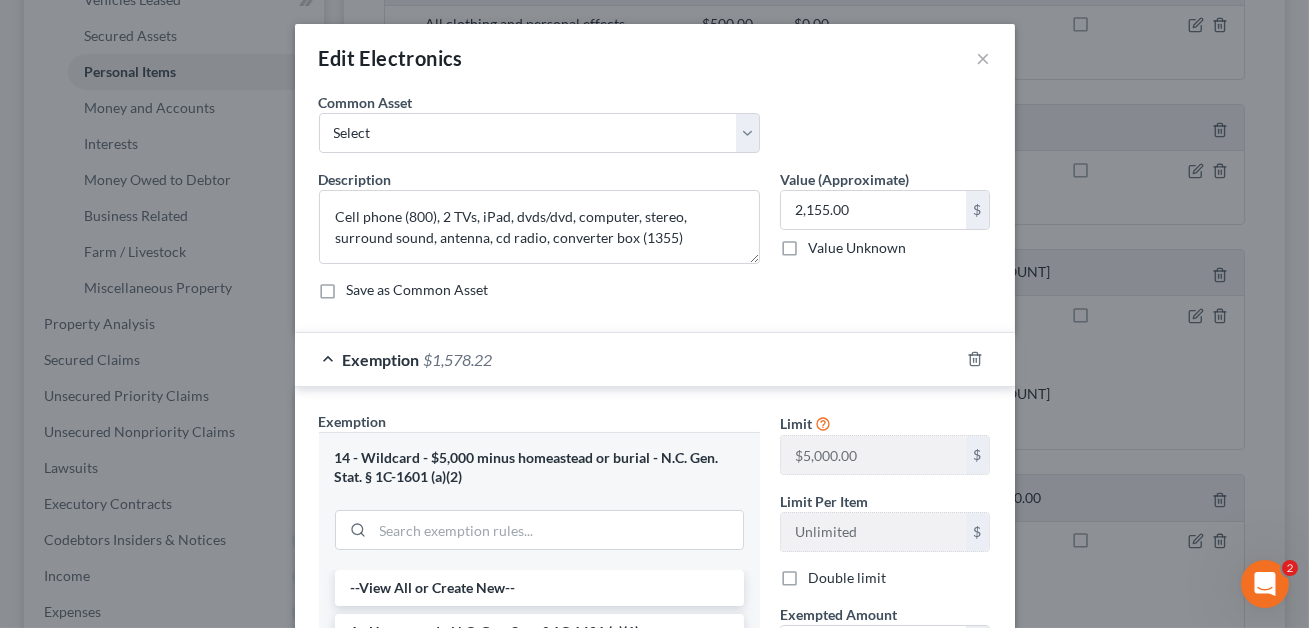 scroll, scrollTop: 0, scrollLeft: 0, axis: both 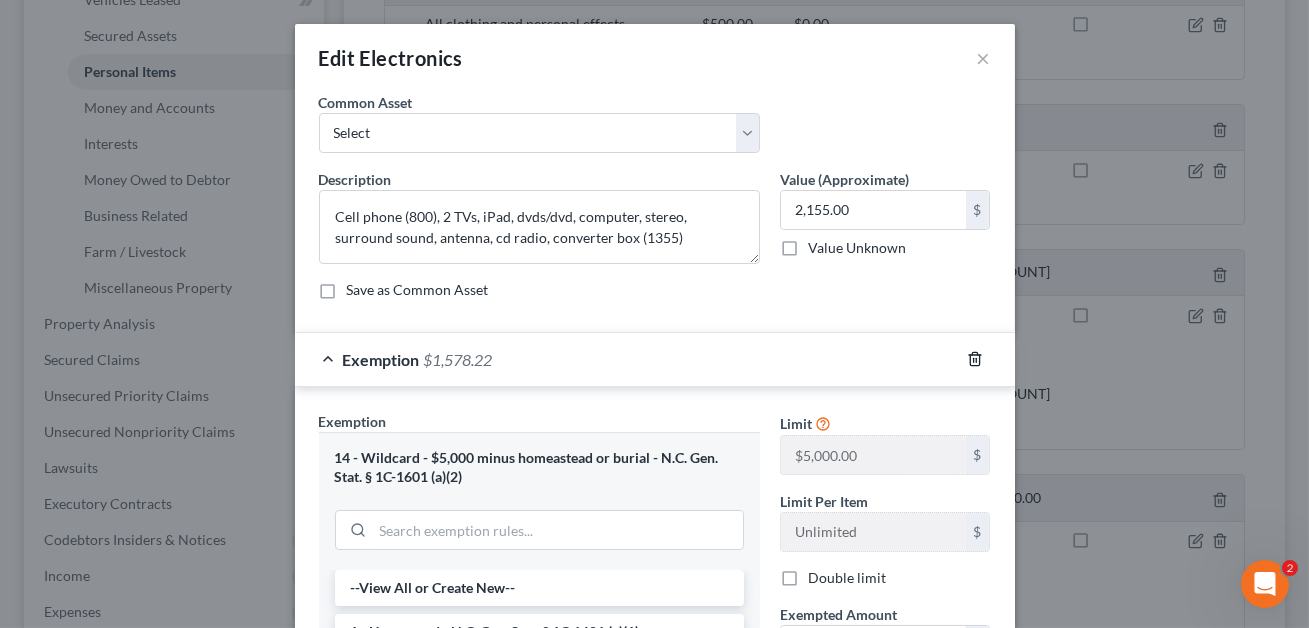 click 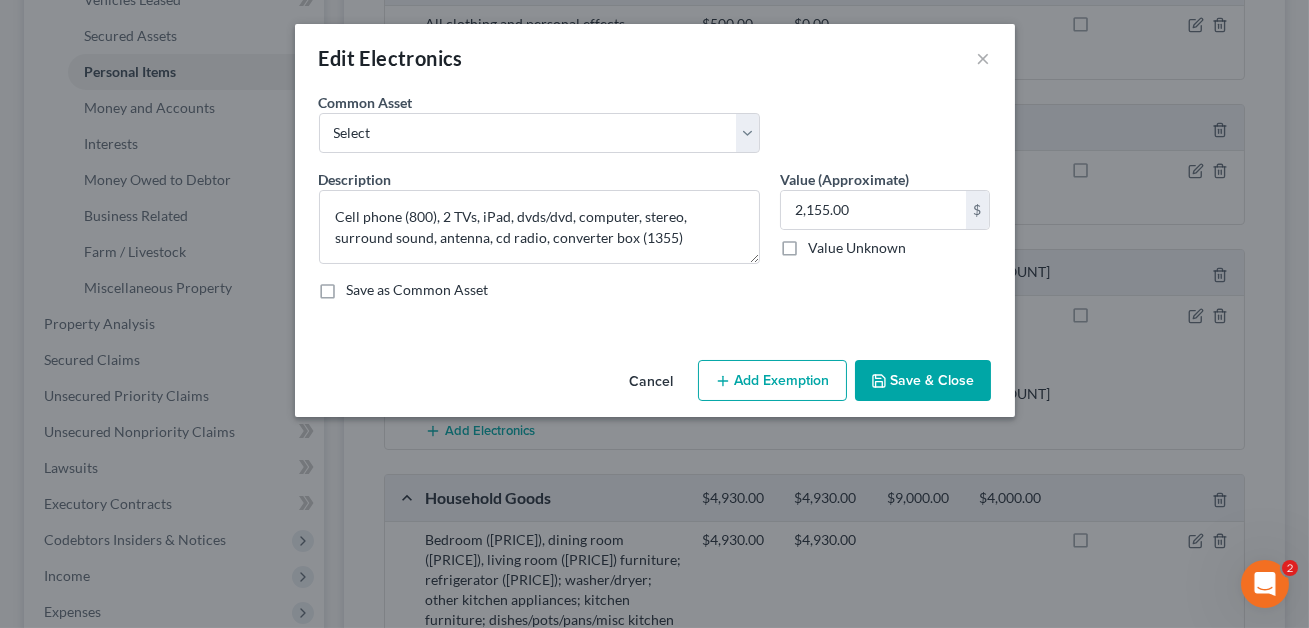 click on "Save & Close" at bounding box center (923, 381) 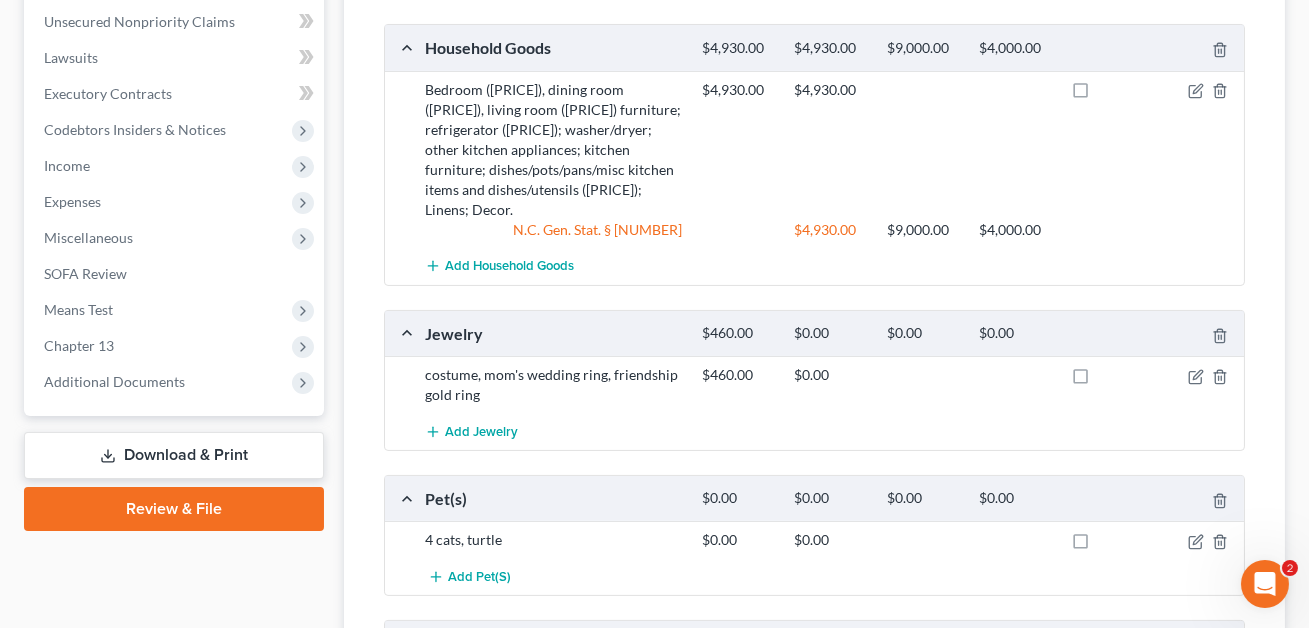 scroll, scrollTop: 850, scrollLeft: 0, axis: vertical 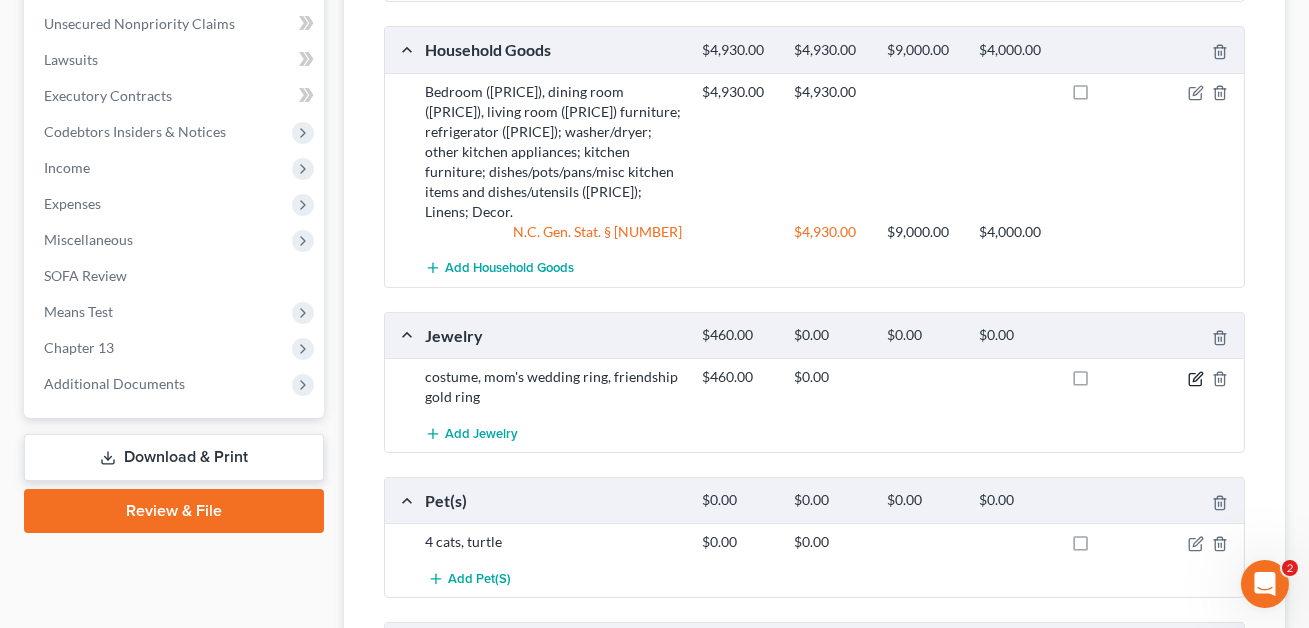 click 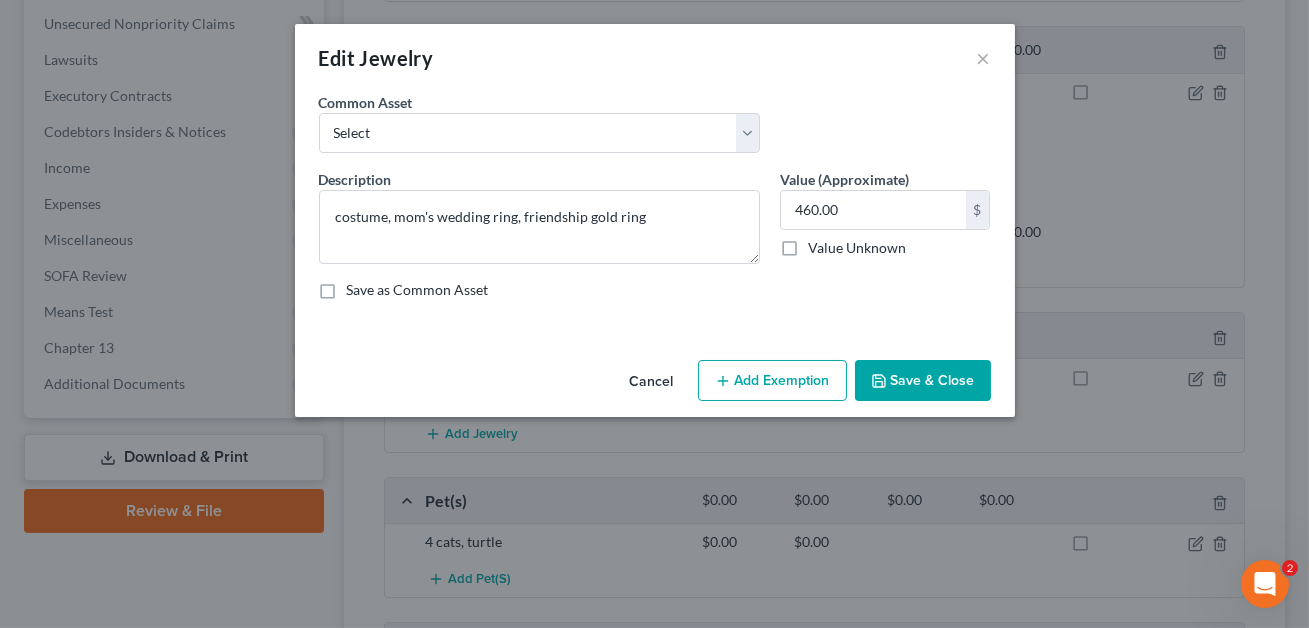 click on "Add Exemption" at bounding box center [772, 381] 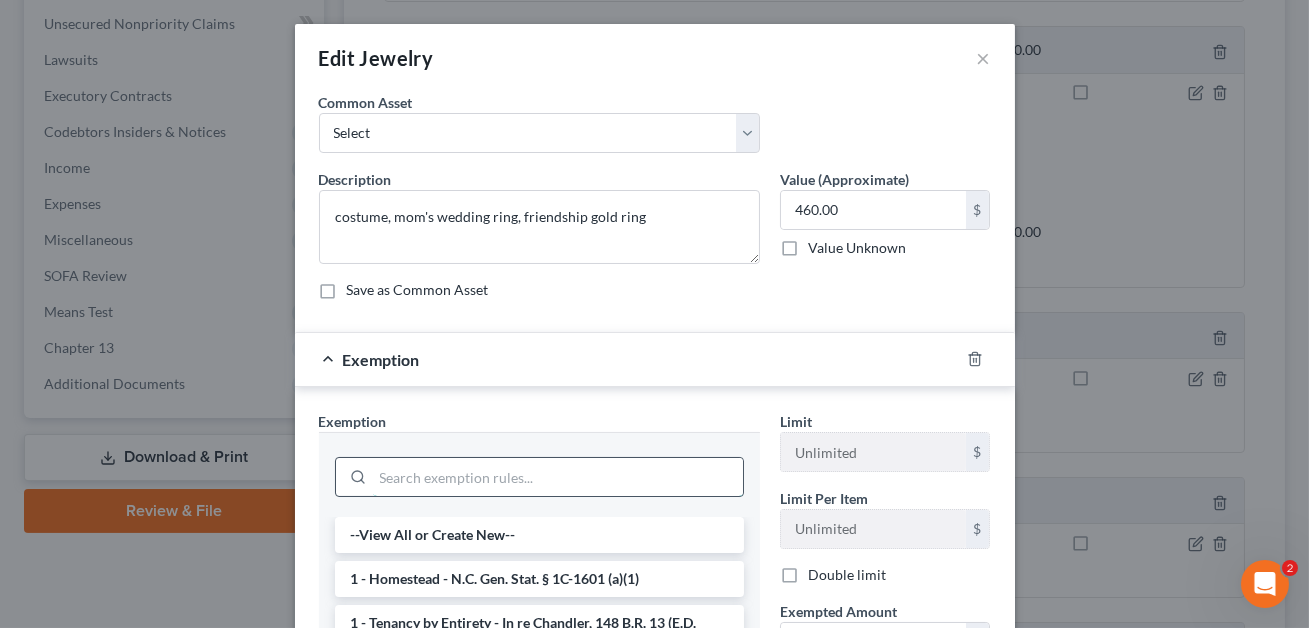click at bounding box center (558, 477) 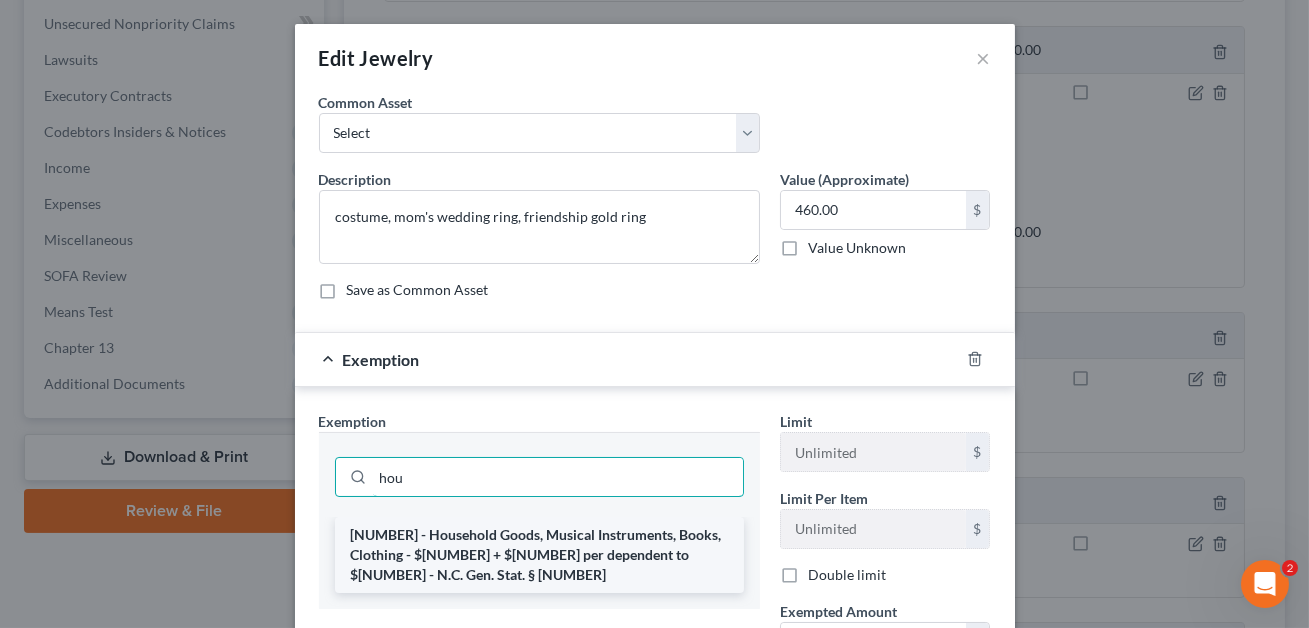 type on "hou" 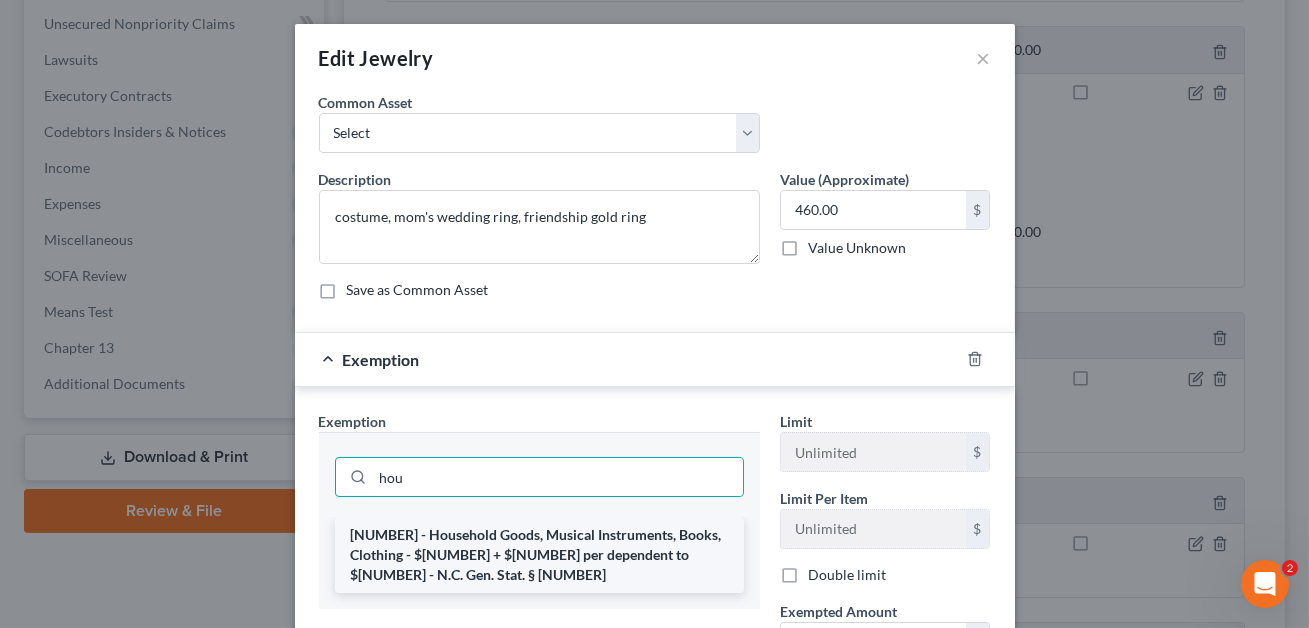 click on "[NUMBER] - Household Goods, Musical Instruments, Books, Clothing - $[NUMBER] +  $[NUMBER] per dependent to $[NUMBER] - N.C. Gen. Stat. § [NUMBER]" at bounding box center [539, 555] 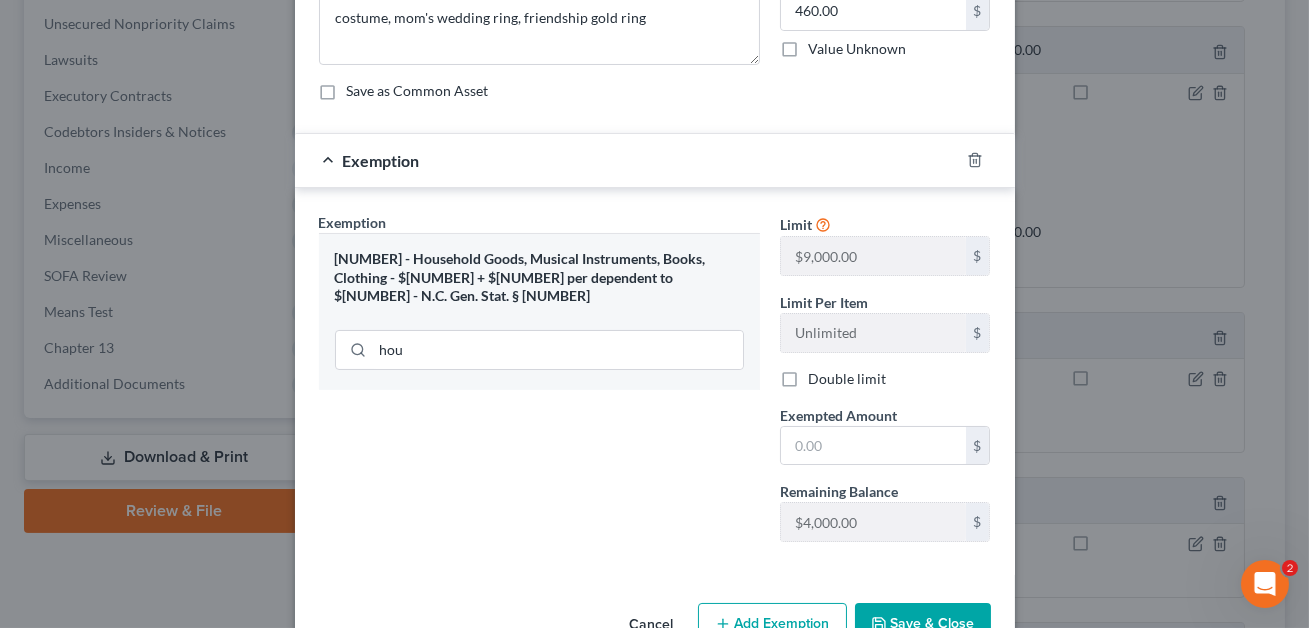 scroll, scrollTop: 254, scrollLeft: 0, axis: vertical 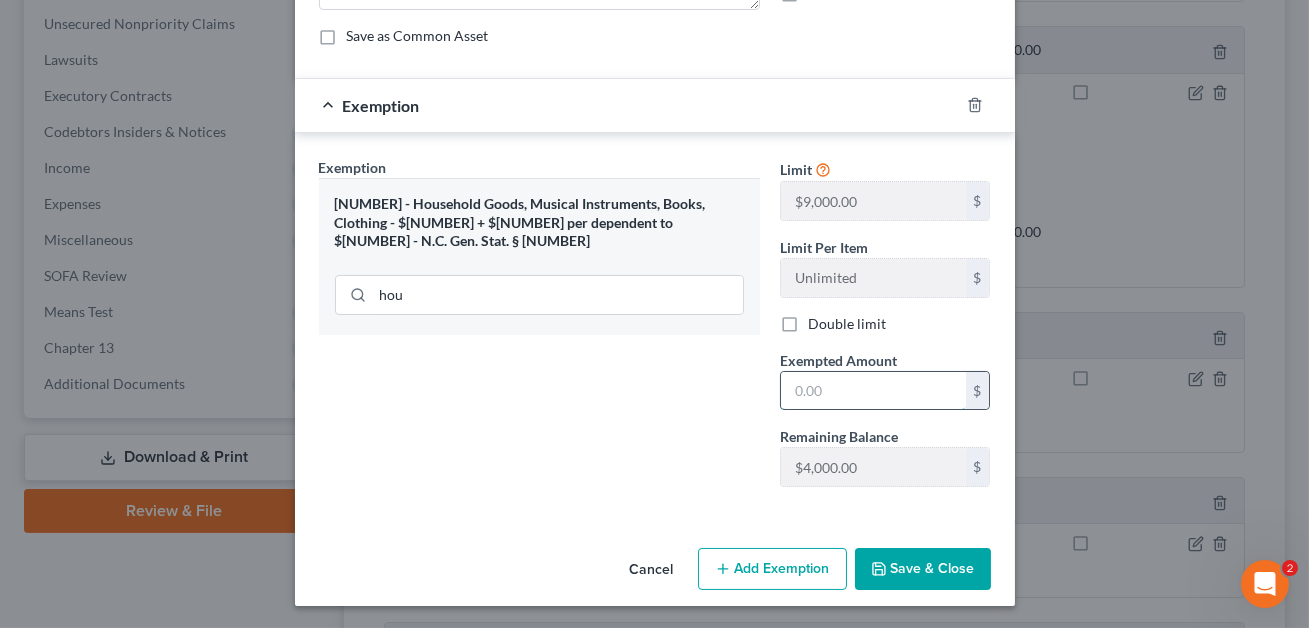 click at bounding box center (873, 391) 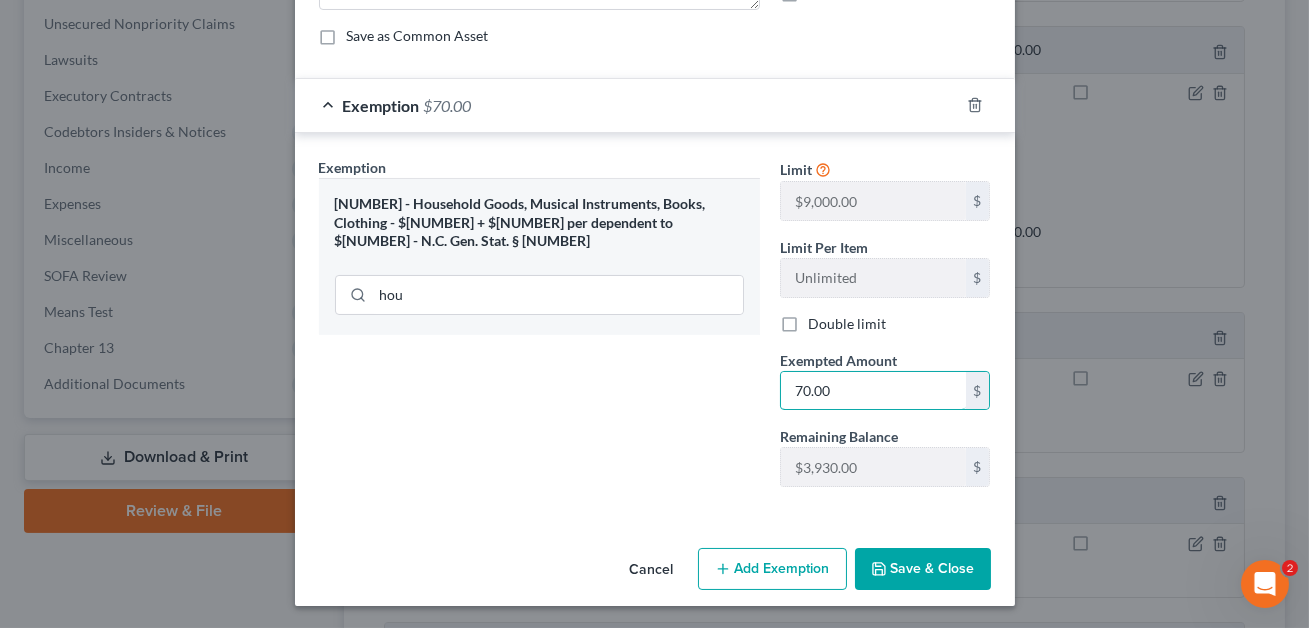 type on "70.00" 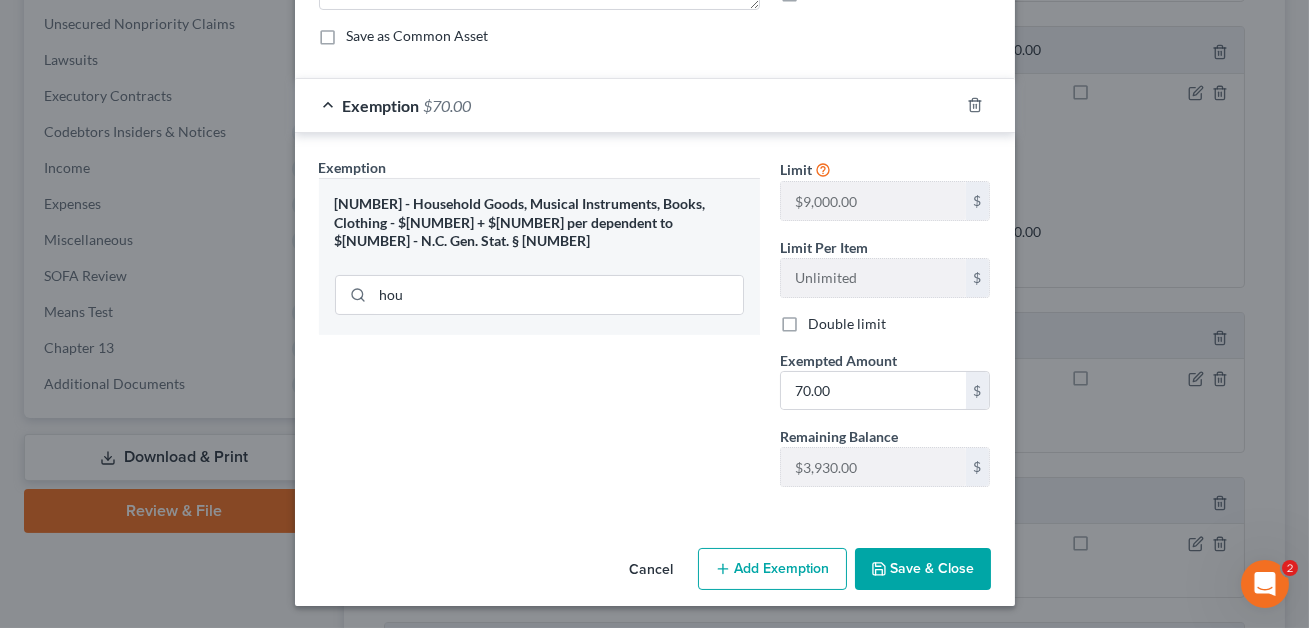 click on "Save & Close" at bounding box center (923, 569) 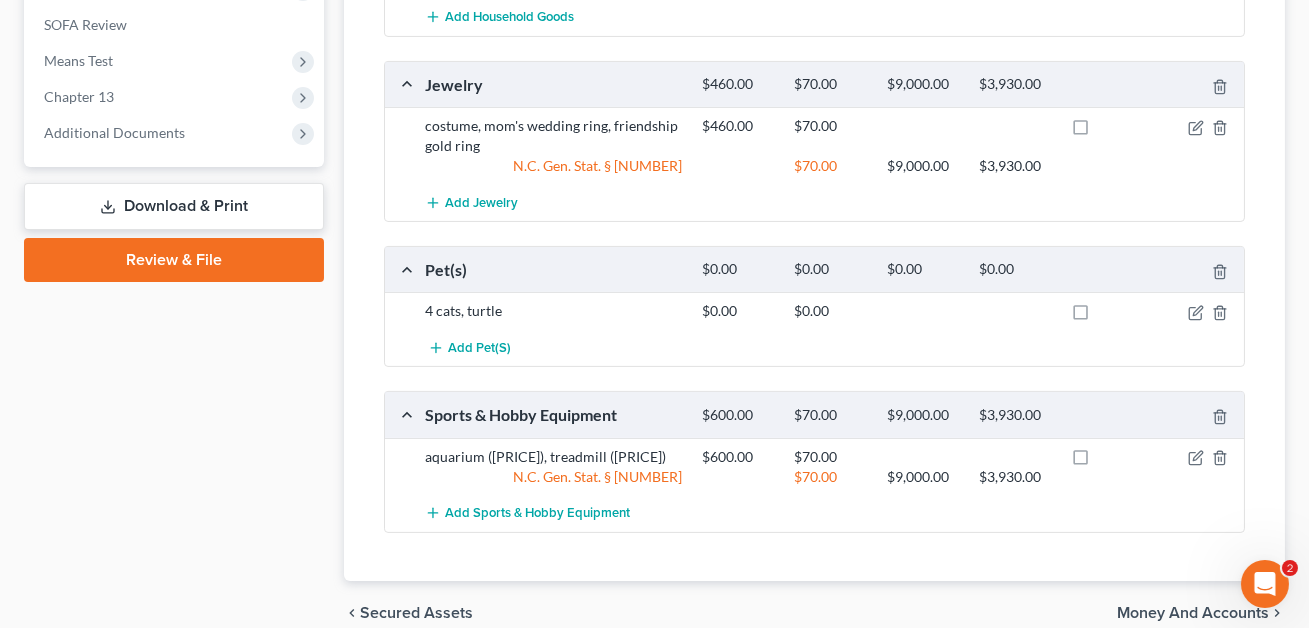 scroll, scrollTop: 1106, scrollLeft: 0, axis: vertical 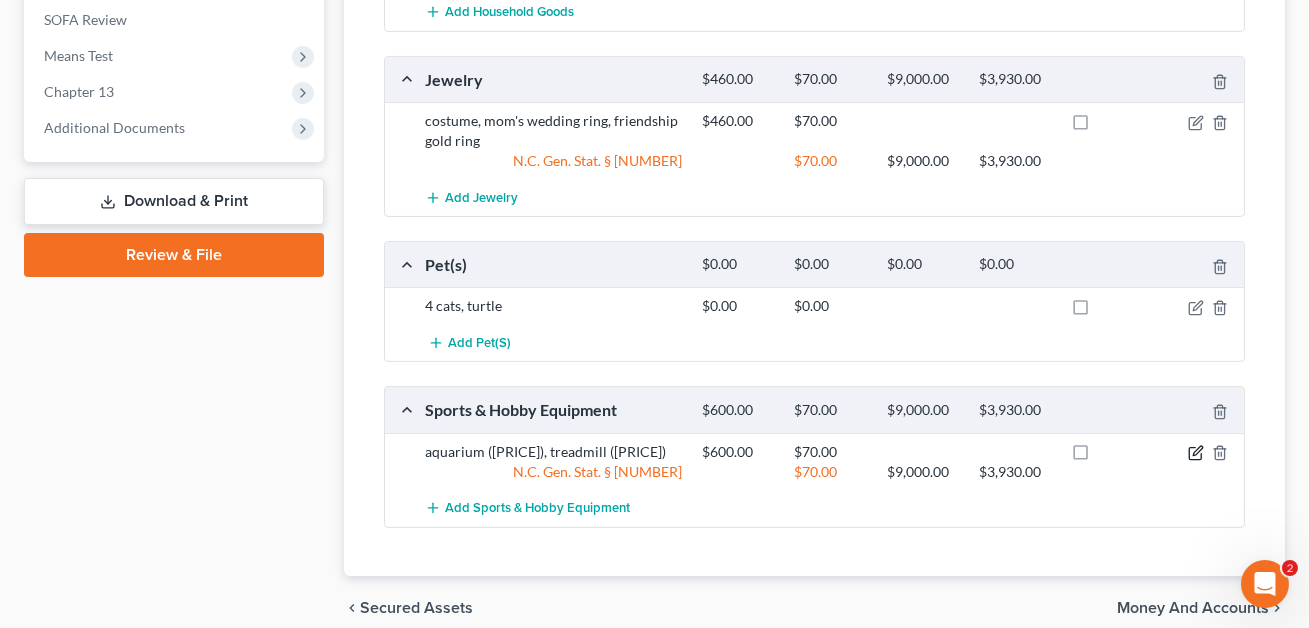 click 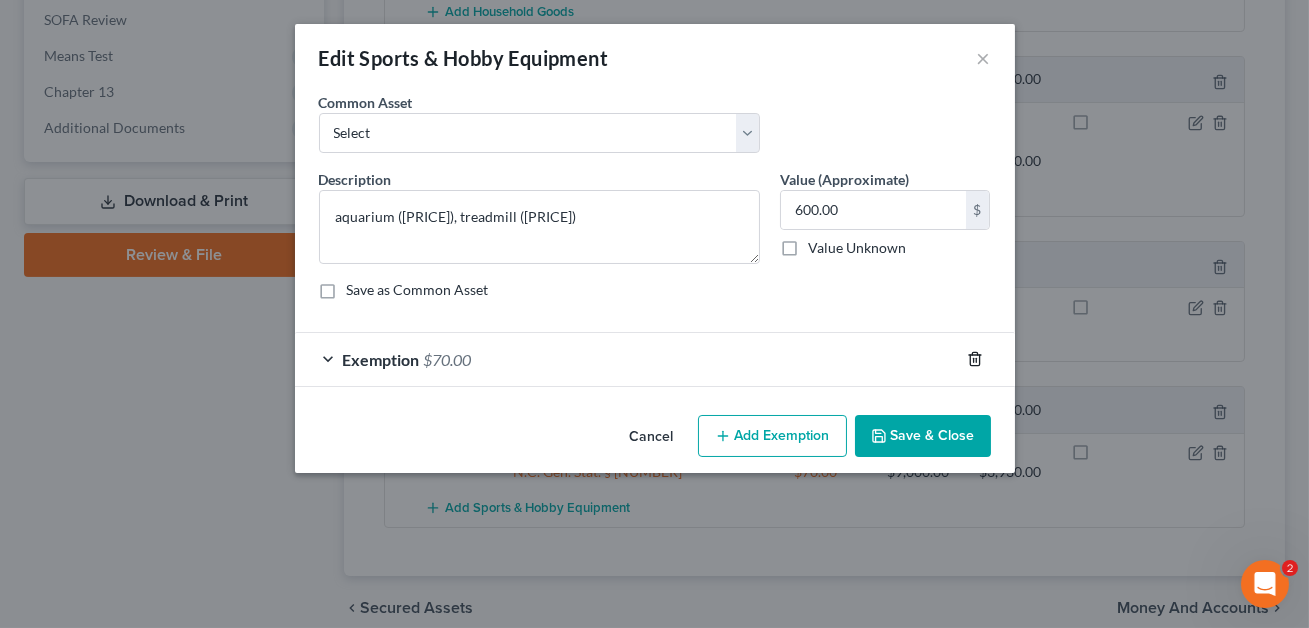 click 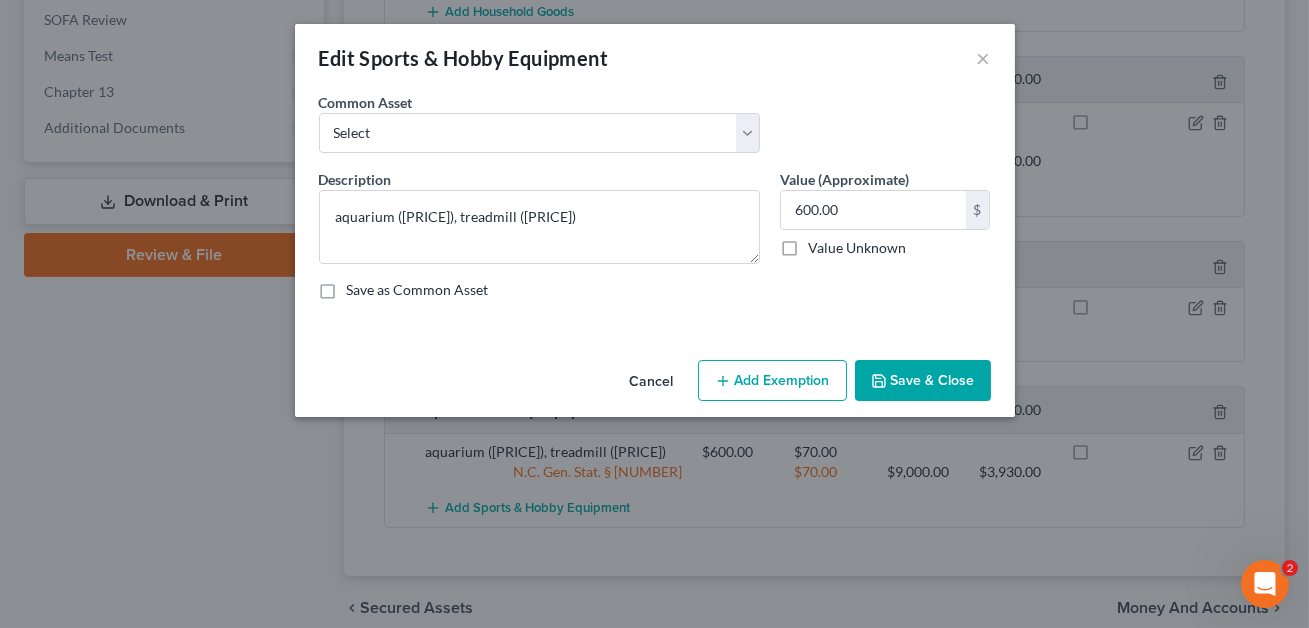click on "Save & Close" at bounding box center (923, 381) 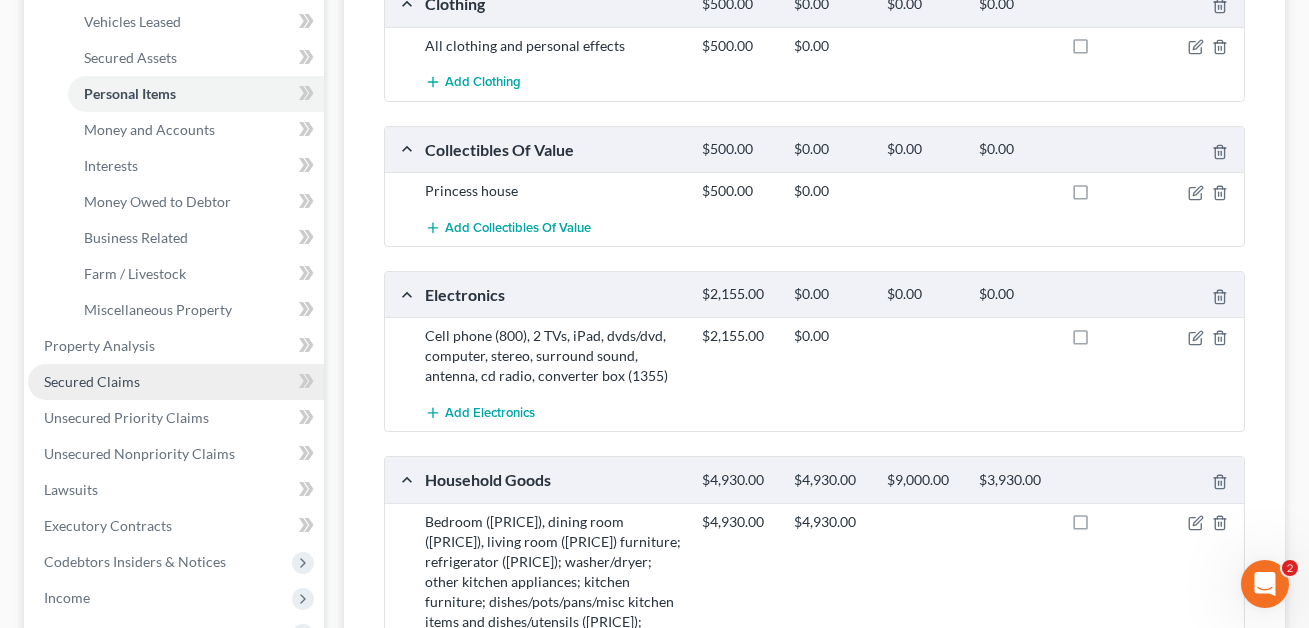 scroll, scrollTop: 417, scrollLeft: 0, axis: vertical 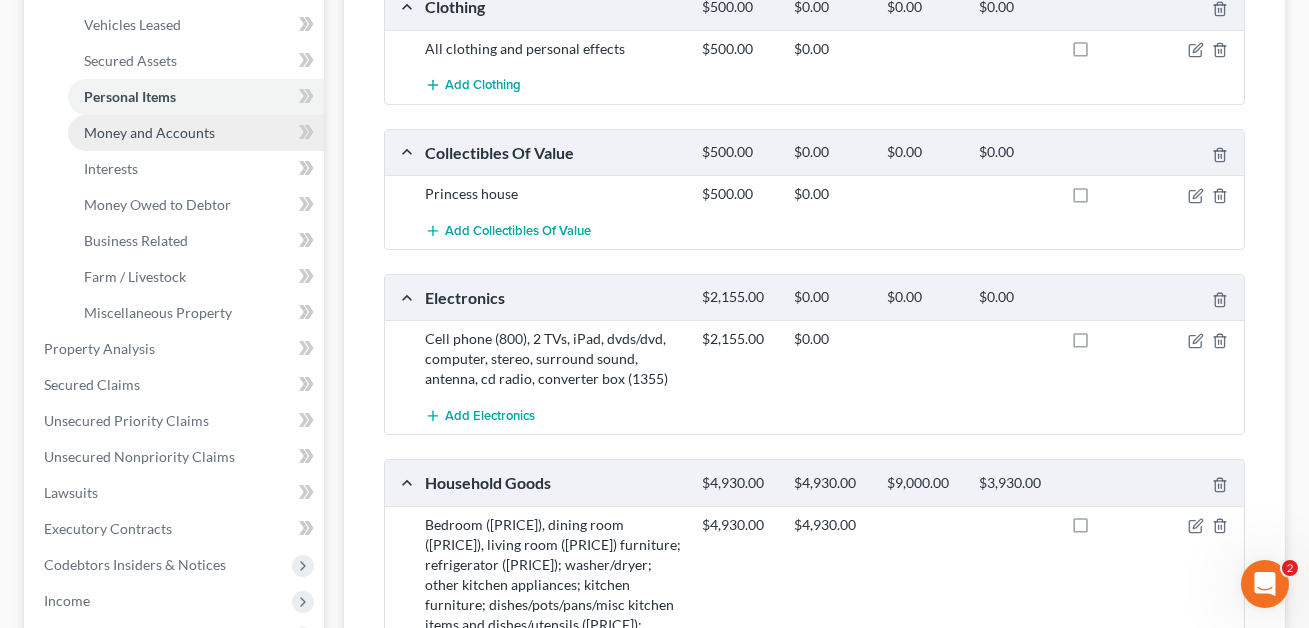 click on "Money and Accounts" at bounding box center (149, 132) 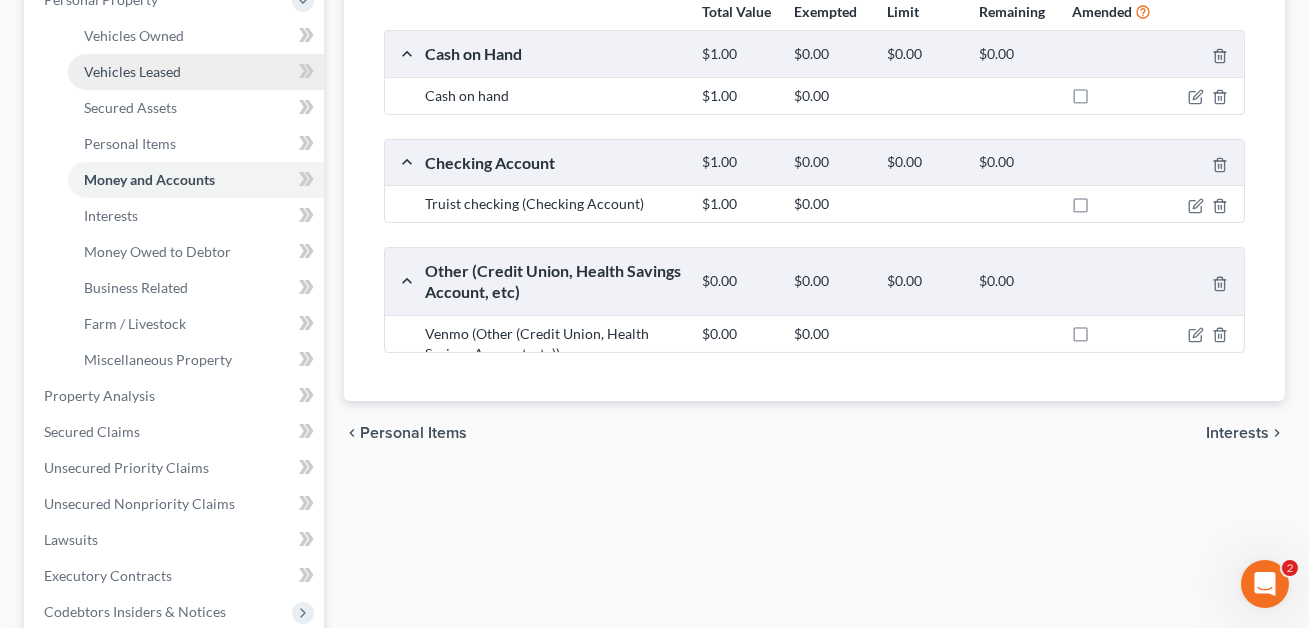 scroll, scrollTop: 0, scrollLeft: 0, axis: both 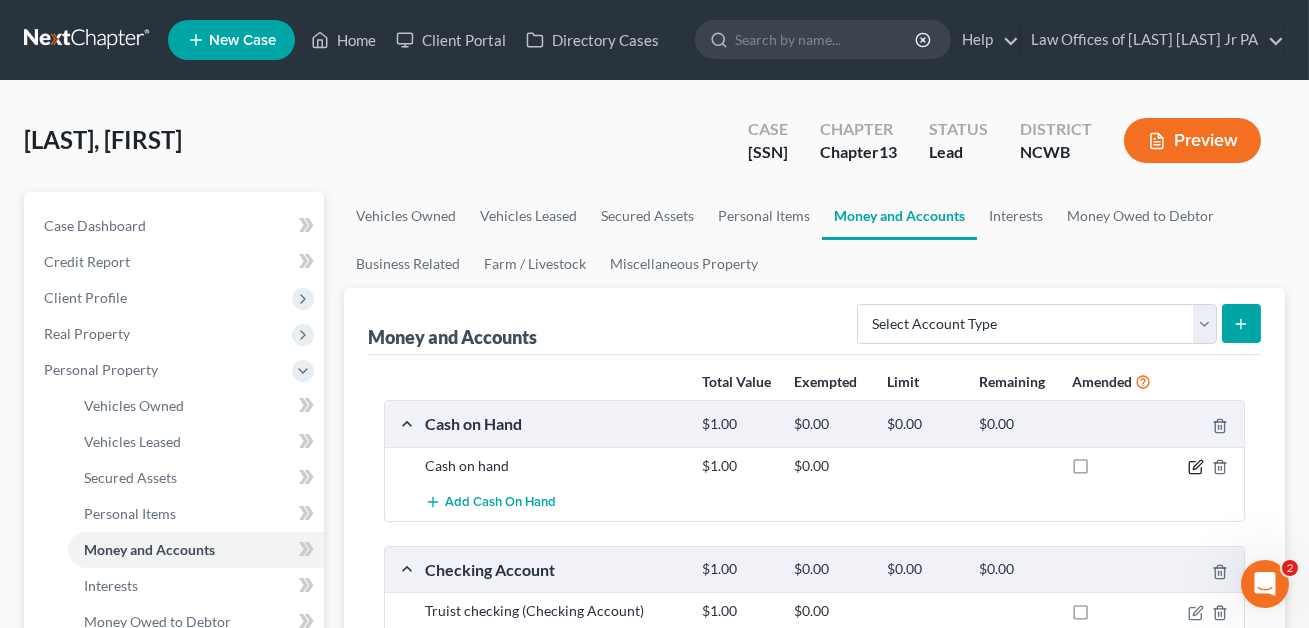 click 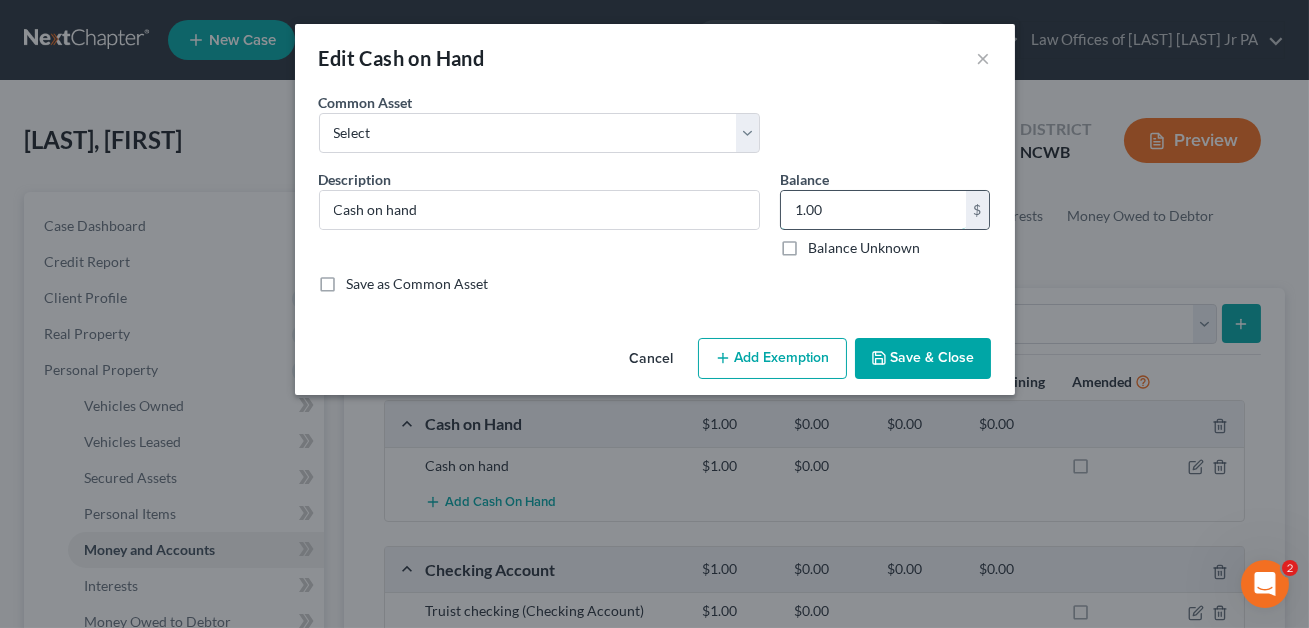 click on "1.00" at bounding box center [873, 210] 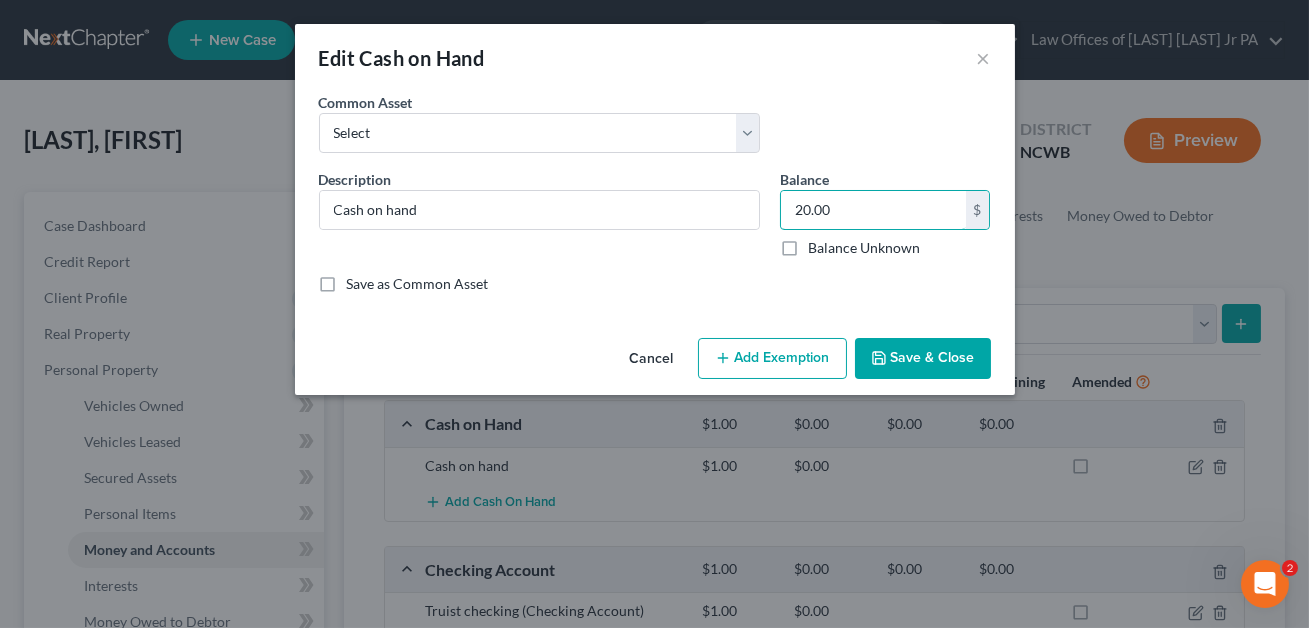 type on "20.00" 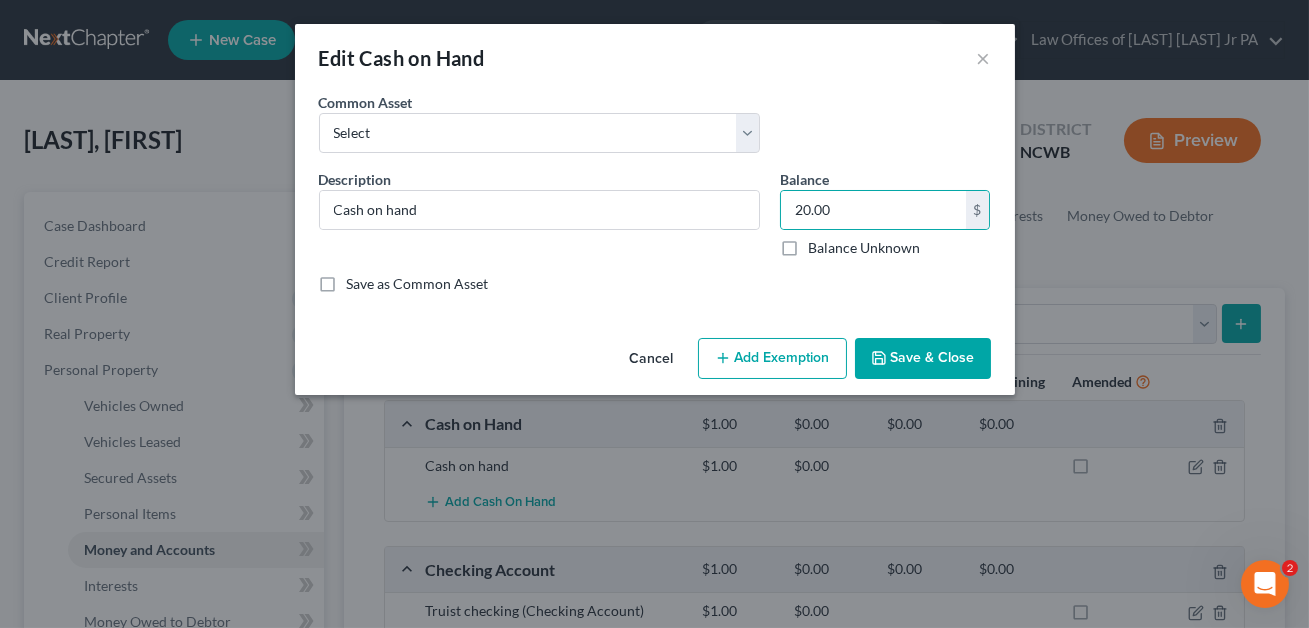 click on "Save & Close" at bounding box center (923, 359) 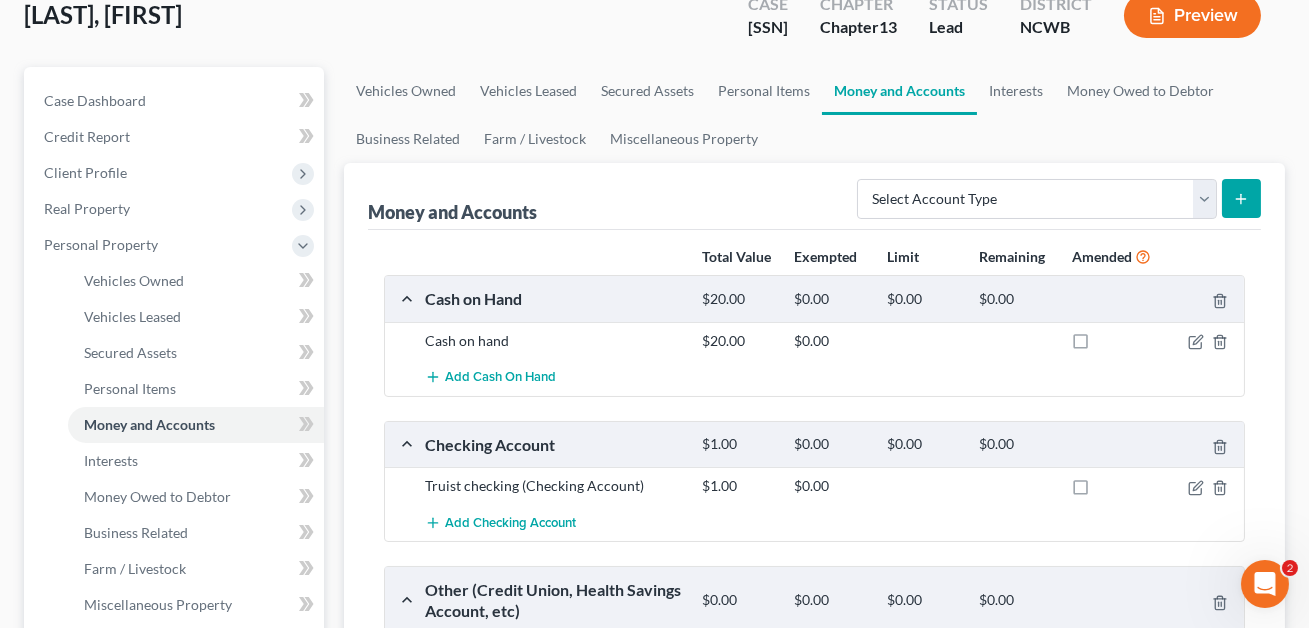scroll, scrollTop: 128, scrollLeft: 0, axis: vertical 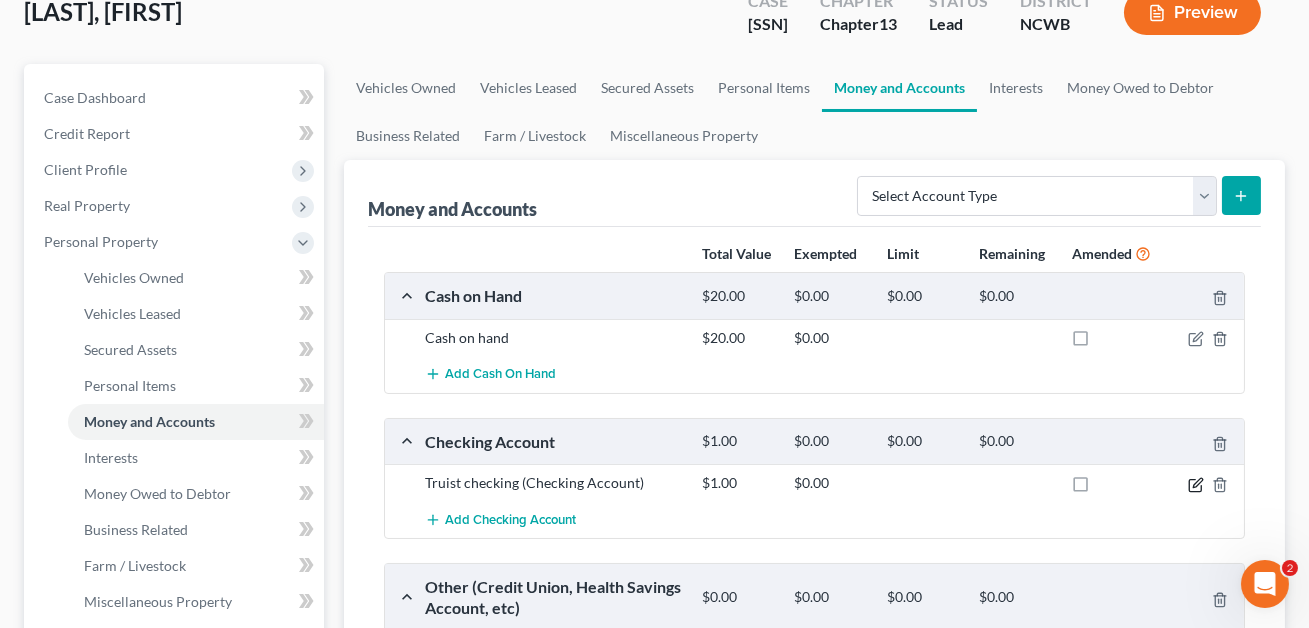 click 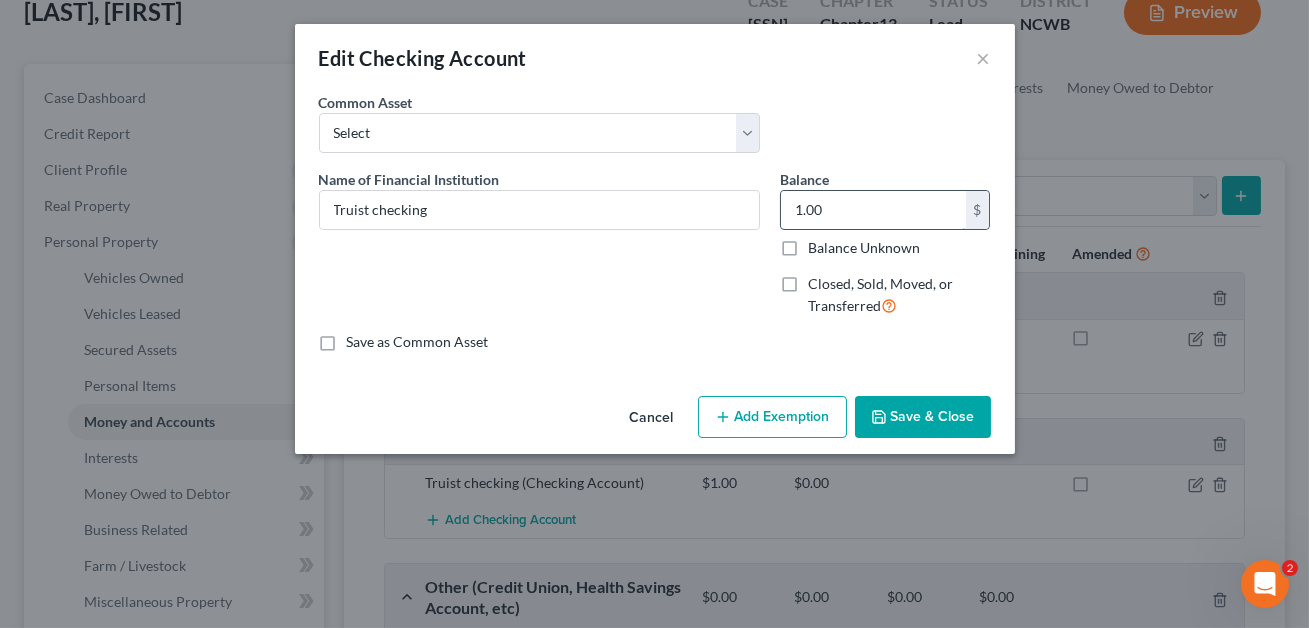 click on "1.00" at bounding box center [873, 210] 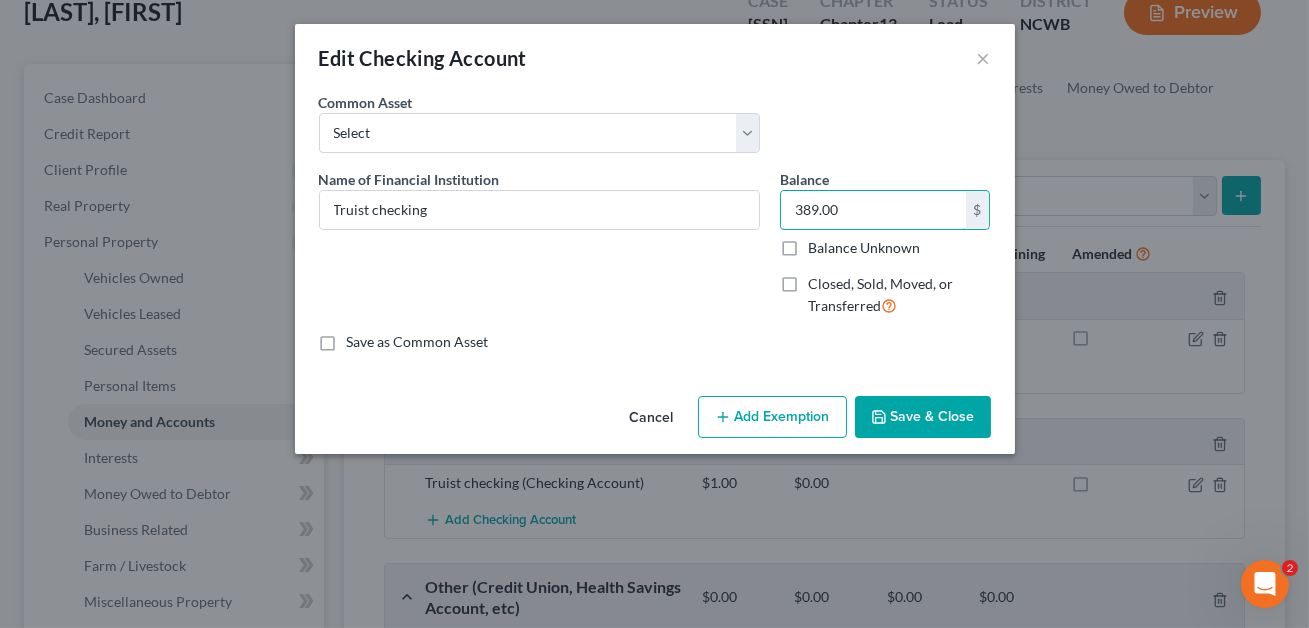 type on "389.00" 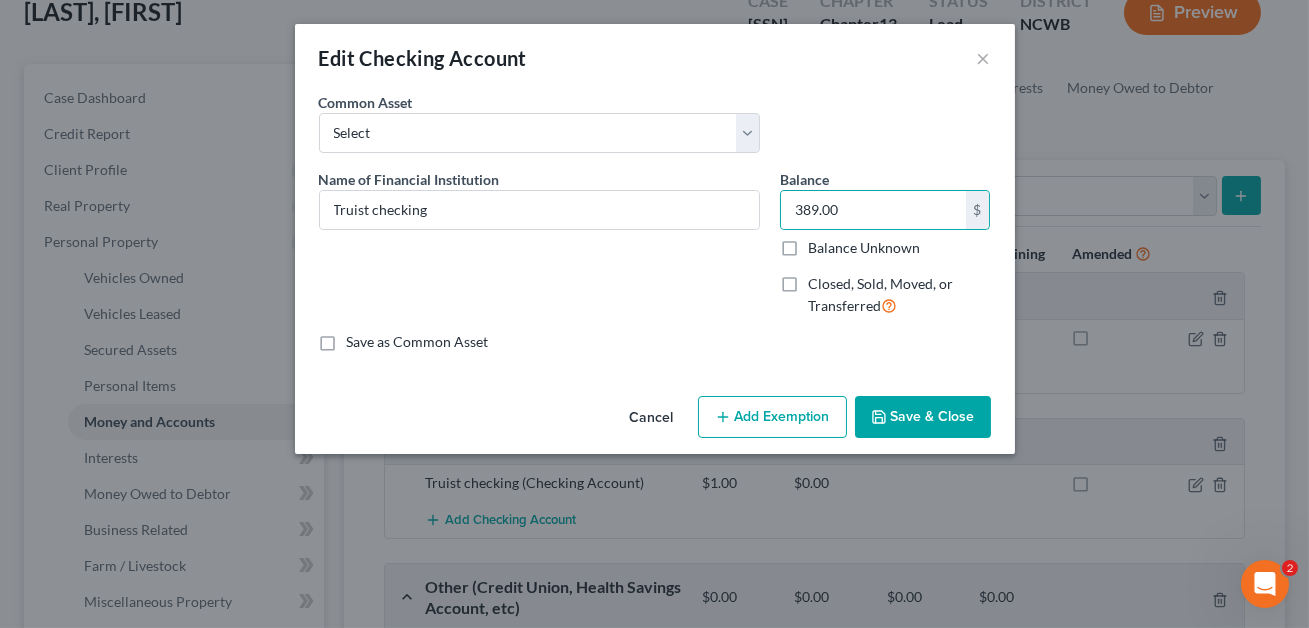 click on "Save & Close" at bounding box center (923, 417) 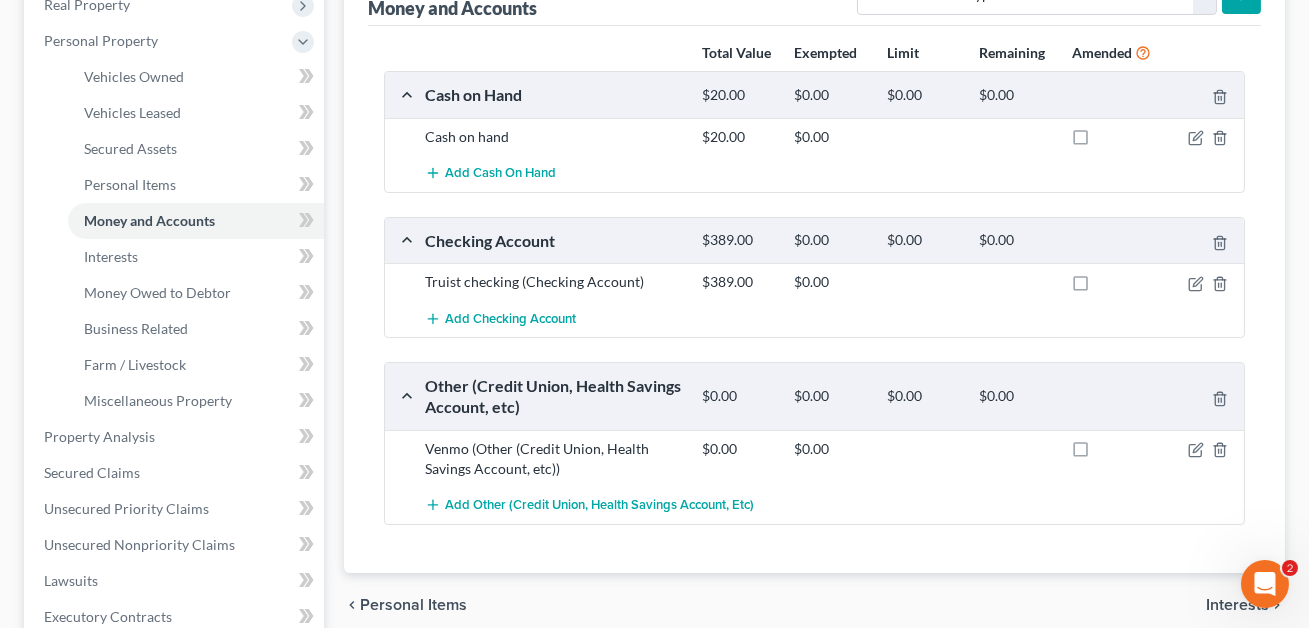scroll, scrollTop: 361, scrollLeft: 0, axis: vertical 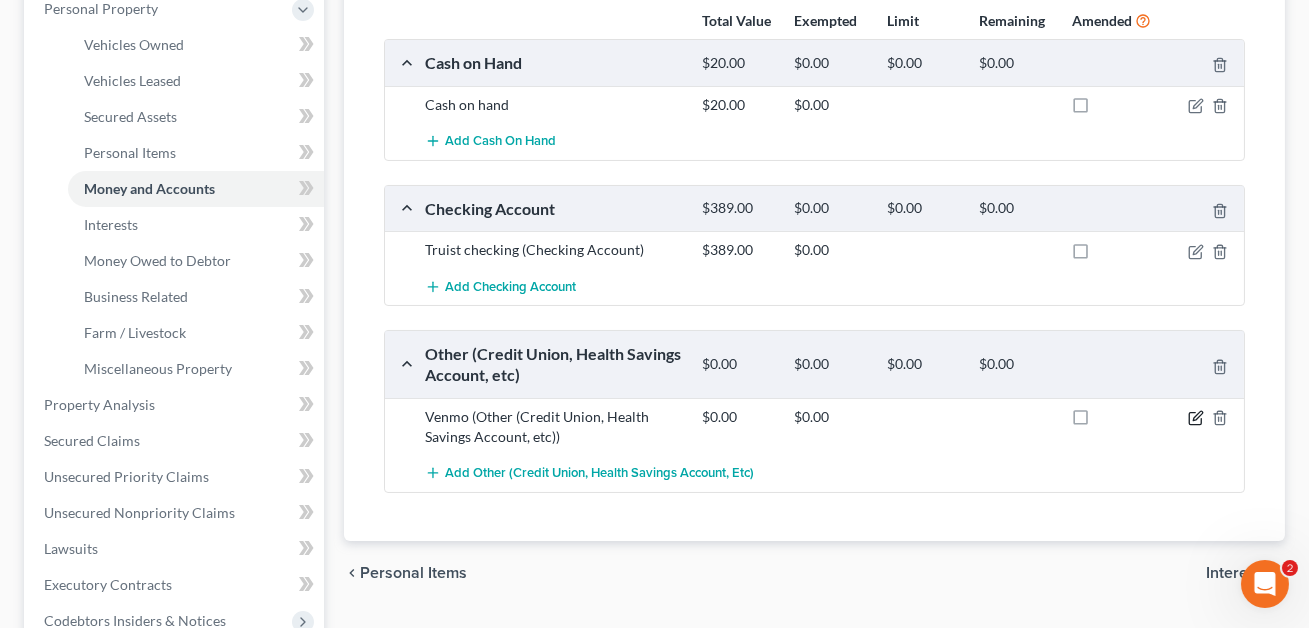 click 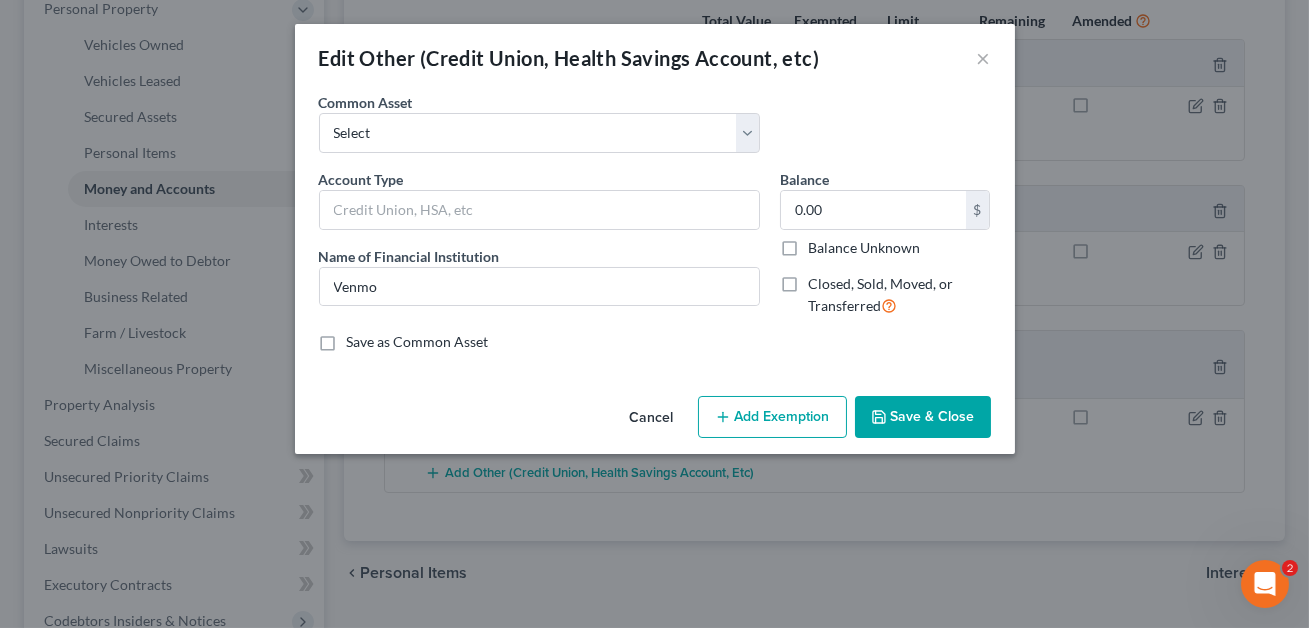 click on "Save & Close" at bounding box center (923, 417) 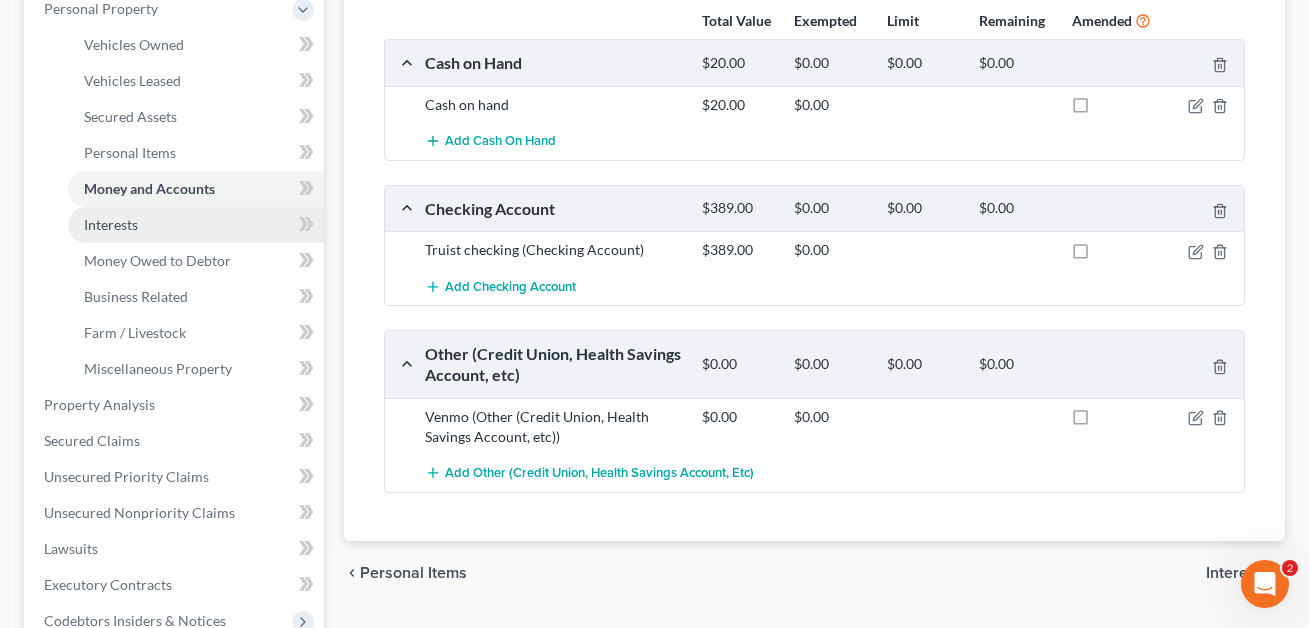 click on "Interests" at bounding box center [196, 225] 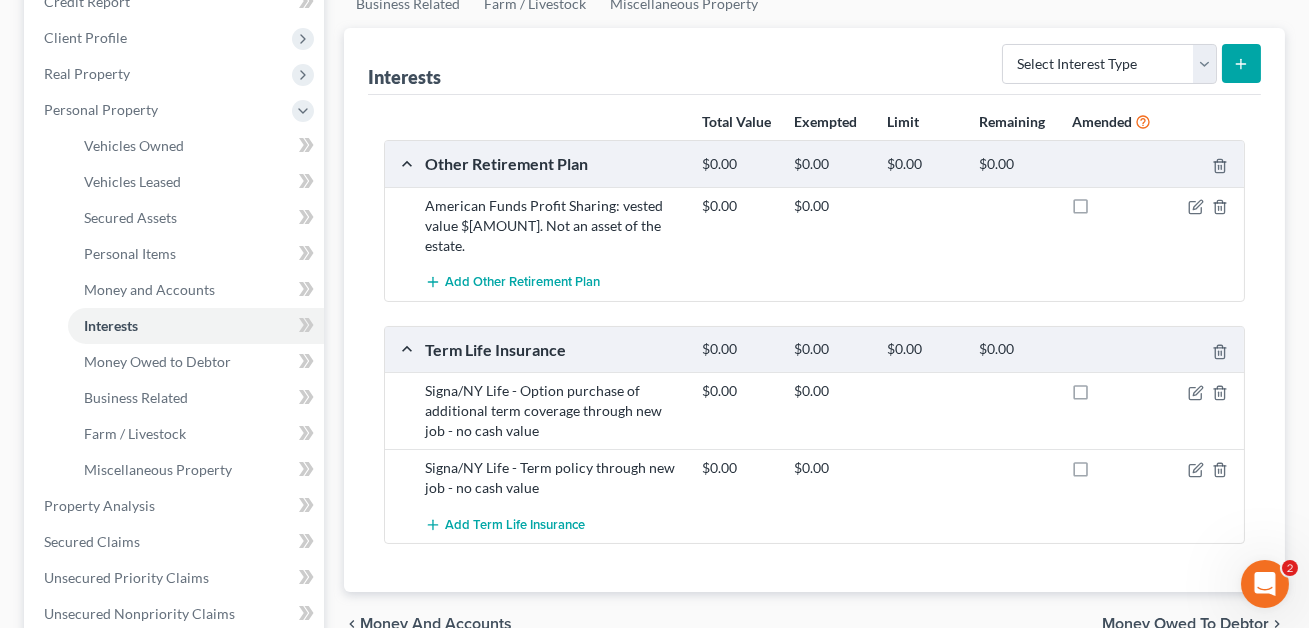 scroll, scrollTop: 252, scrollLeft: 0, axis: vertical 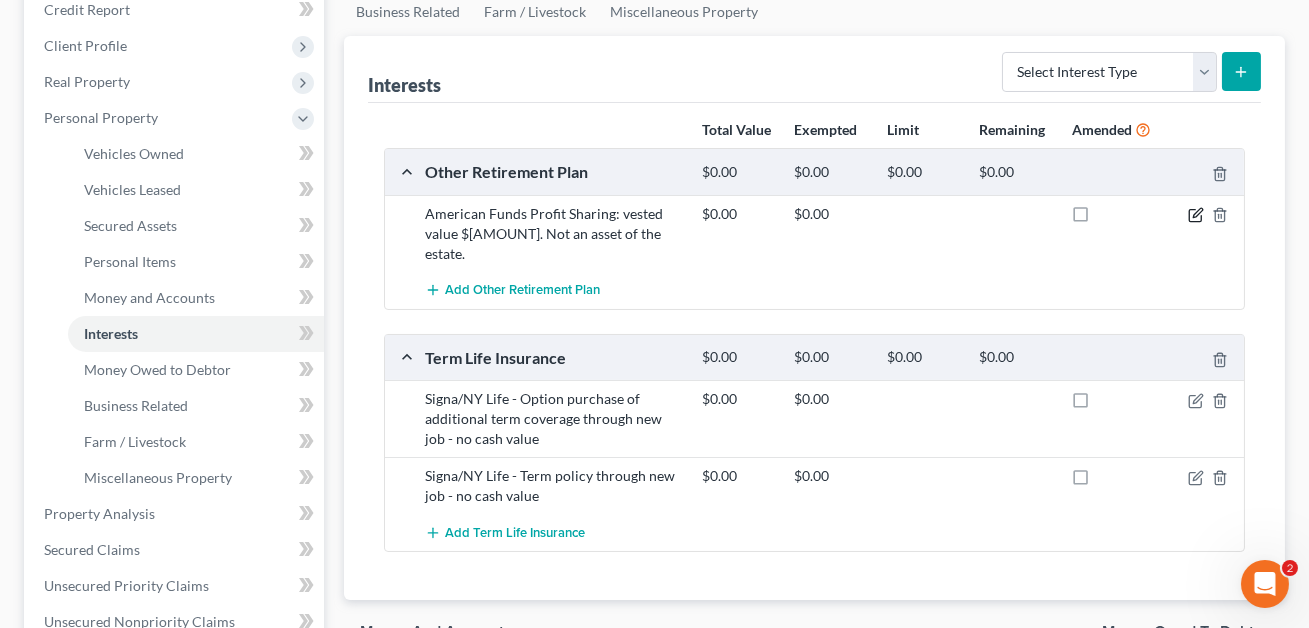 click 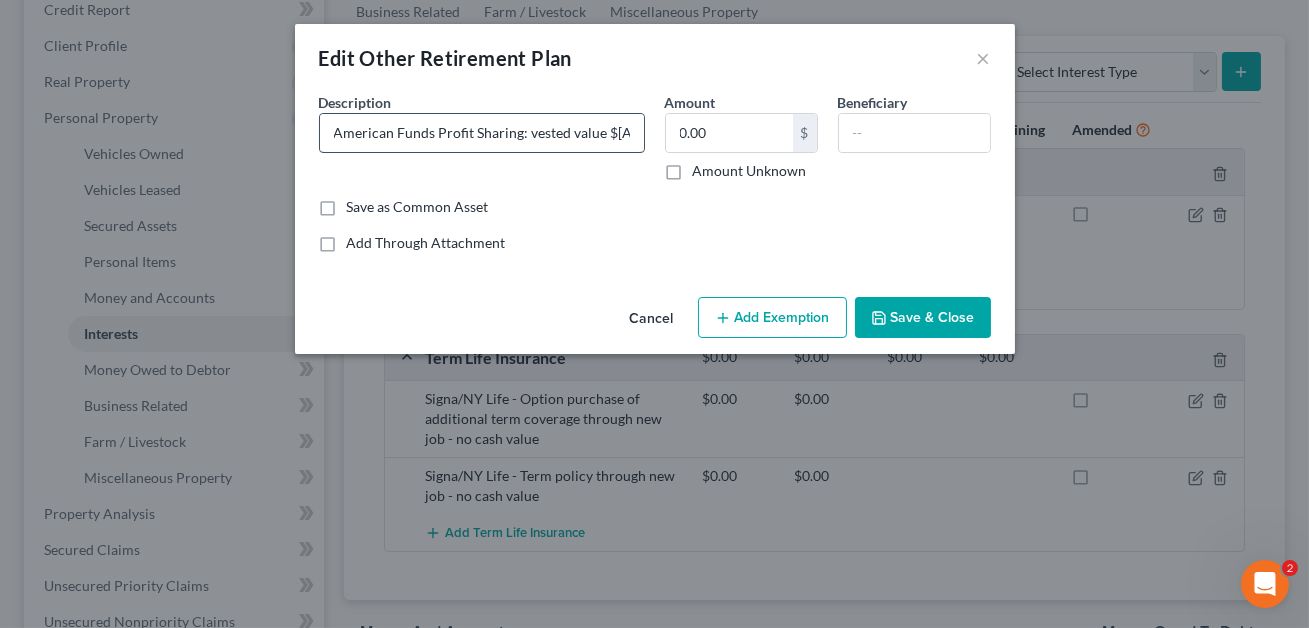 scroll, scrollTop: 0, scrollLeft: 49, axis: horizontal 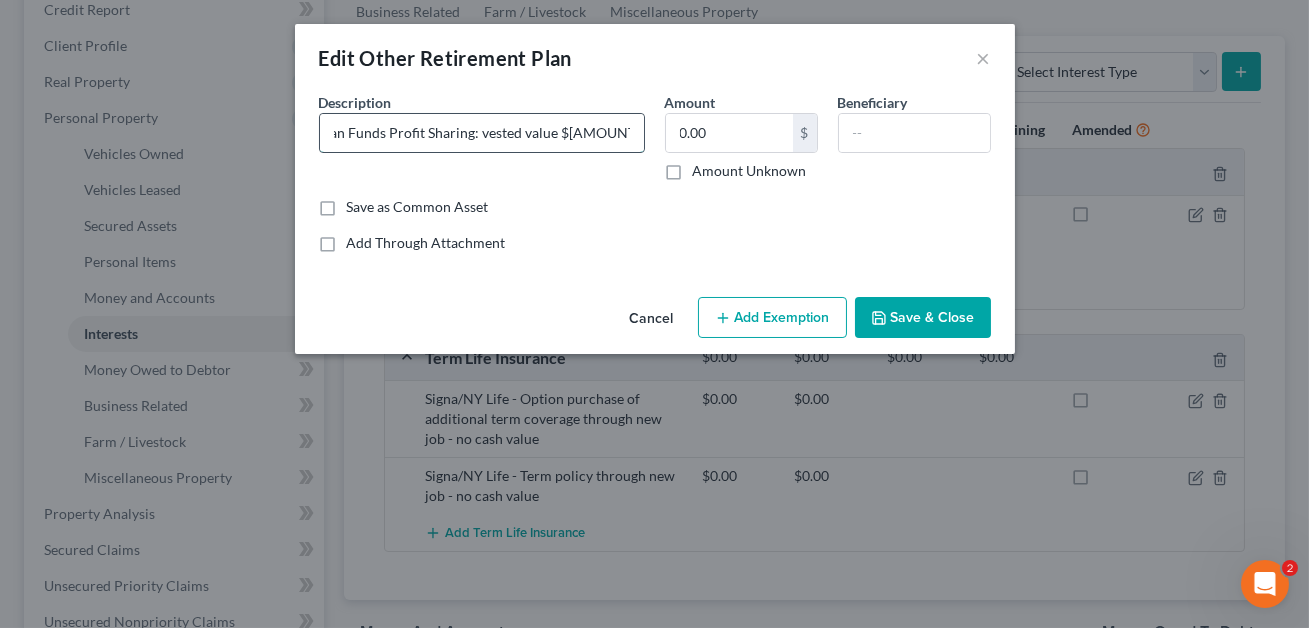 click on "American Funds Profit Sharing: vested value $[AMOUNT]. Not an asset of the estate." at bounding box center [482, 133] 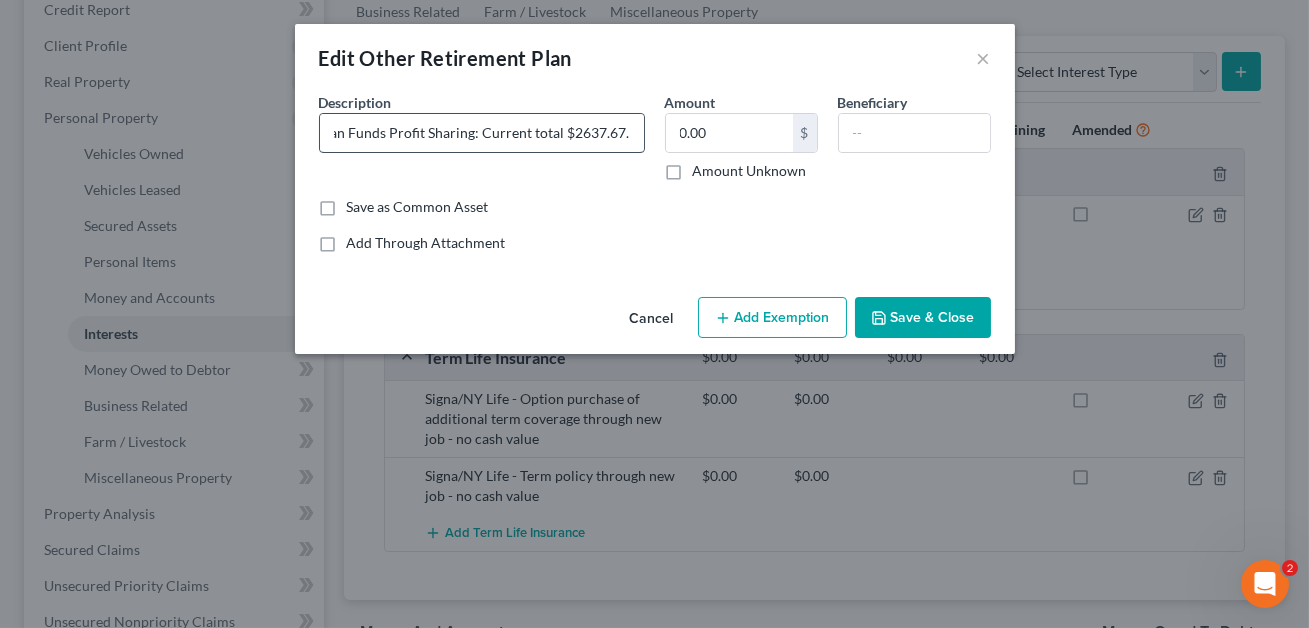 scroll, scrollTop: 0, scrollLeft: 199, axis: horizontal 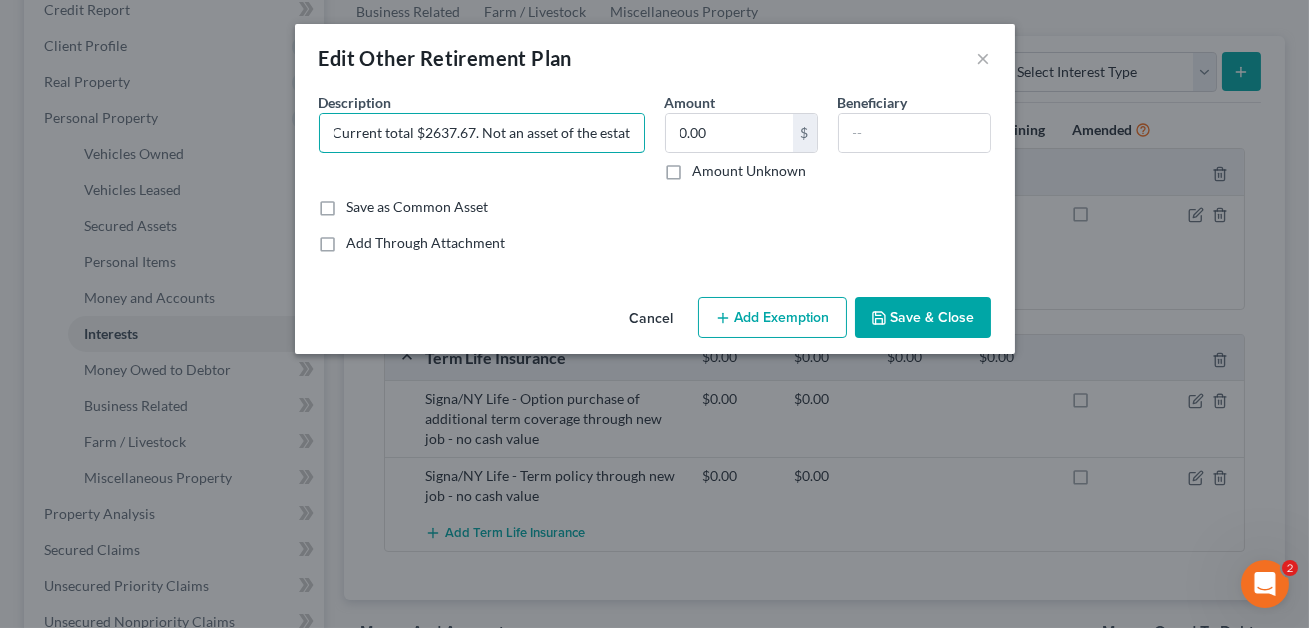 type on "American Funds Profit Sharing: Current total $2637.67. Not an asset of the estate." 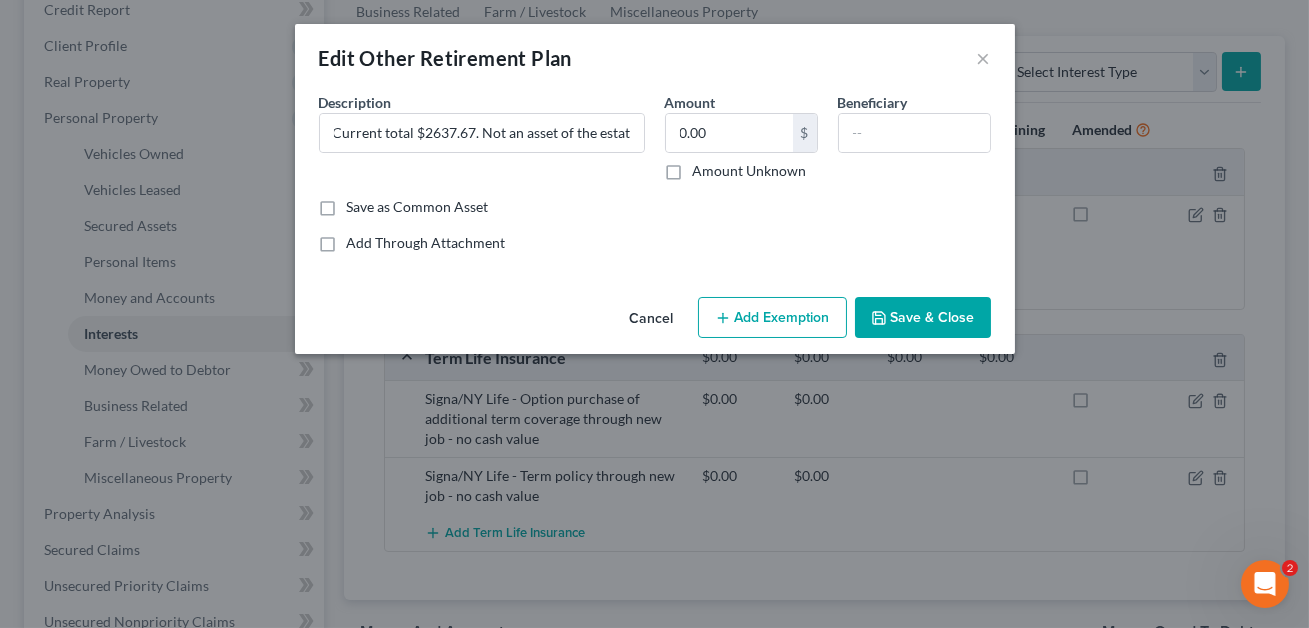click on "Save & Close" at bounding box center [923, 318] 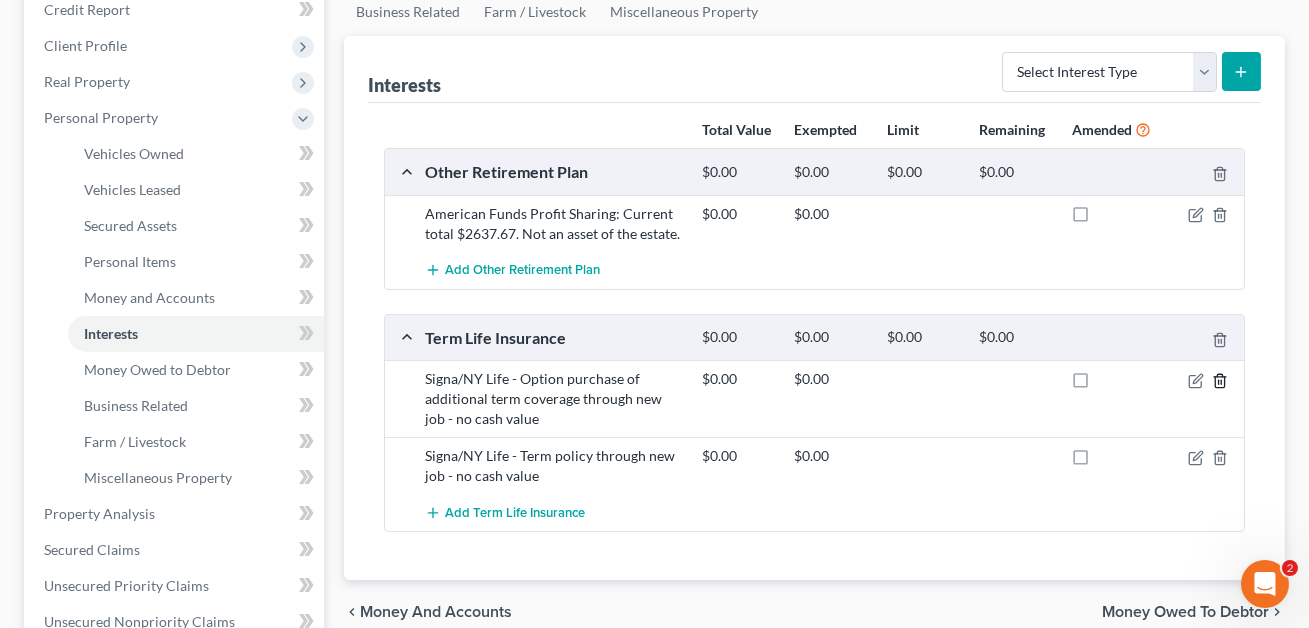 click 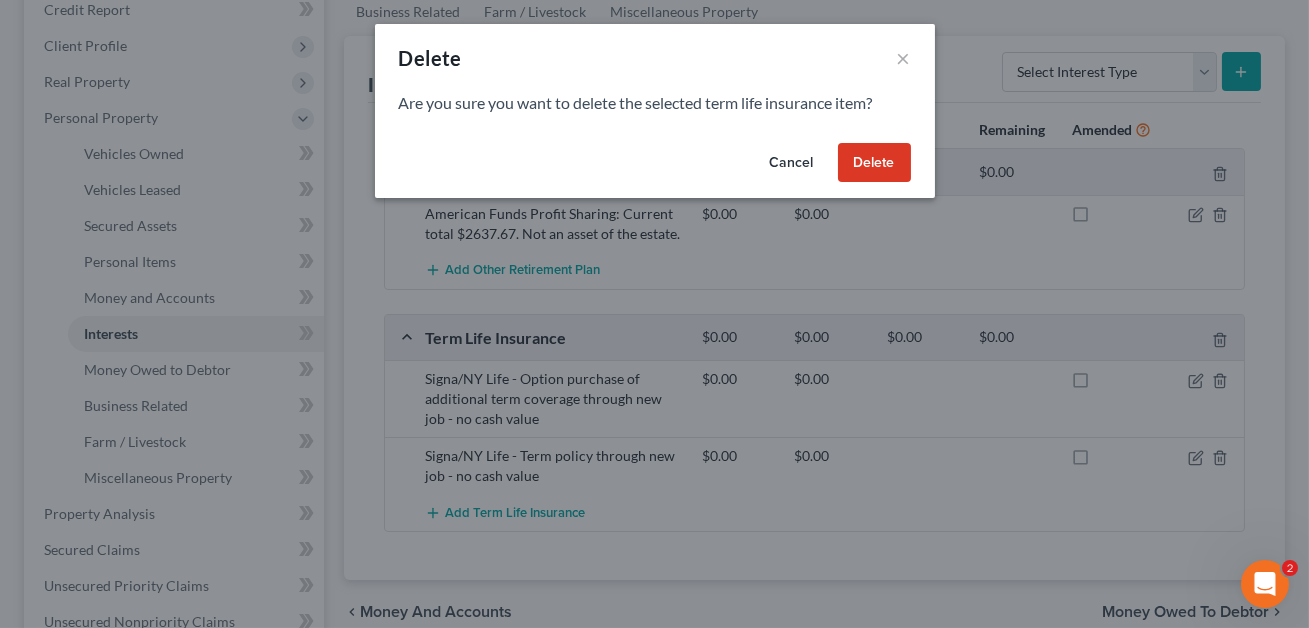 click on "Delete" at bounding box center (874, 163) 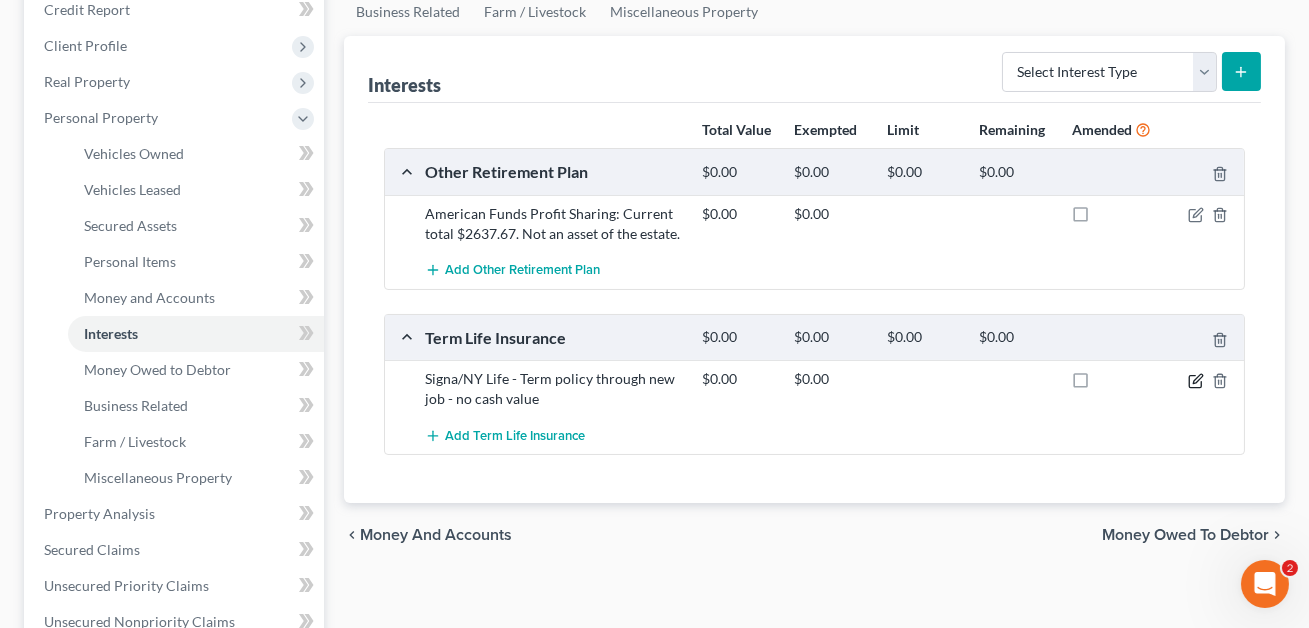 click 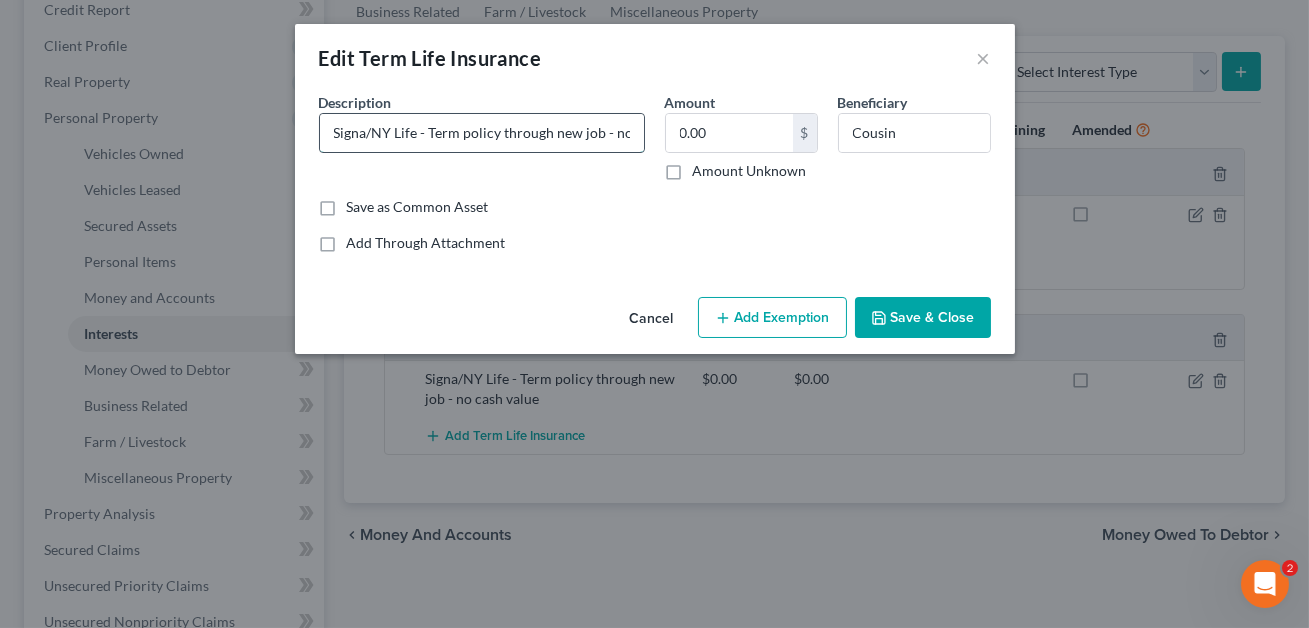 click on "Signa/NY Life - Term policy through new job - no cash value" at bounding box center [482, 133] 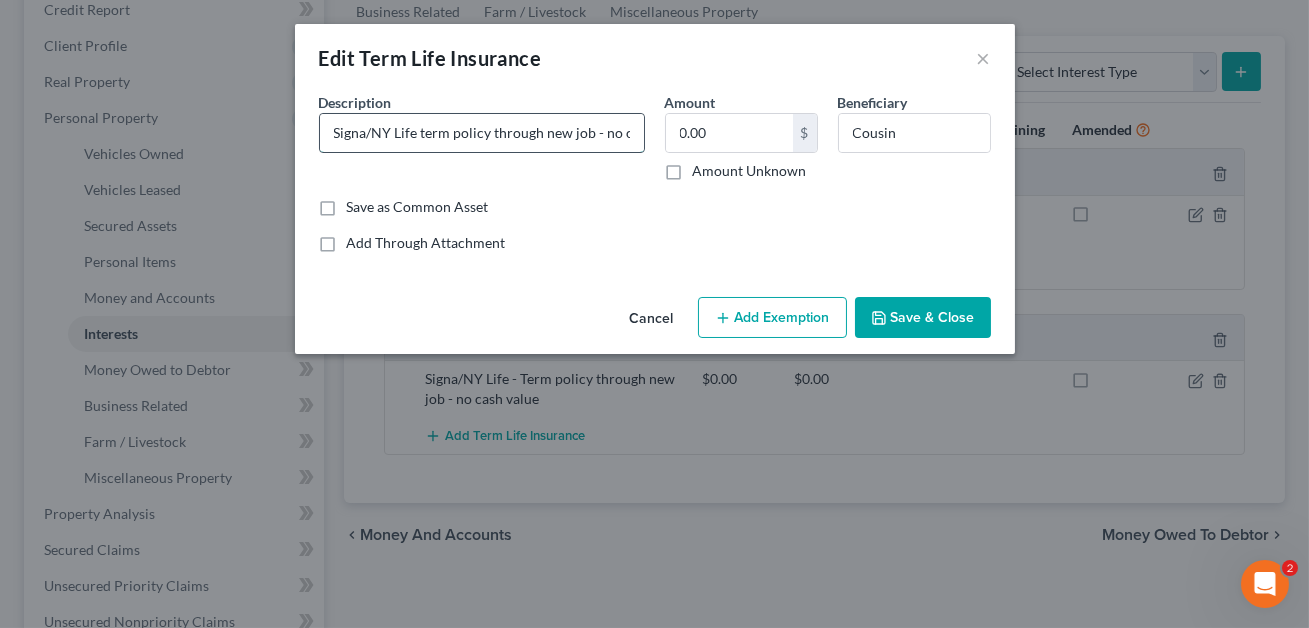 click on "Signa/NY Life term policy through new job - no cash value" at bounding box center [482, 133] 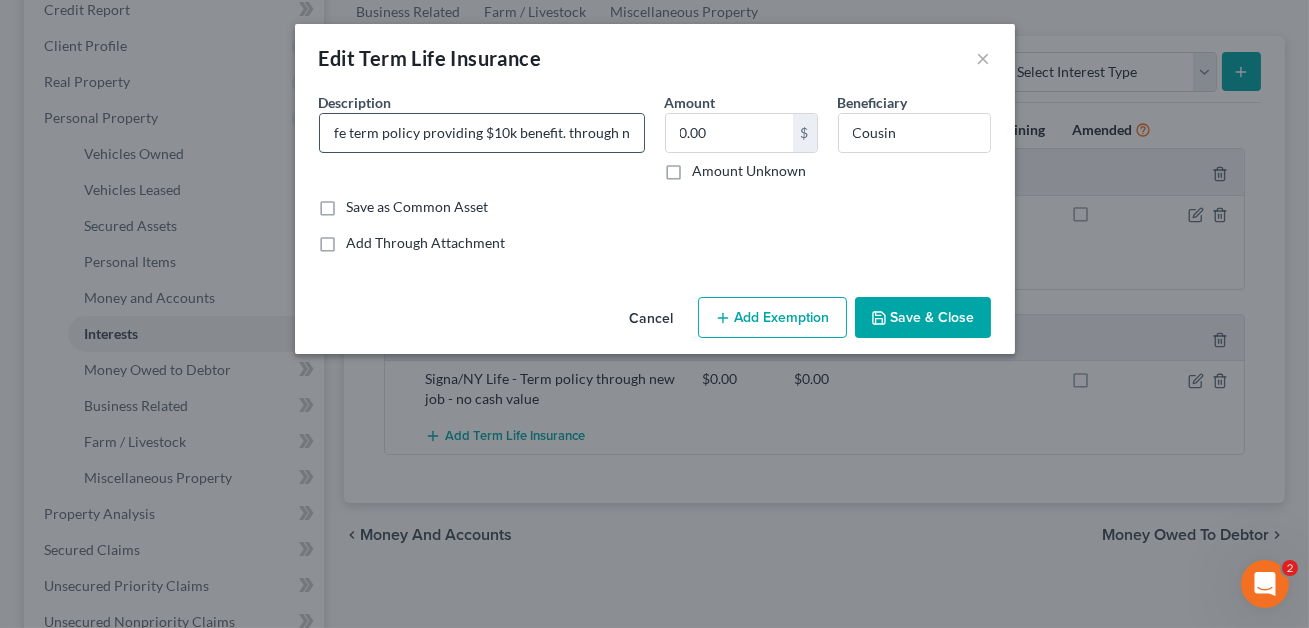 scroll, scrollTop: 0, scrollLeft: 103, axis: horizontal 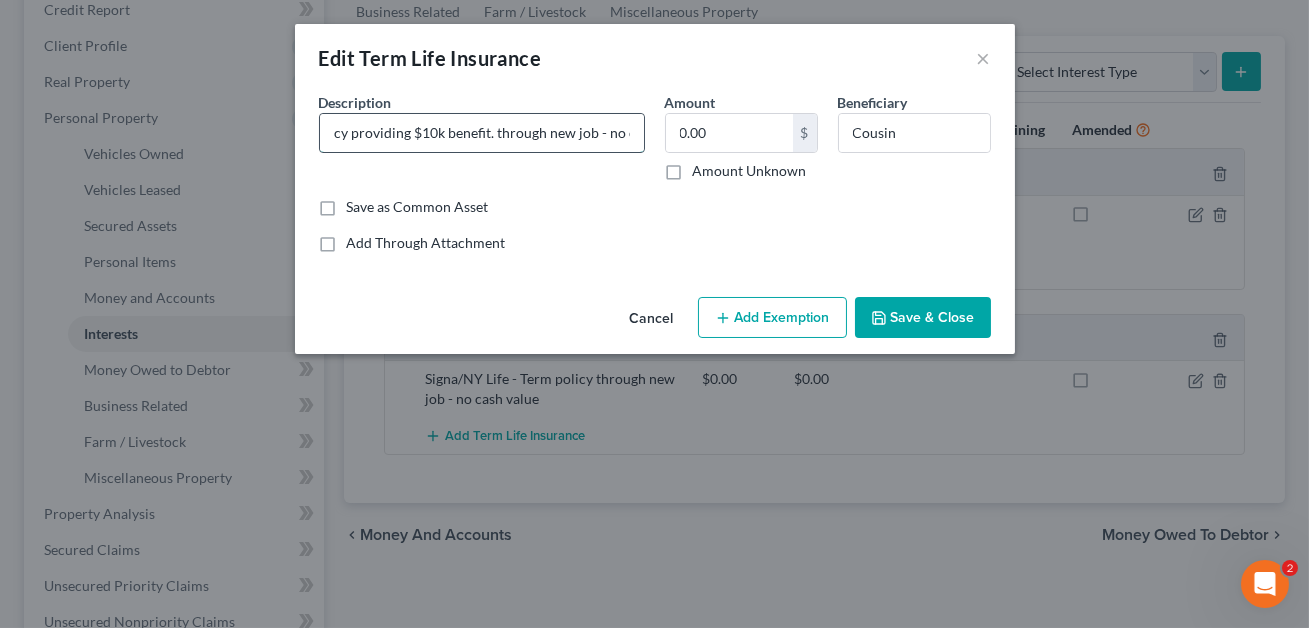 drag, startPoint x: 628, startPoint y: 135, endPoint x: 594, endPoint y: 138, distance: 34.132095 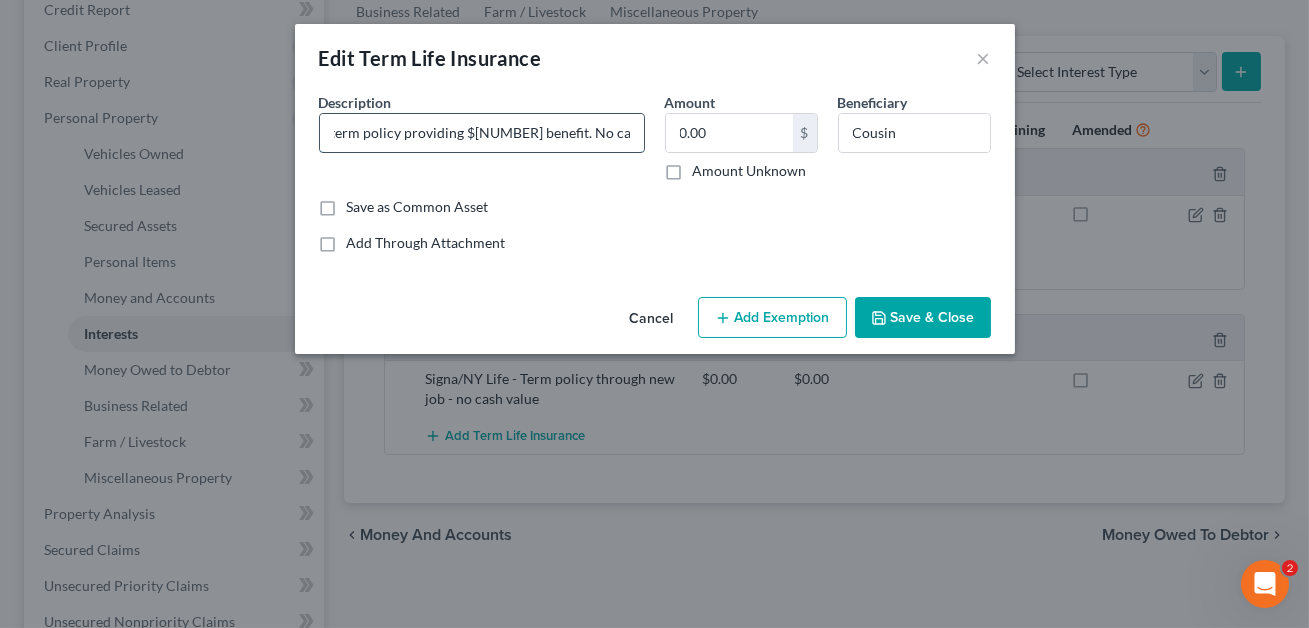 scroll, scrollTop: 0, scrollLeft: 91, axis: horizontal 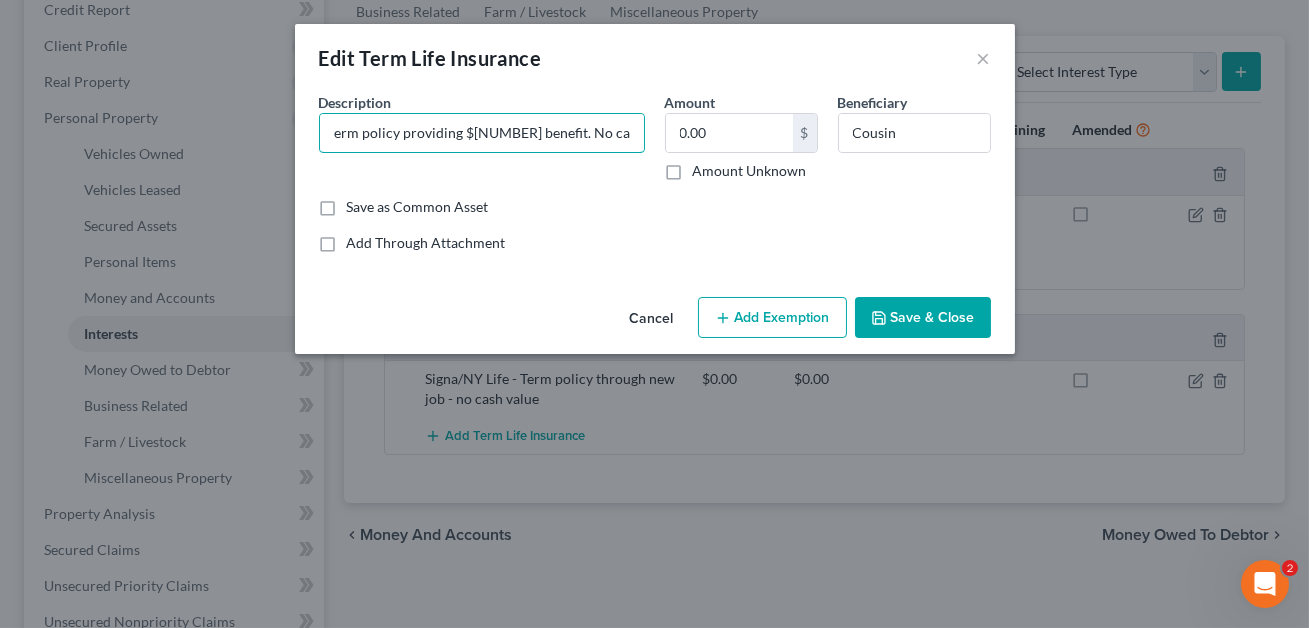 type on "Signa/NY Life term policy providing $[NUMBER] benefit. No cash value." 